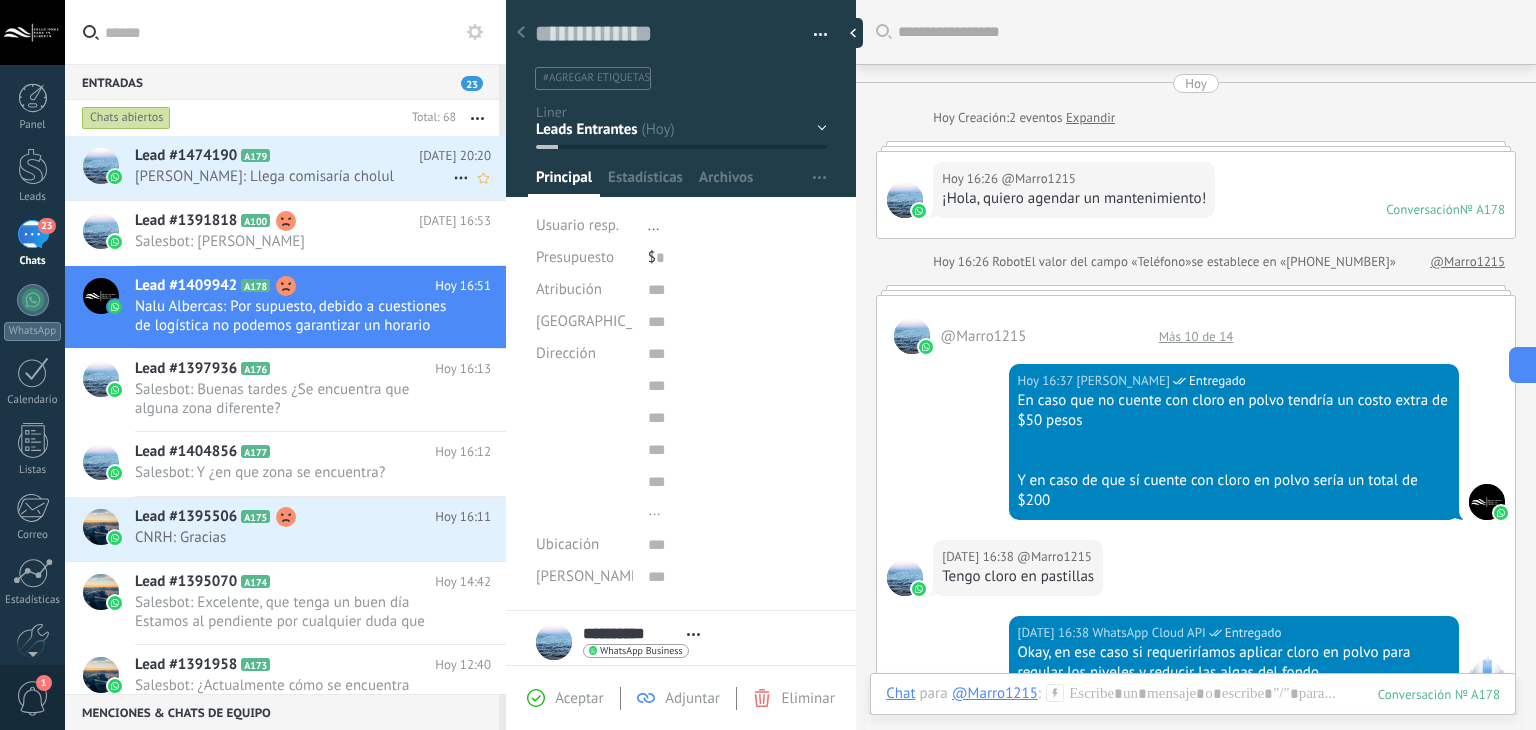 scroll, scrollTop: 0, scrollLeft: 0, axis: both 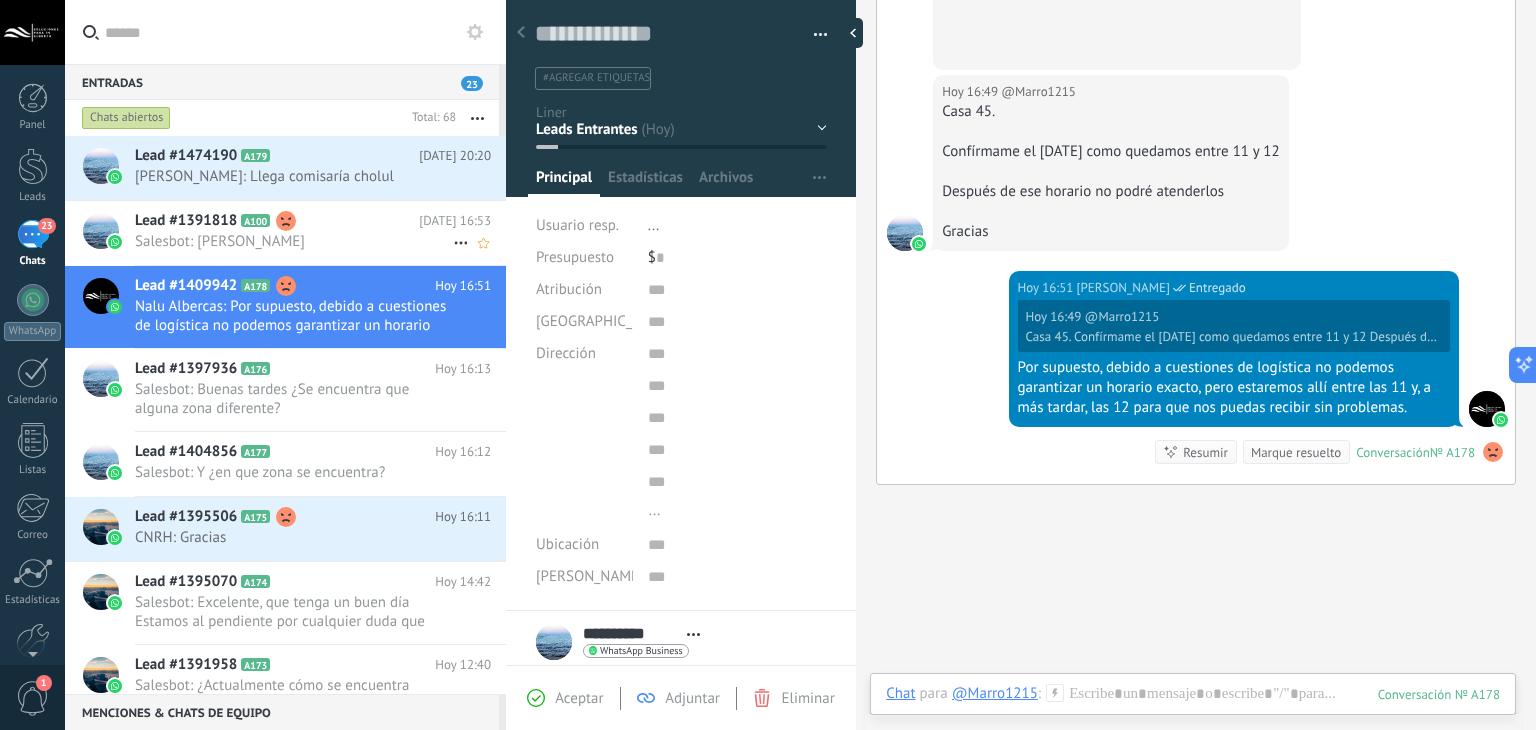 click on "Lead #1391818
A100" at bounding box center (277, 221) 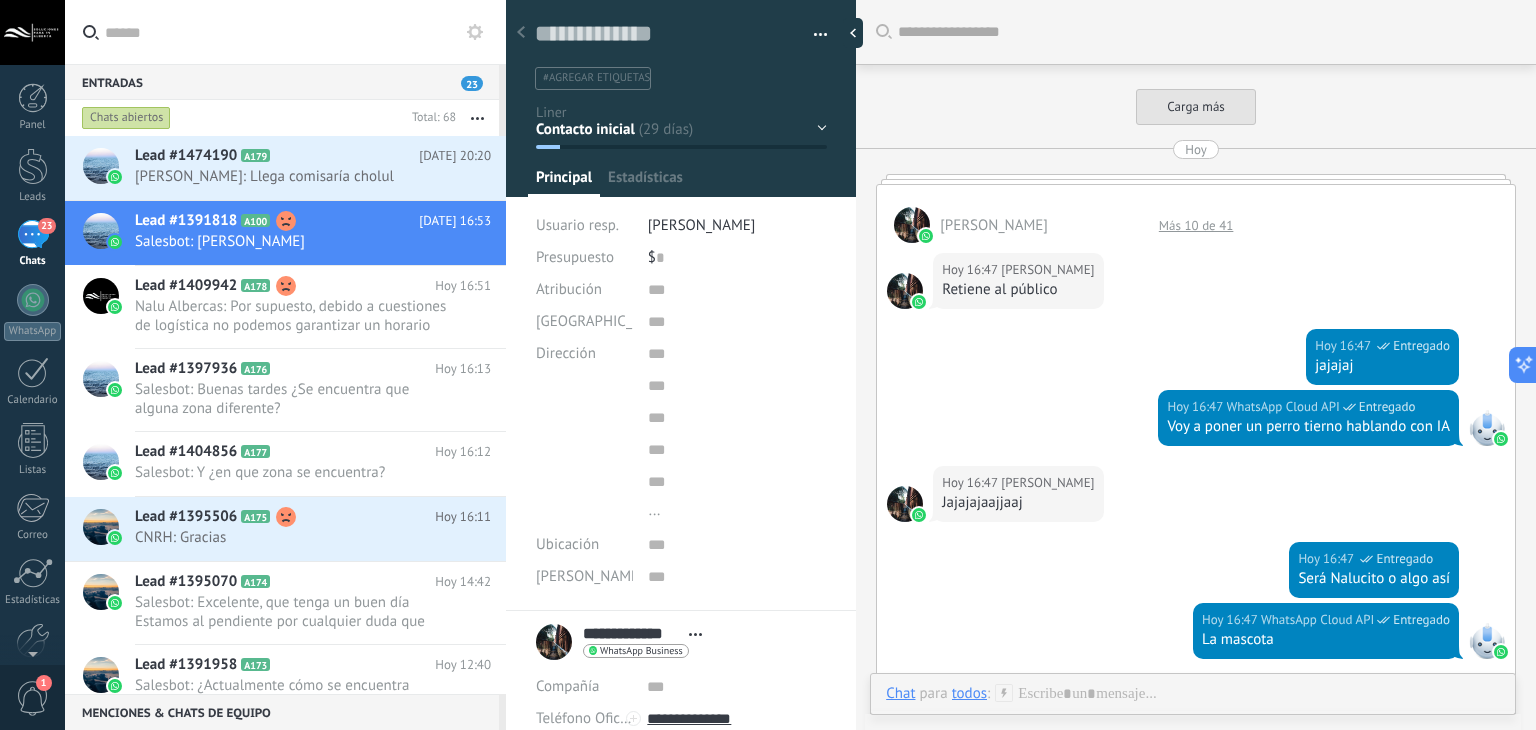 scroll, scrollTop: 29, scrollLeft: 0, axis: vertical 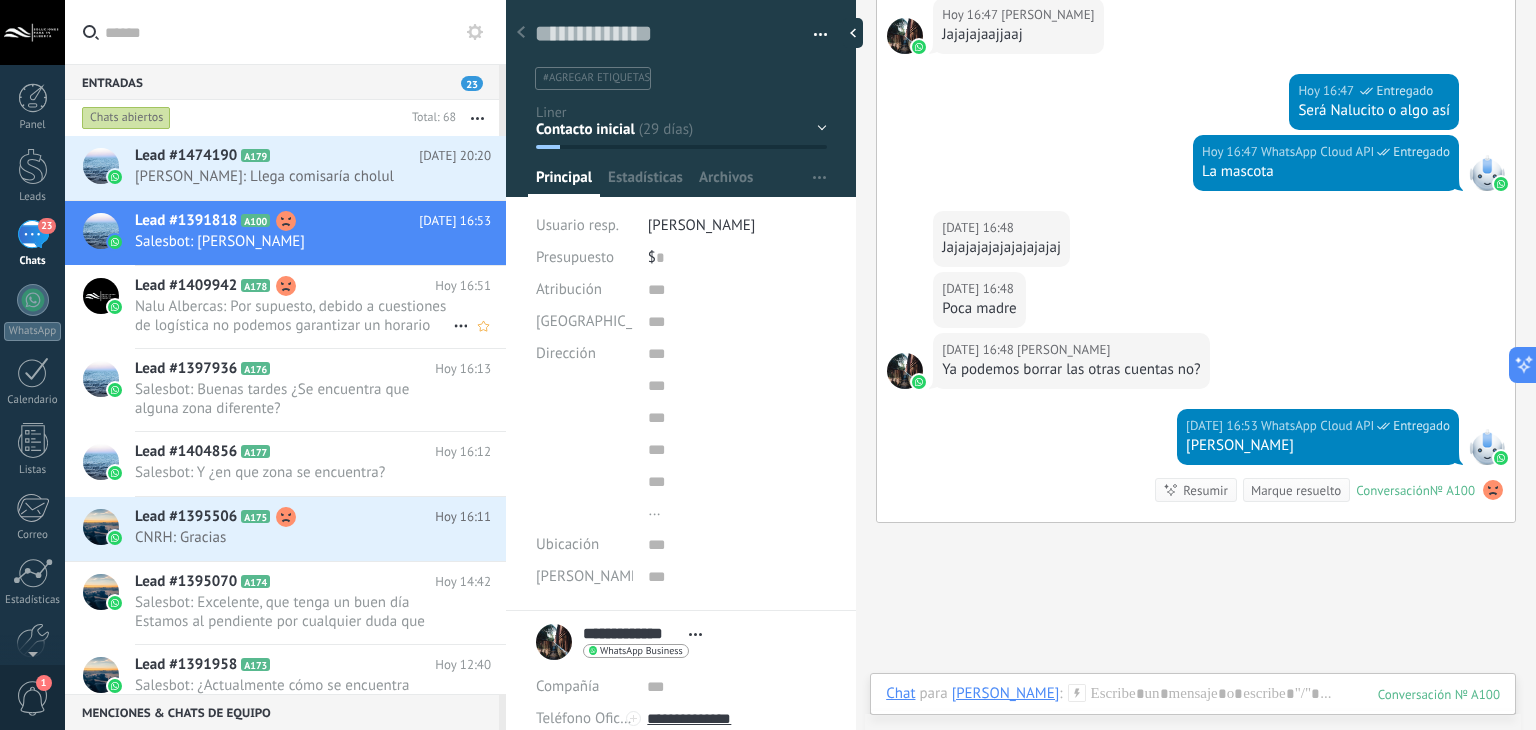 click on "Nalu Albercas: Por supuesto, debido a cuestiones de logística no podemos garantizar un horario exacto, pero estaremos allí en..." at bounding box center (294, 316) 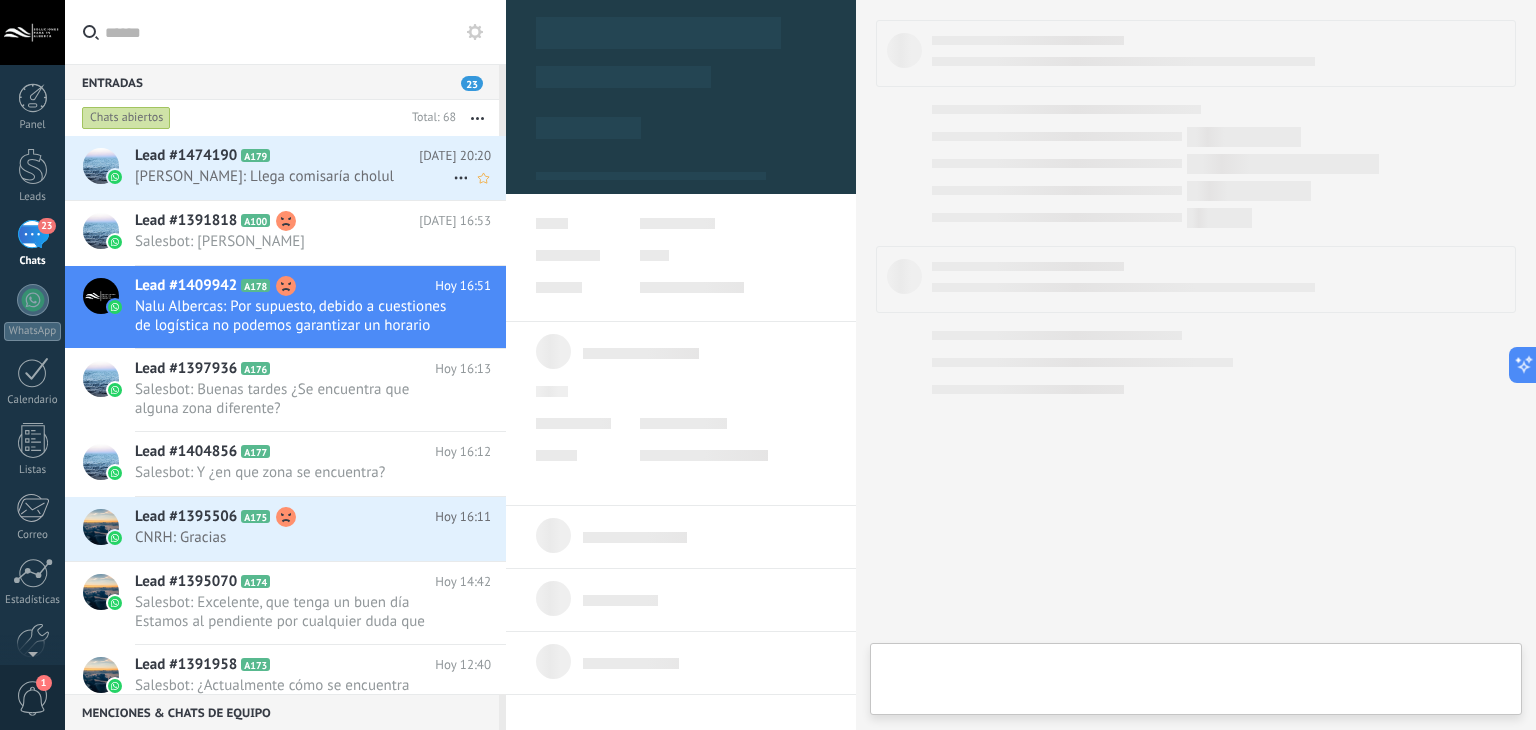 click on "[PERSON_NAME]: Llega comisaría cholul" at bounding box center (294, 176) 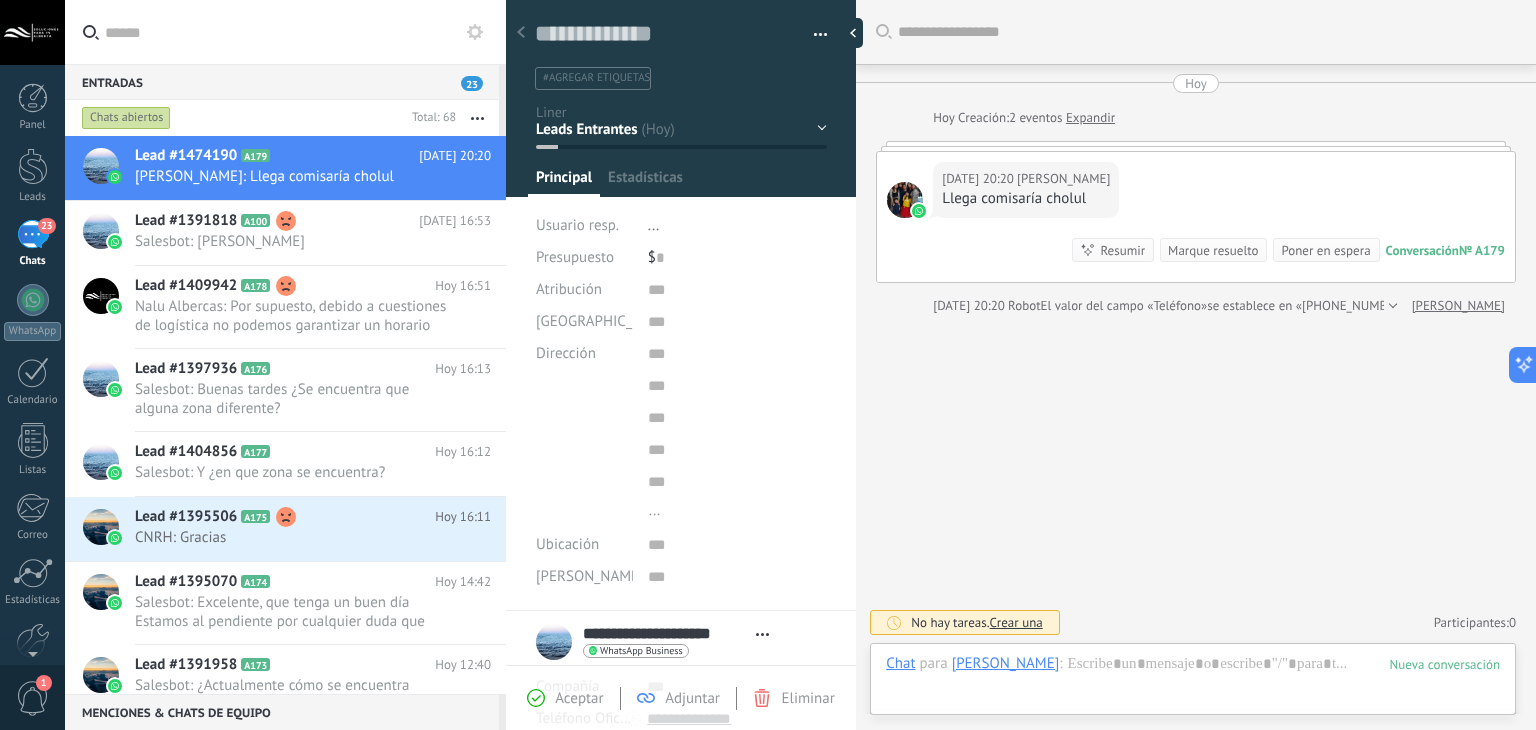 scroll, scrollTop: 29, scrollLeft: 0, axis: vertical 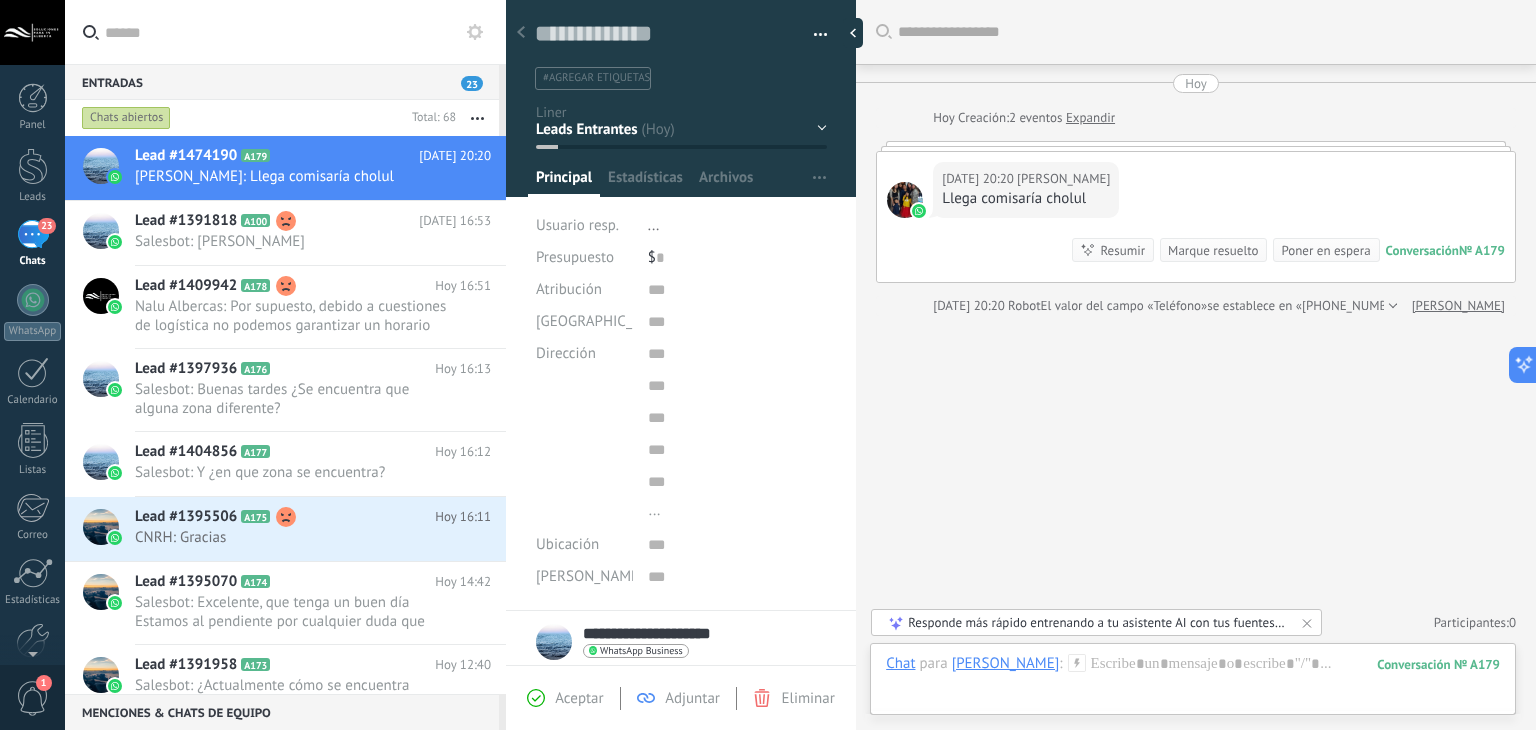 drag, startPoint x: 586, startPoint y: 627, endPoint x: 758, endPoint y: 629, distance: 172.01163 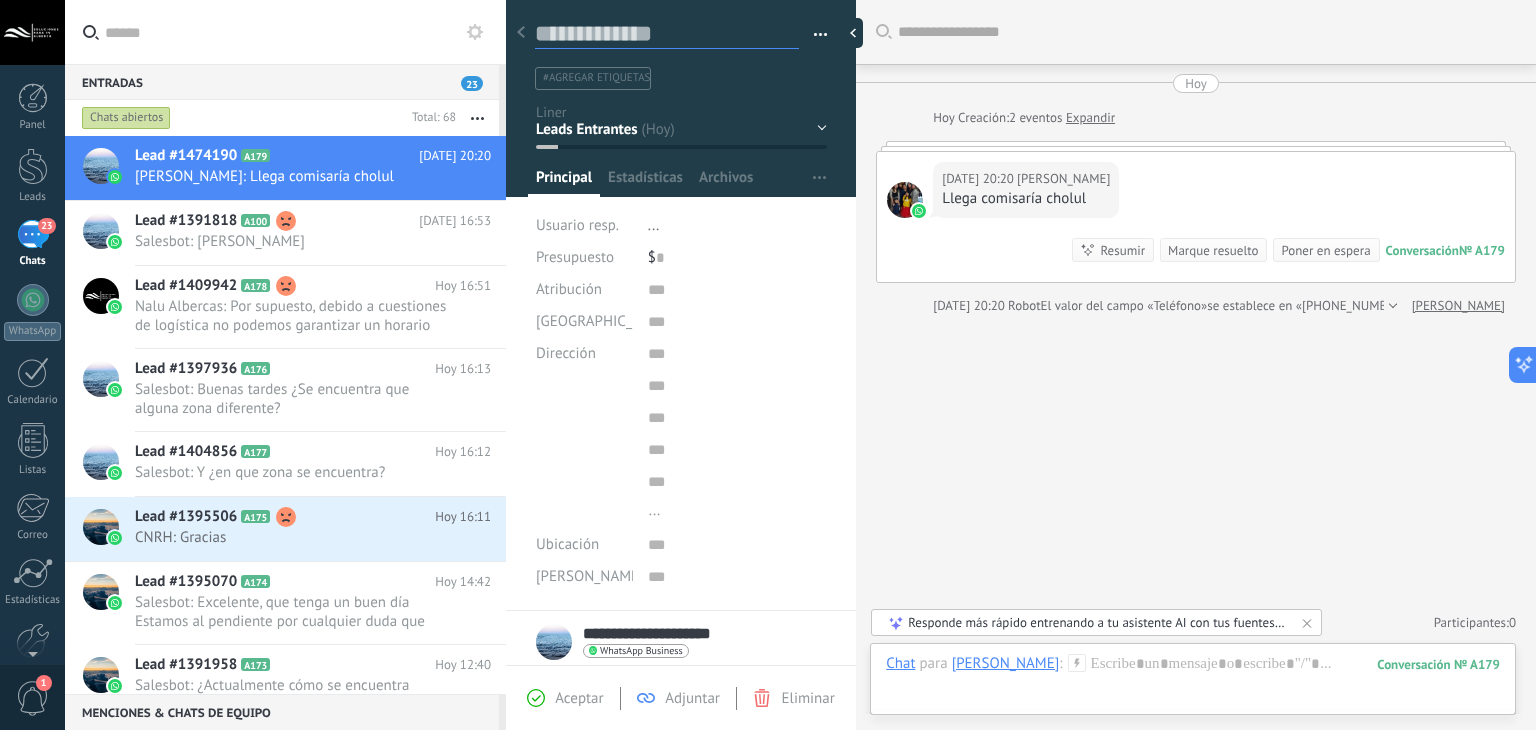click at bounding box center [667, 34] 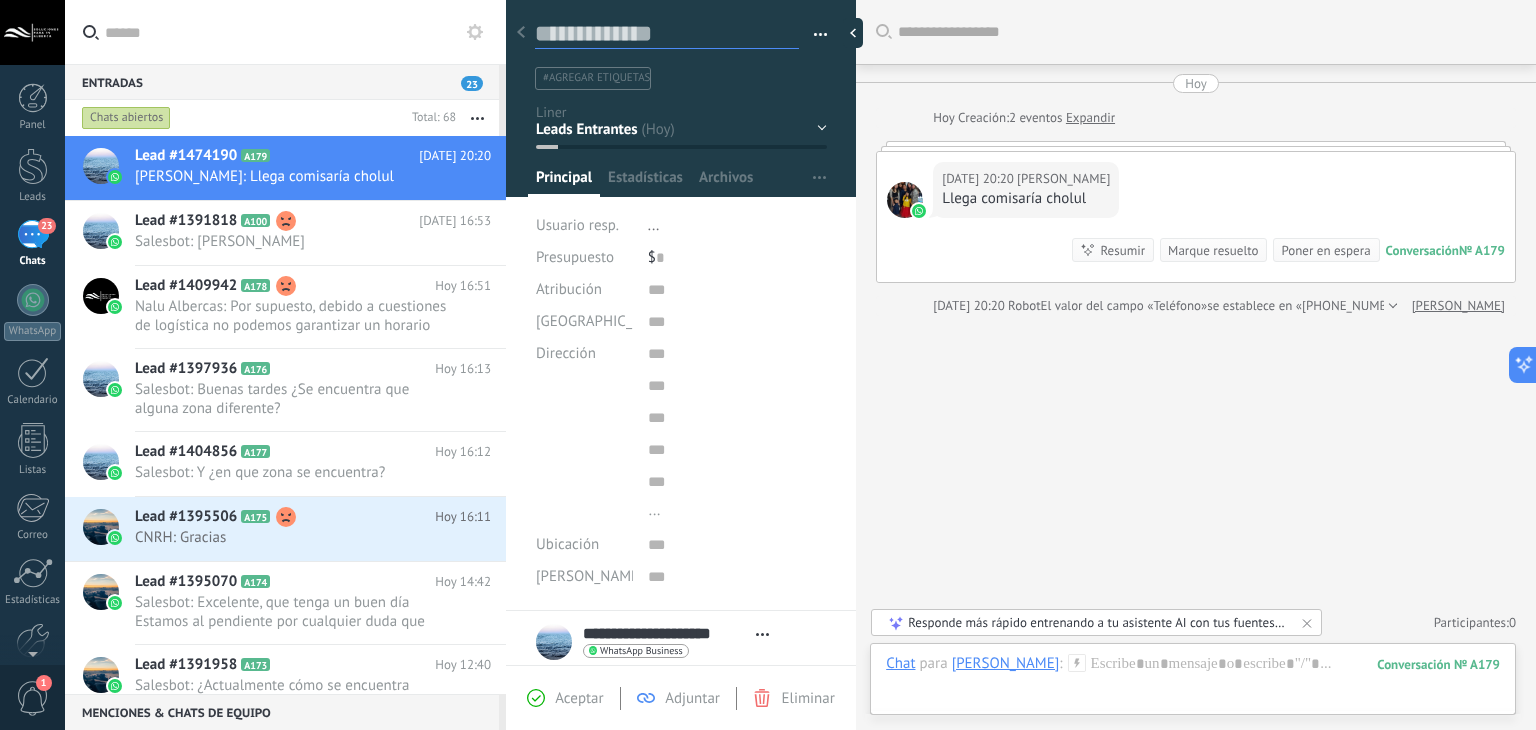 paste on "**********" 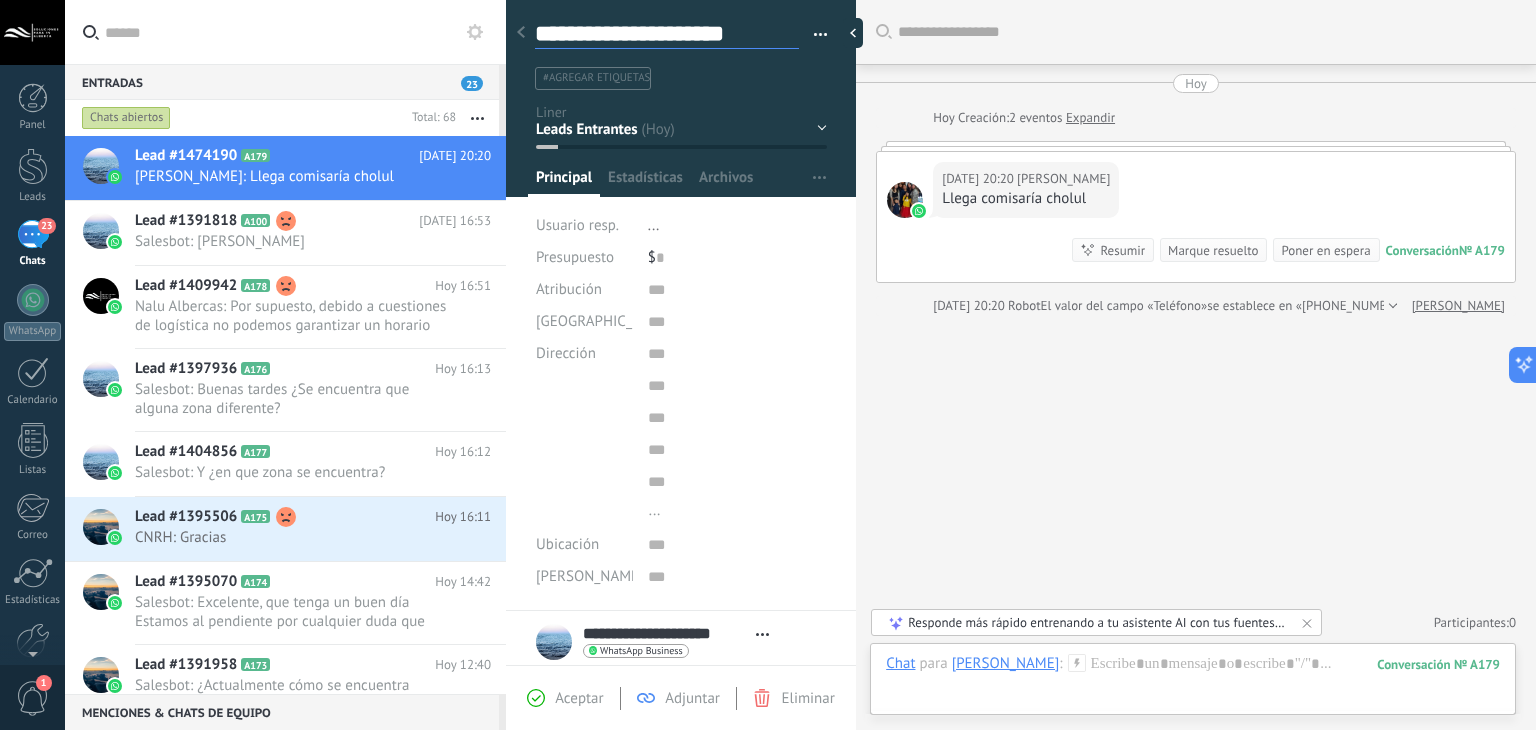 scroll, scrollTop: 29, scrollLeft: 0, axis: vertical 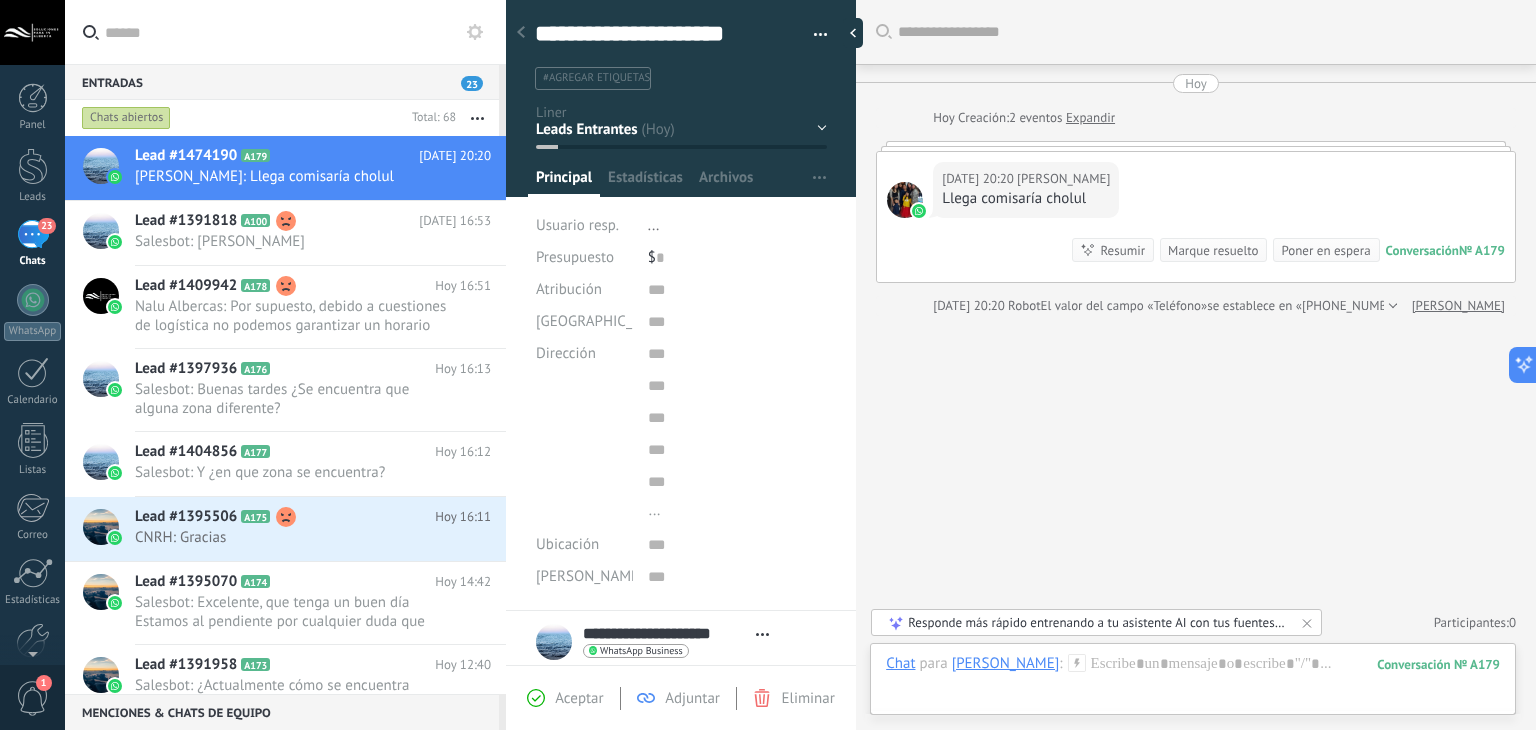 click on "Buscar Carga más [DATE] [DATE] Creación:  2  eventos   Expandir [DATE] 20:20 [PERSON_NAME]  Llega comisaría cholul Conversación  № A179 Conversación № A179 Resumir Resumir Marque resuelto Poner en espera [DATE] 20:20 [PERSON_NAME]: Llega comisaría cholul Conversación № A179 [DATE] 20:20 Robot  El valor del campo «Teléfono»  se establece en «[PHONE_NUMBER]» [PERSON_NAME] No hay tareas.  Crear una Participantes:  0 Agregar usuario Bots:  0" at bounding box center [1196, 365] 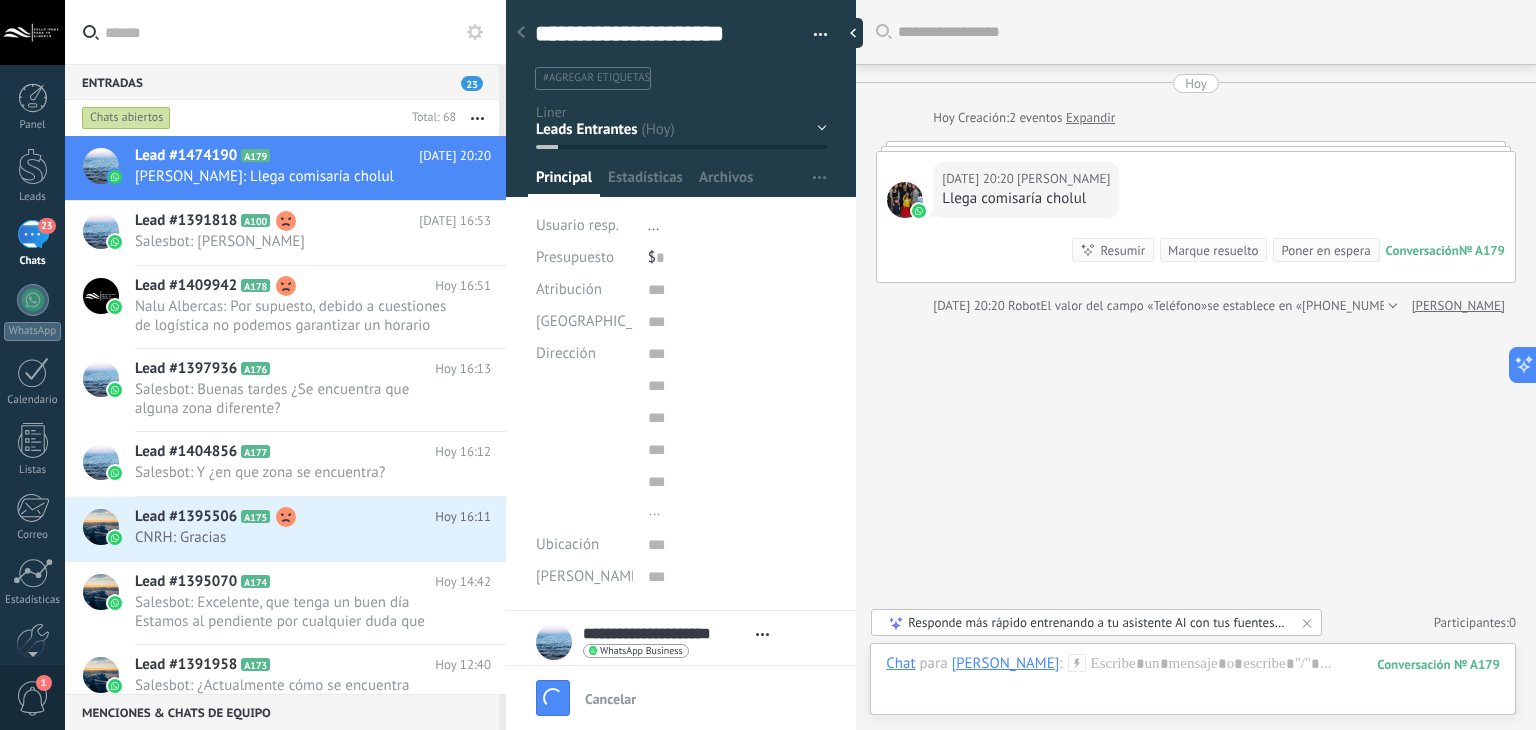 type on "**********" 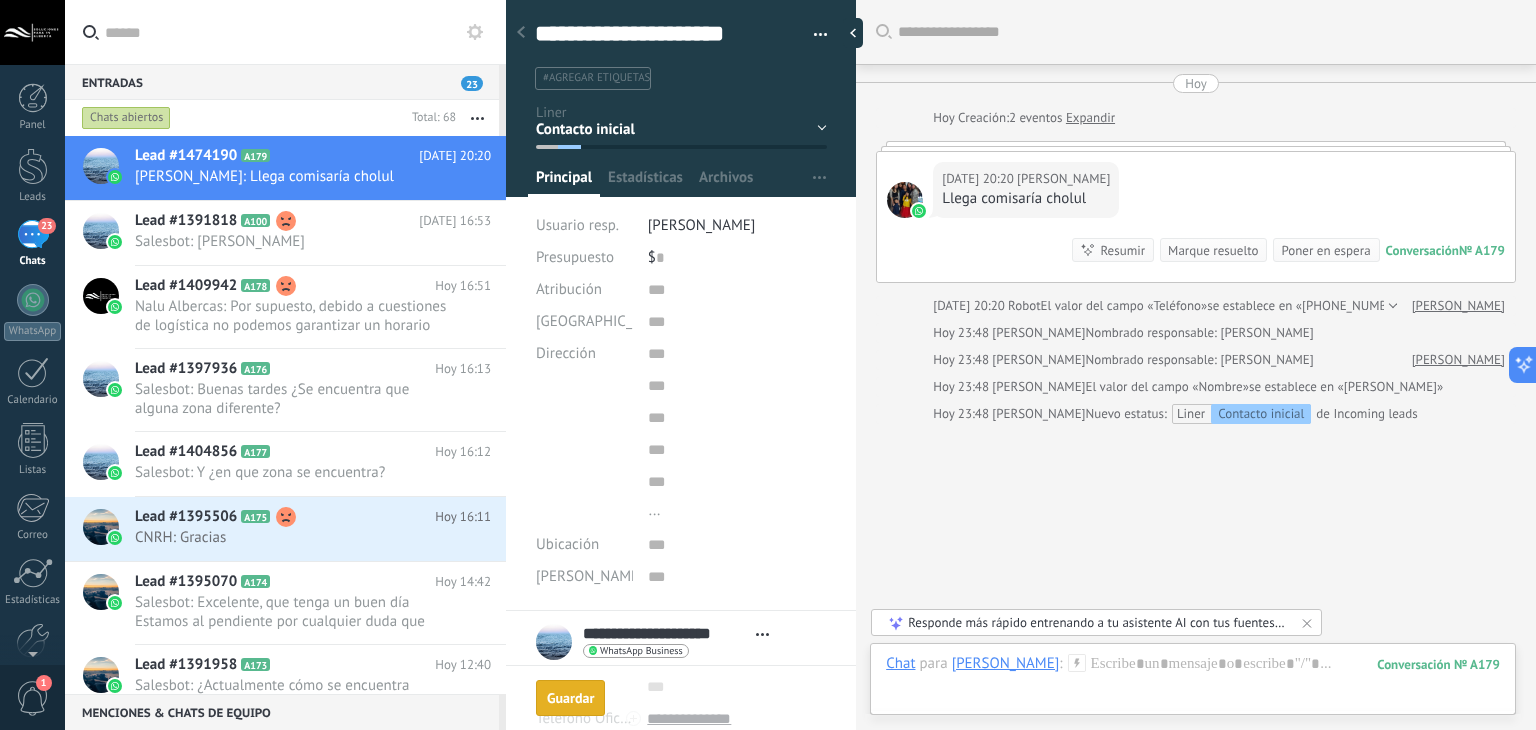 scroll, scrollTop: 29, scrollLeft: 0, axis: vertical 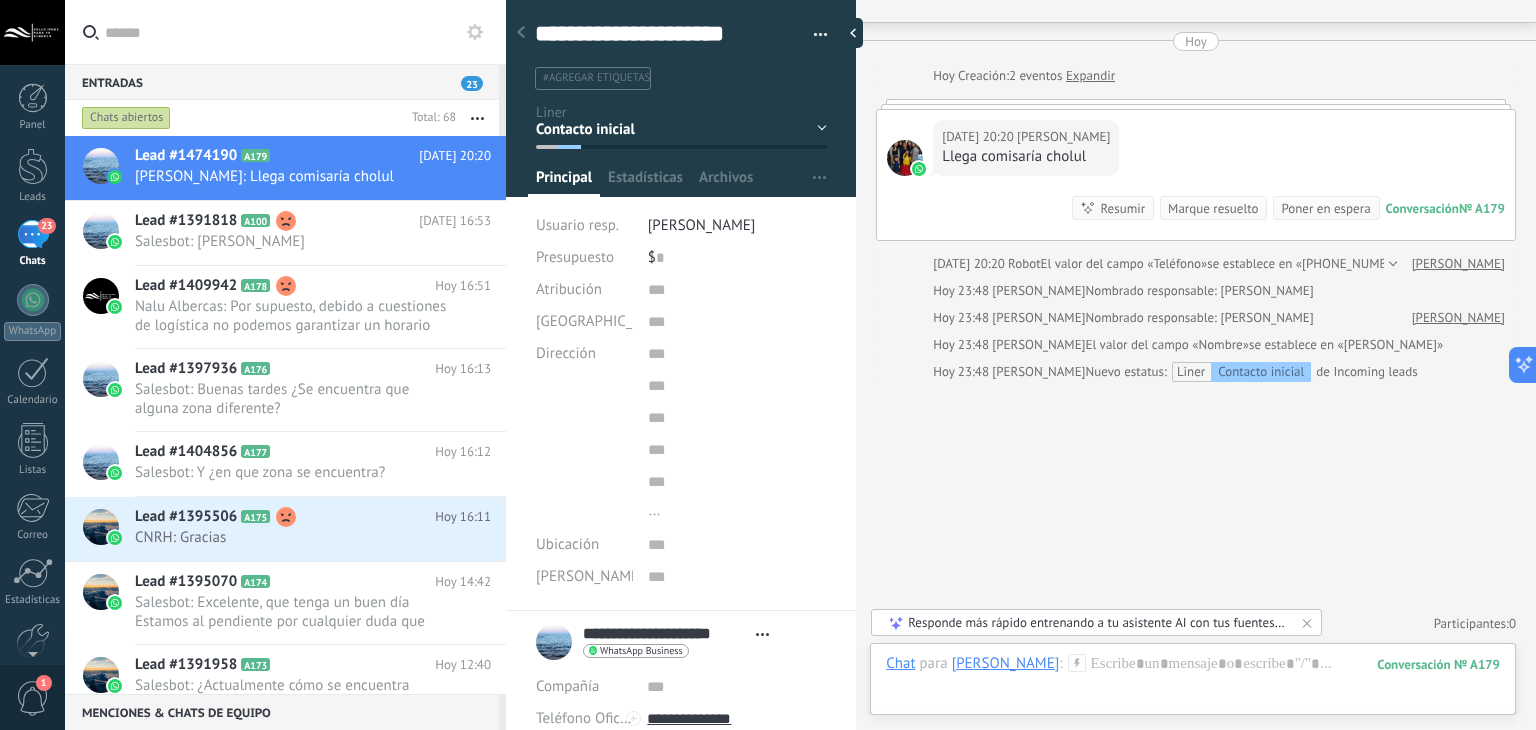 click on "#agregar etiquetas" at bounding box center [596, 78] 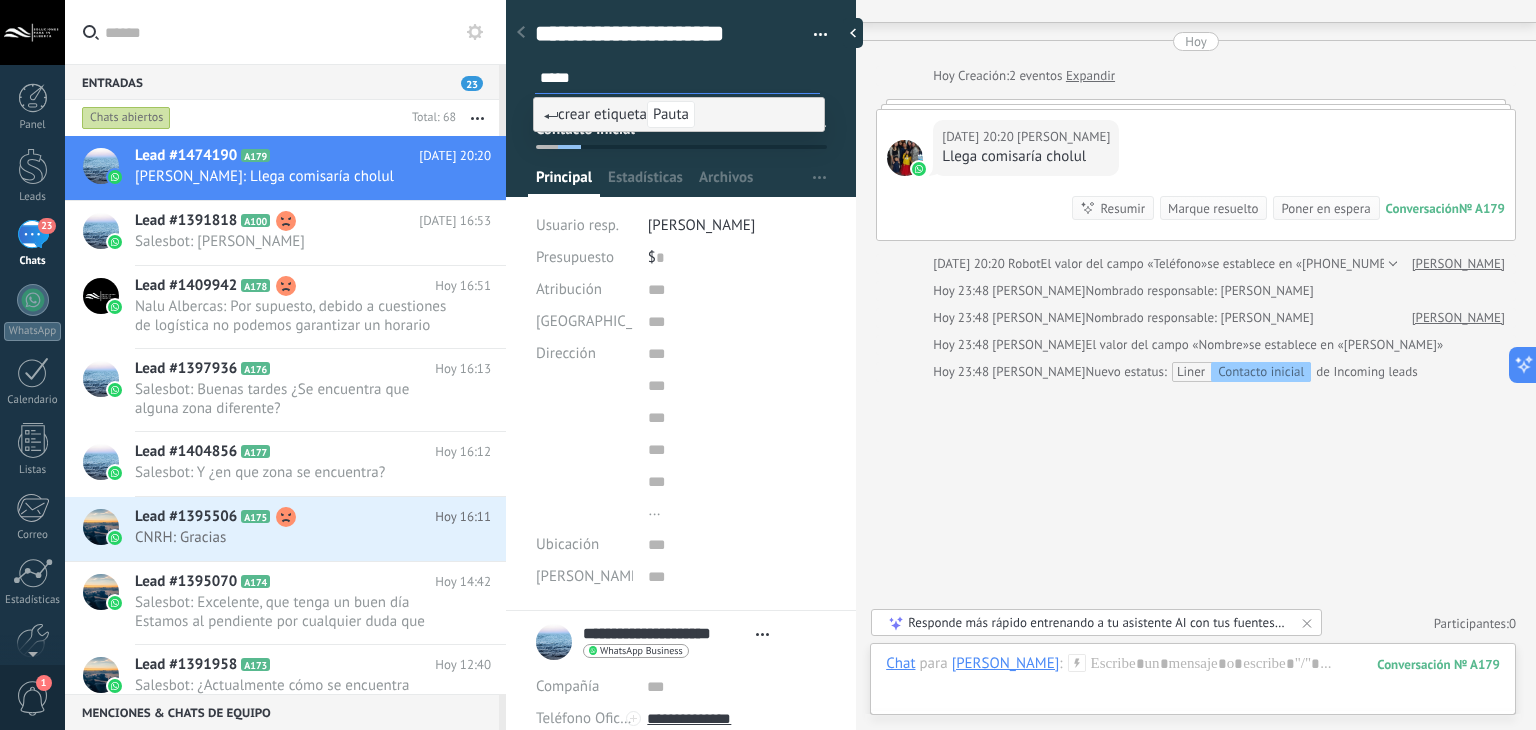type on "*****" 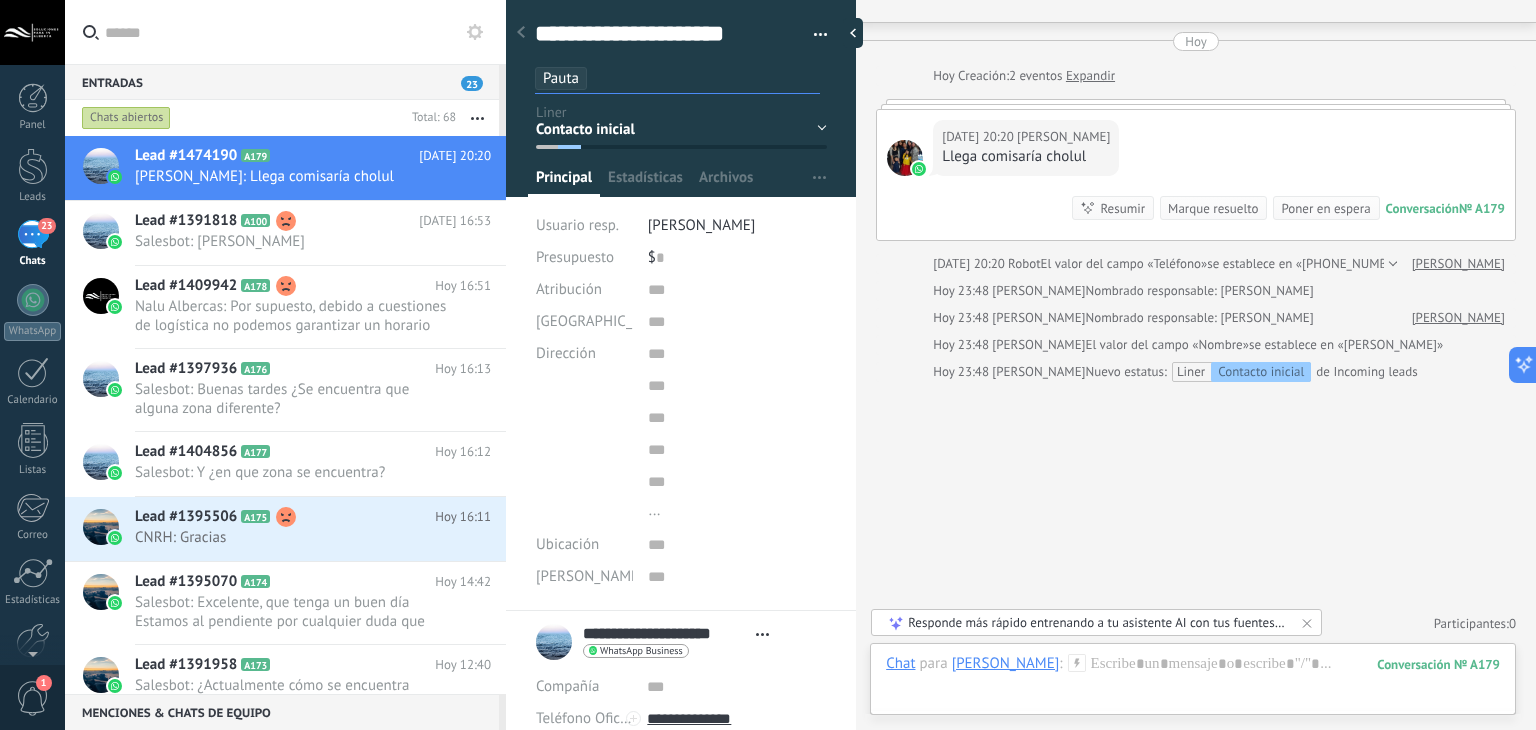 click at bounding box center (905, 373) 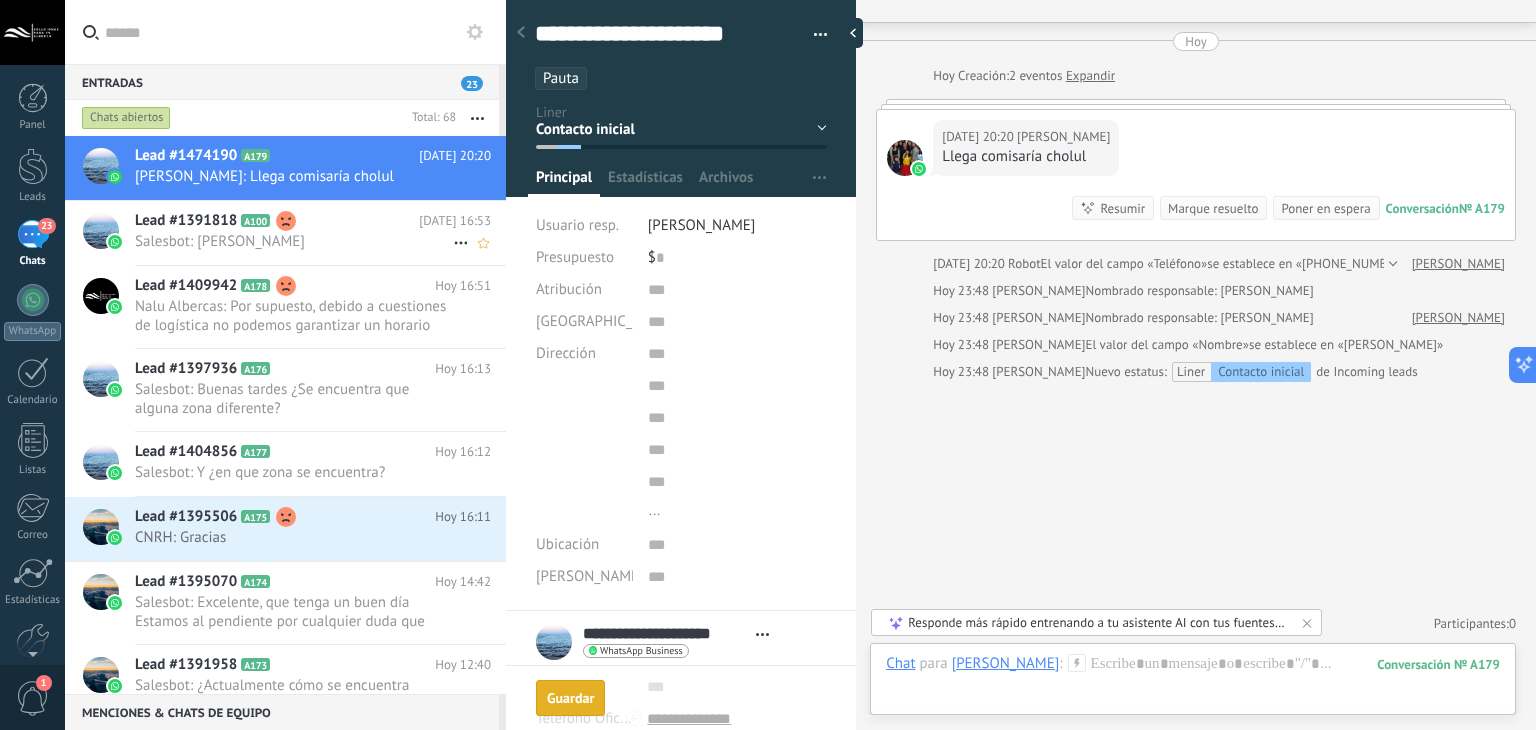 click on "Salesbot: [PERSON_NAME]" at bounding box center [294, 241] 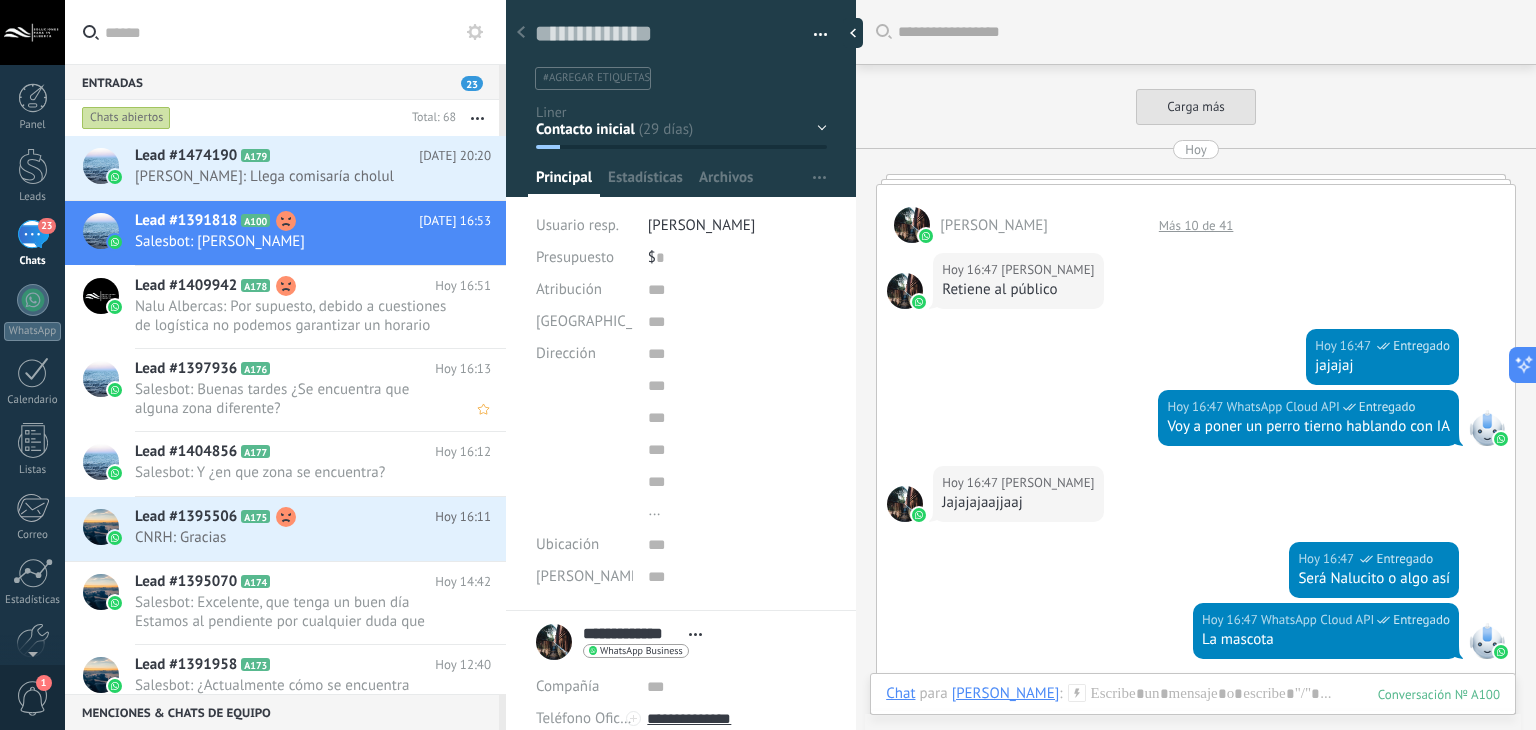 scroll, scrollTop: 29, scrollLeft: 0, axis: vertical 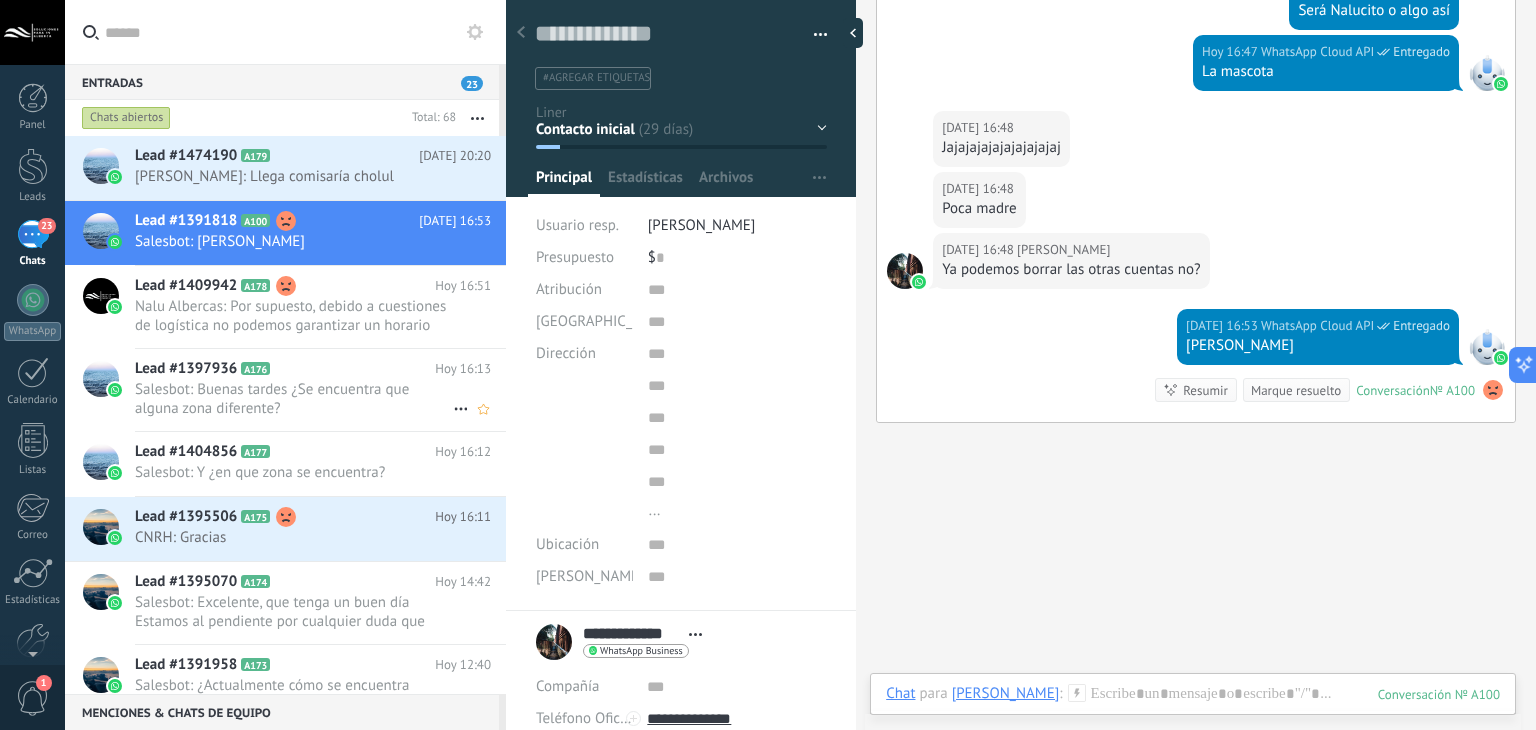 click on "Salesbot: Buenas tardes ¿Se encuentra que alguna zona diferente?" at bounding box center (294, 399) 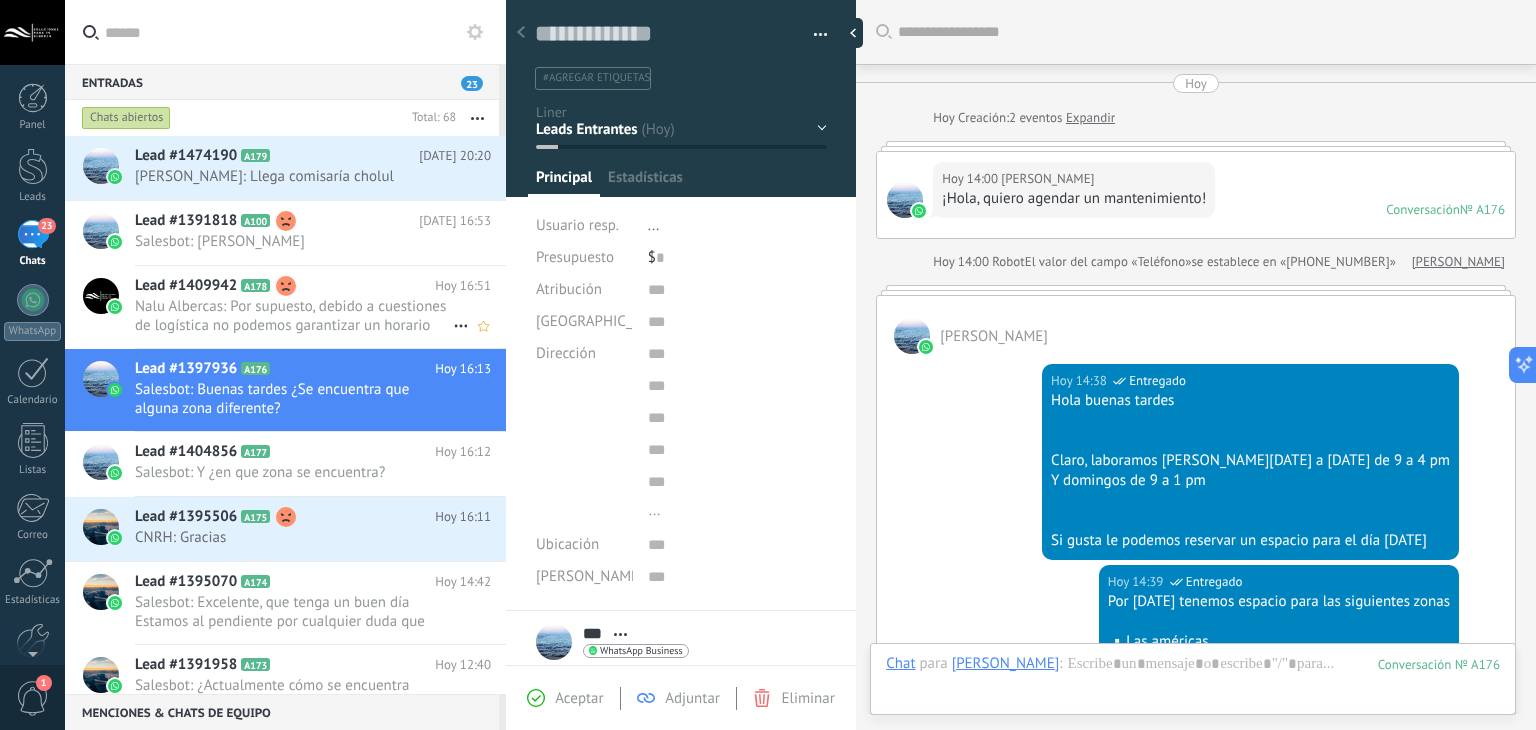 click on "Lead #1409942
A178" at bounding box center (285, 286) 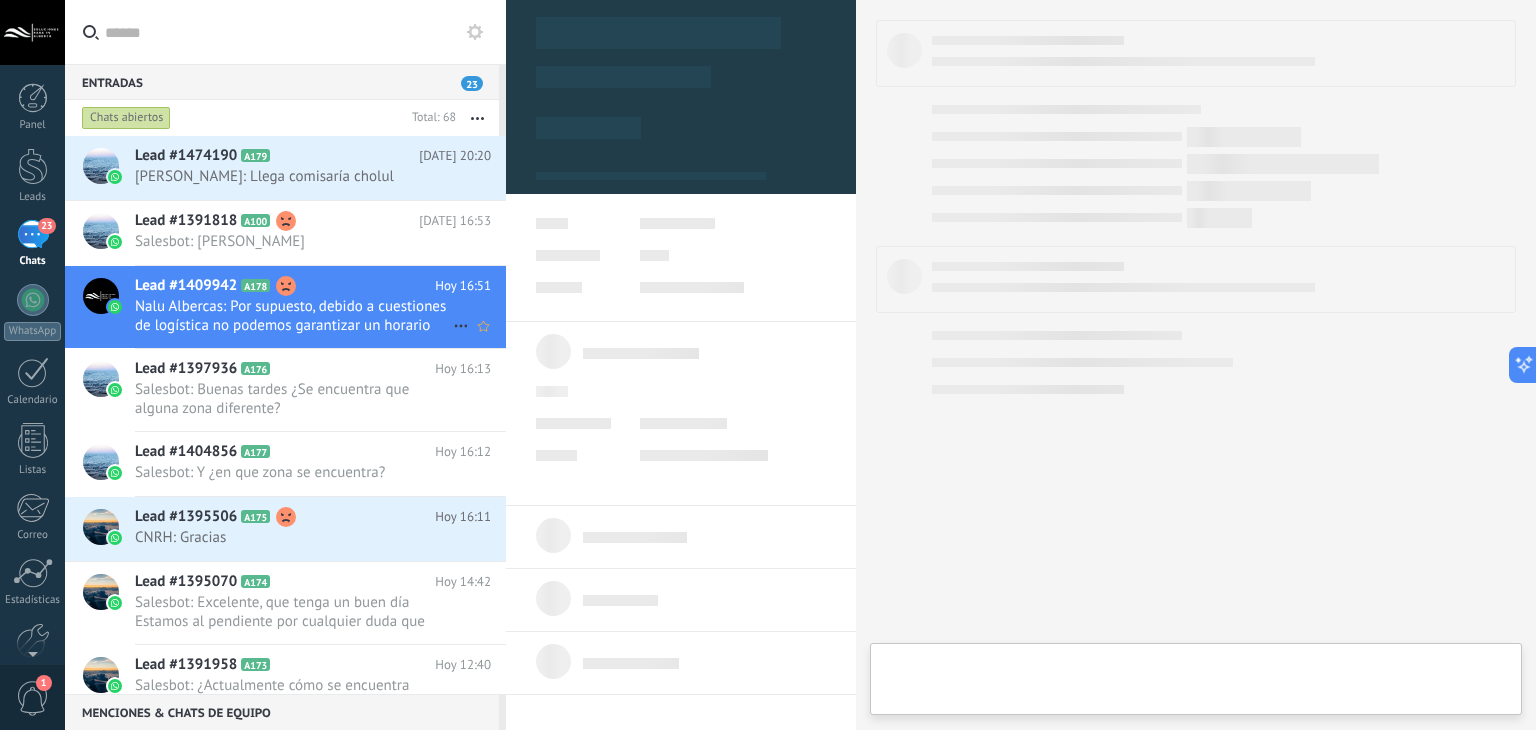 type on "**********" 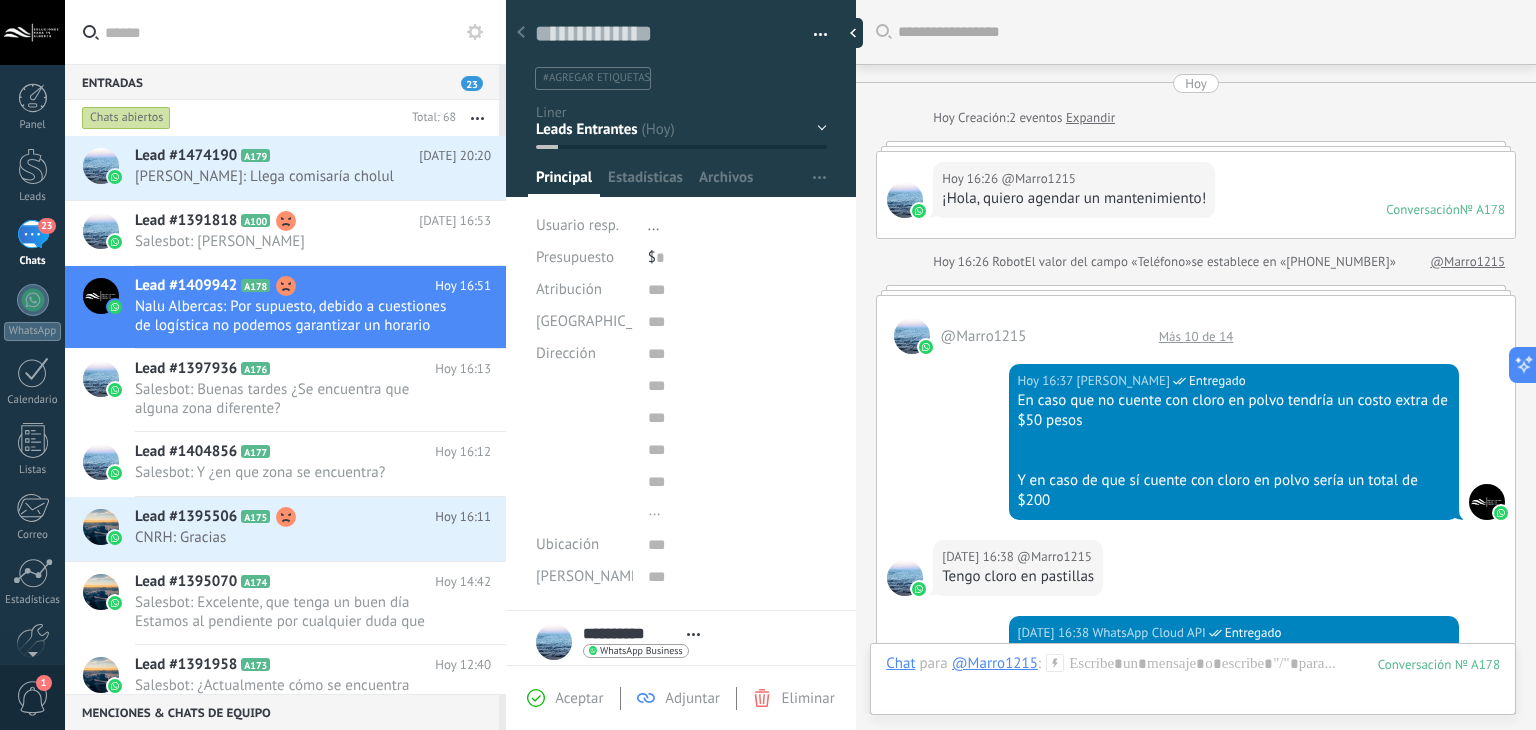 scroll, scrollTop: 29, scrollLeft: 0, axis: vertical 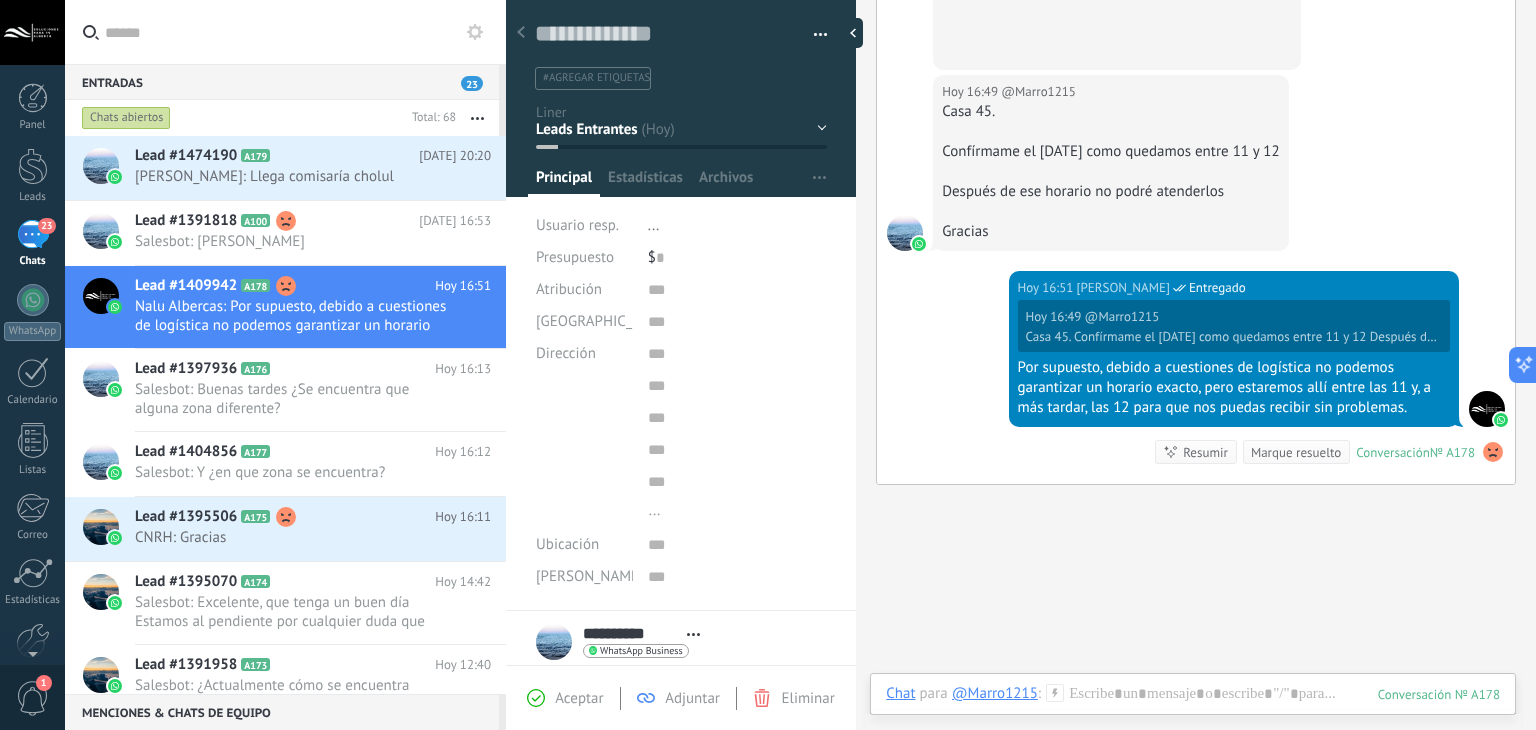 click on "#agregar etiquetas" at bounding box center (677, 78) 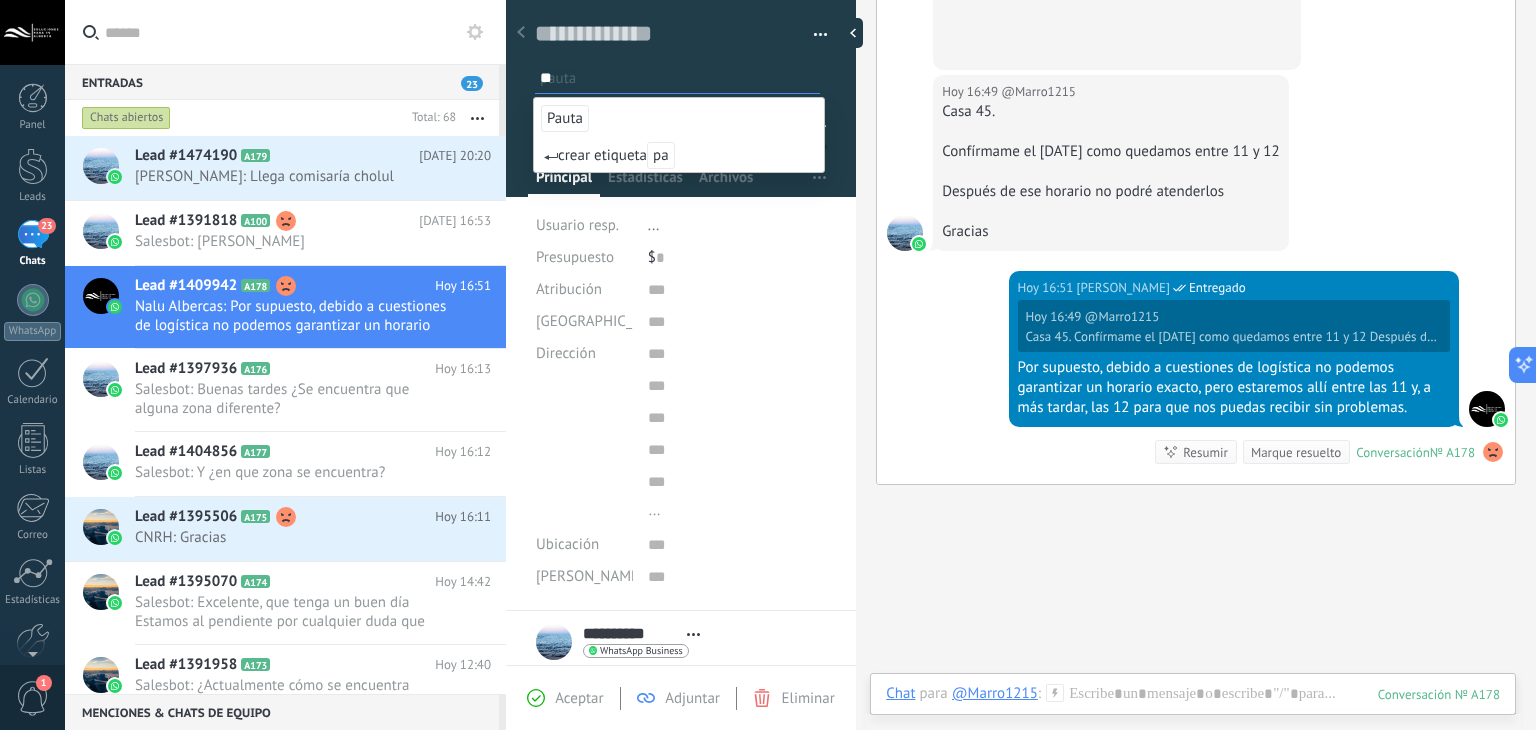 type on "**" 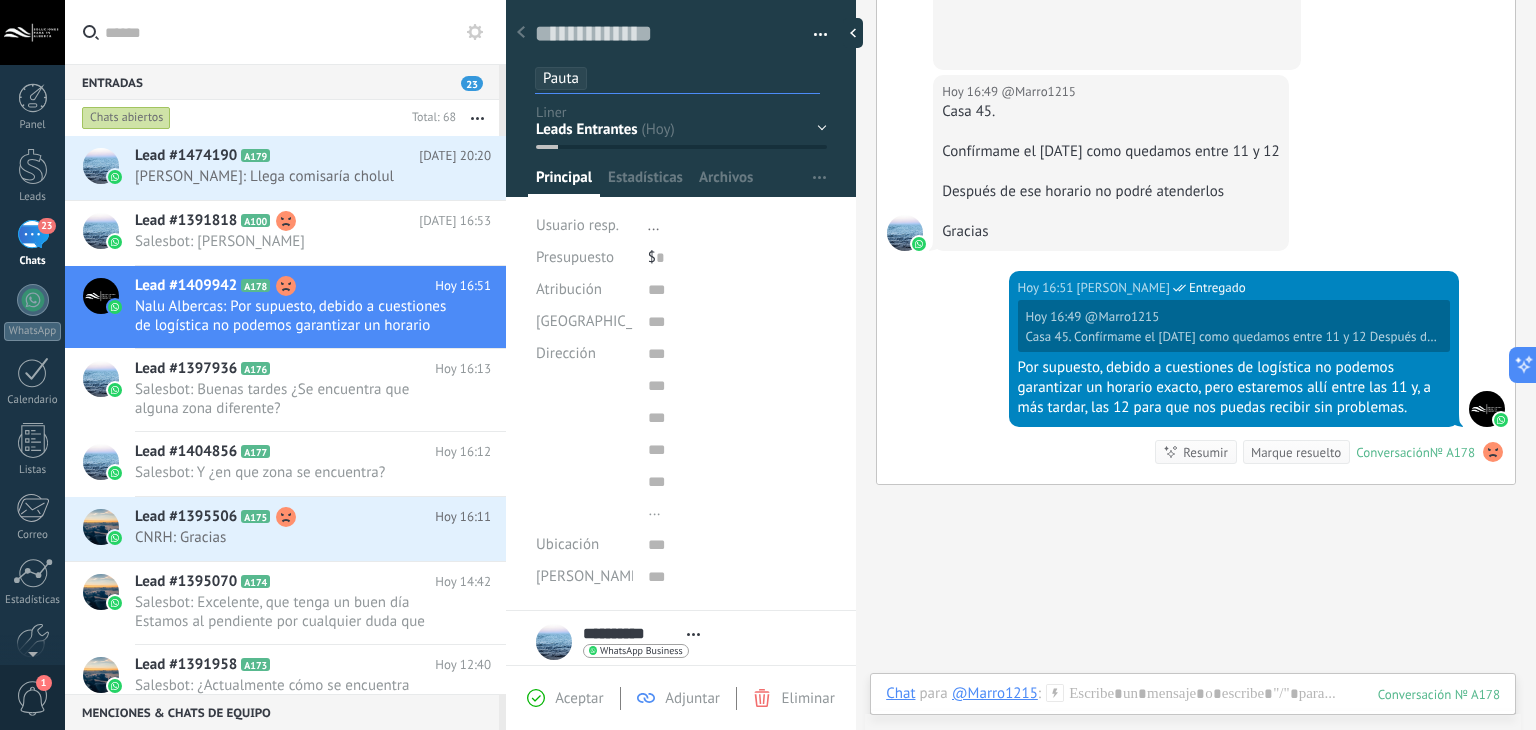 drag, startPoint x: 1050, startPoint y: 338, endPoint x: 1015, endPoint y: 367, distance: 45.453274 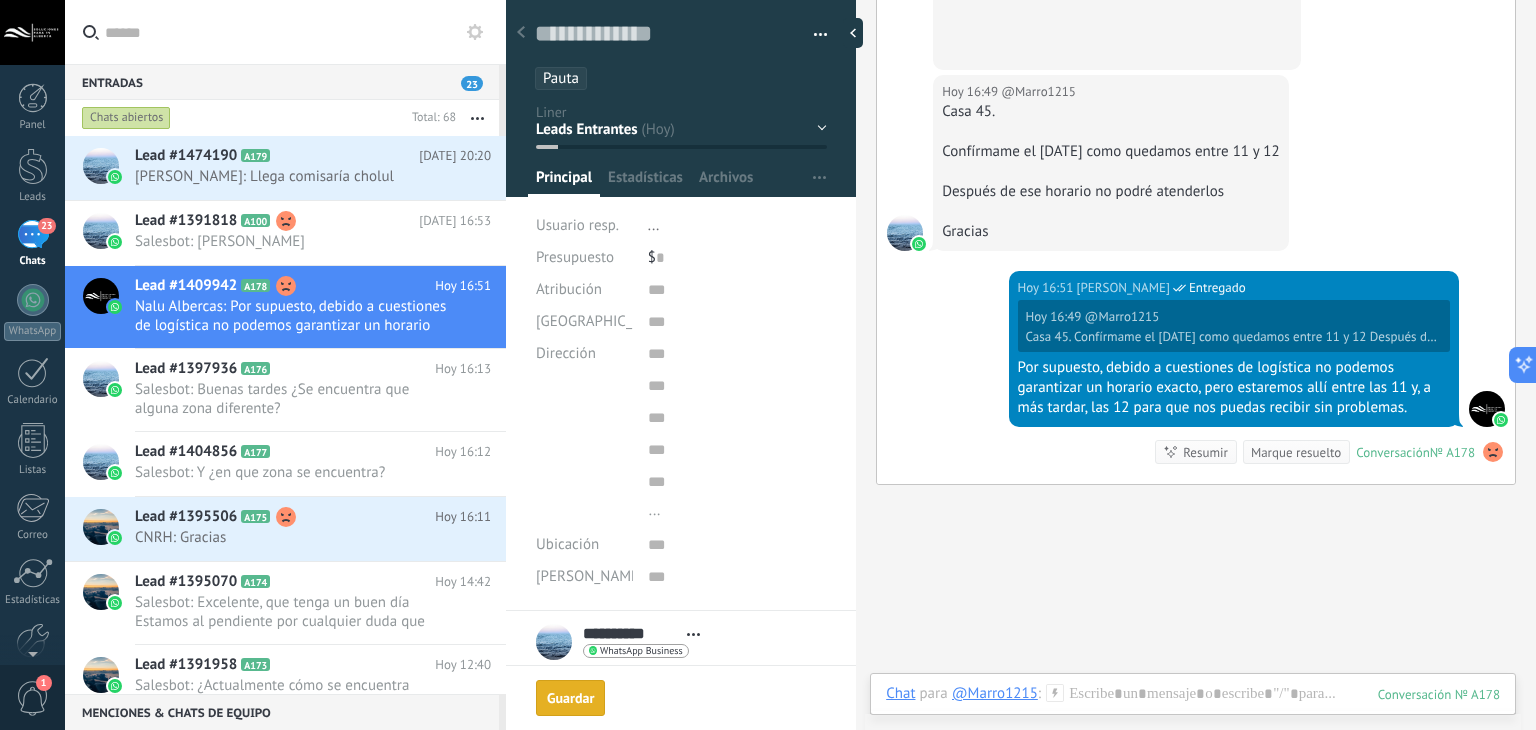 click on "[DATE] 16:51 [PERSON_NAME]  Entregado [DATE] 16:49 @Marro1215  Casa 45.
Confírmame el [DATE] como quedamos entre 11 y 12
Después de ese horario no podré atenderlos
Gracias Por supuesto, debido a cuestiones de logística no podemos garantizar un horario exacto, pero estaremos allí entre las 11 y, a más tardar, las 12 para que nos puedas recibir sin problemas. Conversación  № A178 Conversación № A178 Resumir Resumir Marque resuelto" at bounding box center [1196, 377] 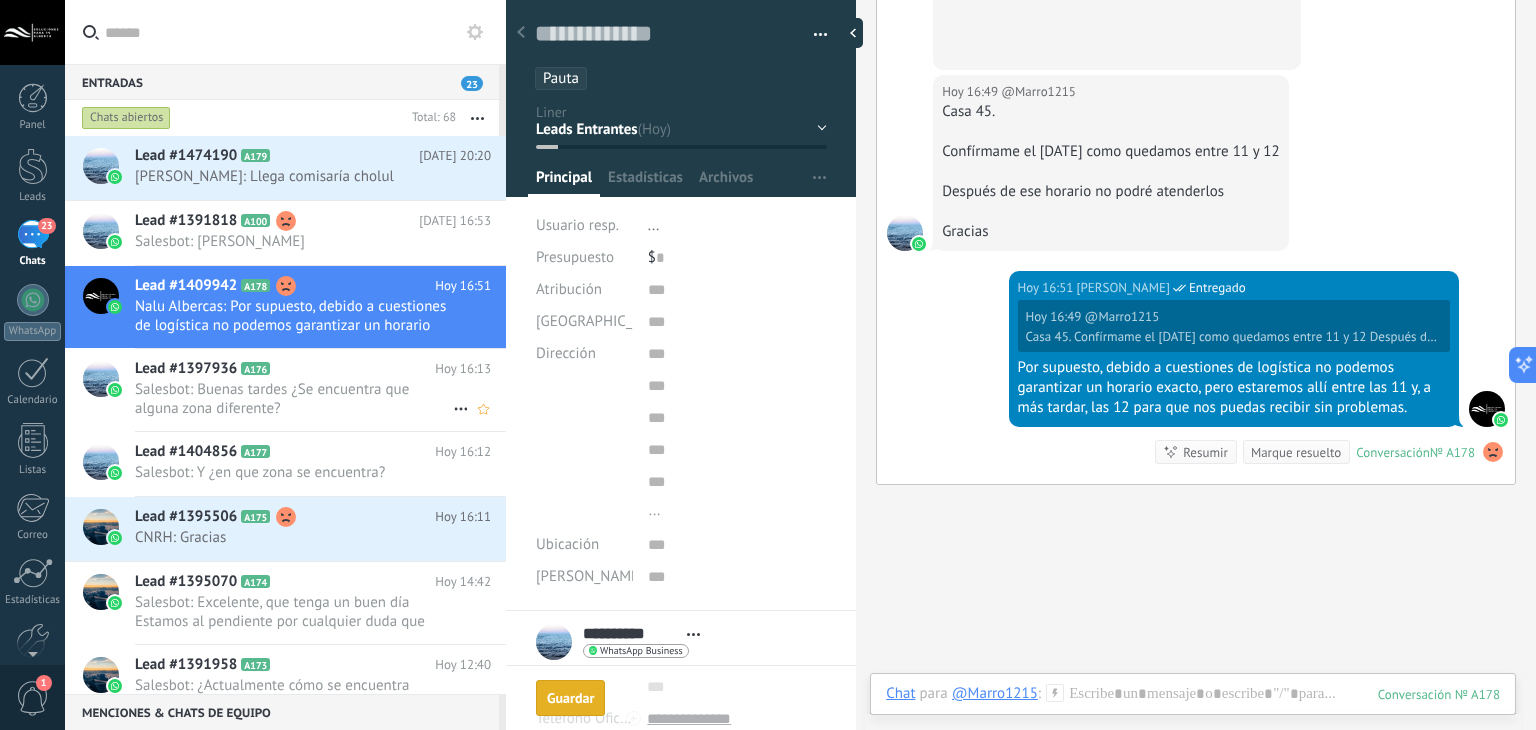 scroll, scrollTop: 1682, scrollLeft: 0, axis: vertical 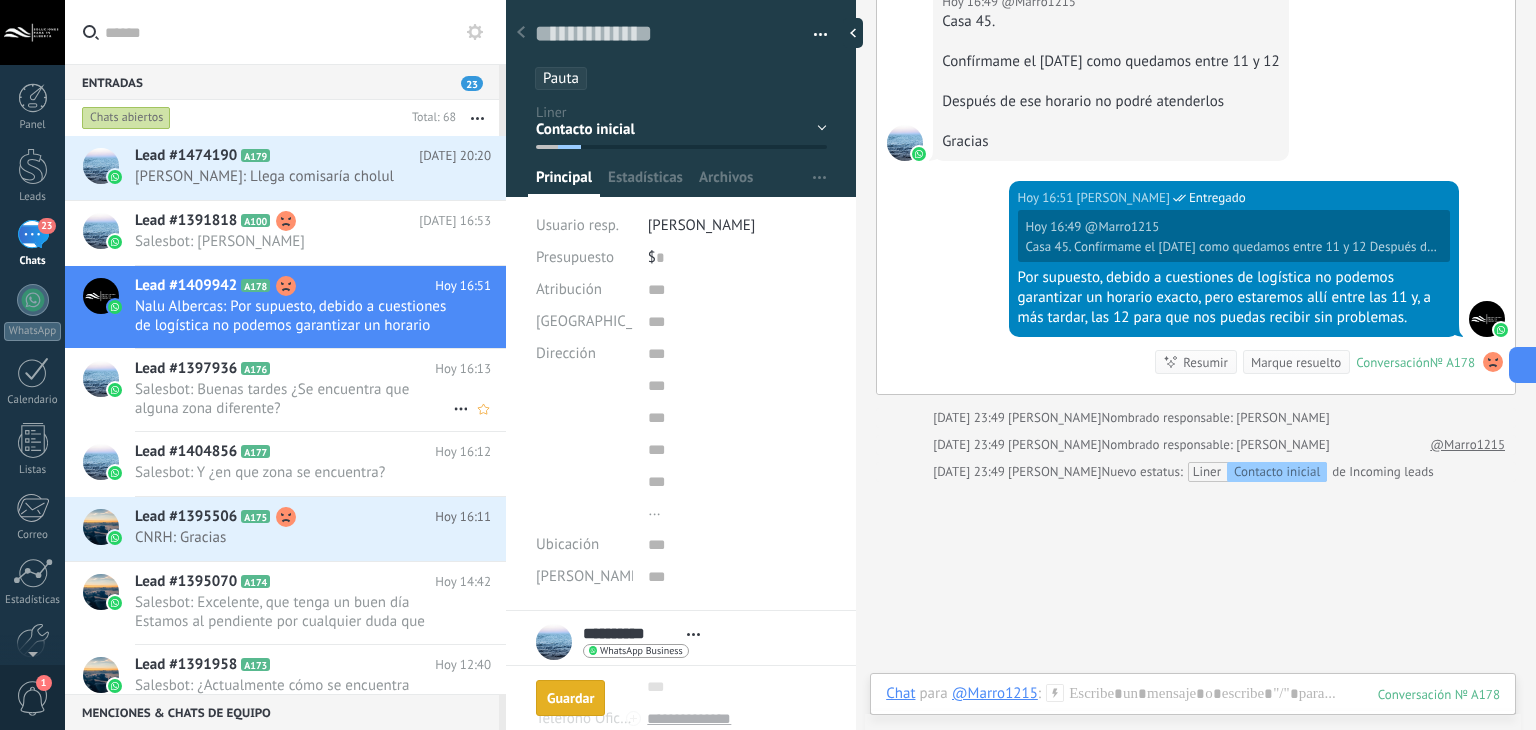 click on "Salesbot: Buenas tardes ¿Se encuentra que alguna zona diferente?" at bounding box center [294, 399] 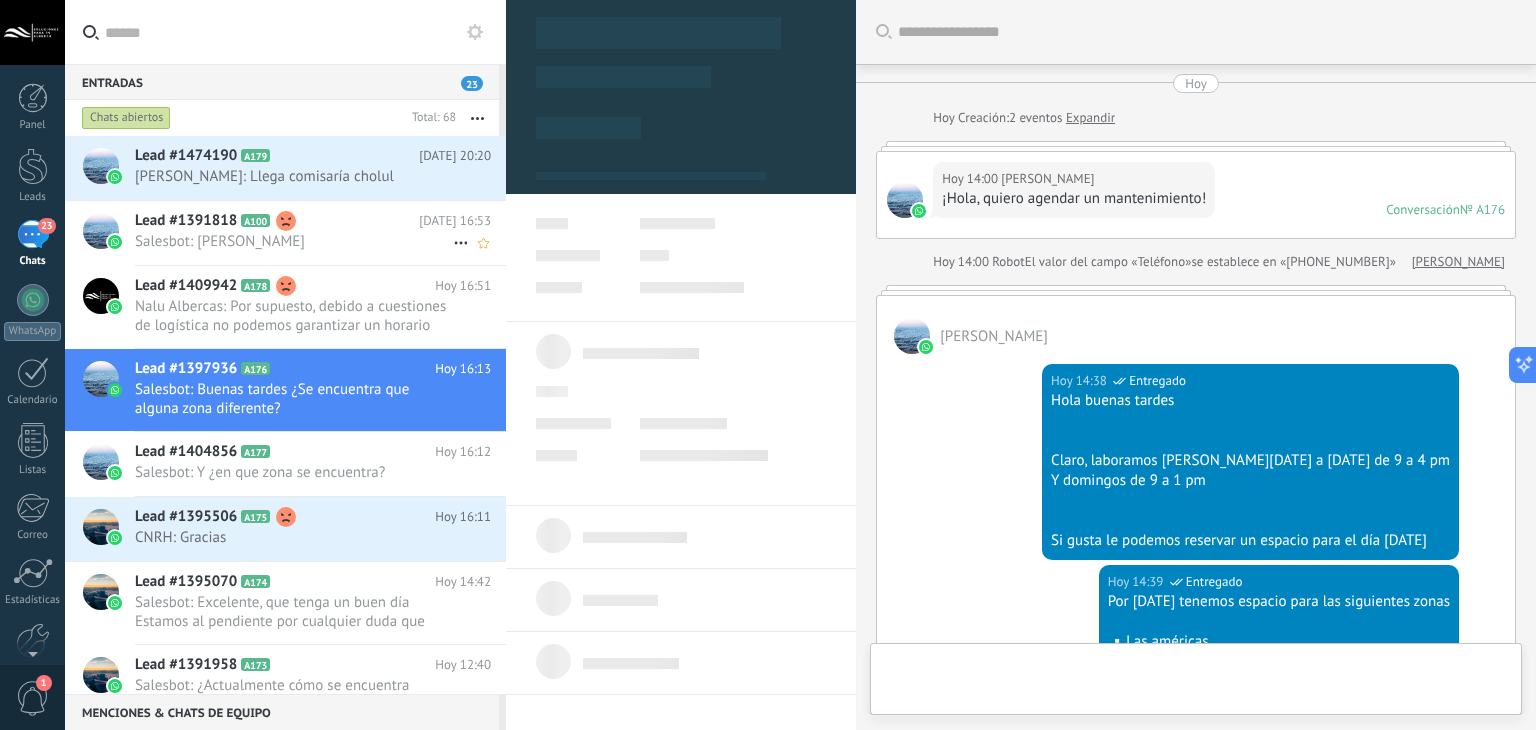 type on "**********" 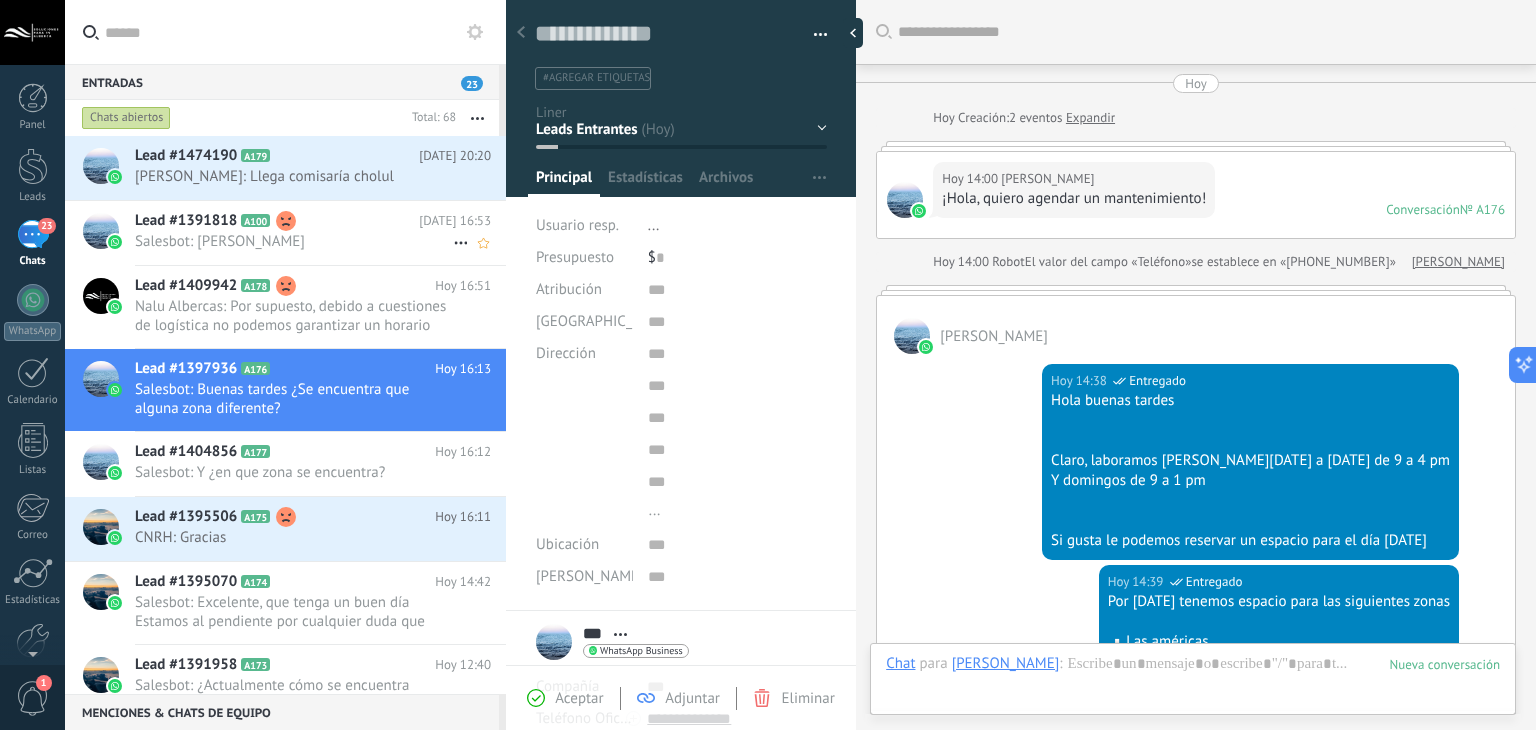 scroll, scrollTop: 436, scrollLeft: 0, axis: vertical 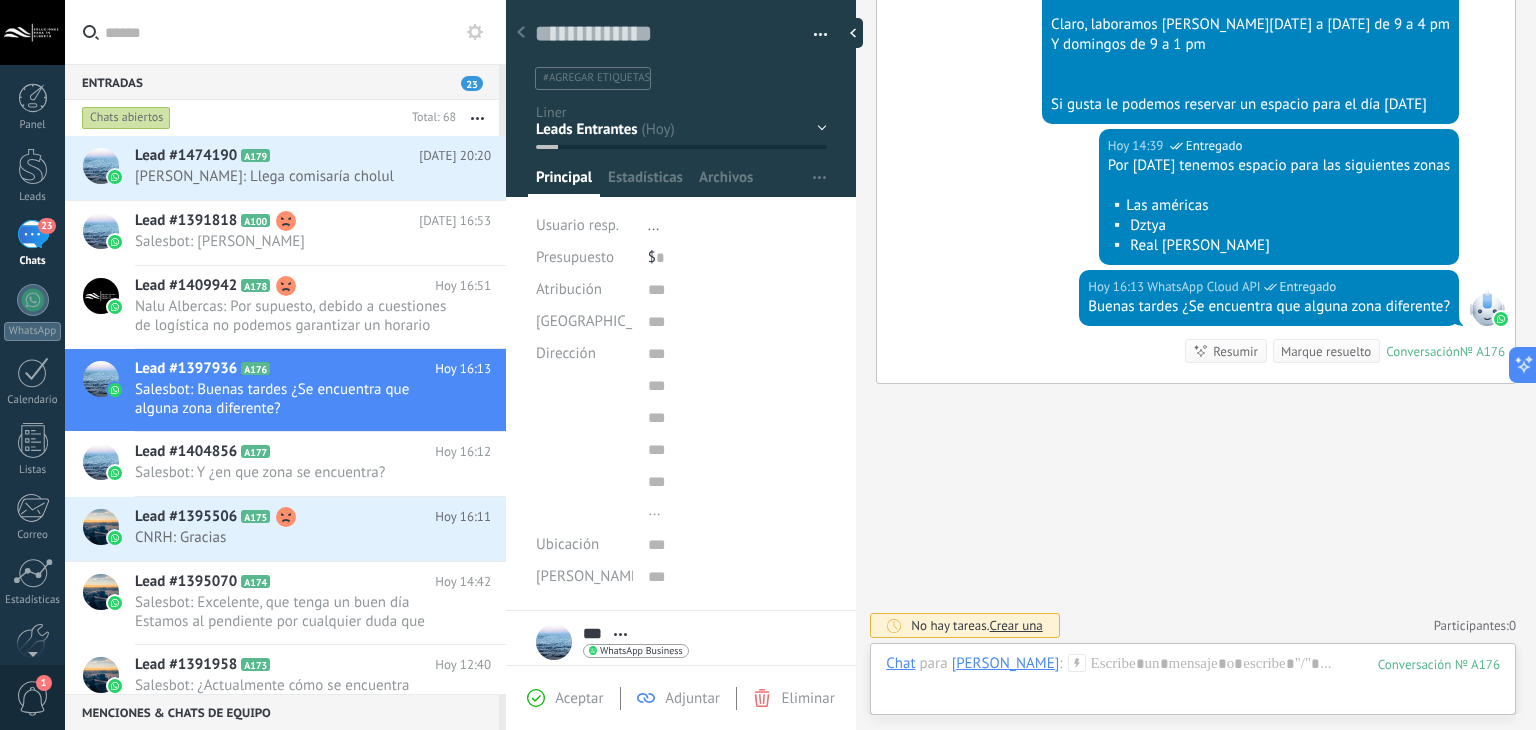 click on "#agregar etiquetas" at bounding box center (677, 78) 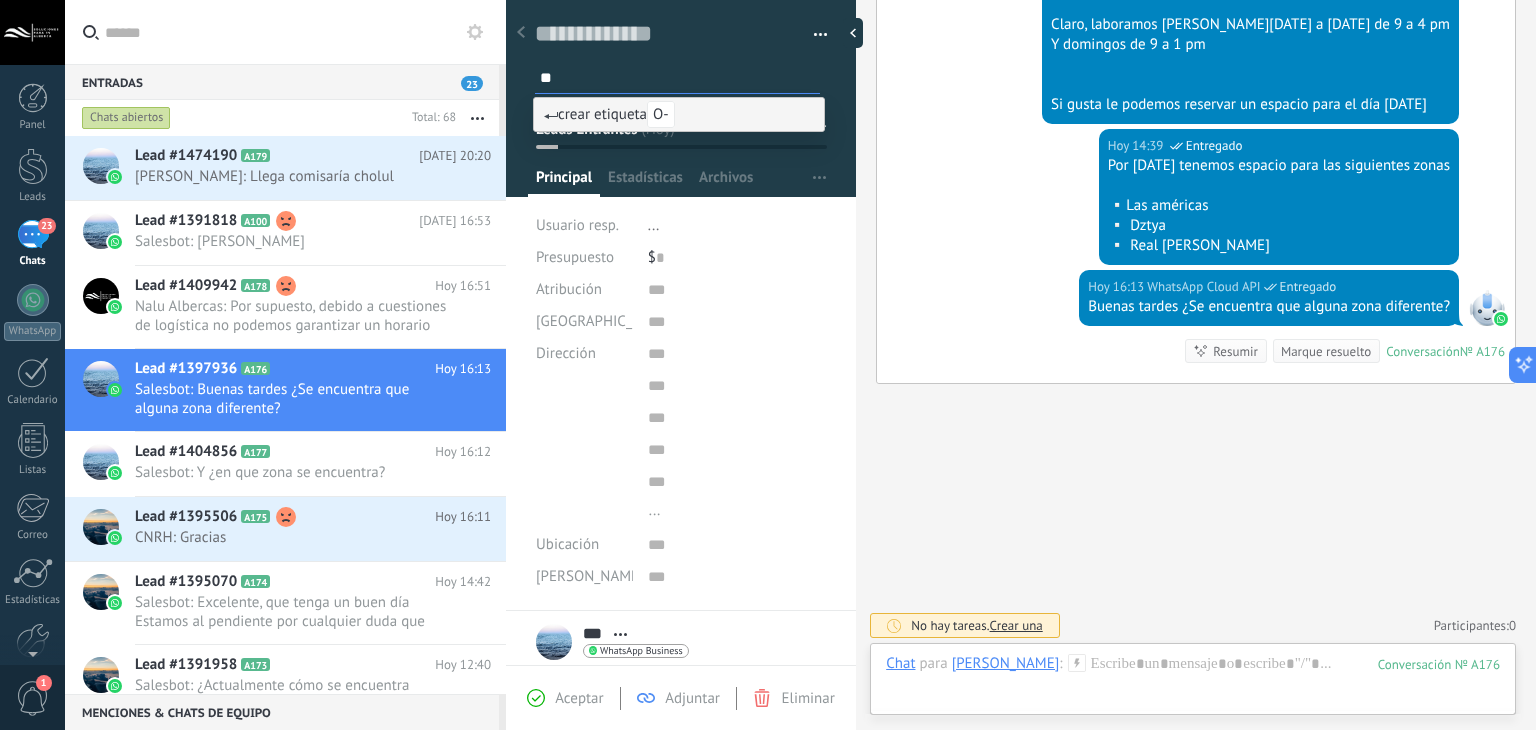 type on "*" 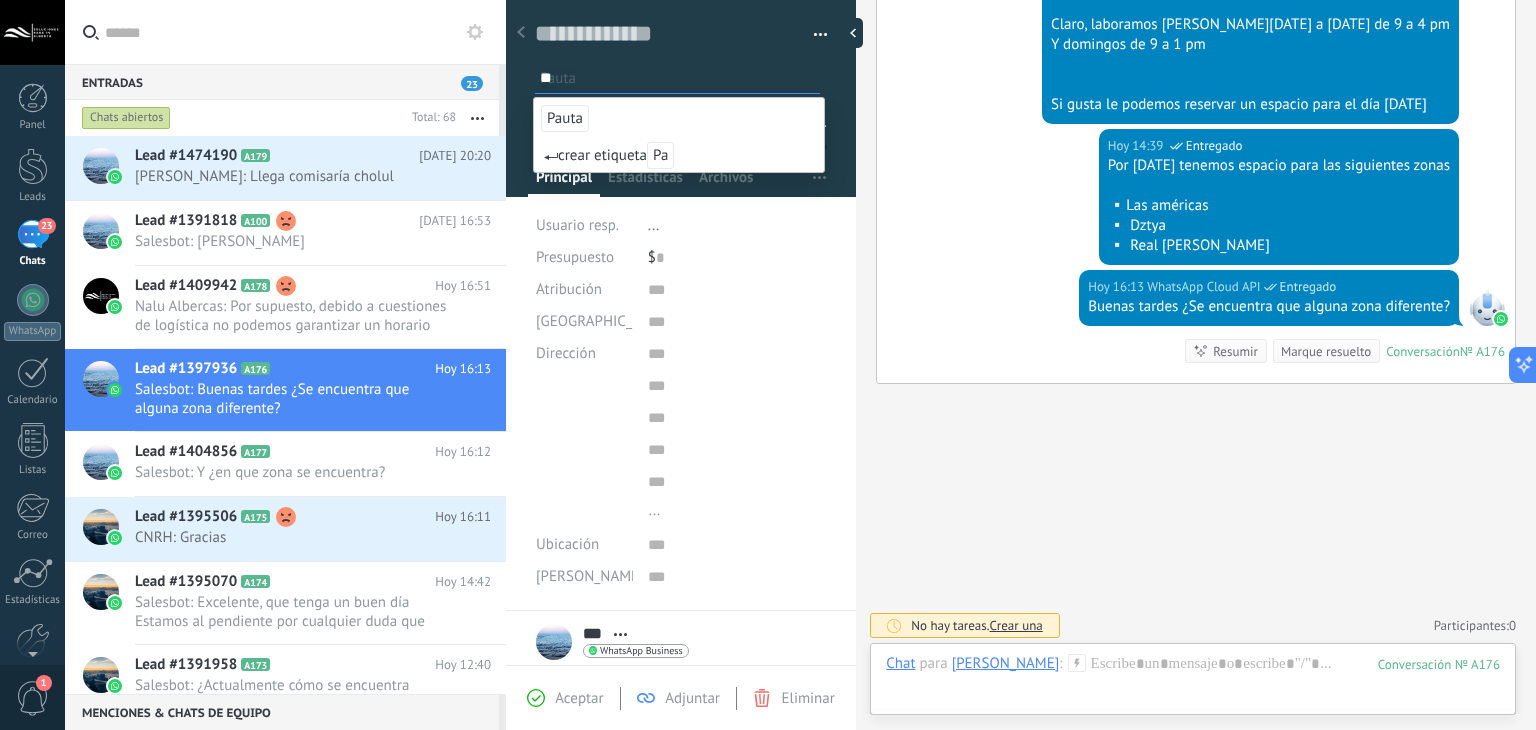 type on "**" 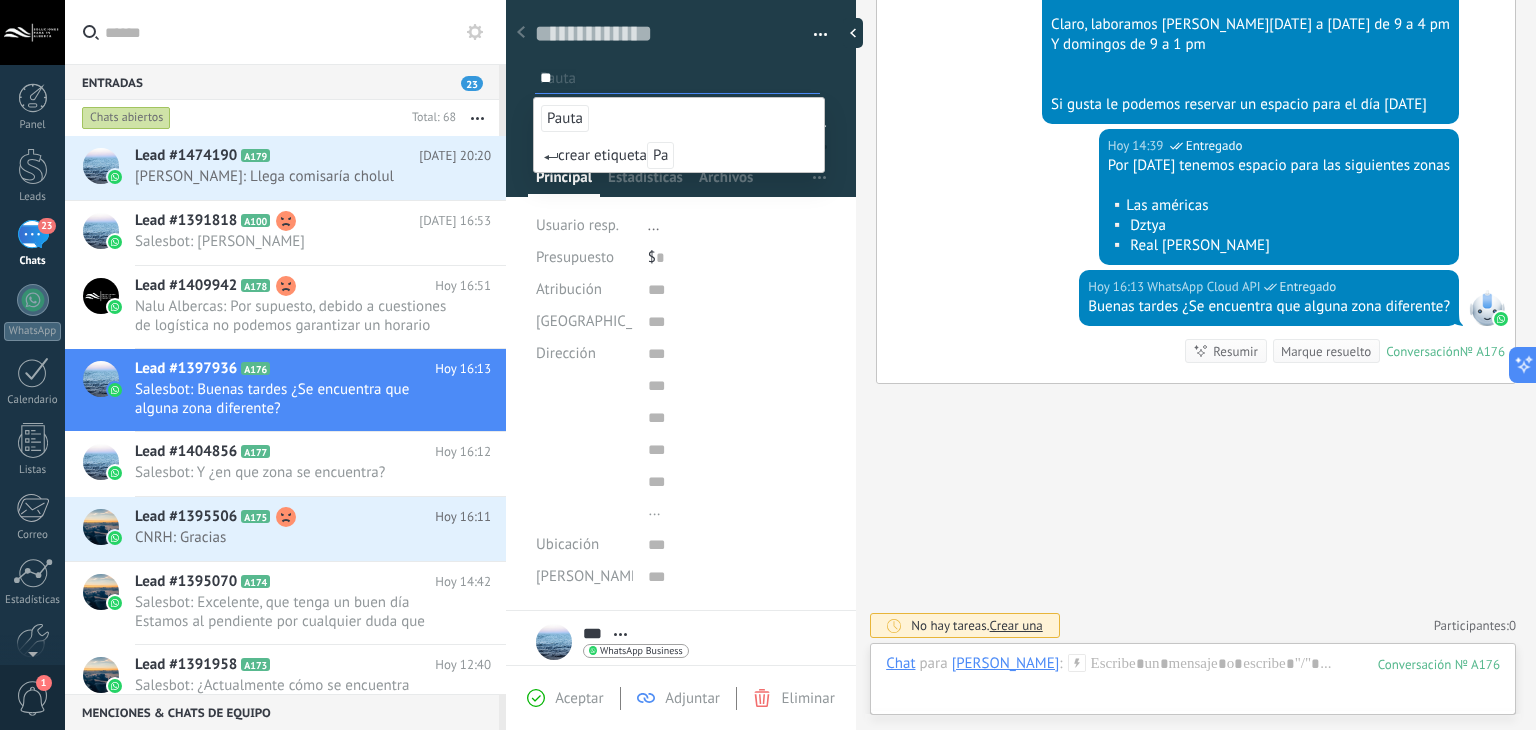 click on "Pauta" at bounding box center (565, 118) 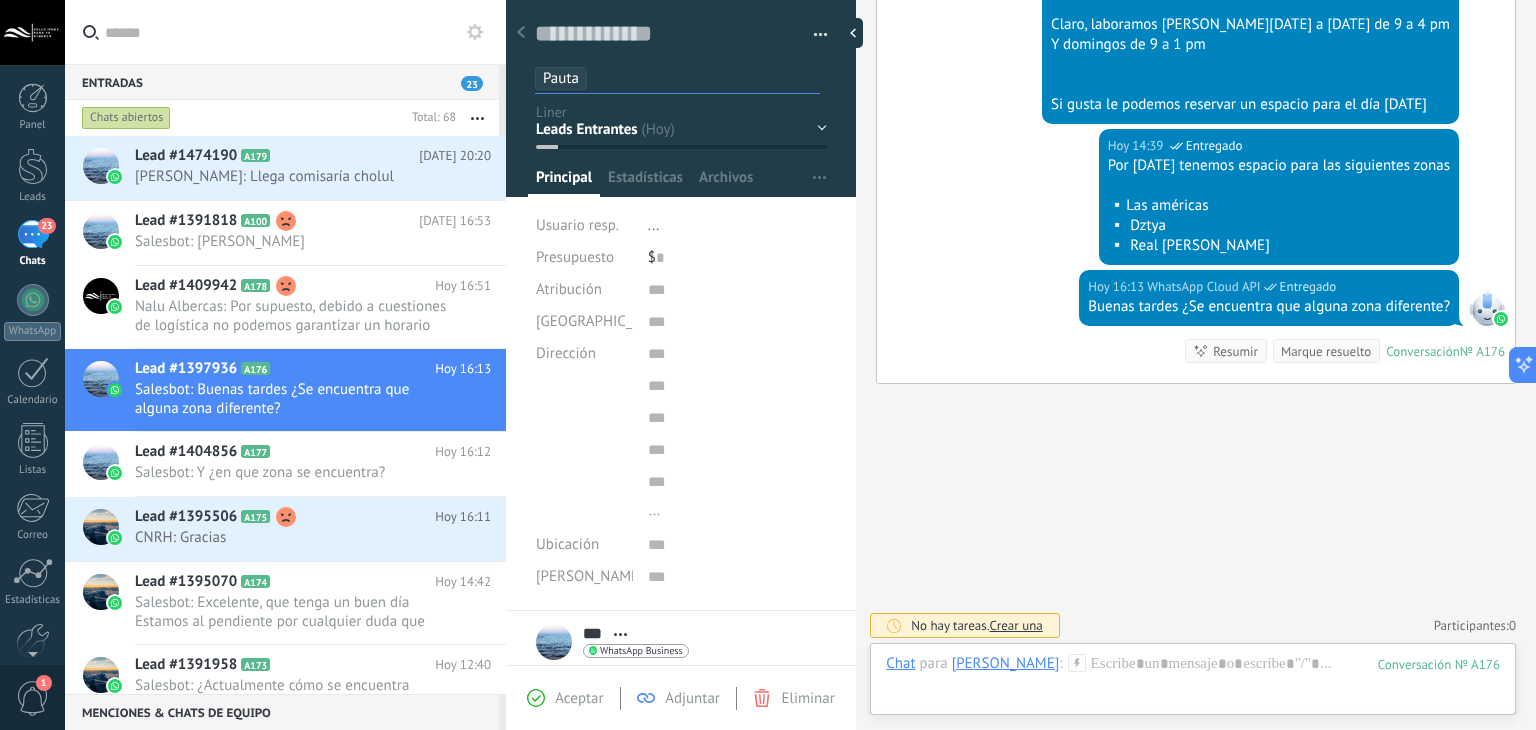 click on "Buscar Carga más [DATE] [DATE] Creación:  2  eventos   Expandir [DATE] 14:00 [PERSON_NAME]  ¡Hola, quiero agendar un mantenimiento! Conversación  № A176 Conversación № A176 [DATE] 14:00 Robot  El valor del campo «Teléfono»  se establece en «[PHONE_NUMBER]» [PERSON_NAME][DATE] 14:38 WhatsApp Cloud API  Entregado Hola buenas tardes     Claro, laboramos [PERSON_NAME][DATE] a [DATE] de 9 a 4 pm Y domingos de 9 a 1 pm     Si gusta le podemos reservar un espacio para el día [DATE] [DATE] 14:39 WhatsApp Cloud API  Entregado Por [DATE] tenemos espacio para las siguientes zonas   ▫️[GEOGRAPHIC_DATA] ▫️ Dztya ▫️ Real [PERSON_NAME] [DATE] 16:13 WhatsApp Cloud API  Entregado Buenas tardes ¿Se encuentra que alguna zona diferente? Conversación  № A176 Conversación № A176 Resumir Resumir Marque resuelto [DATE] 16:13 SalesBot: Buenas tardes ¿Se encuentra que alguna zona diferente? Conversación № A176 No hay tareas.  Crear una Participantes:  0 Agregar usuario Bots:  0" at bounding box center (1196, 148) 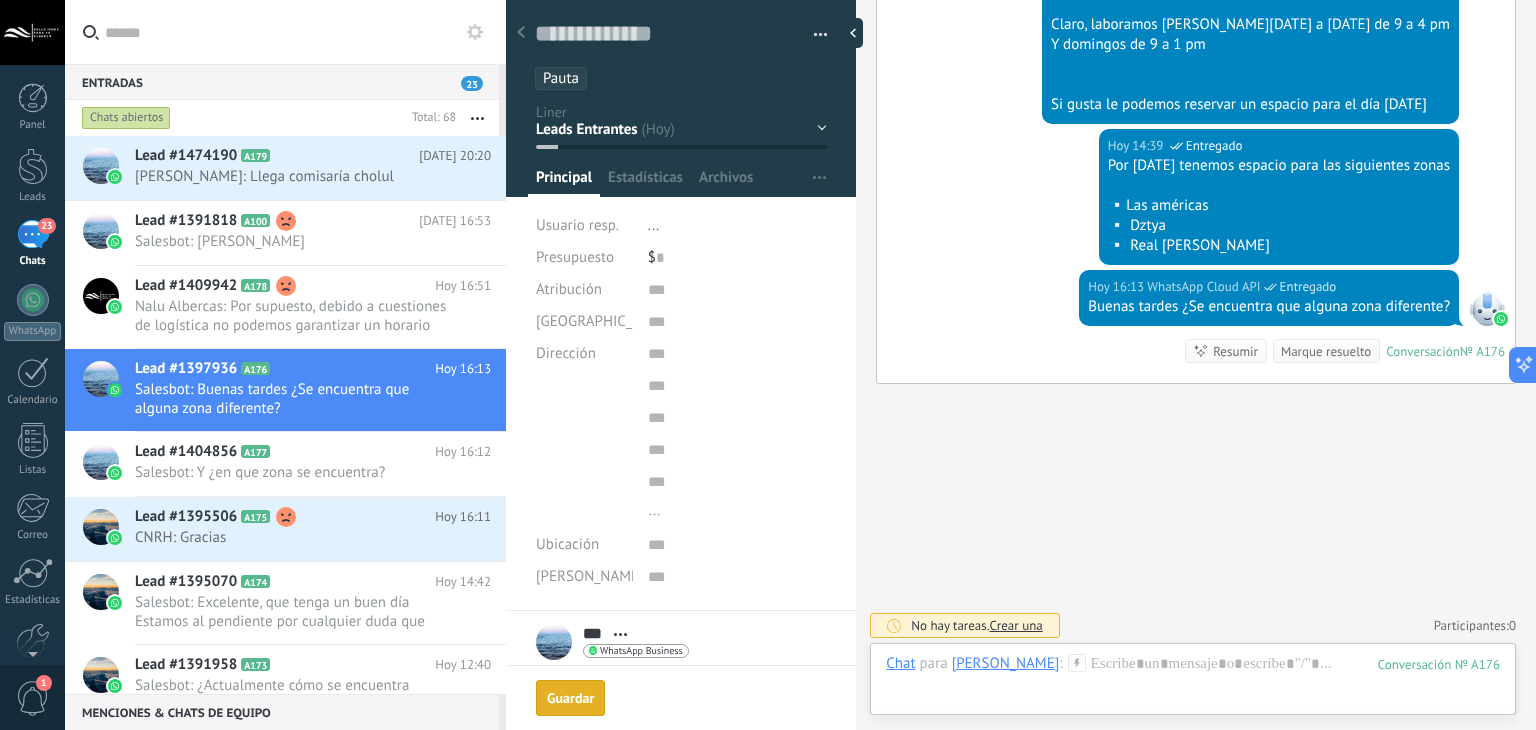 click on "Guardar" at bounding box center (570, 698) 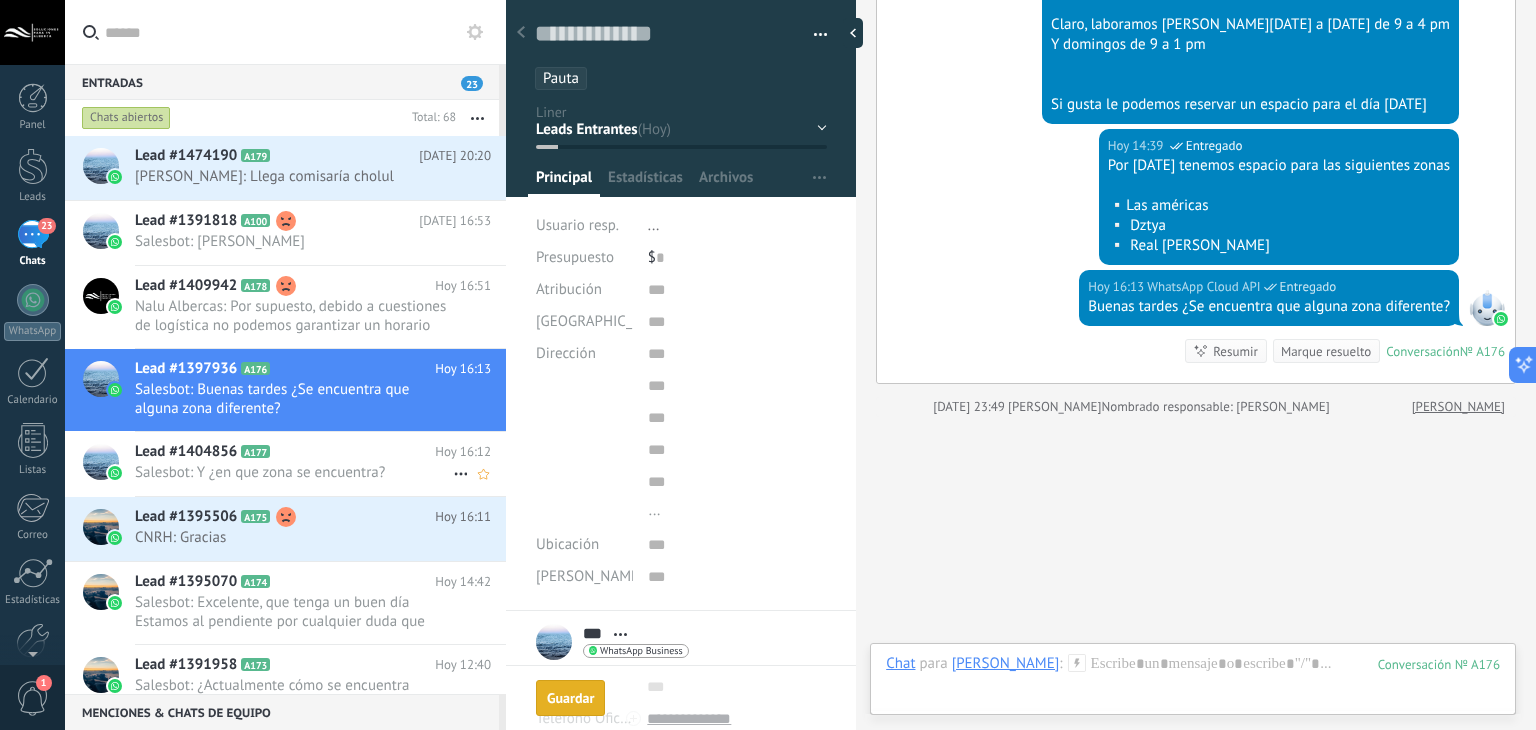 scroll, scrollTop: 524, scrollLeft: 0, axis: vertical 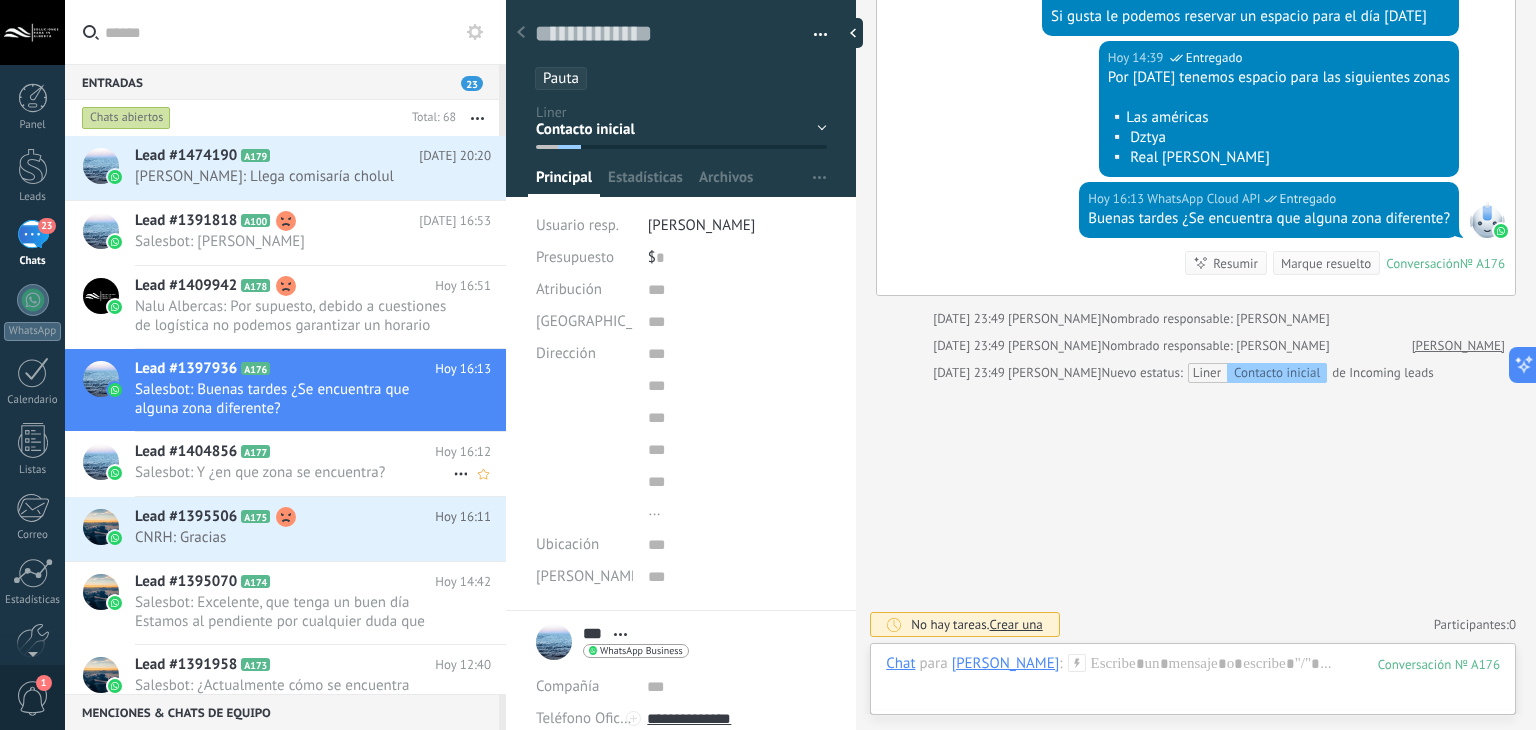 click on "Salesbot: Y ¿en que zona se encuentra?" at bounding box center (294, 472) 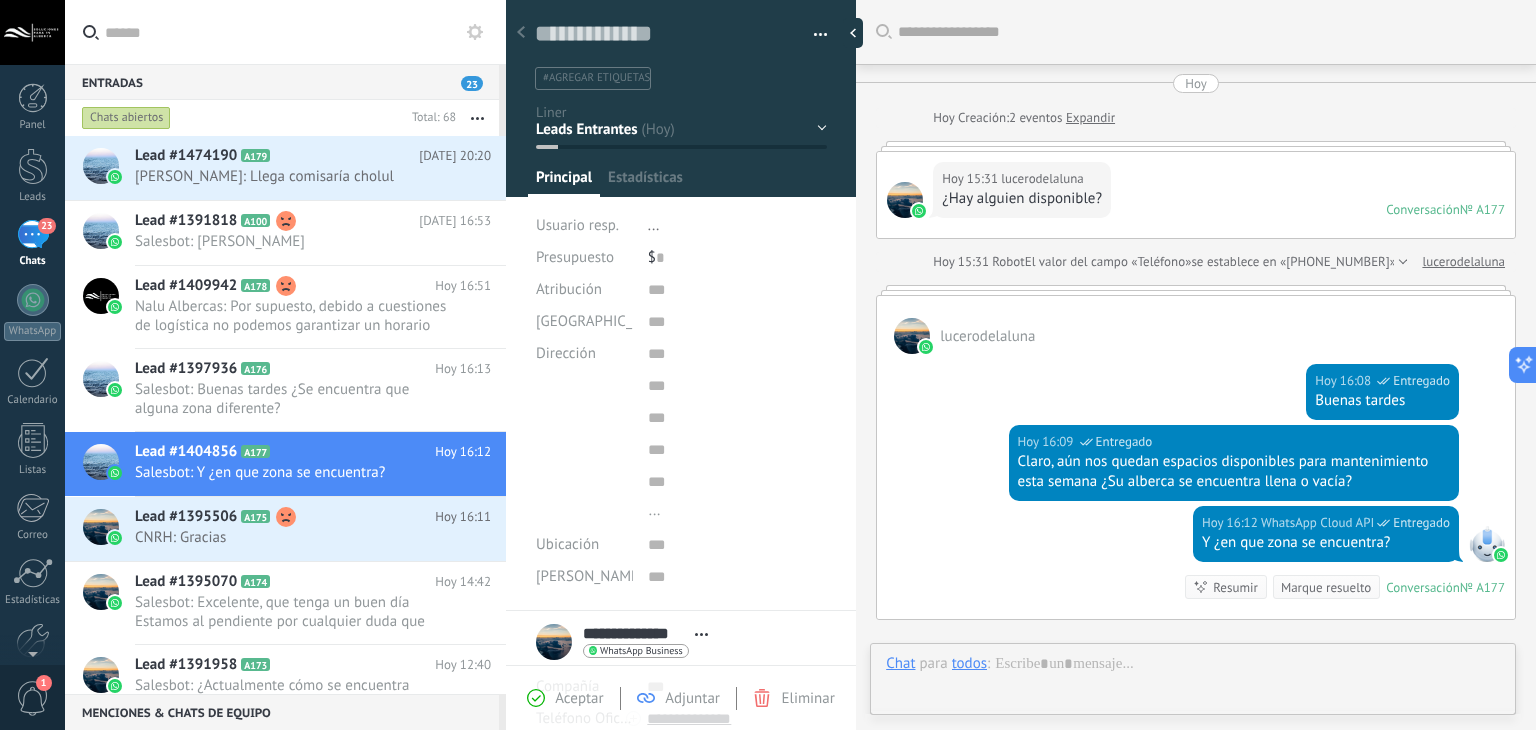 scroll, scrollTop: 236, scrollLeft: 0, axis: vertical 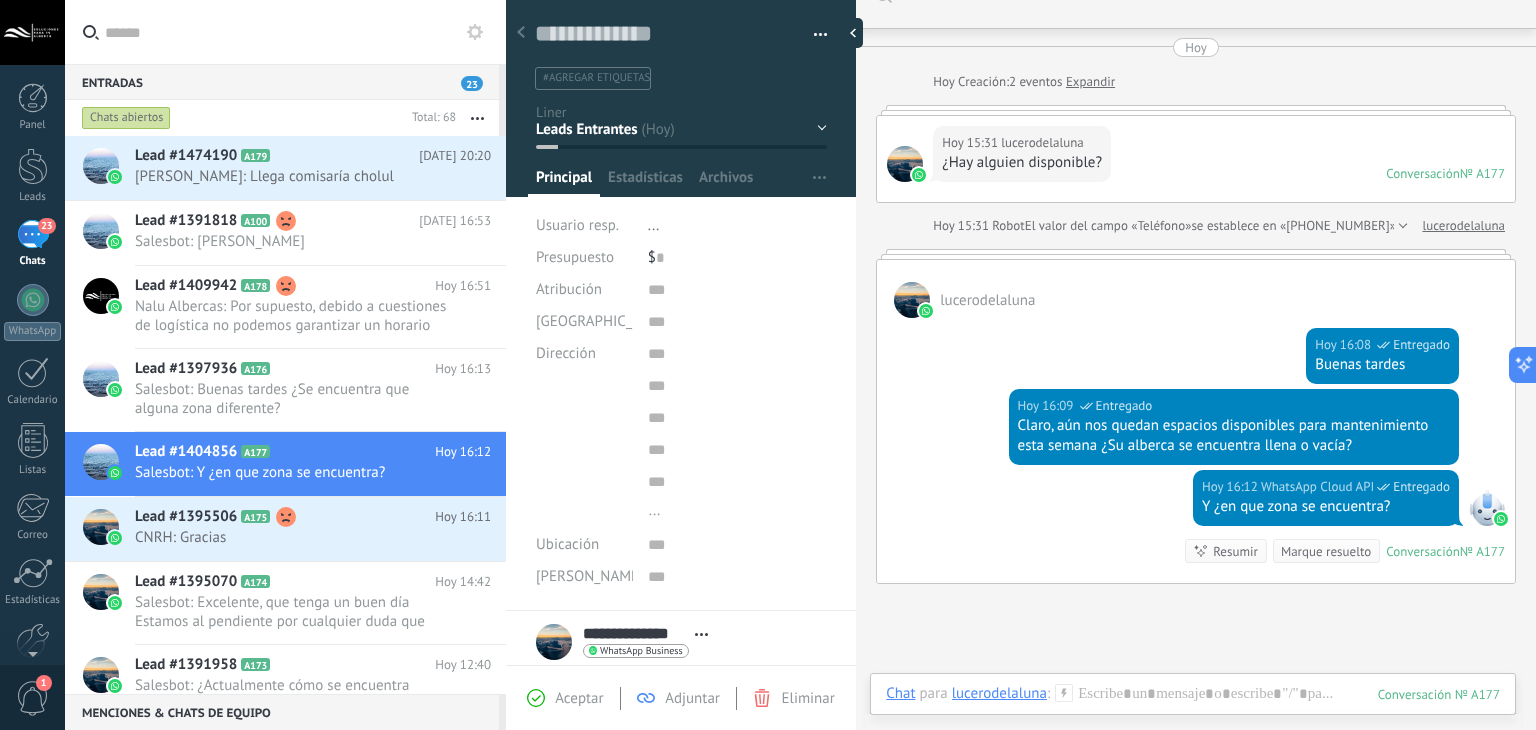 click on "#agregar etiquetas" at bounding box center (596, 78) 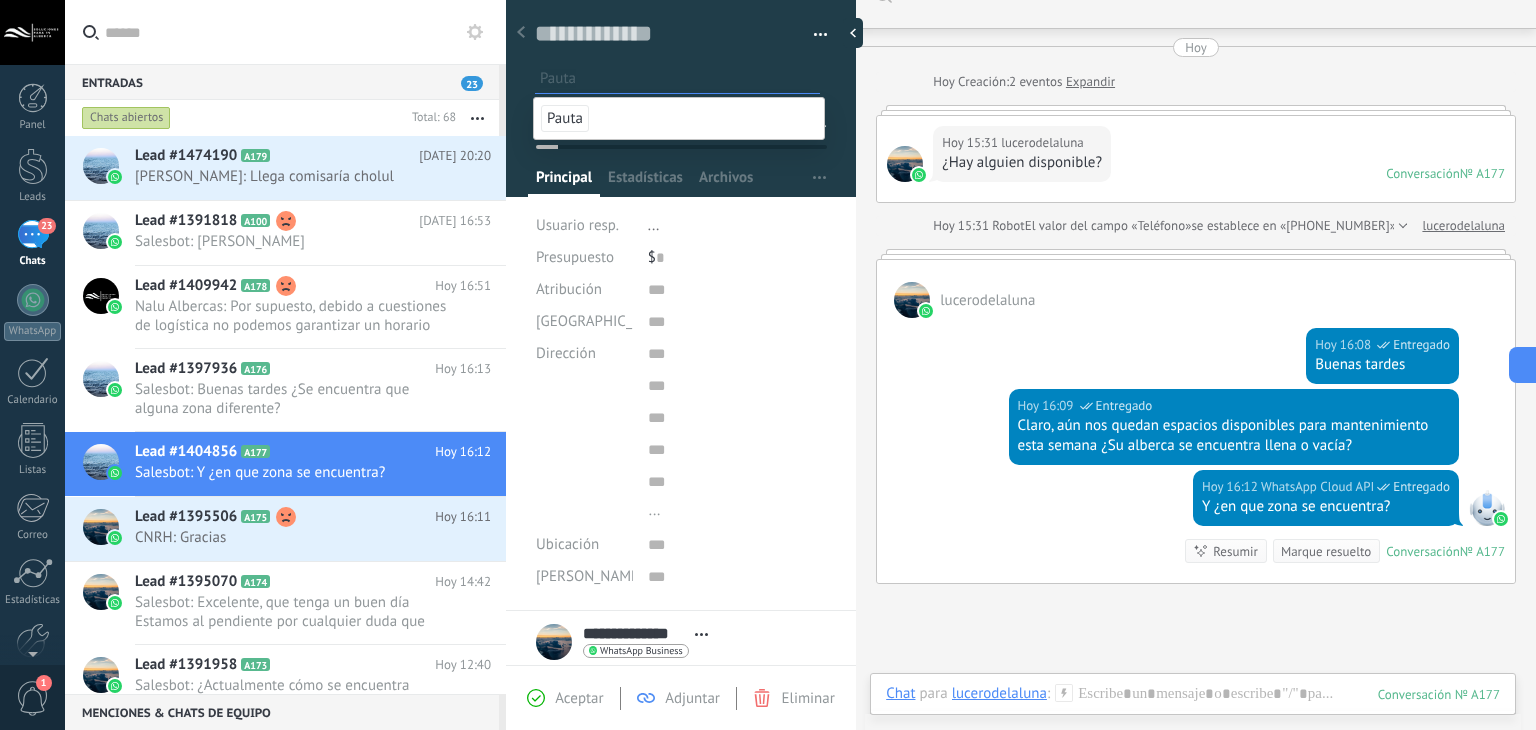 click on "Pauta" at bounding box center (565, 118) 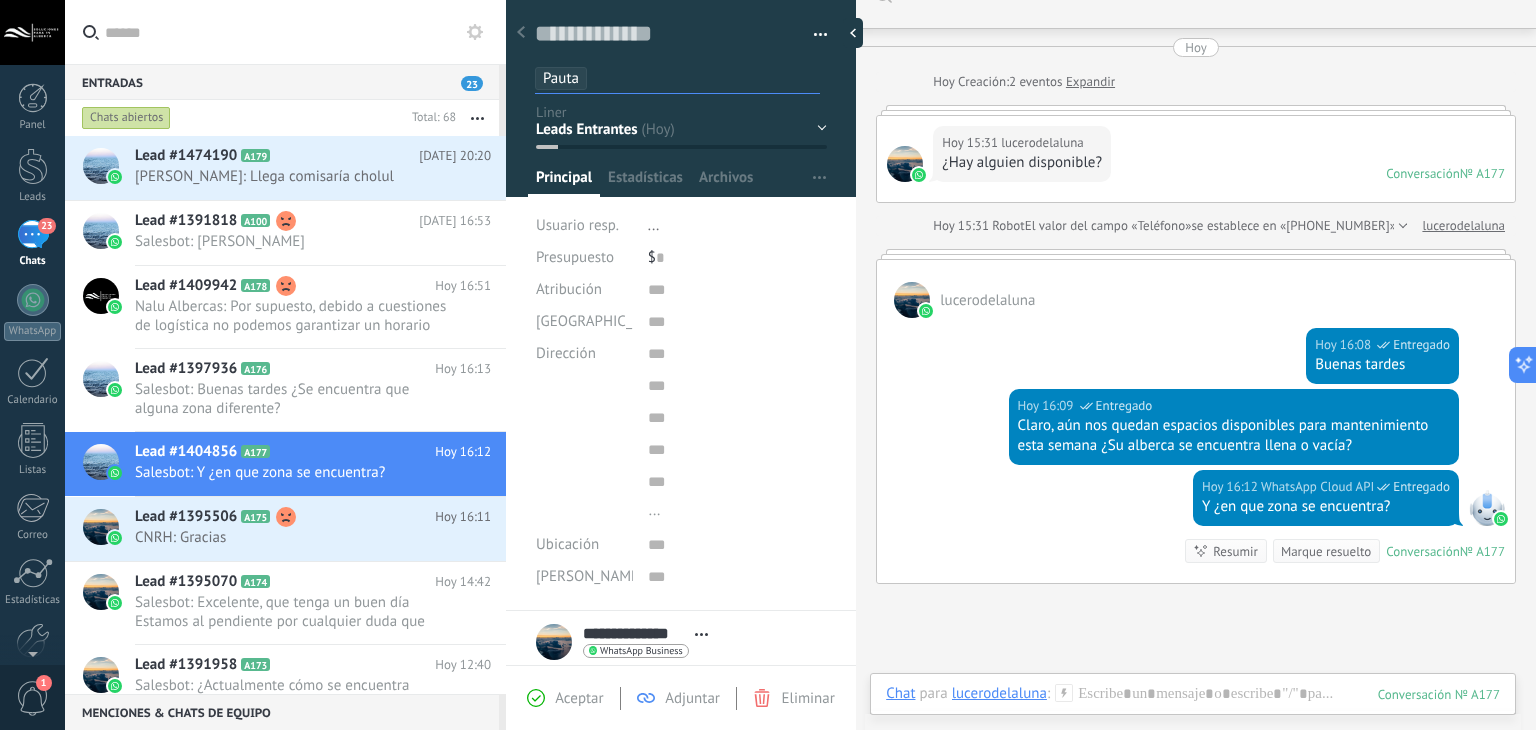 click on "[DATE] 16:09 WhatsApp Cloud API  Entregado Claro, aún nos quedan espacios disponibles para mantenimiento esta semana ¿Su alberca se encuentra llena o vacía?" at bounding box center [1196, 429] 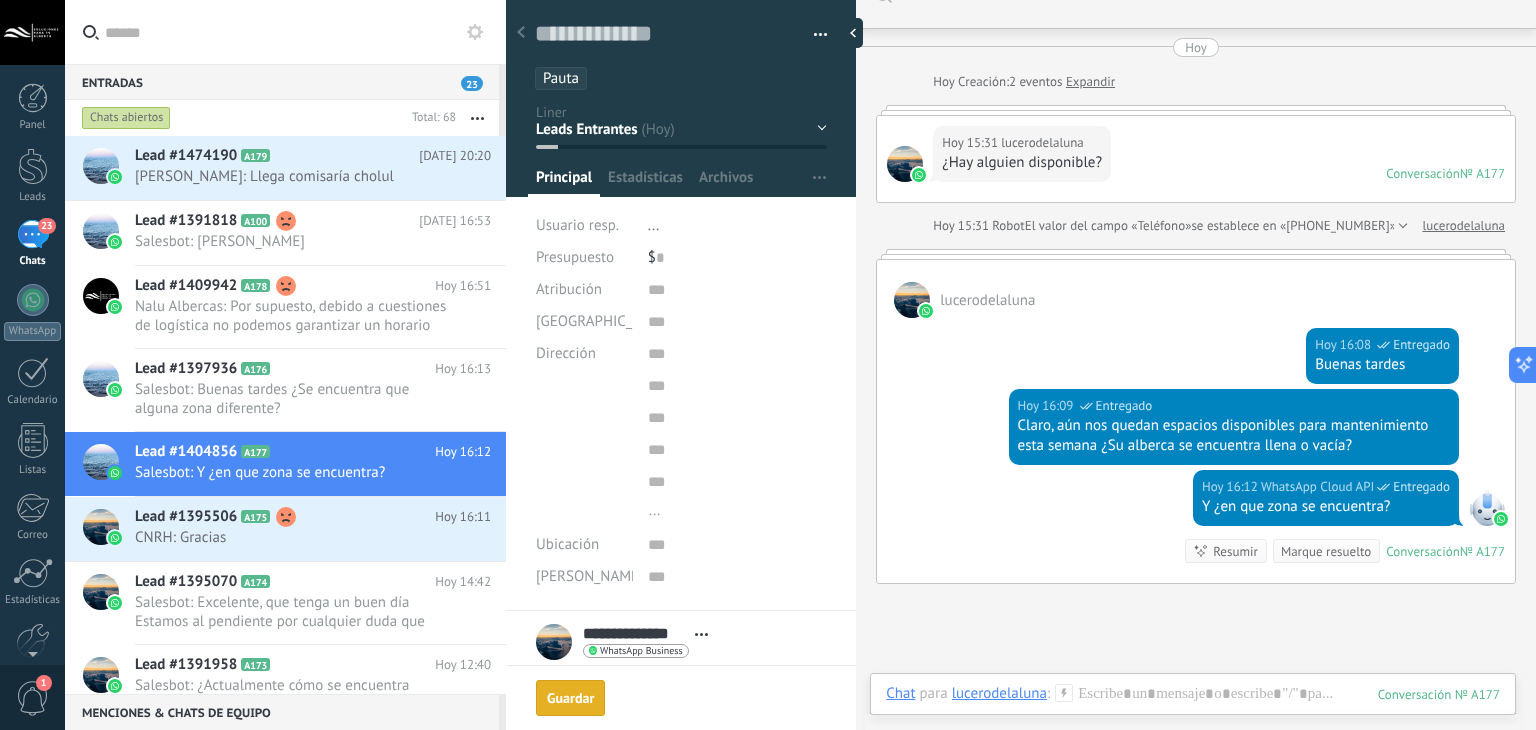 click on "Guardar" at bounding box center [570, 698] 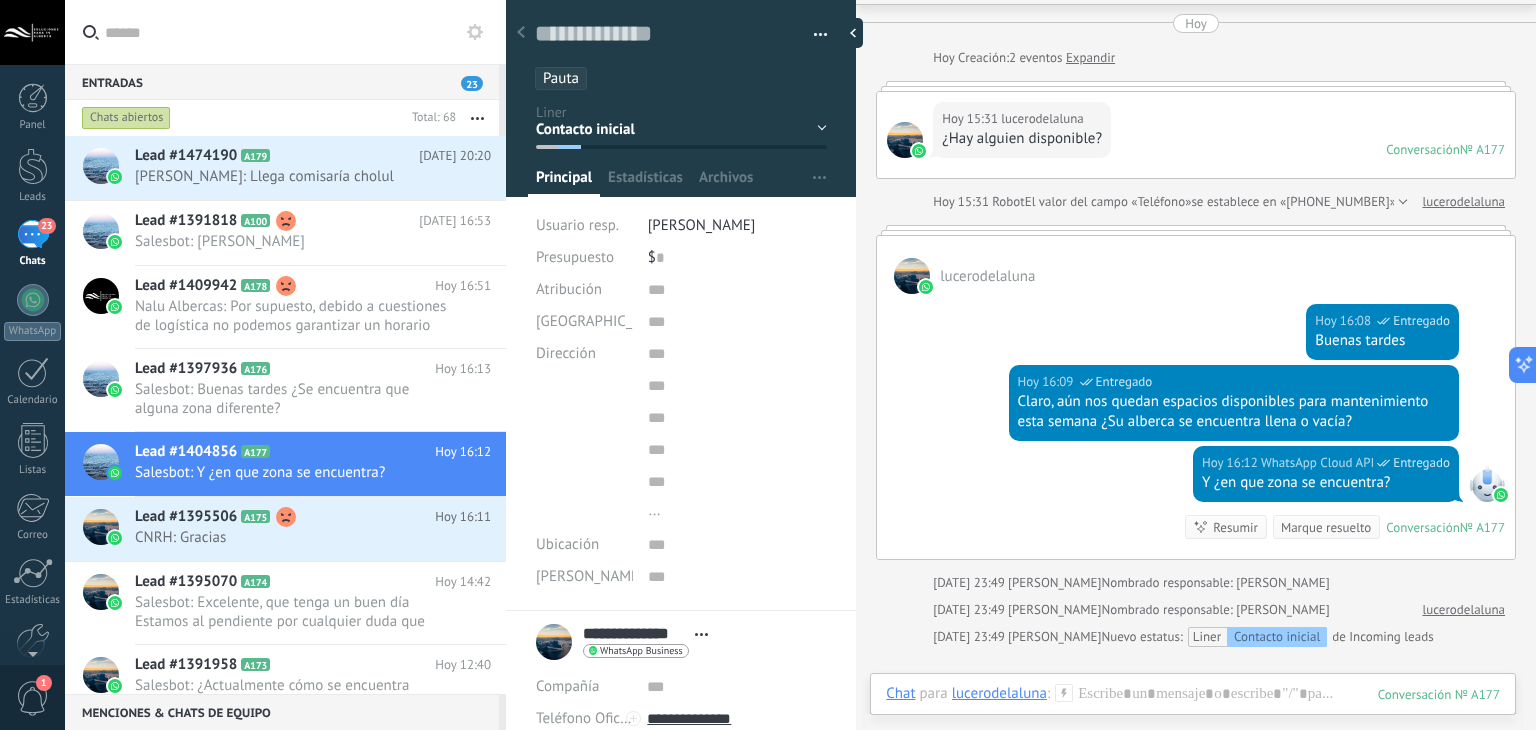 scroll, scrollTop: 0, scrollLeft: 0, axis: both 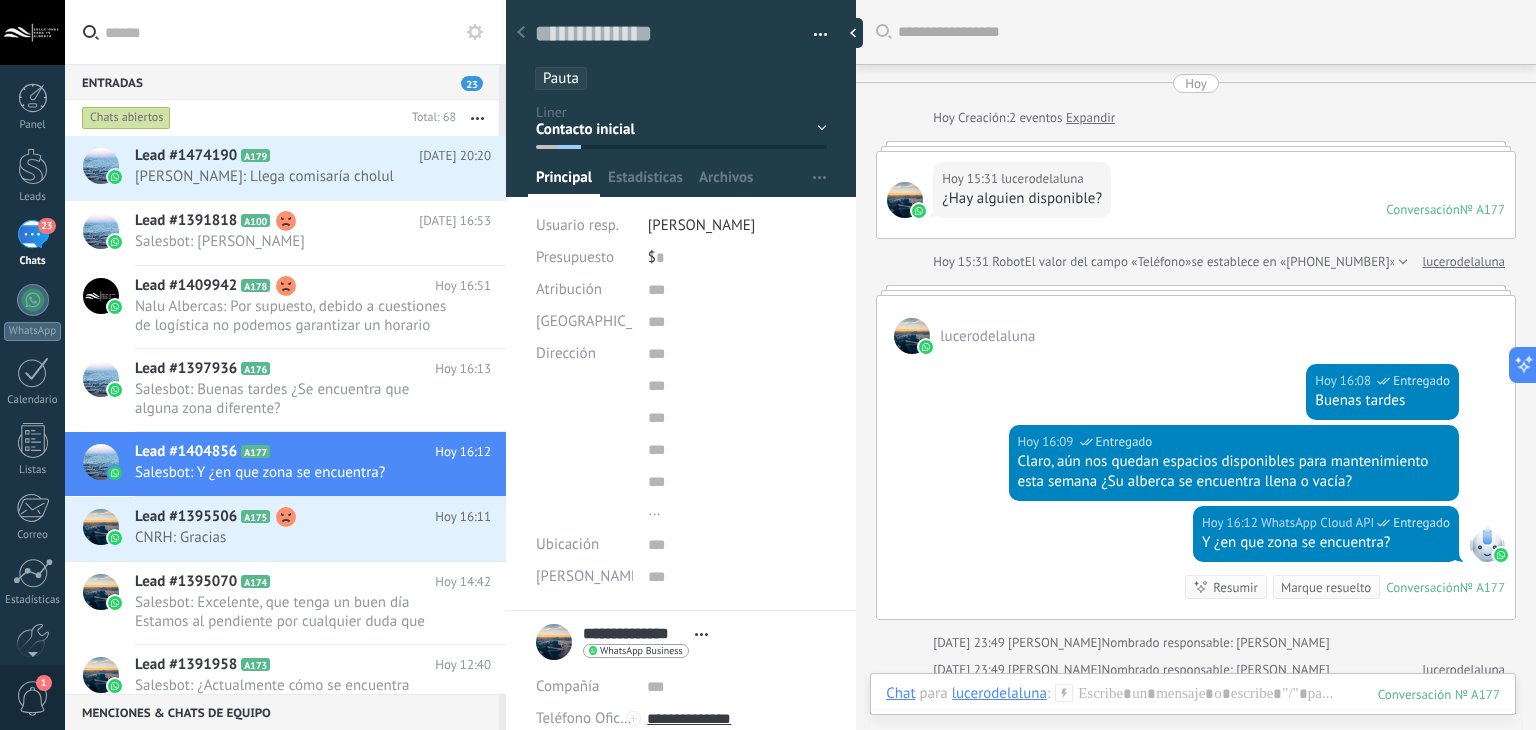 click on "Contacto inicial
no contestó
stand  by 15 días
1ER INTENTO
2DO INTENTO" at bounding box center [0, 0] 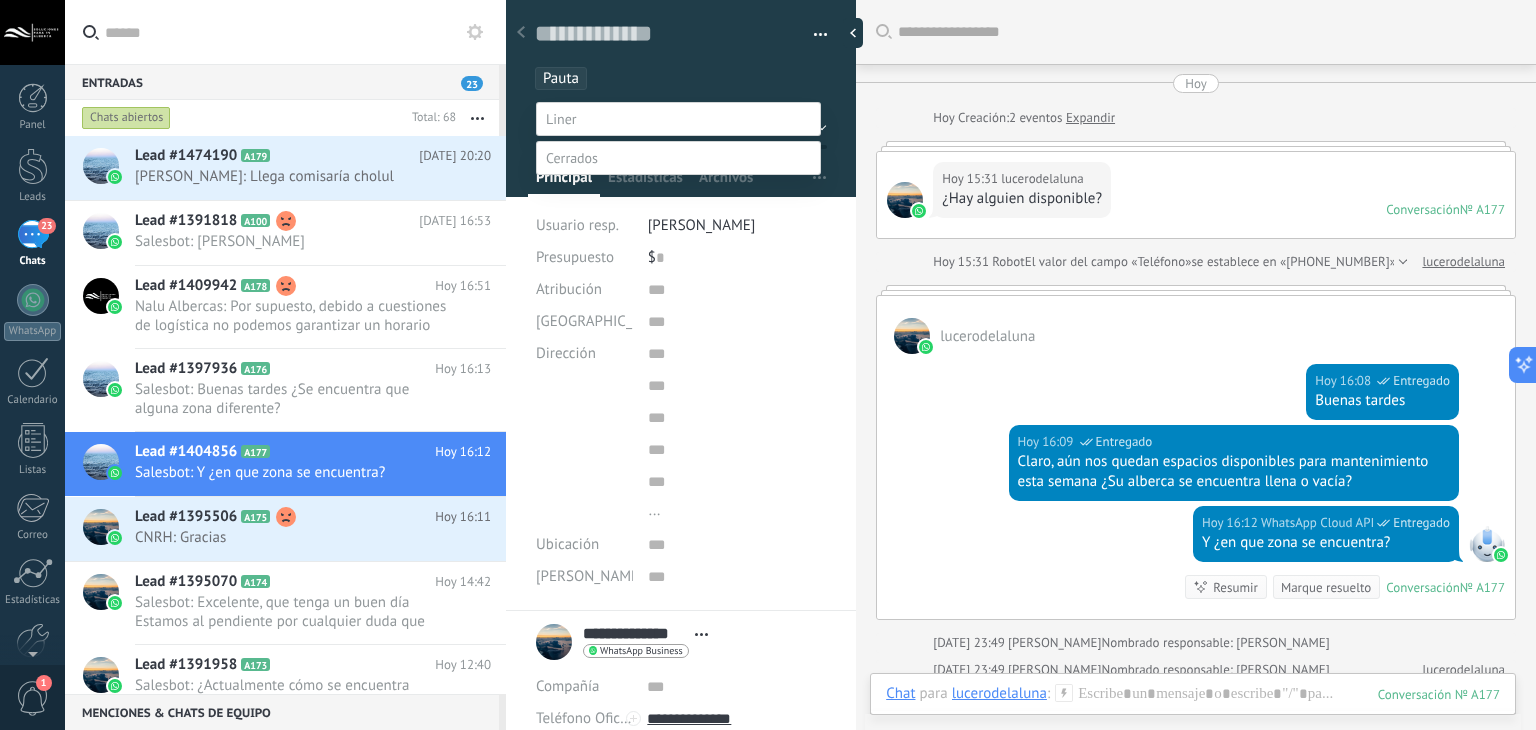 click on "no contestó" at bounding box center [0, 0] 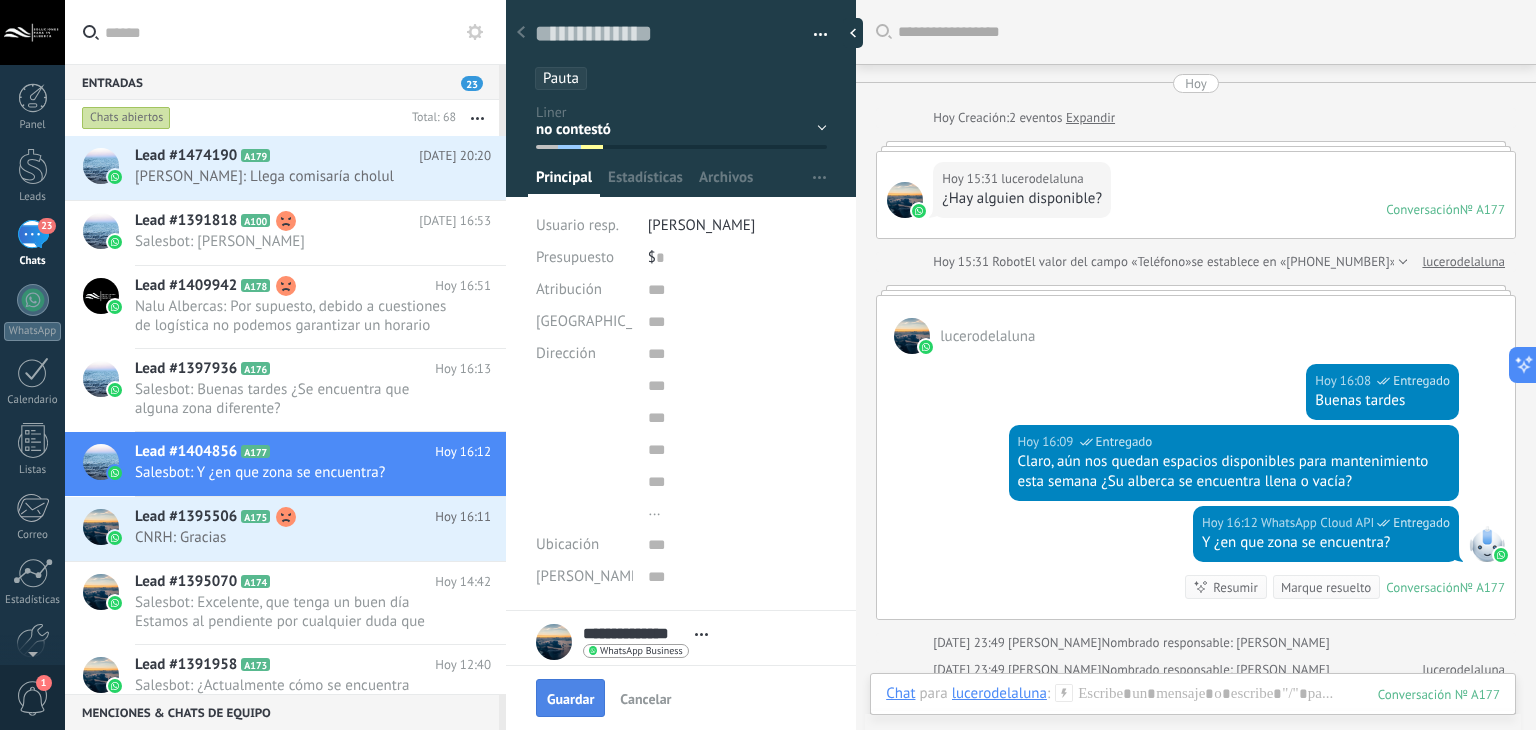 click on "Guardar" at bounding box center [570, 699] 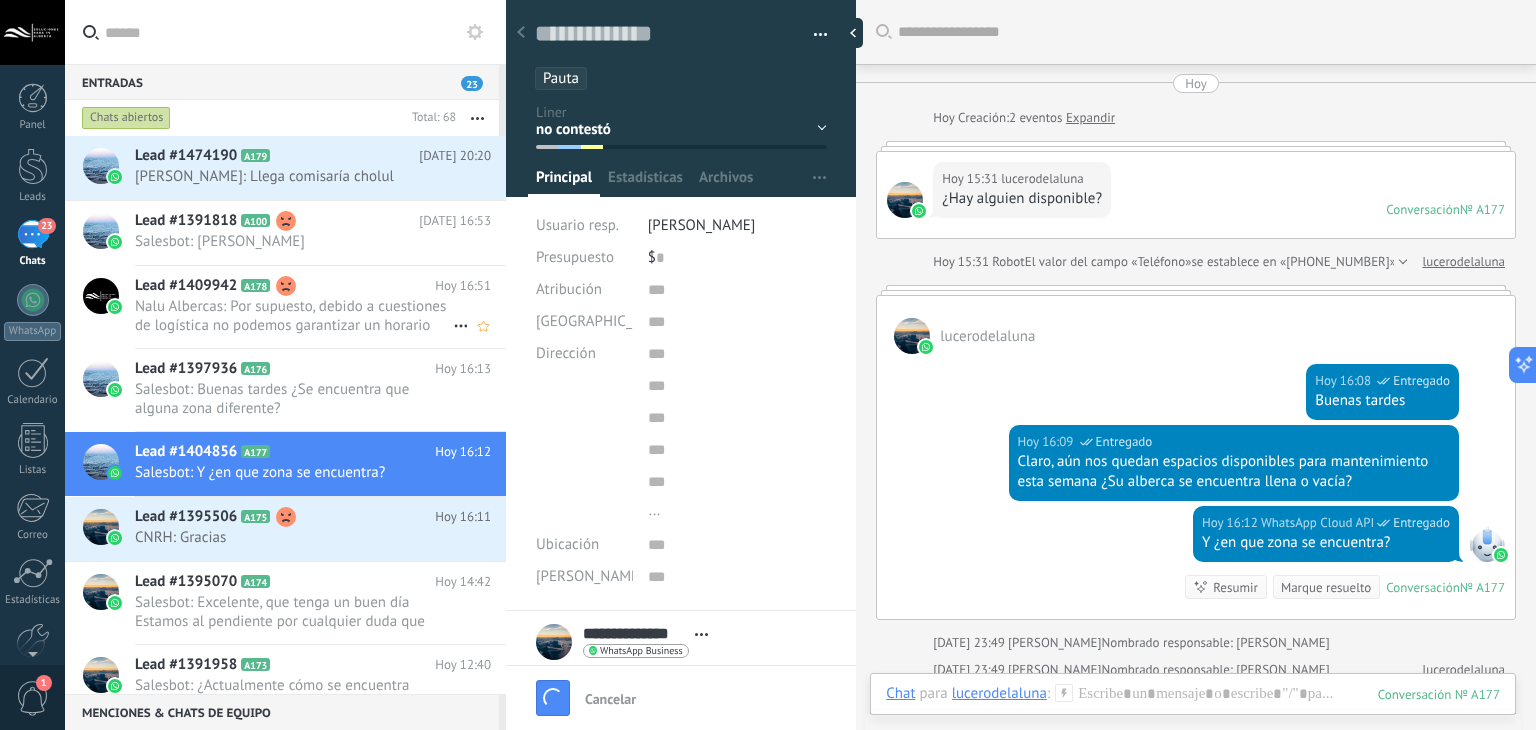 scroll, scrollTop: 27, scrollLeft: 0, axis: vertical 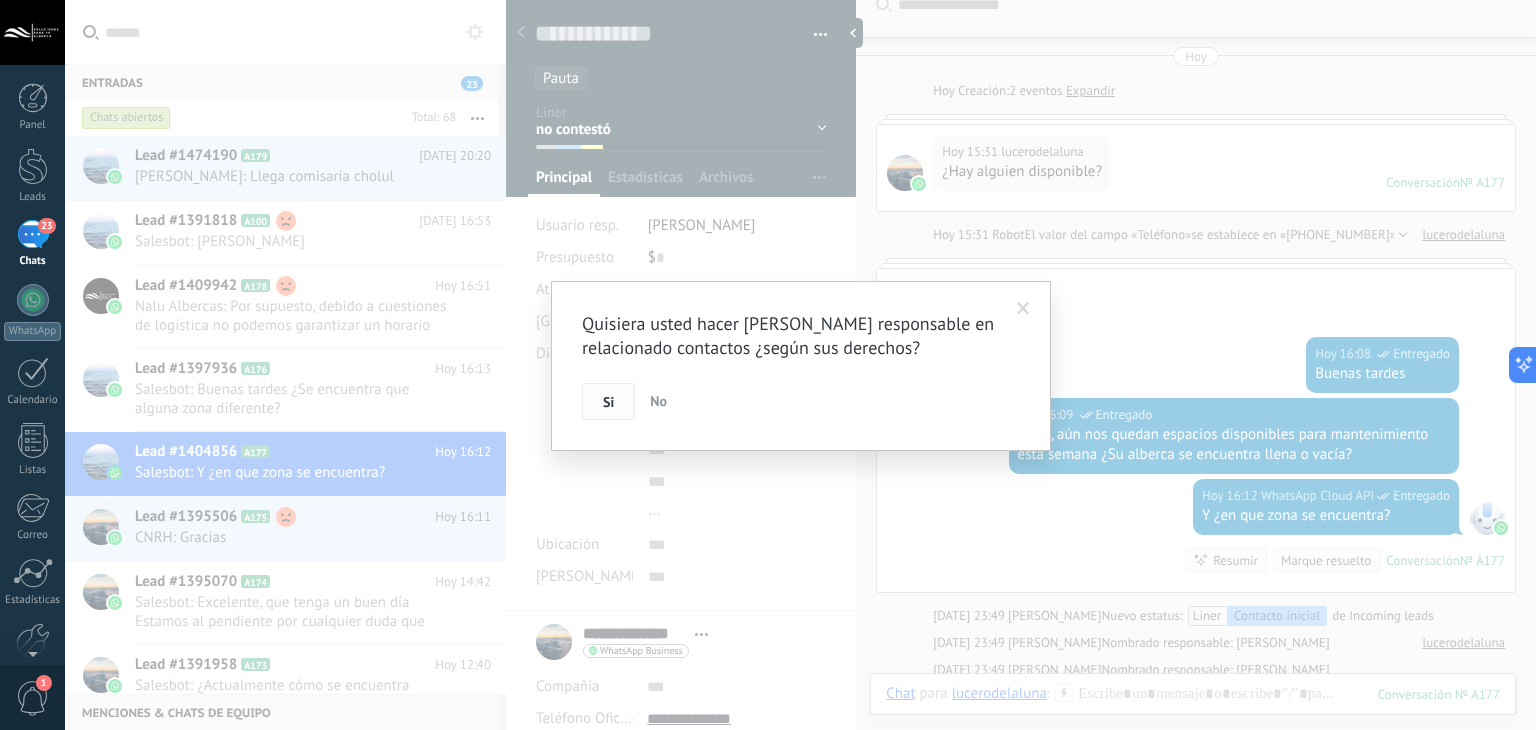 click on "Si" at bounding box center (608, 402) 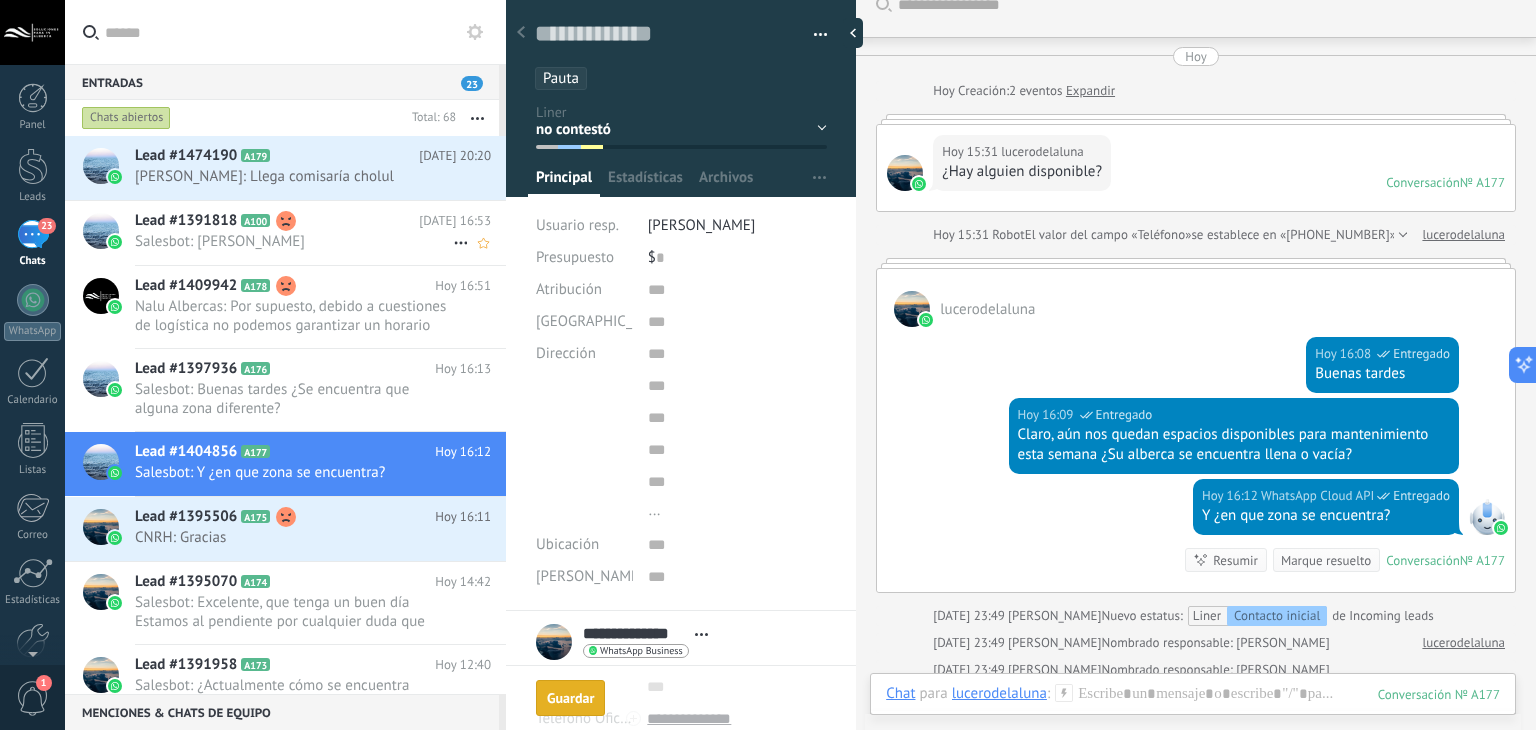 click on "Salesbot: [PERSON_NAME]" at bounding box center (294, 241) 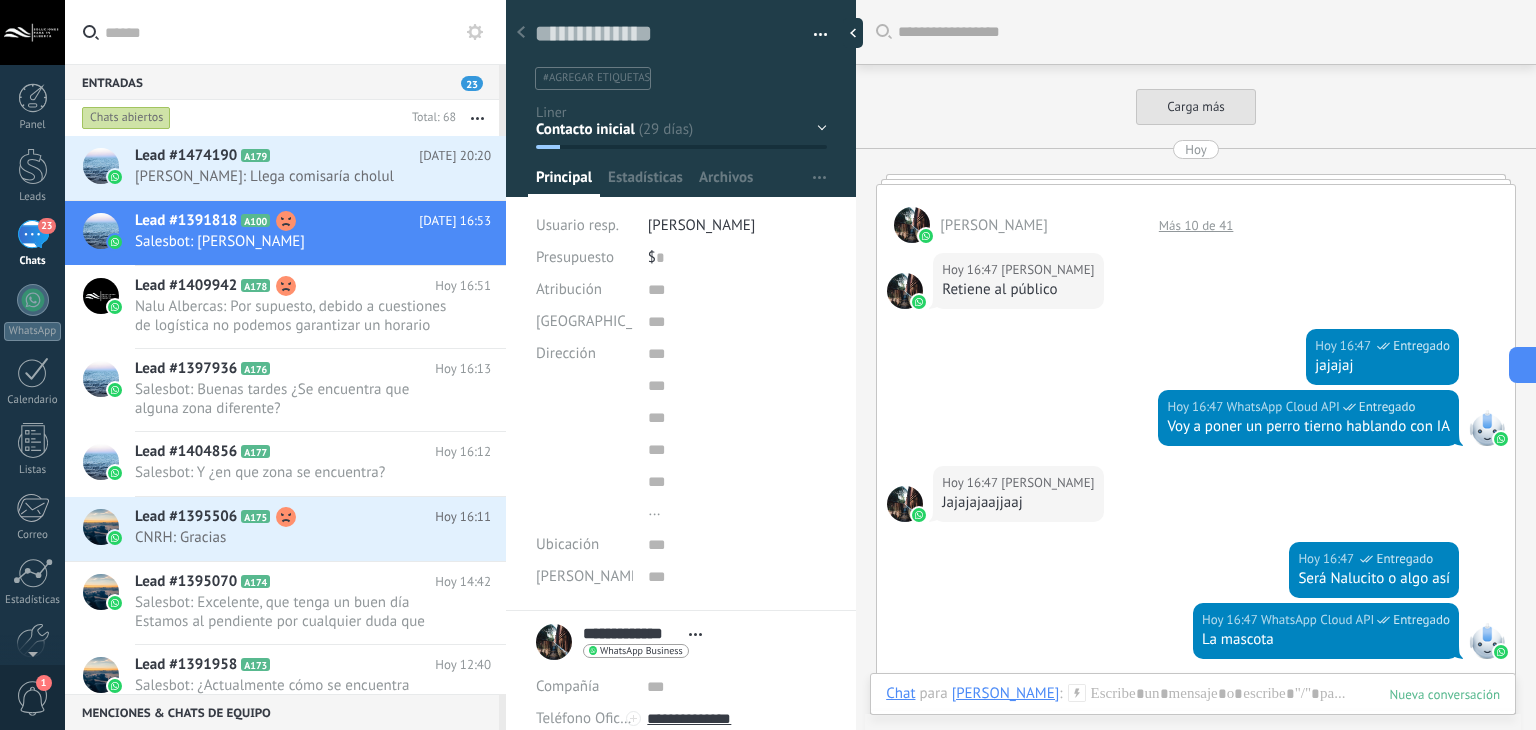 scroll, scrollTop: 29, scrollLeft: 0, axis: vertical 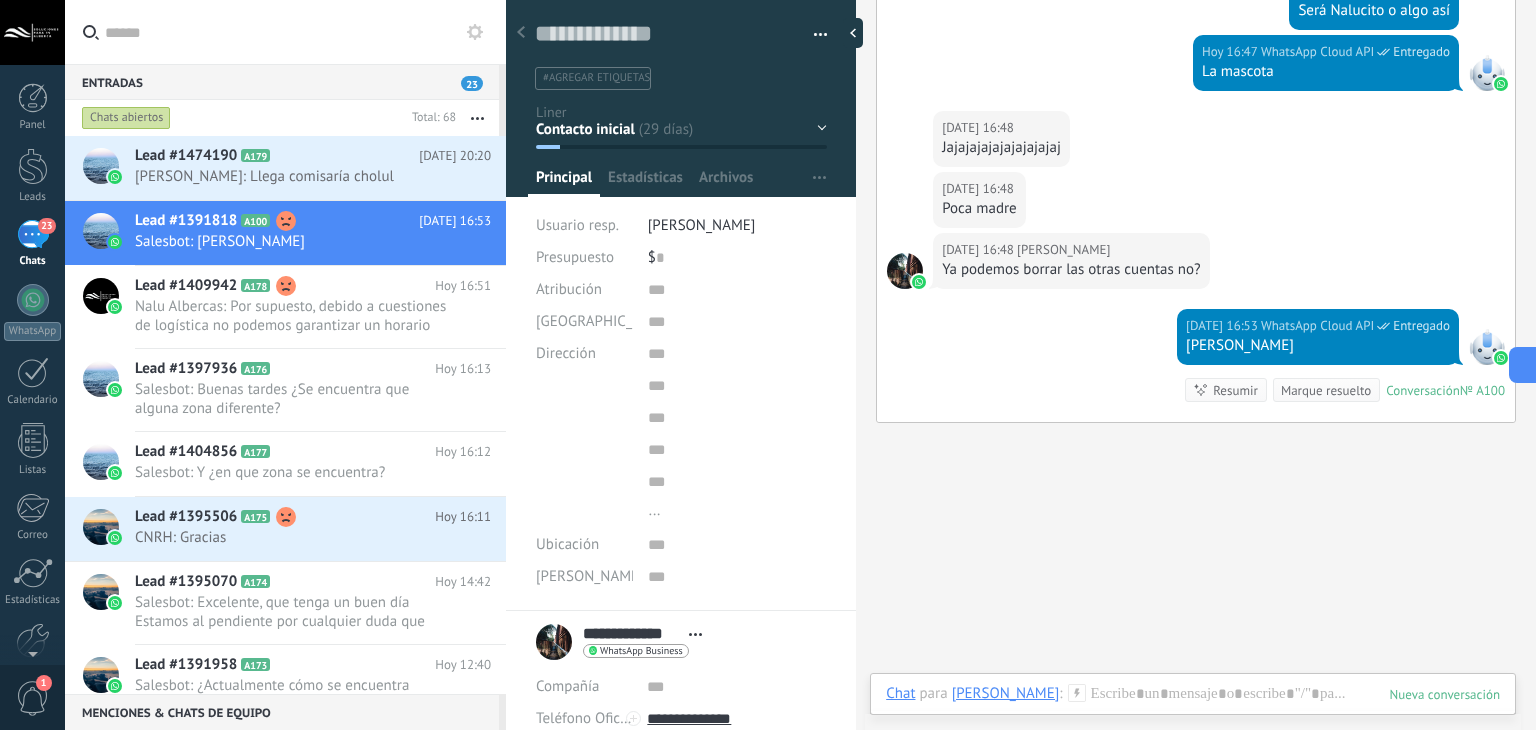click on "Contacto inicial
no contestó
stand  by 15 días
1ER INTENTO
2DO INTENTO
3er intento" at bounding box center (0, 0) 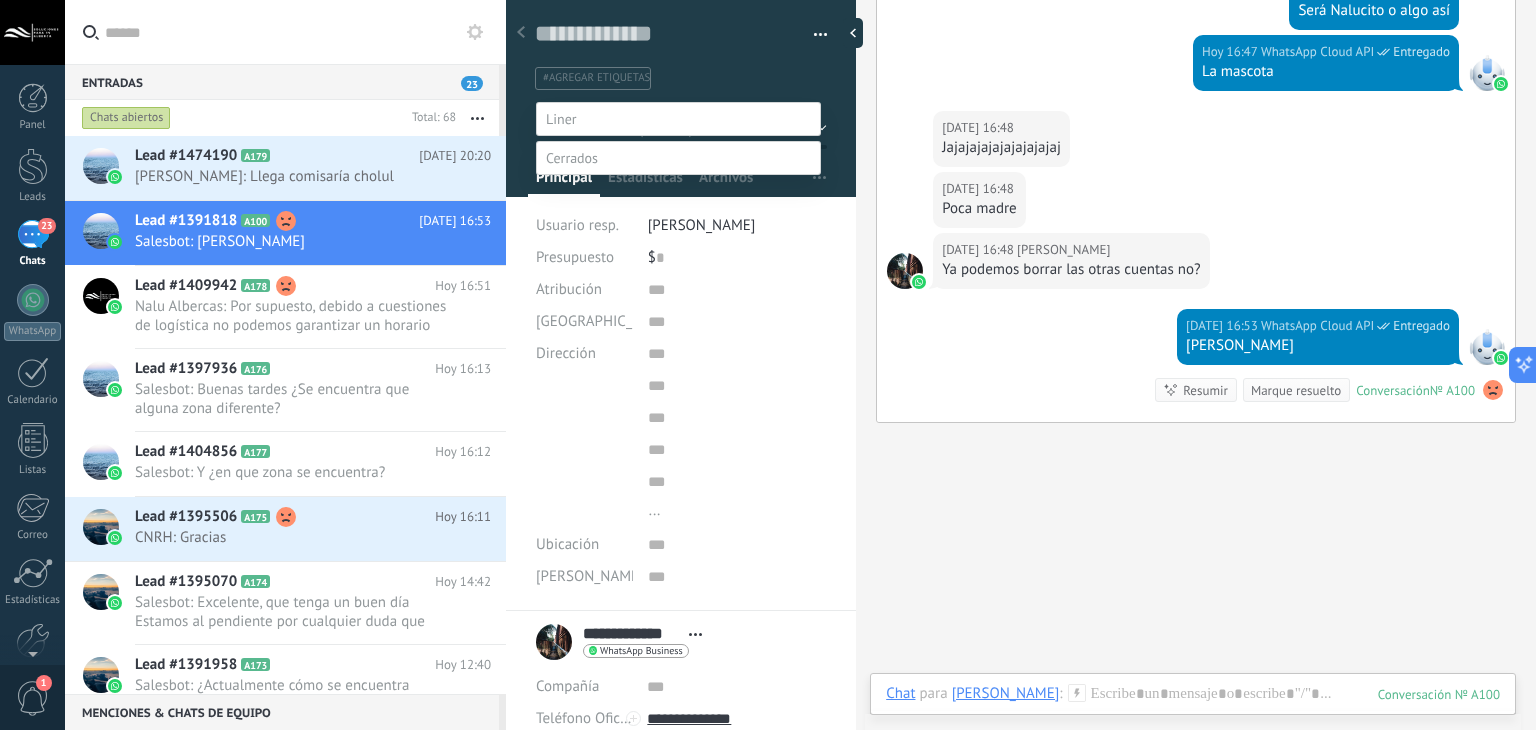 click on "no contestó" at bounding box center [0, 0] 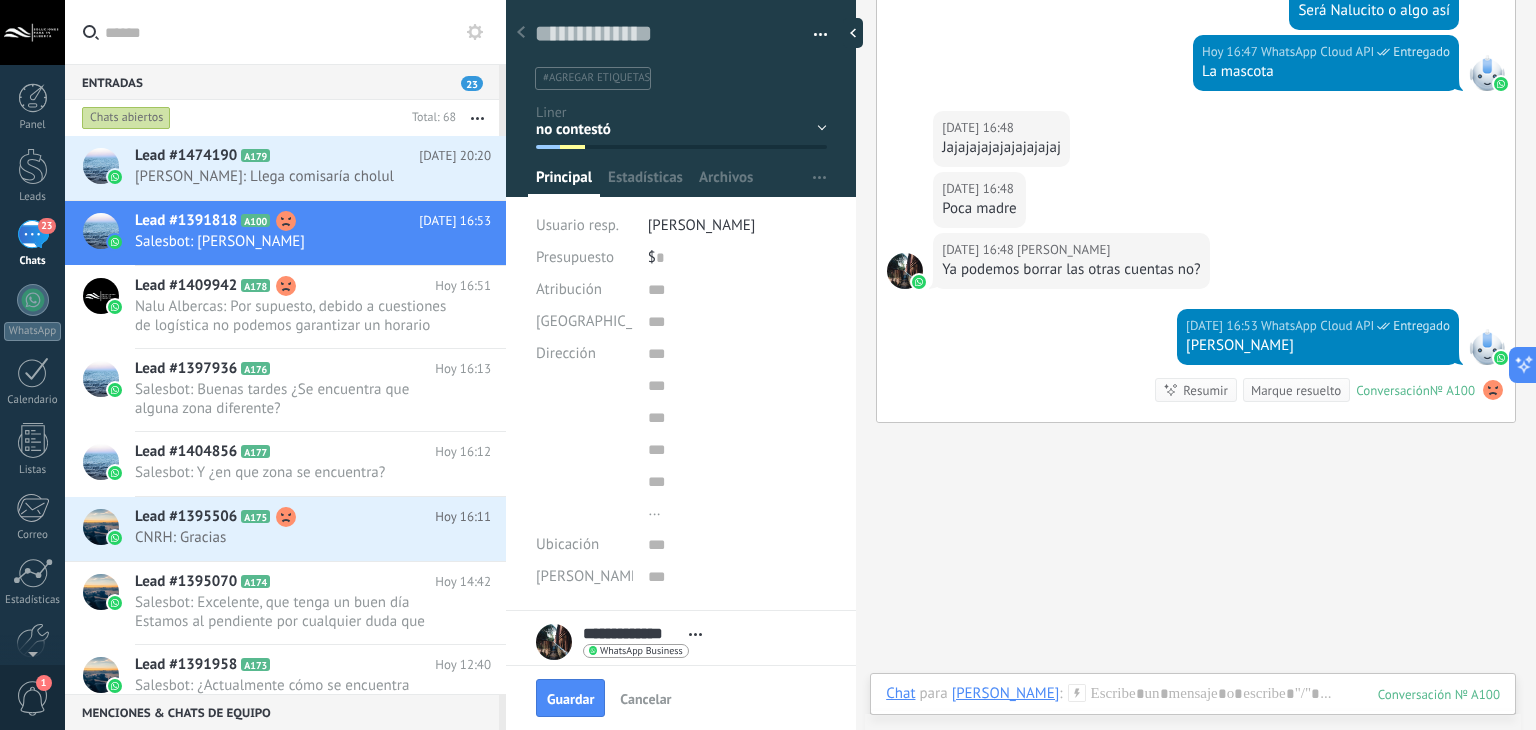click on "Cancelar" at bounding box center [645, 699] 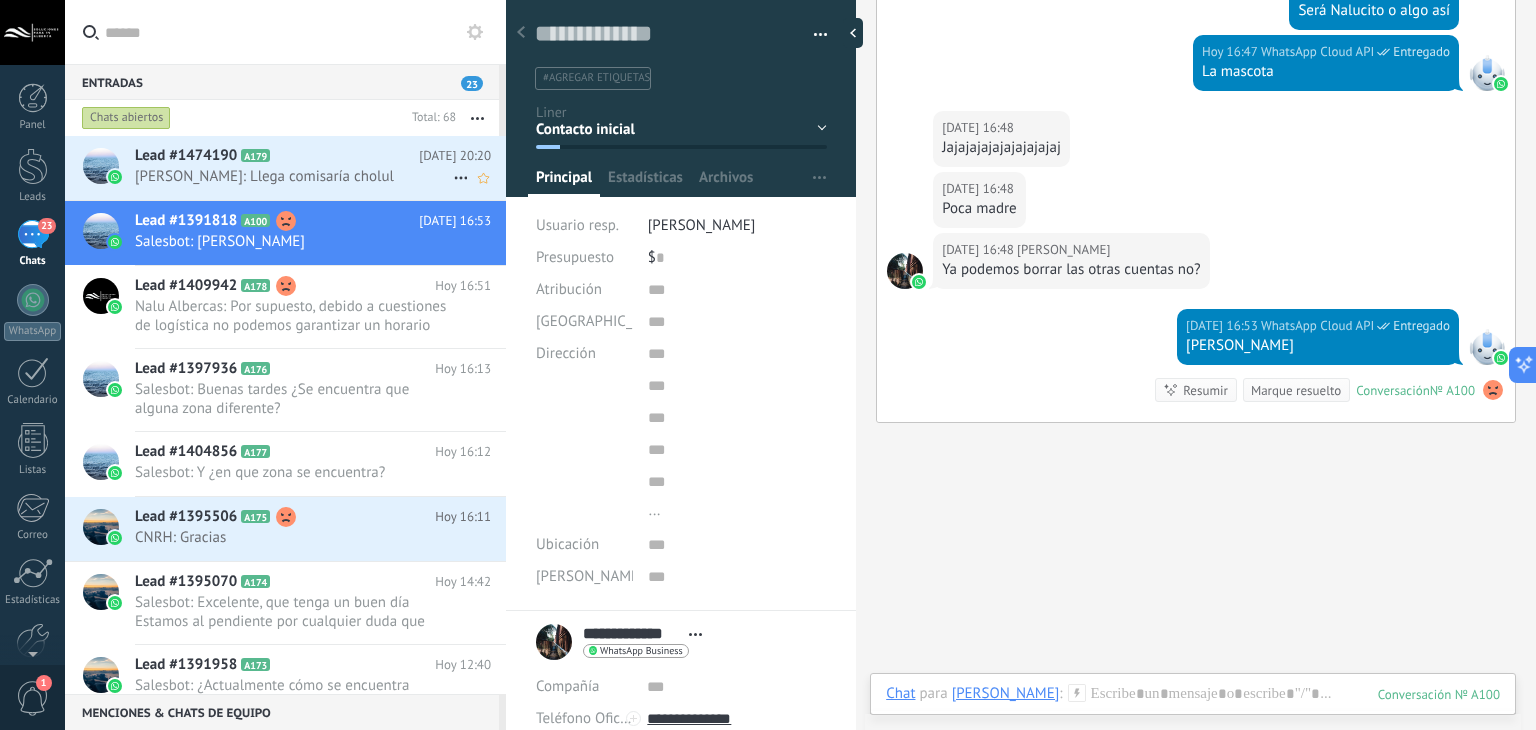 click on "[PERSON_NAME]: Llega comisaría cholul" at bounding box center (294, 176) 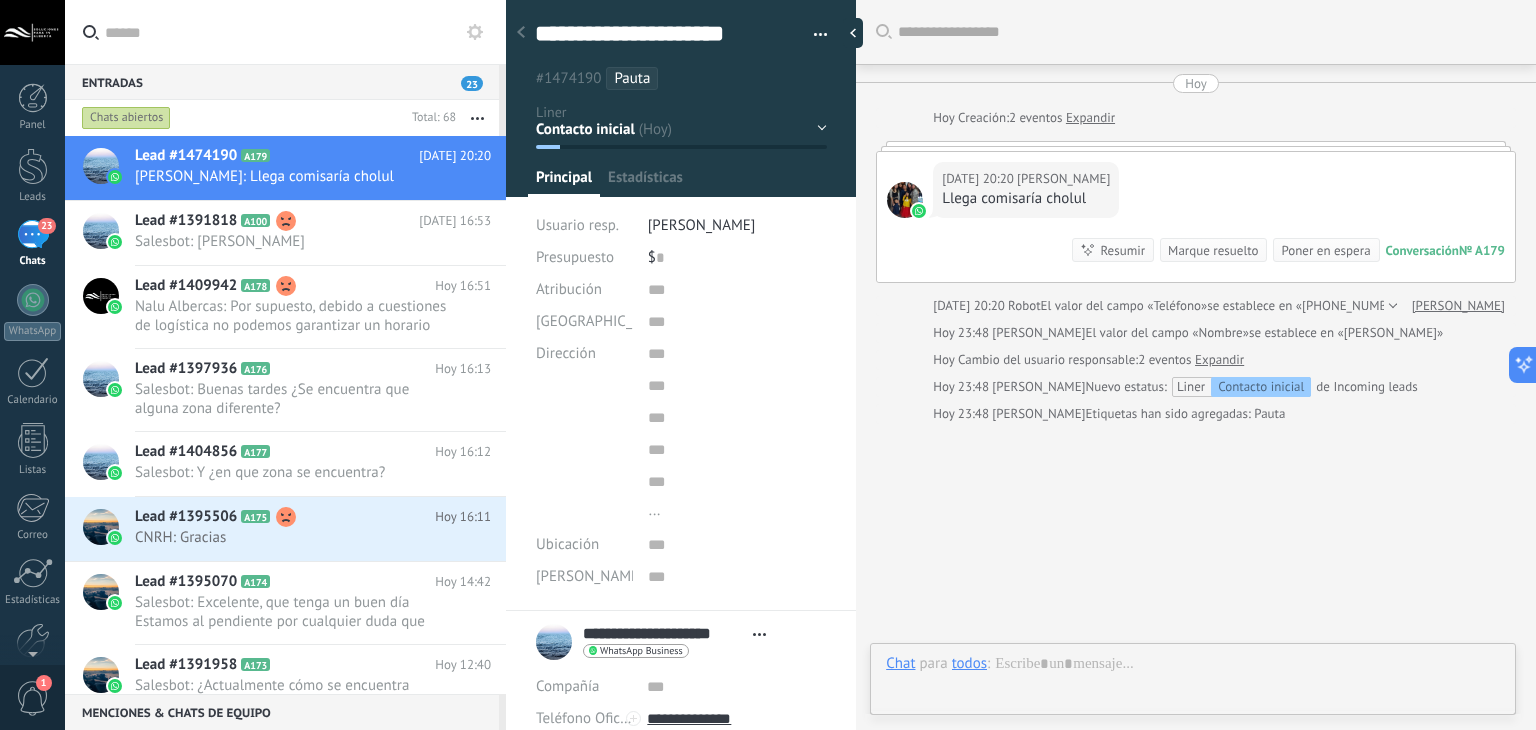 scroll, scrollTop: 42, scrollLeft: 0, axis: vertical 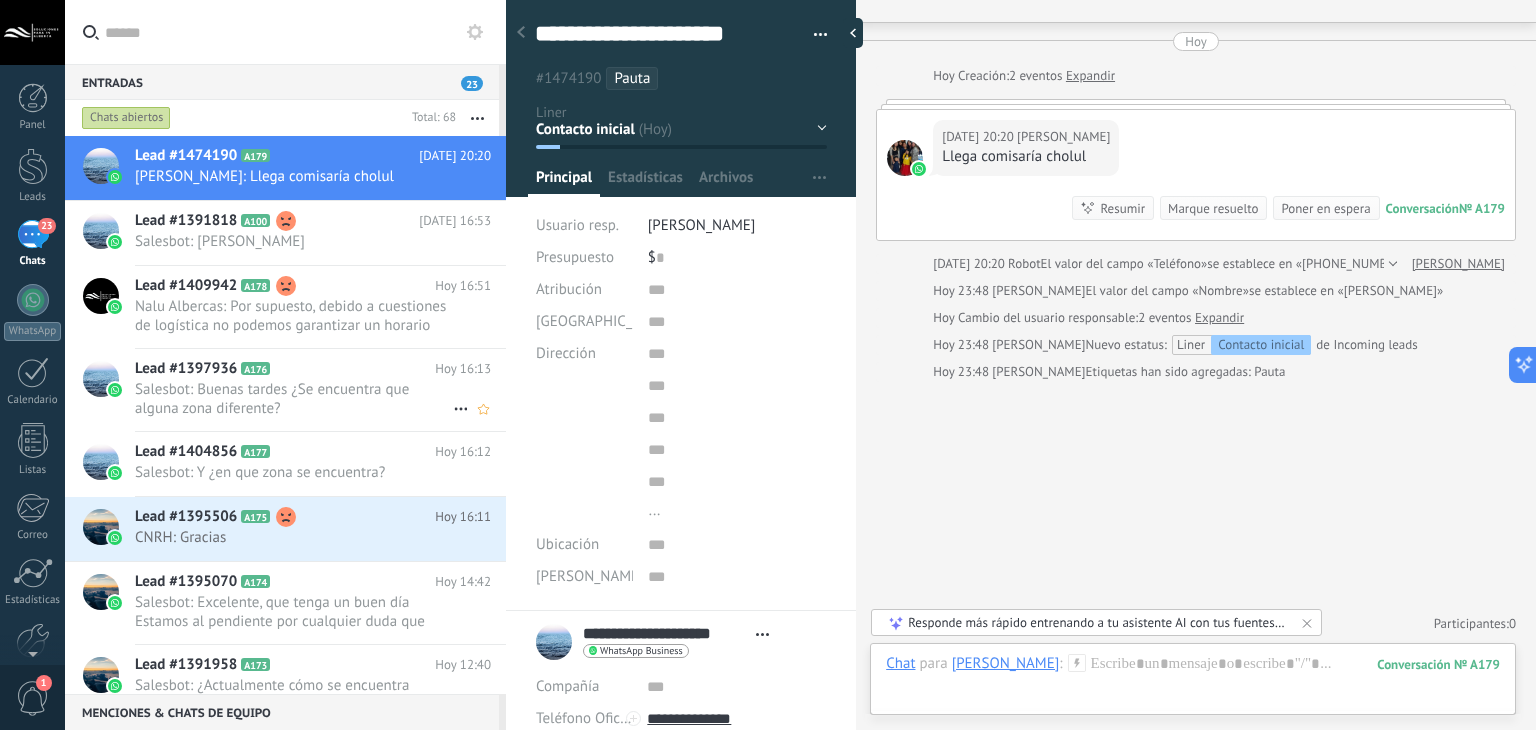 click 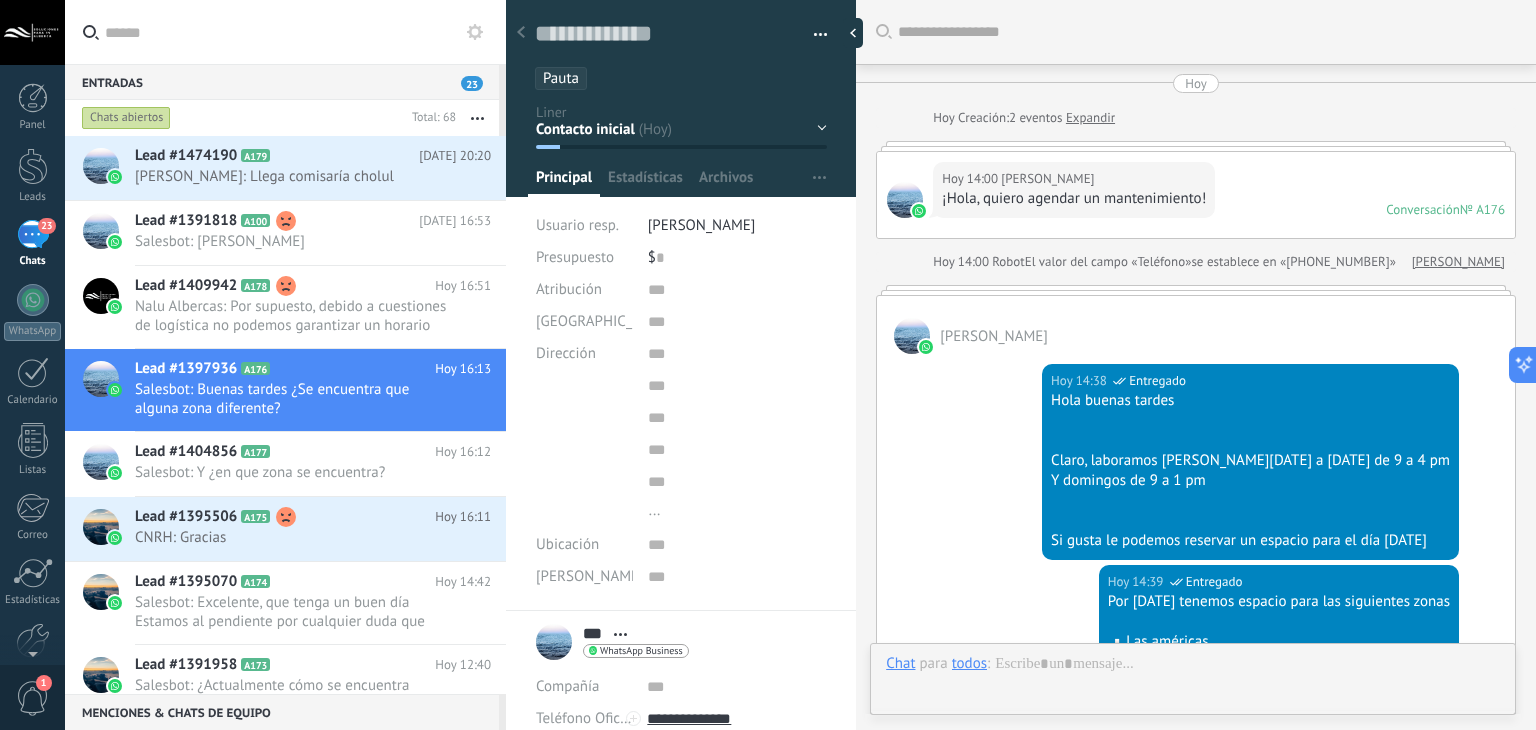 scroll, scrollTop: 524, scrollLeft: 0, axis: vertical 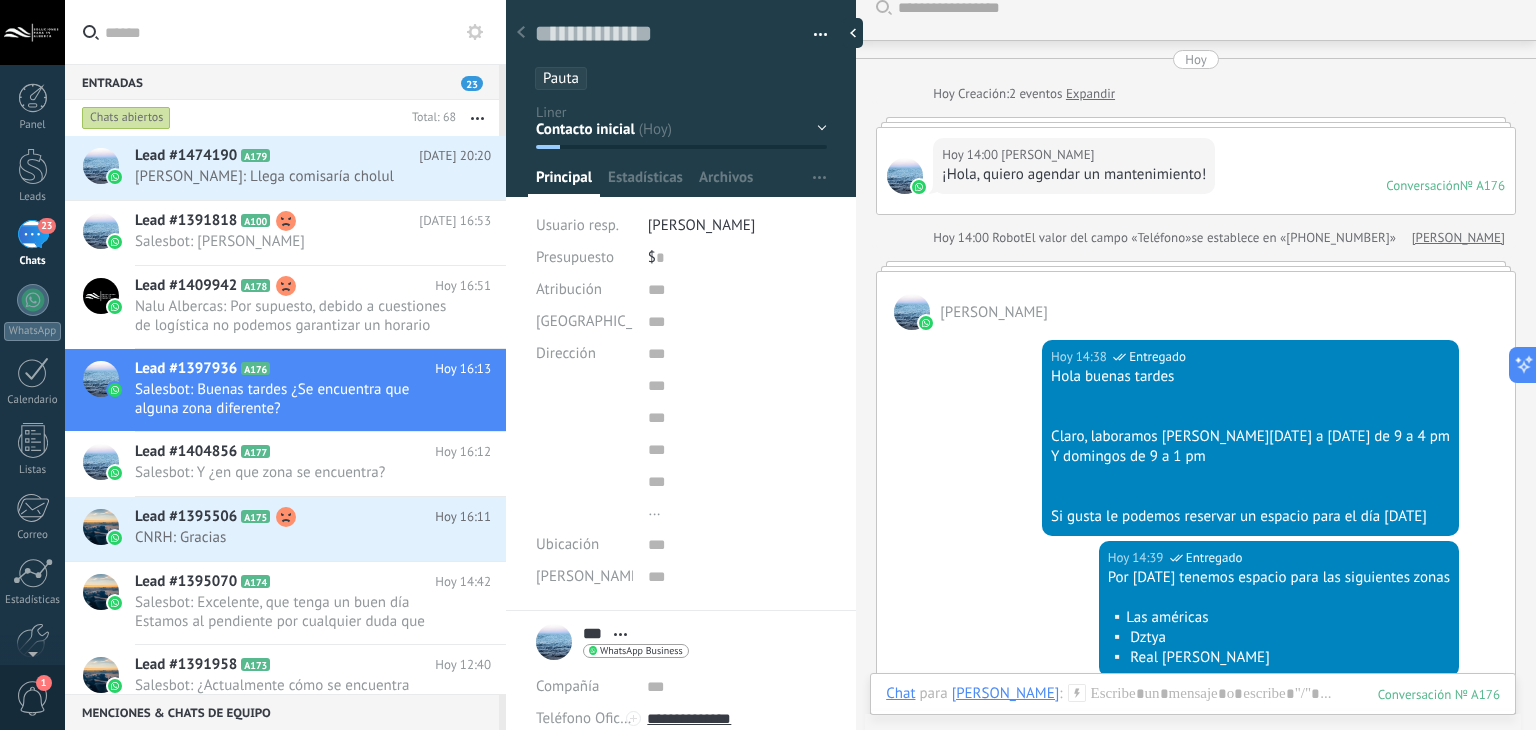 click on "Contacto inicial
no contestó
stand  by 15 días
1ER INTENTO
2DO INTENTO
3er intento" at bounding box center (0, 0) 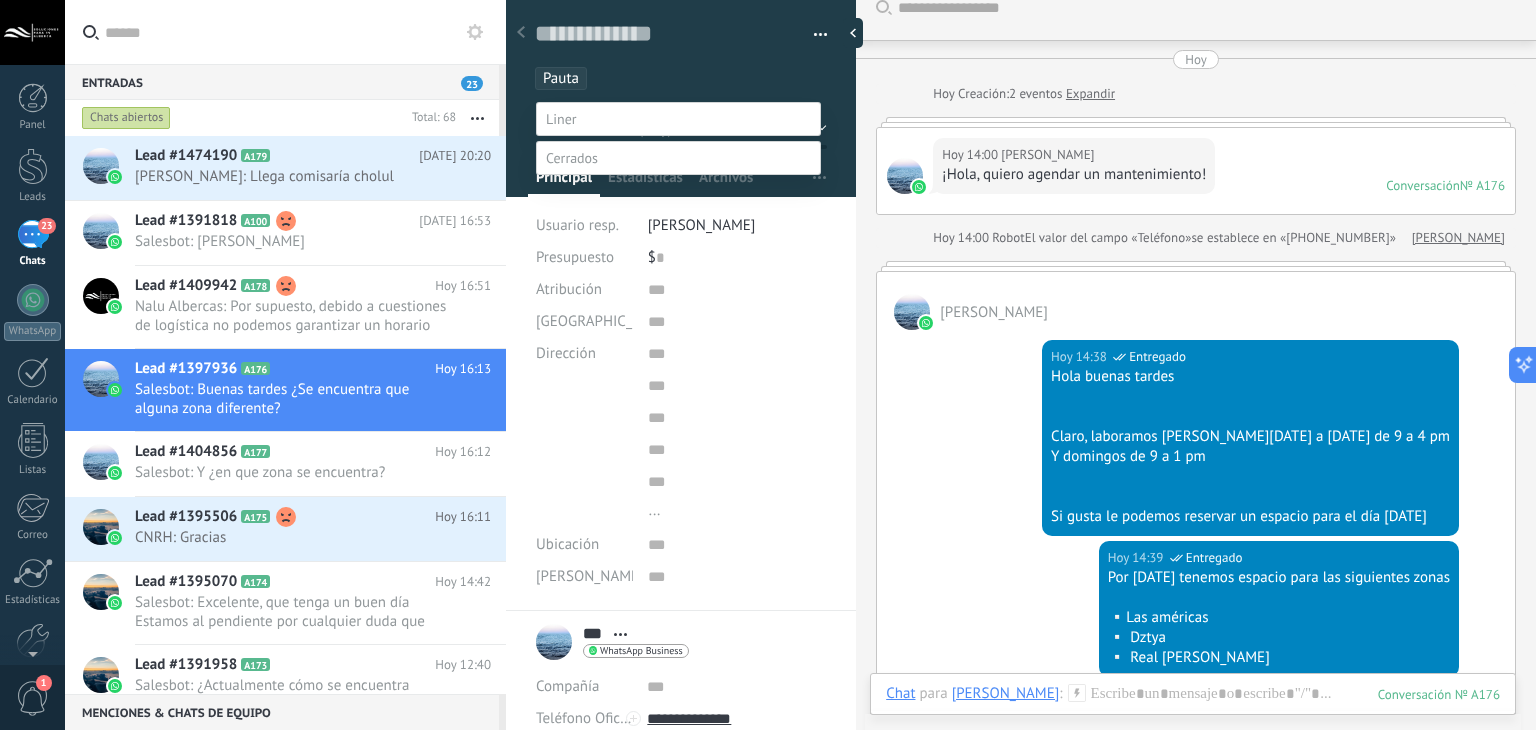 click on "no contestó" at bounding box center (0, 0) 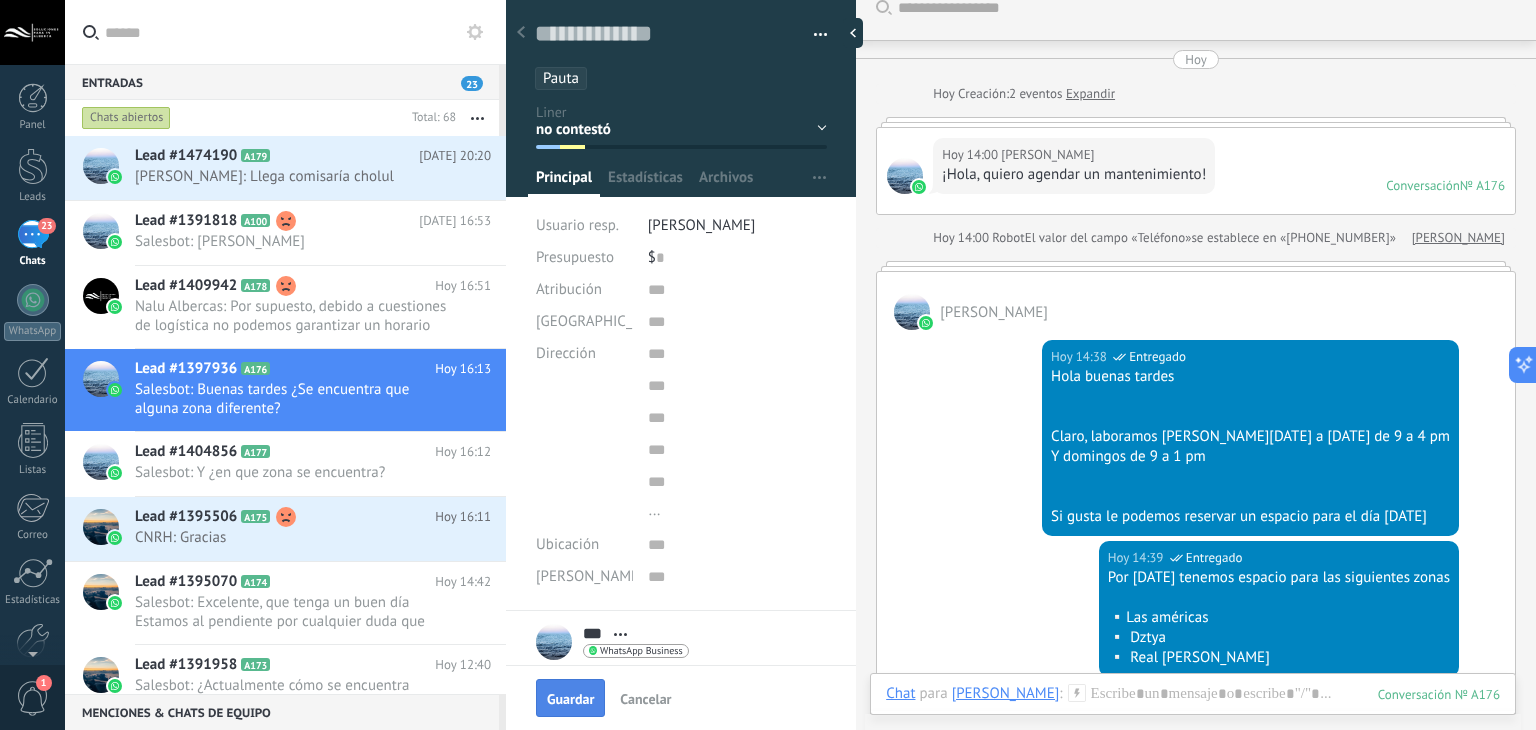 click on "Guardar" at bounding box center (570, 699) 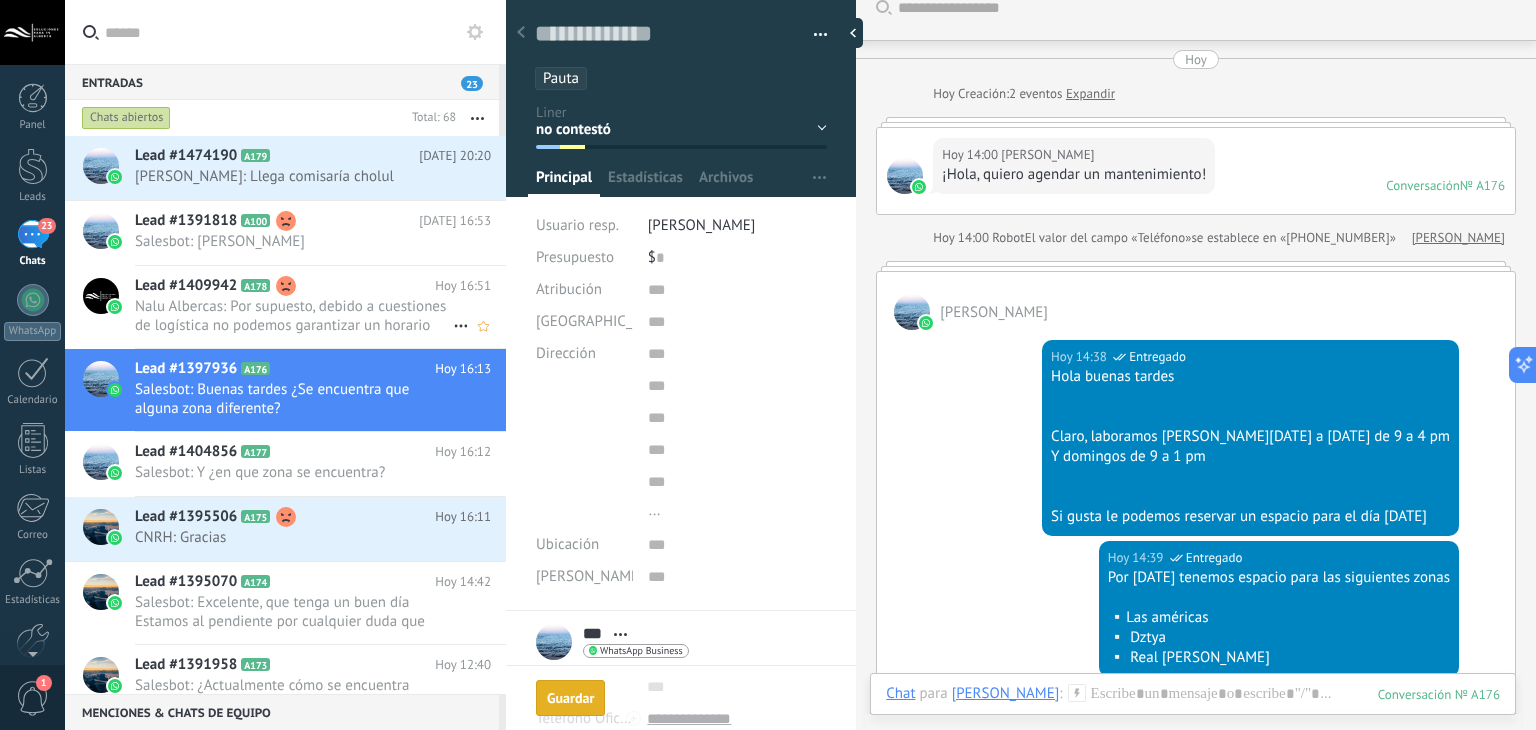 scroll, scrollTop: 51, scrollLeft: 0, axis: vertical 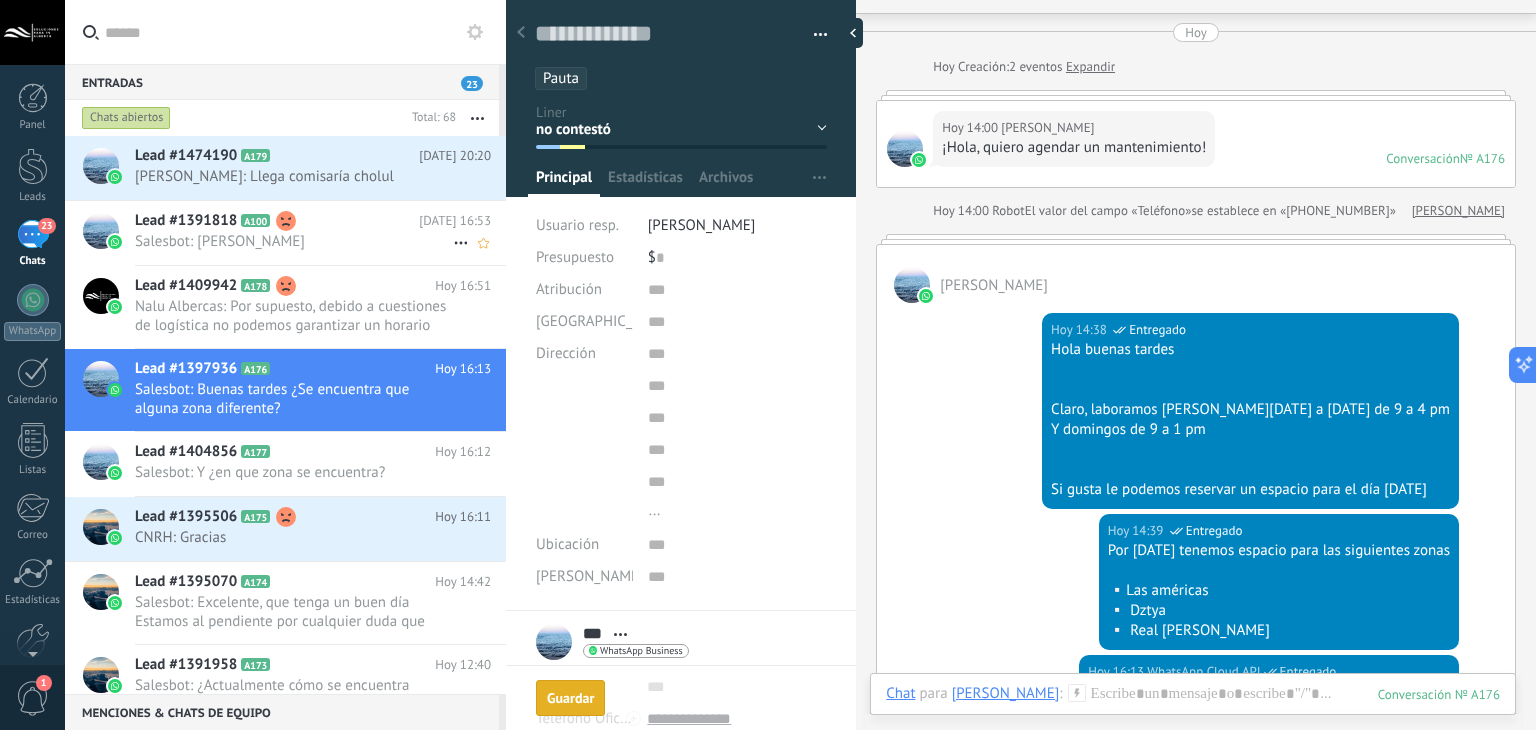 click on "Lead #1391818
A100
[DATE] 16:53
Salesbot: [PERSON_NAME]" at bounding box center (320, 232) 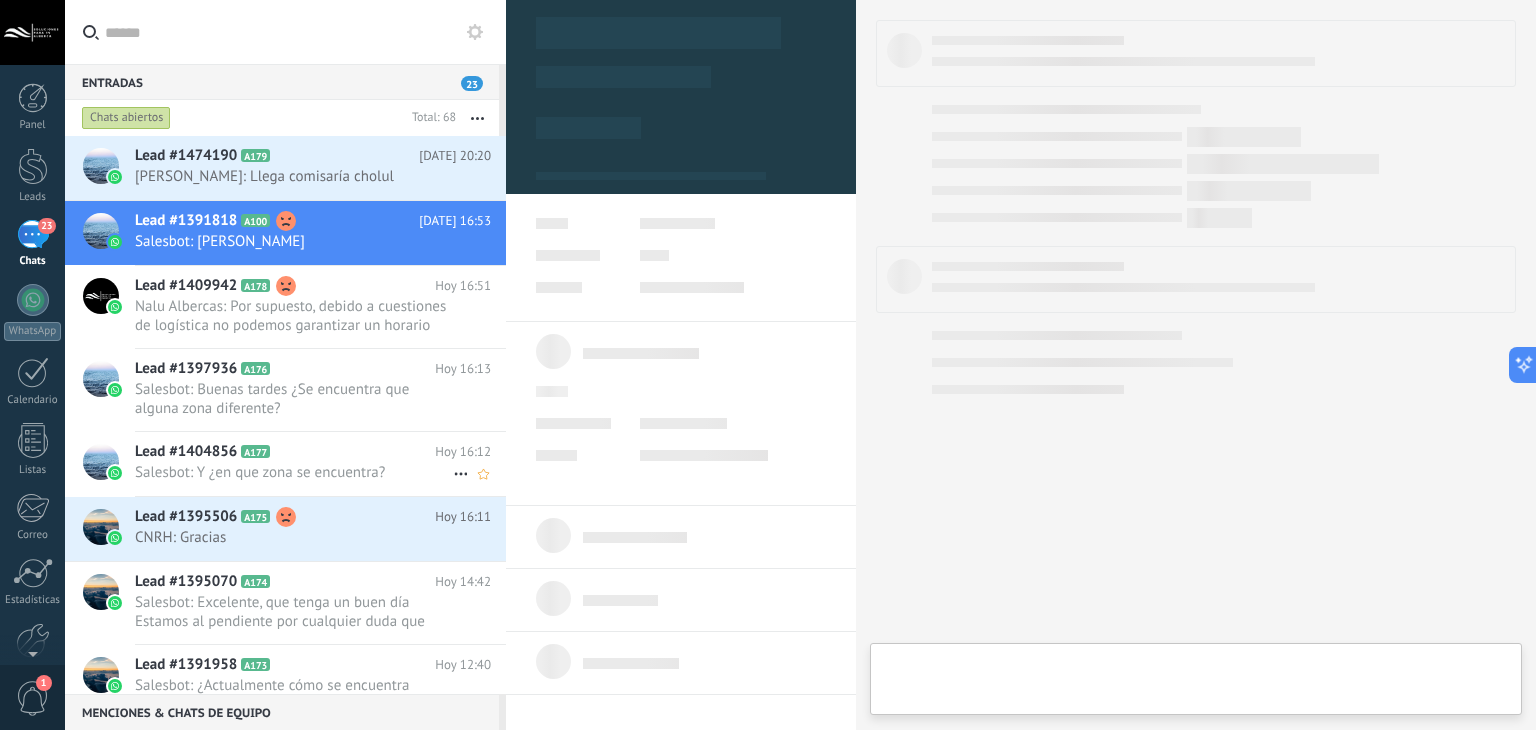 click on "Salesbot: Y ¿en que zona se encuentra?" at bounding box center (294, 472) 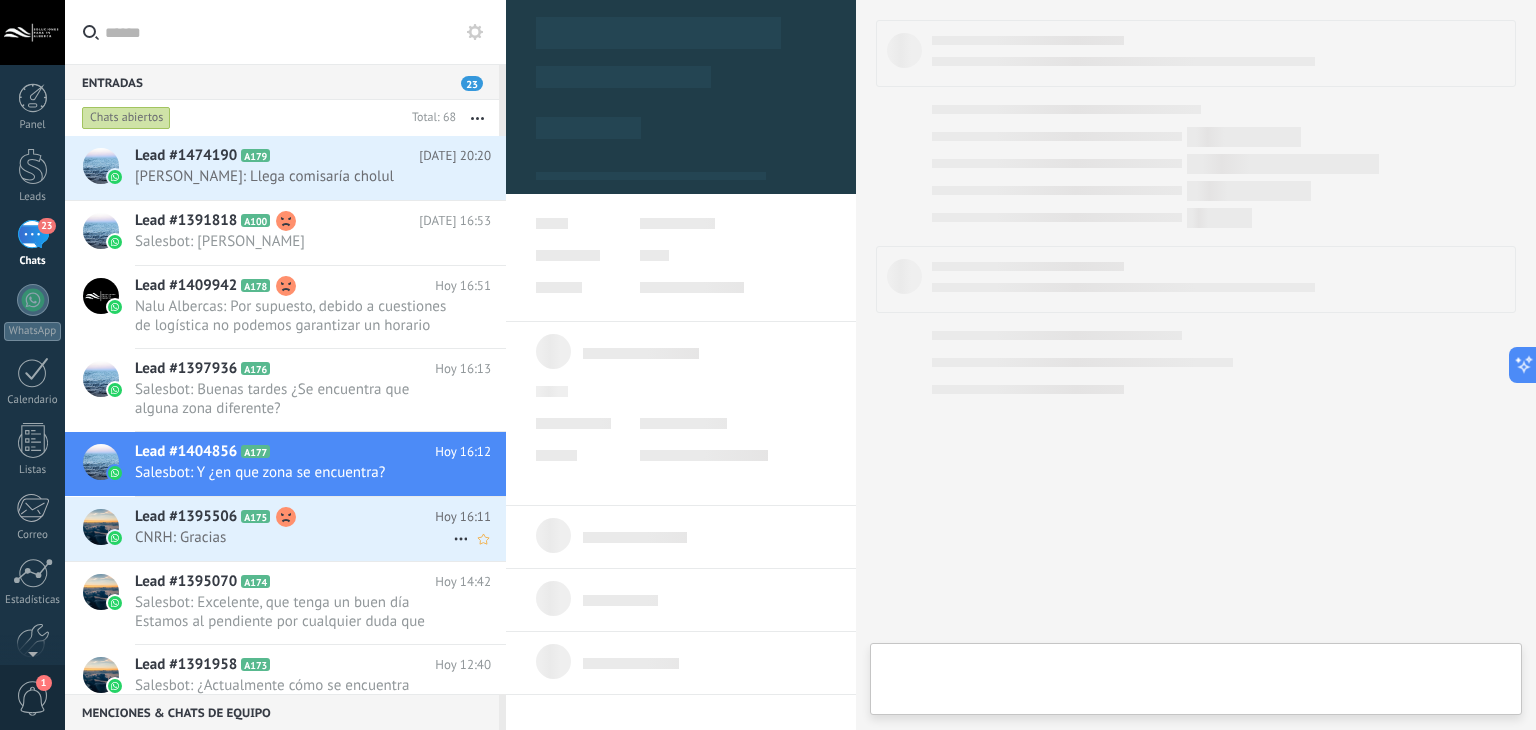 click on "Lead #1395506
A175
[DATE] 16:11
CNRH: Gracias" at bounding box center [320, 528] 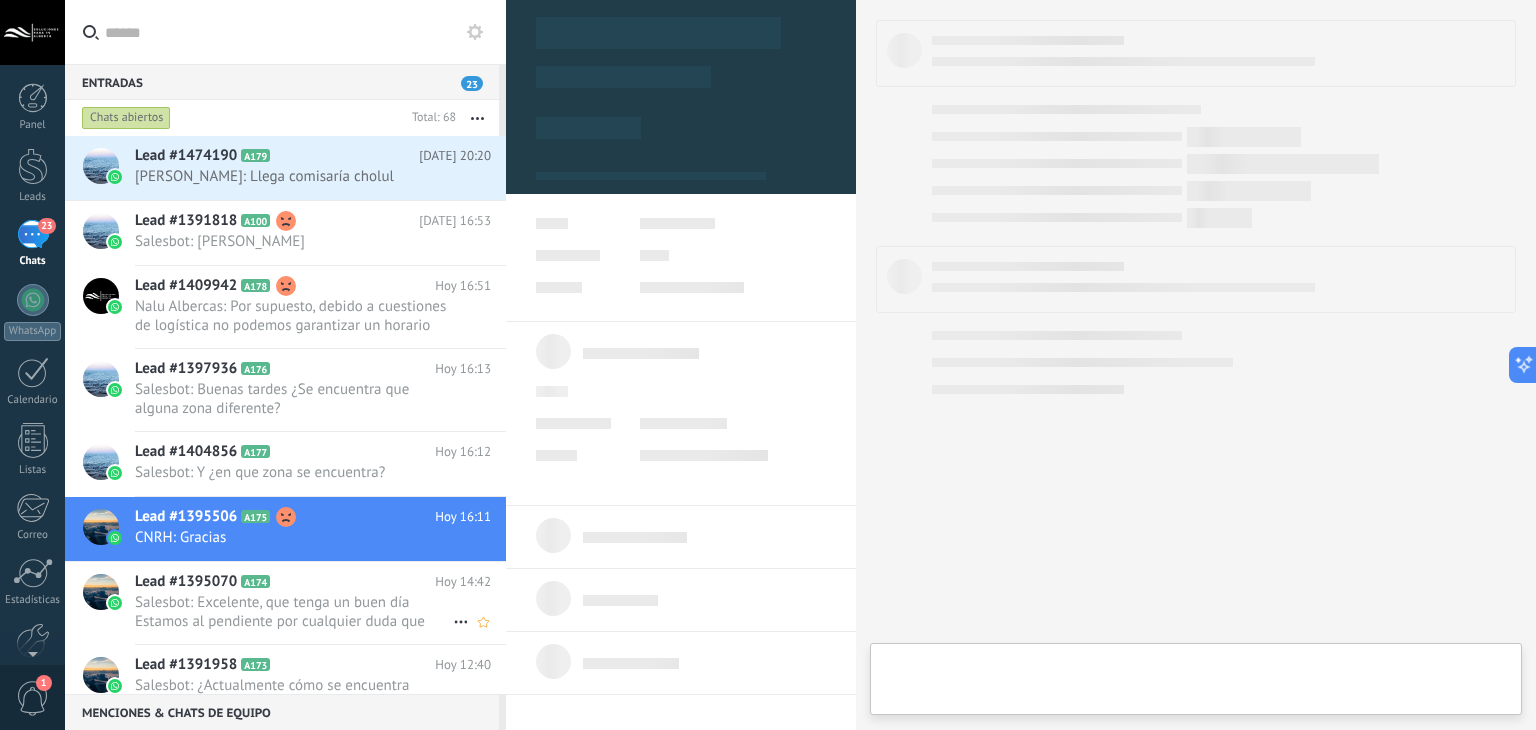 click on "Salesbot: Excelente, que tenga un buen día
Estamos al pendiente por cualquier duda que pudiera surgir" at bounding box center (294, 612) 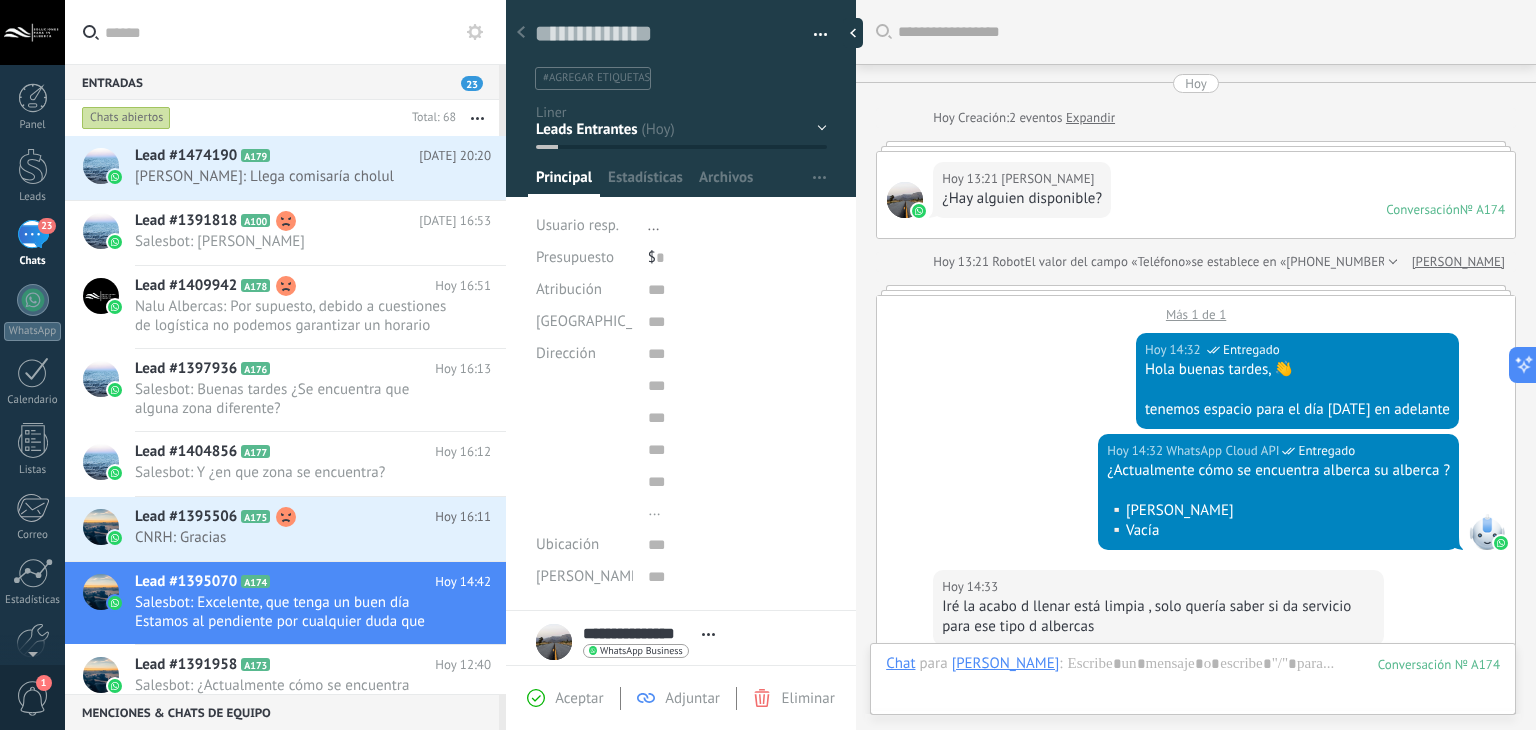 scroll, scrollTop: 29, scrollLeft: 0, axis: vertical 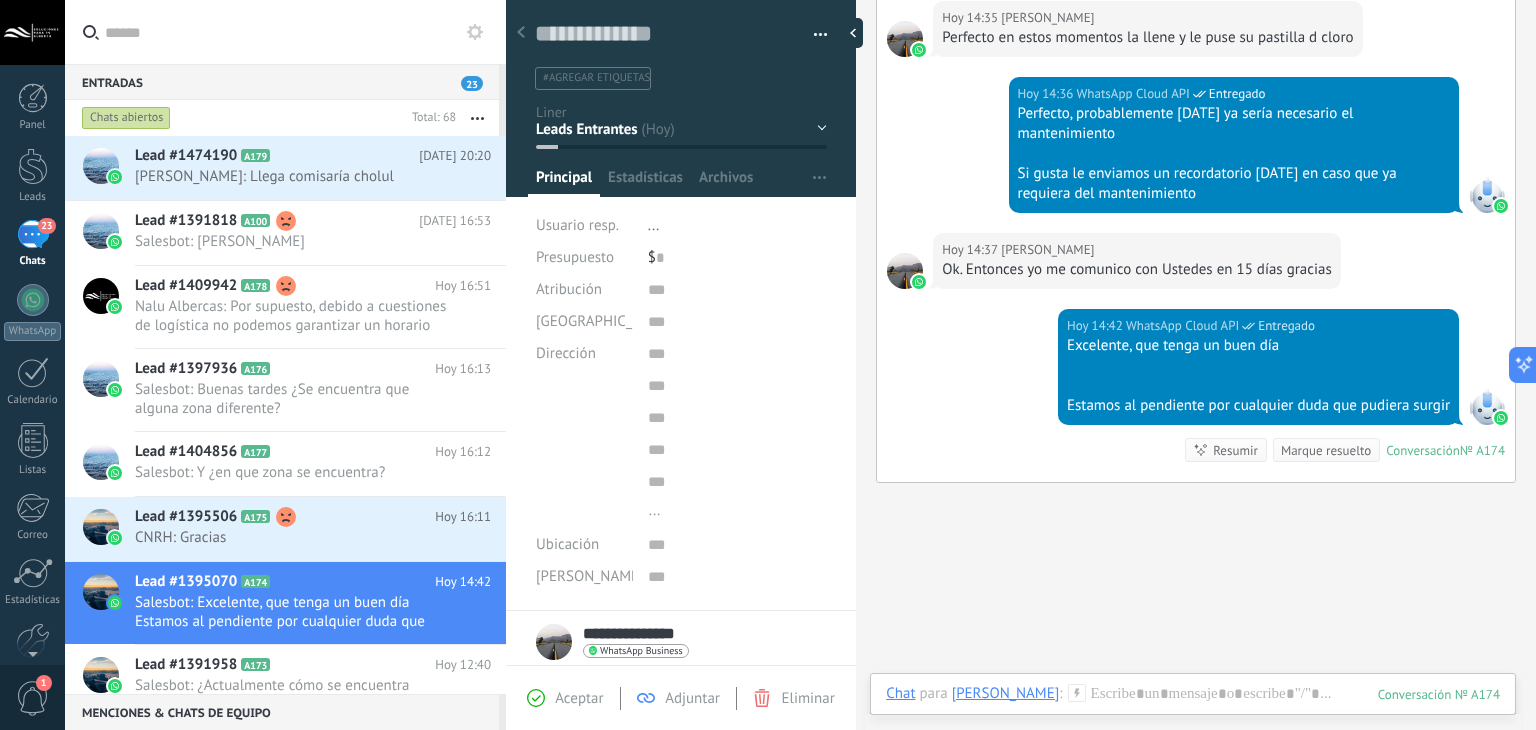 click on "**********" at bounding box center [637, 634] 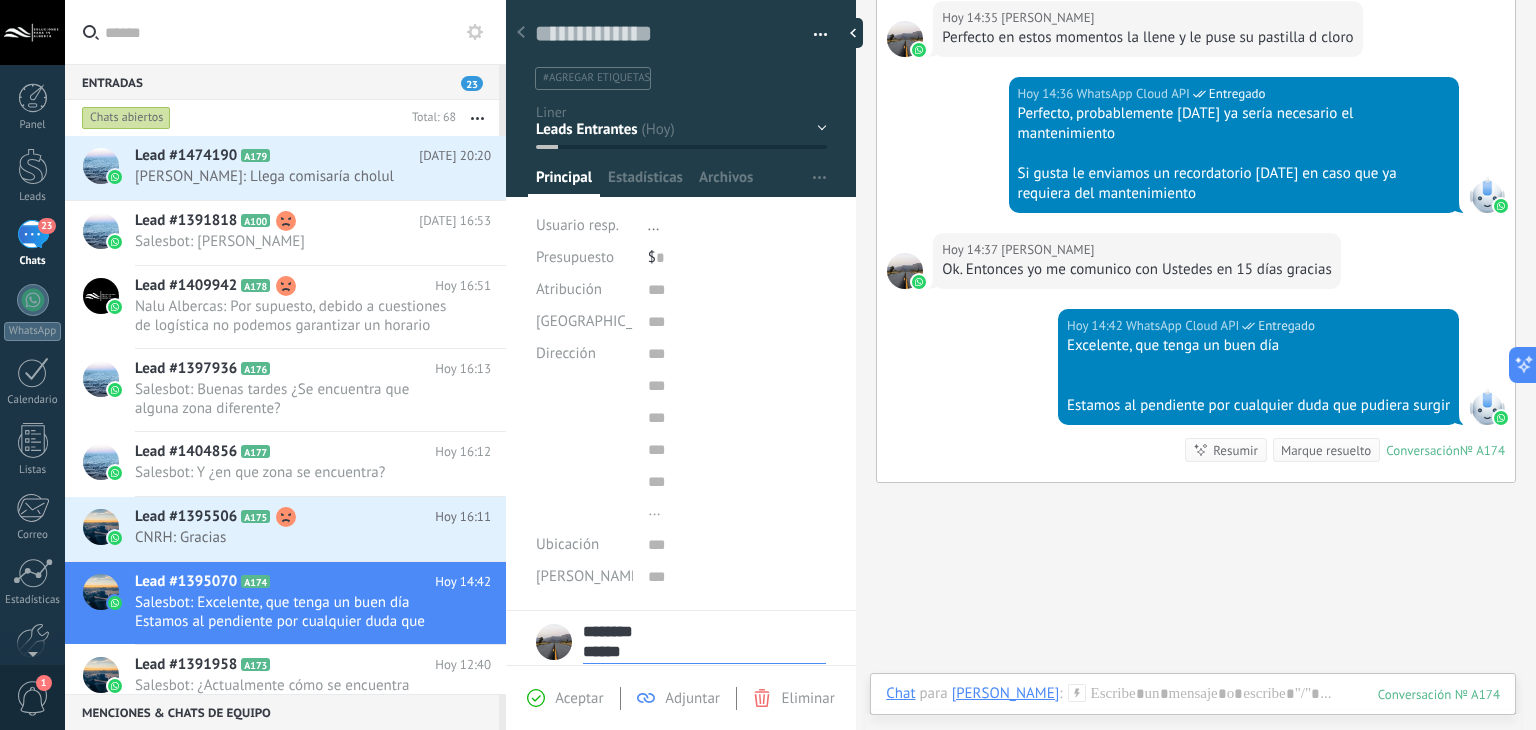 click on "********" at bounding box center (704, 632) 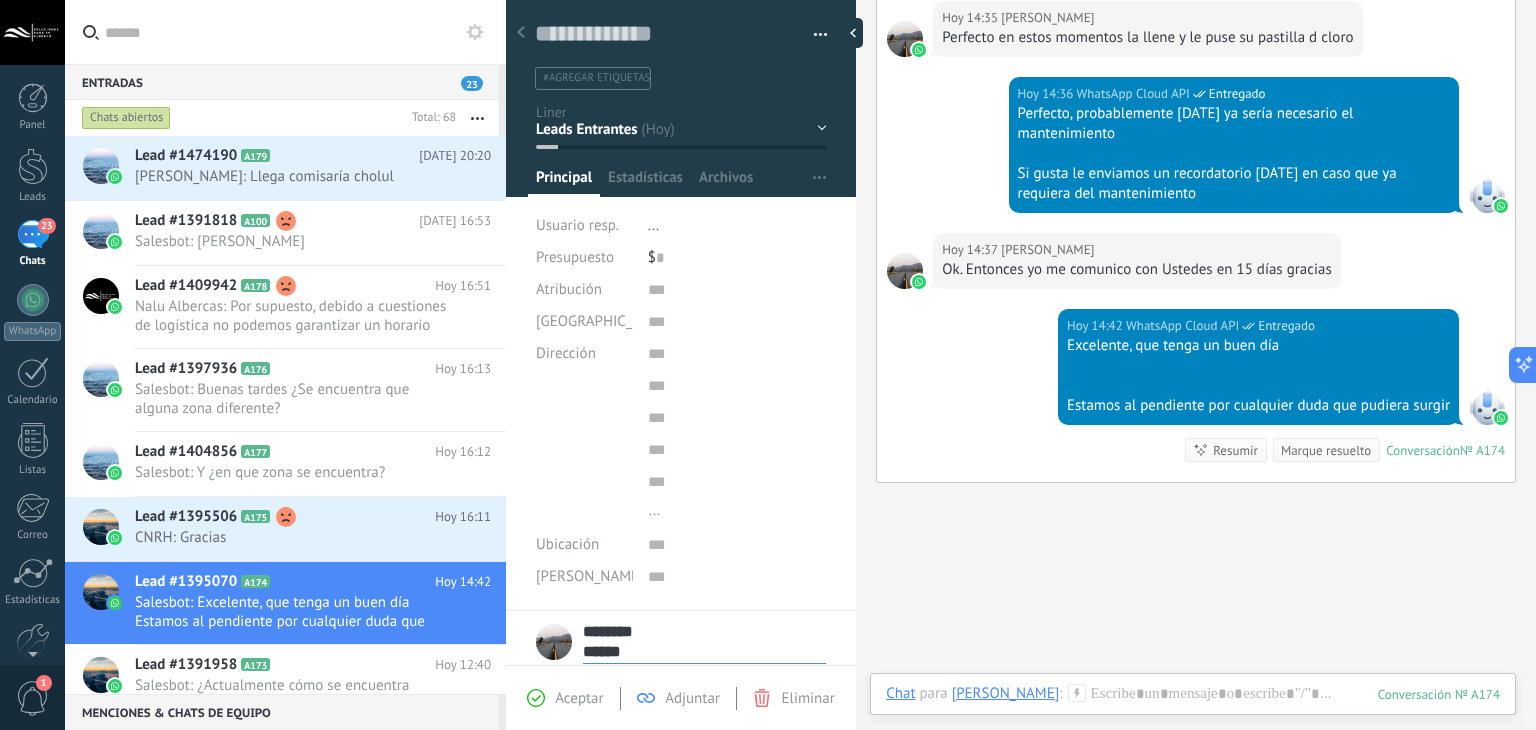 click on "********" at bounding box center (704, 632) 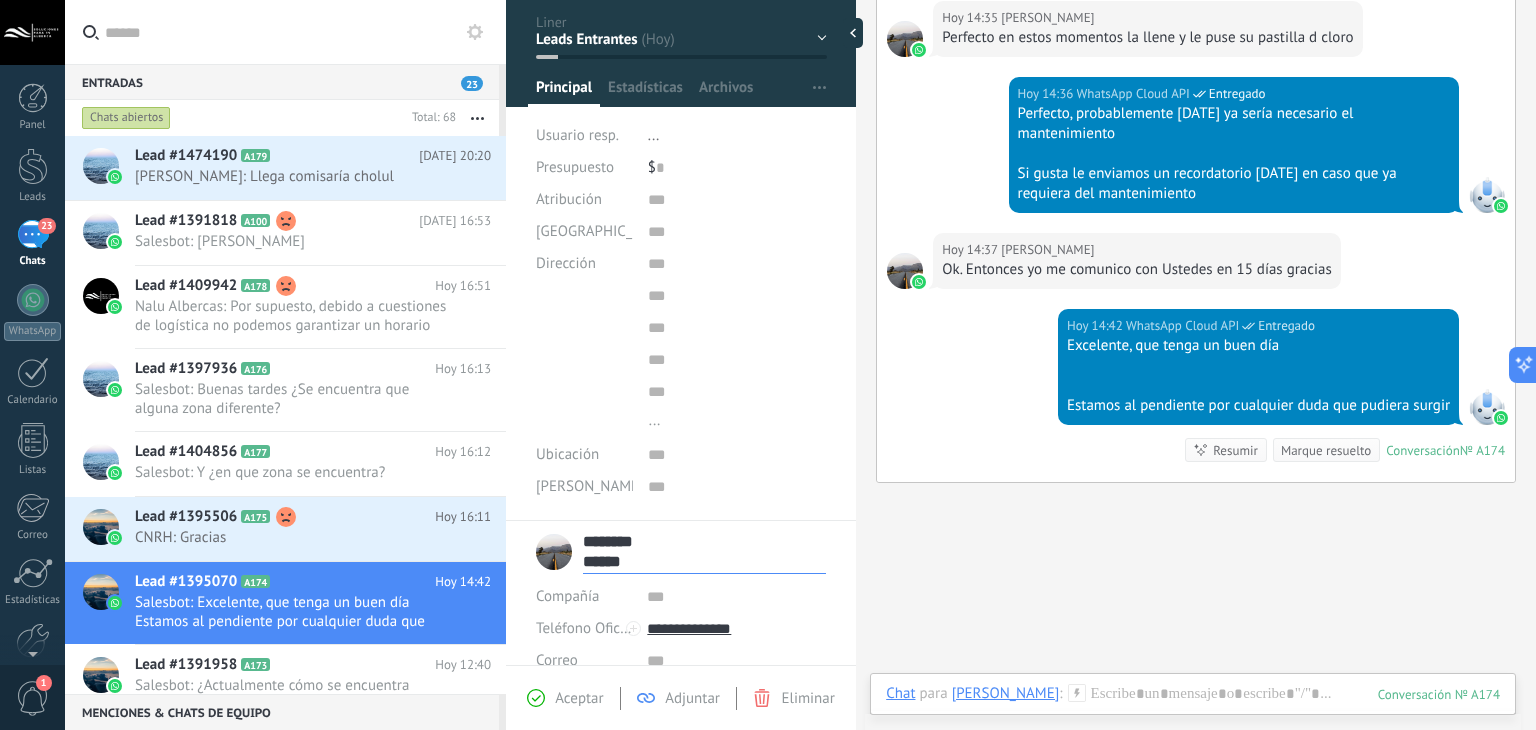 scroll, scrollTop: 133, scrollLeft: 0, axis: vertical 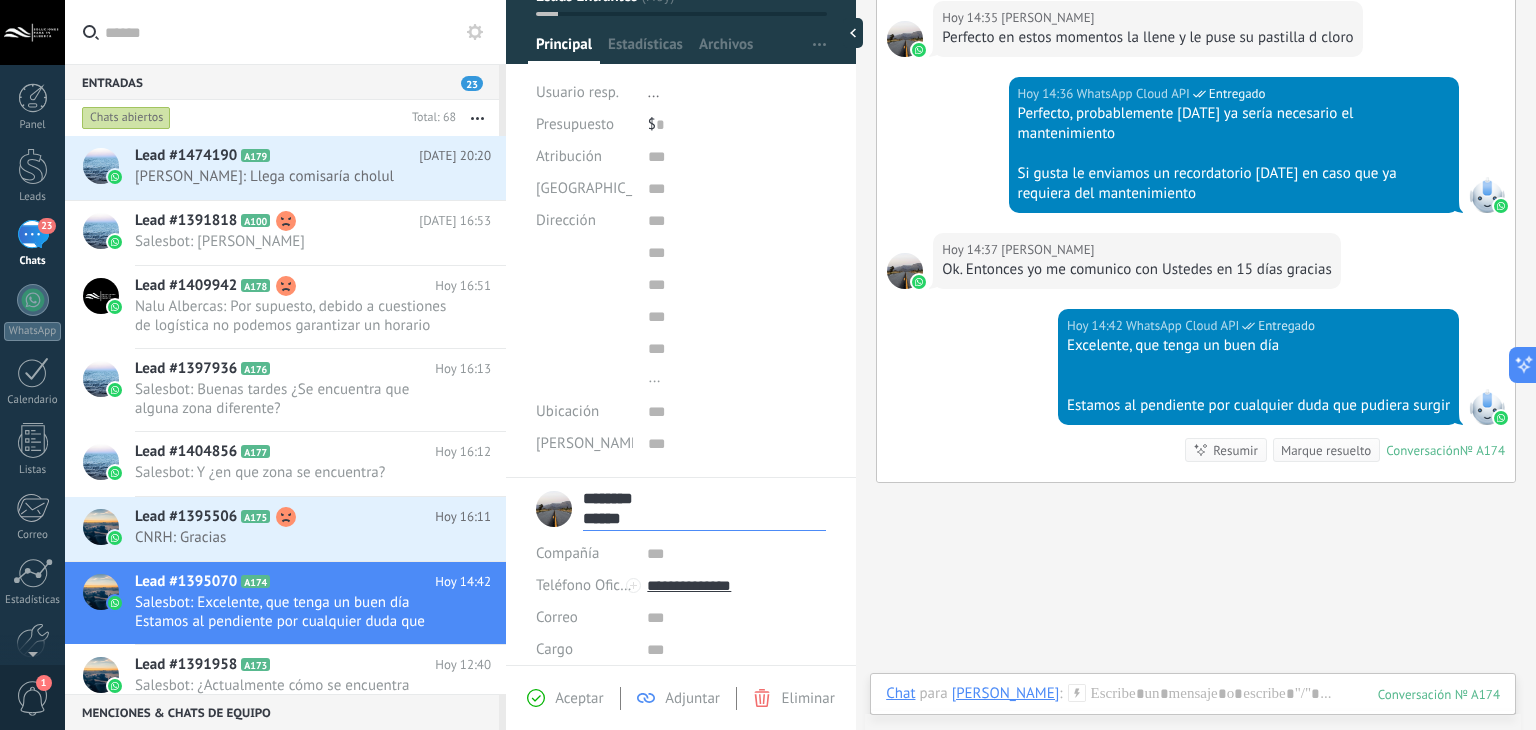 drag, startPoint x: 602, startPoint y: 642, endPoint x: 685, endPoint y: 554, distance: 120.966934 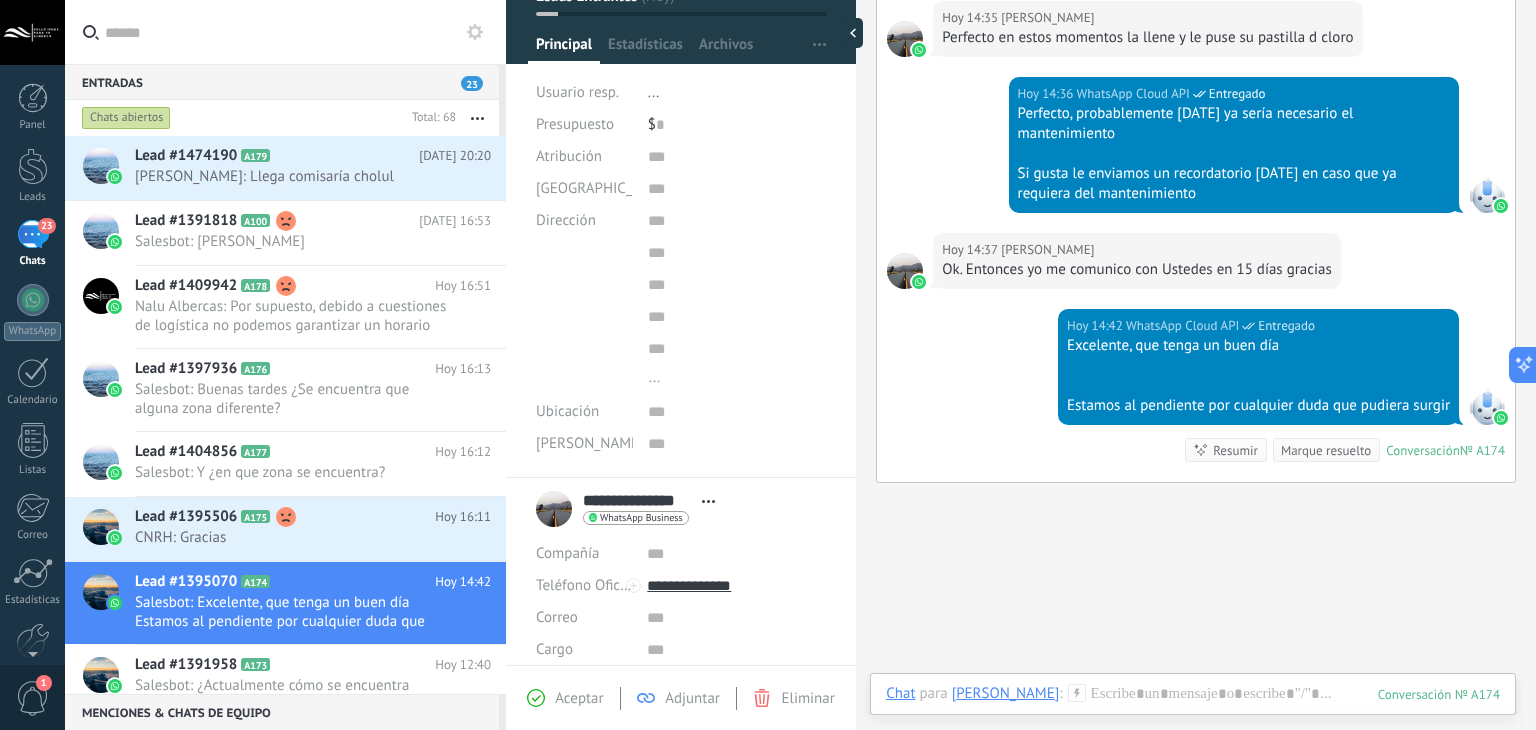 click on "**********" at bounding box center (681, 579) 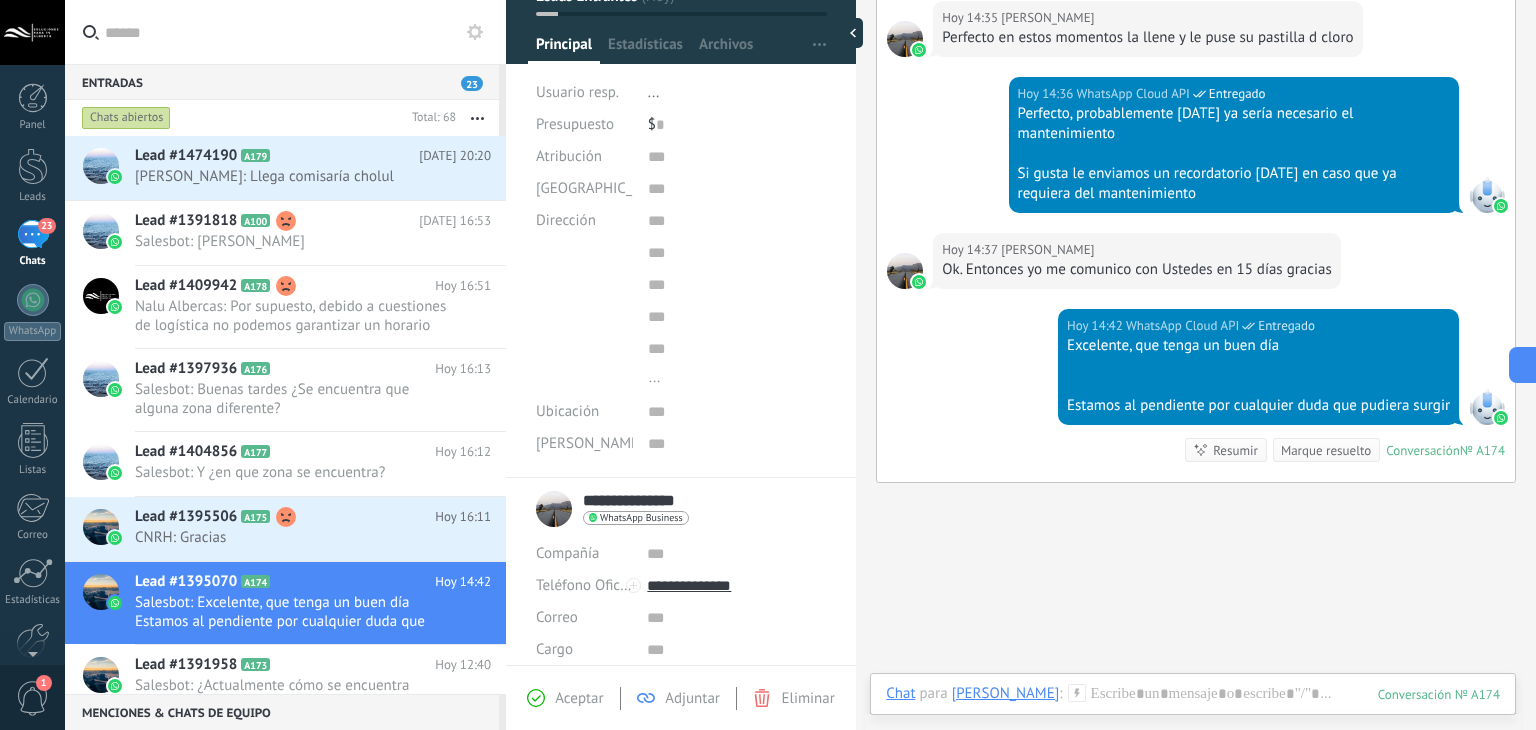 scroll, scrollTop: 0, scrollLeft: 0, axis: both 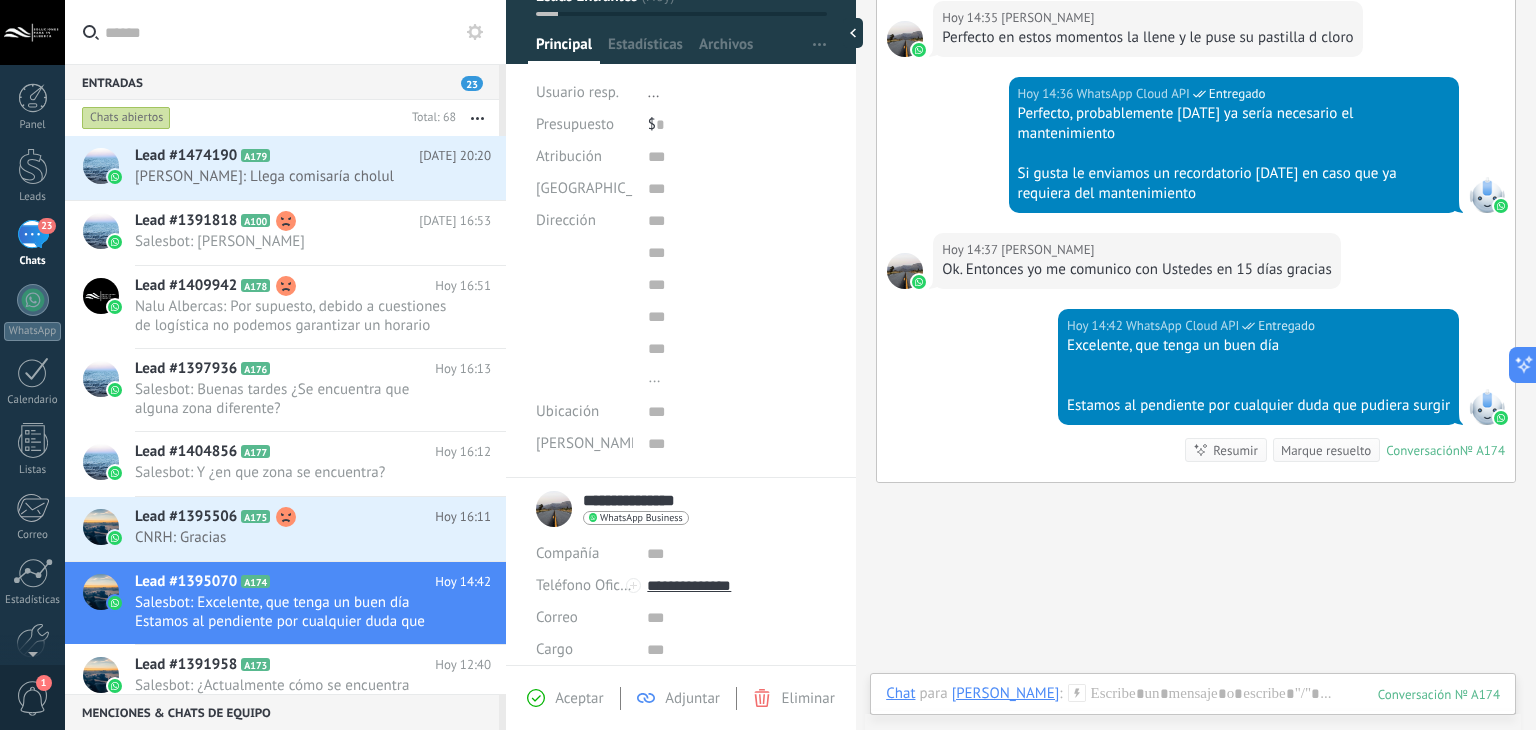 drag, startPoint x: 584, startPoint y: 498, endPoint x: 724, endPoint y: 499, distance: 140.00357 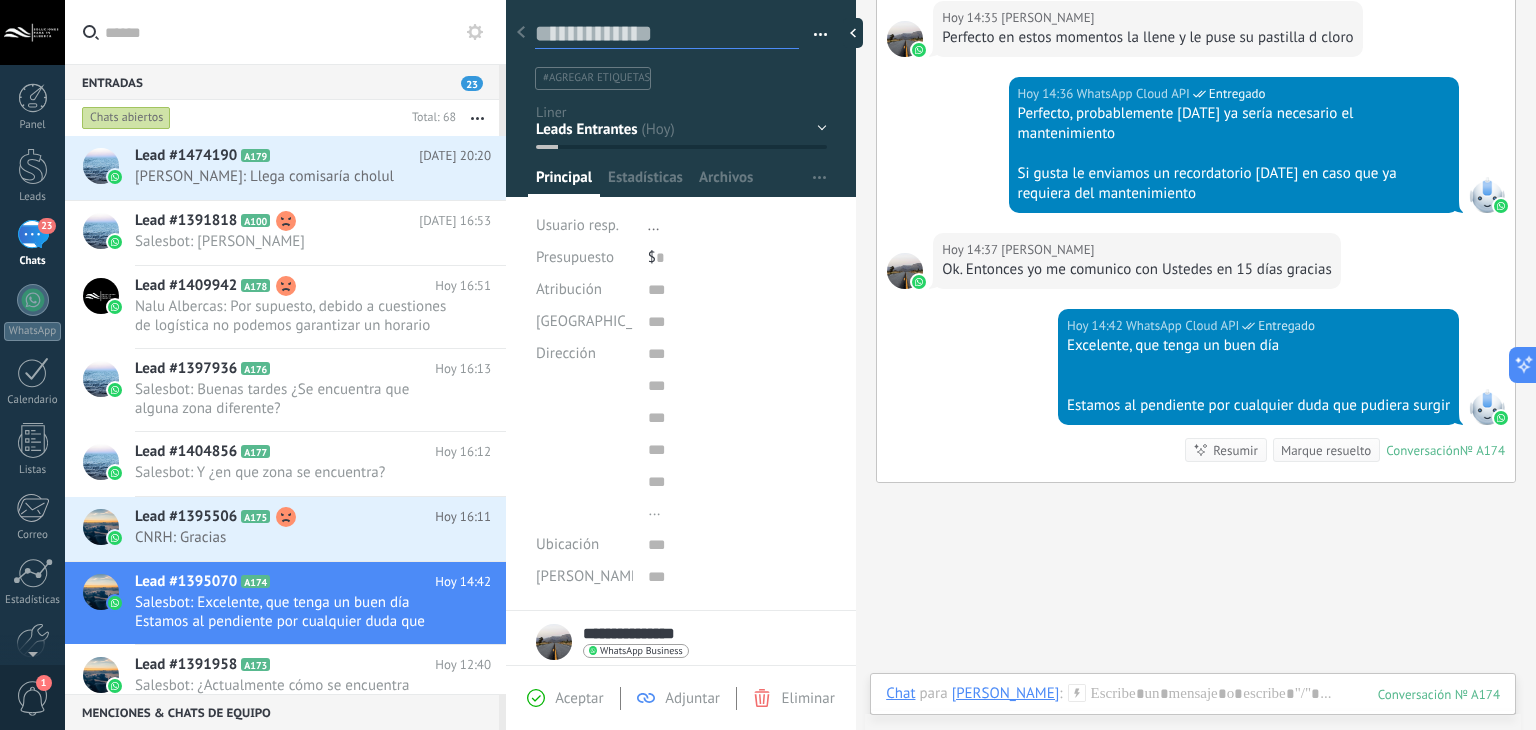 click at bounding box center (667, 34) 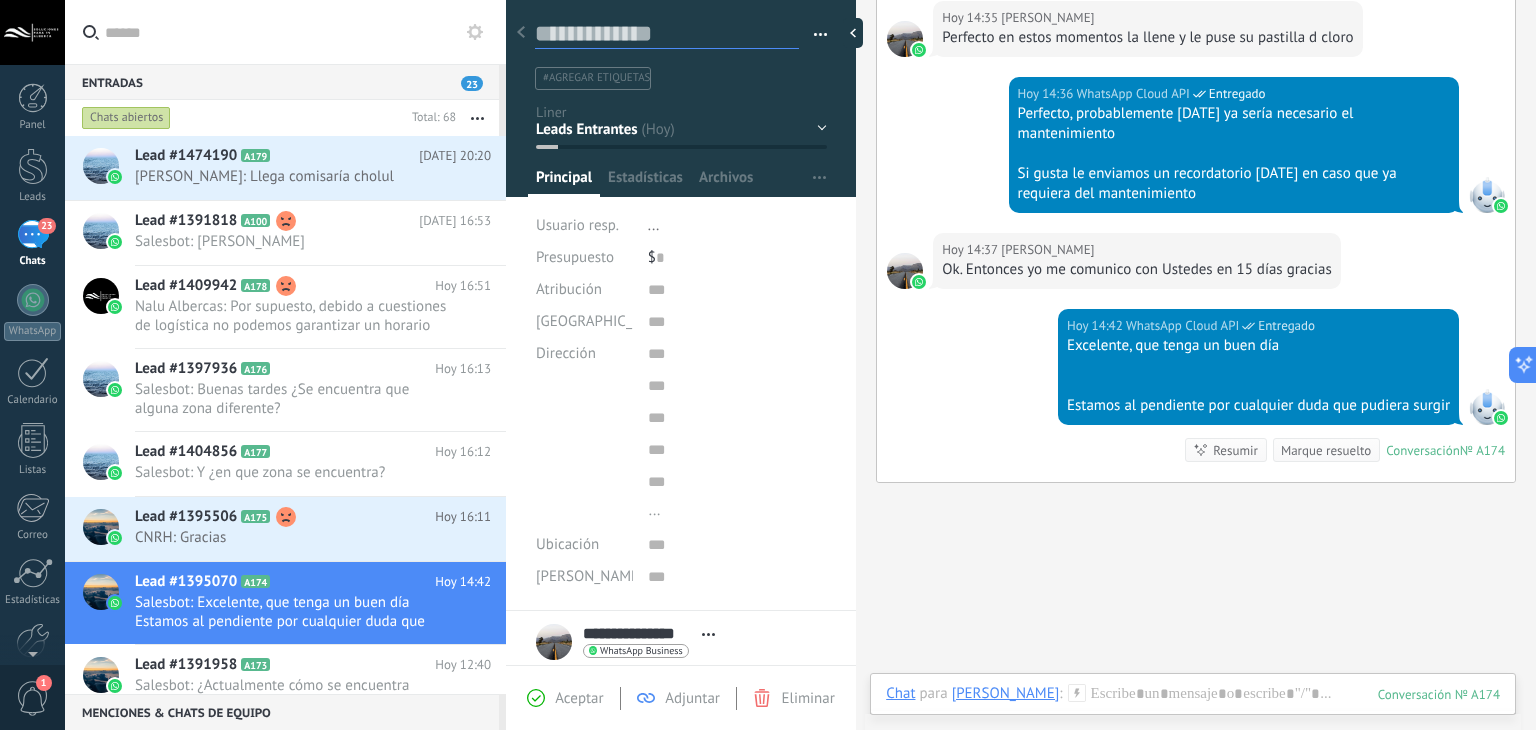 paste on "**********" 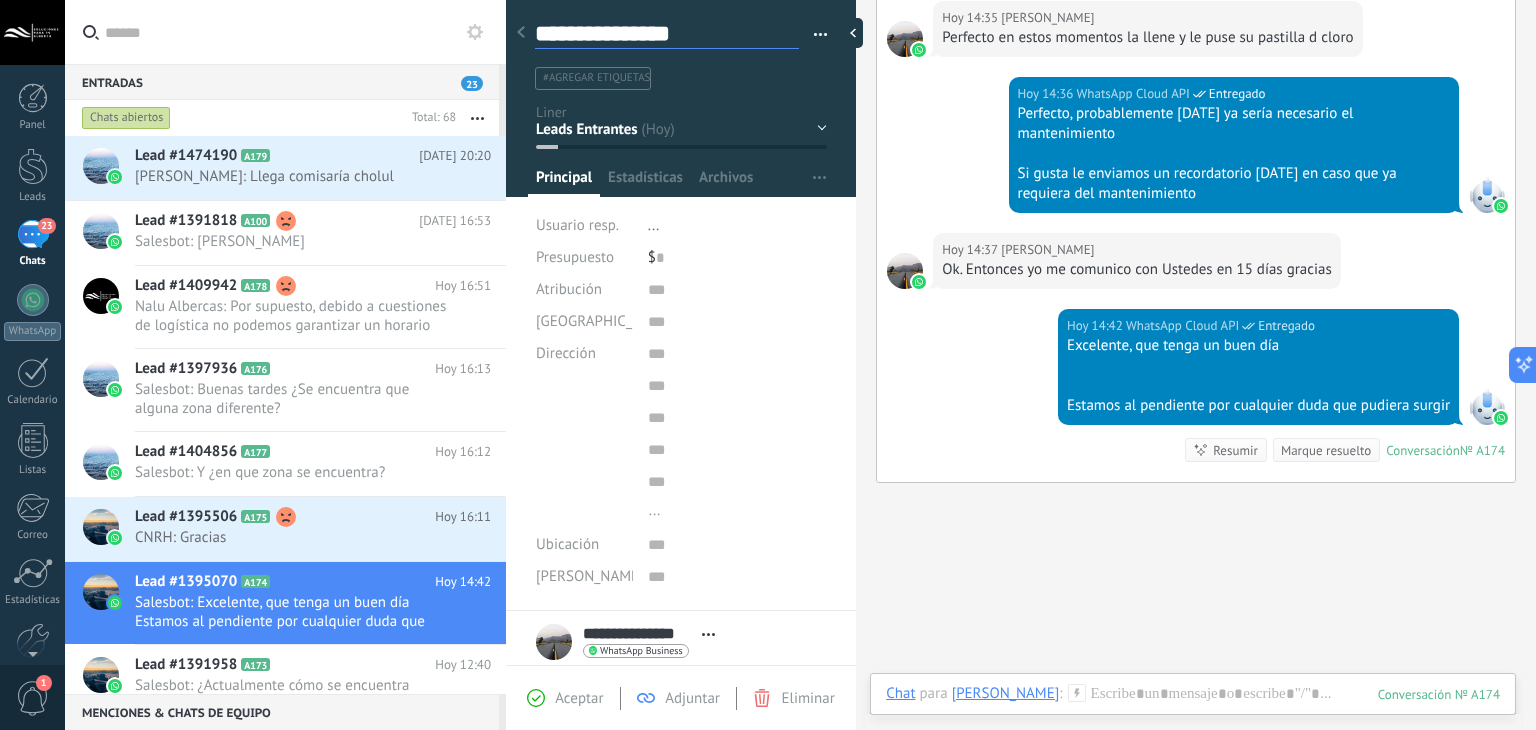 scroll, scrollTop: 29, scrollLeft: 0, axis: vertical 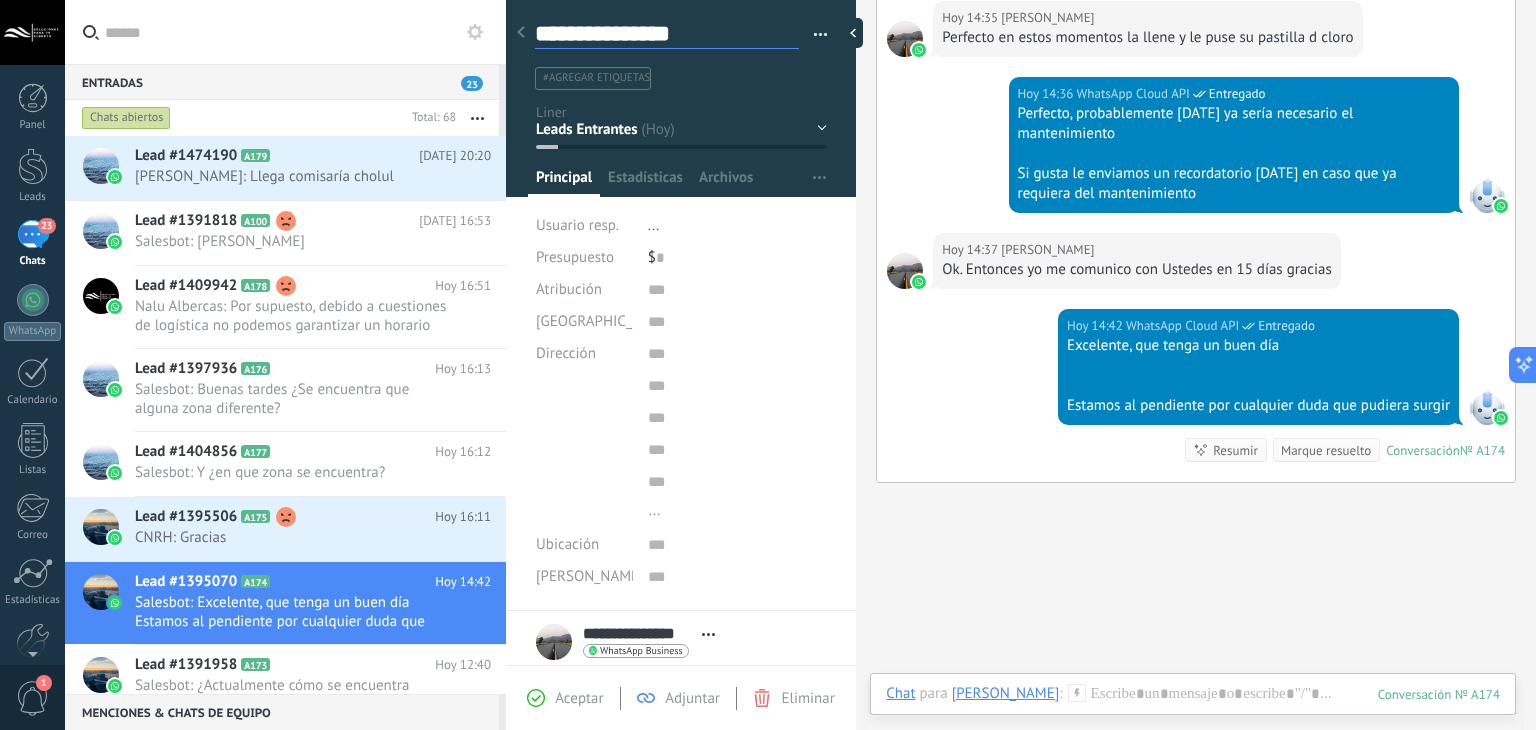 type on "**********" 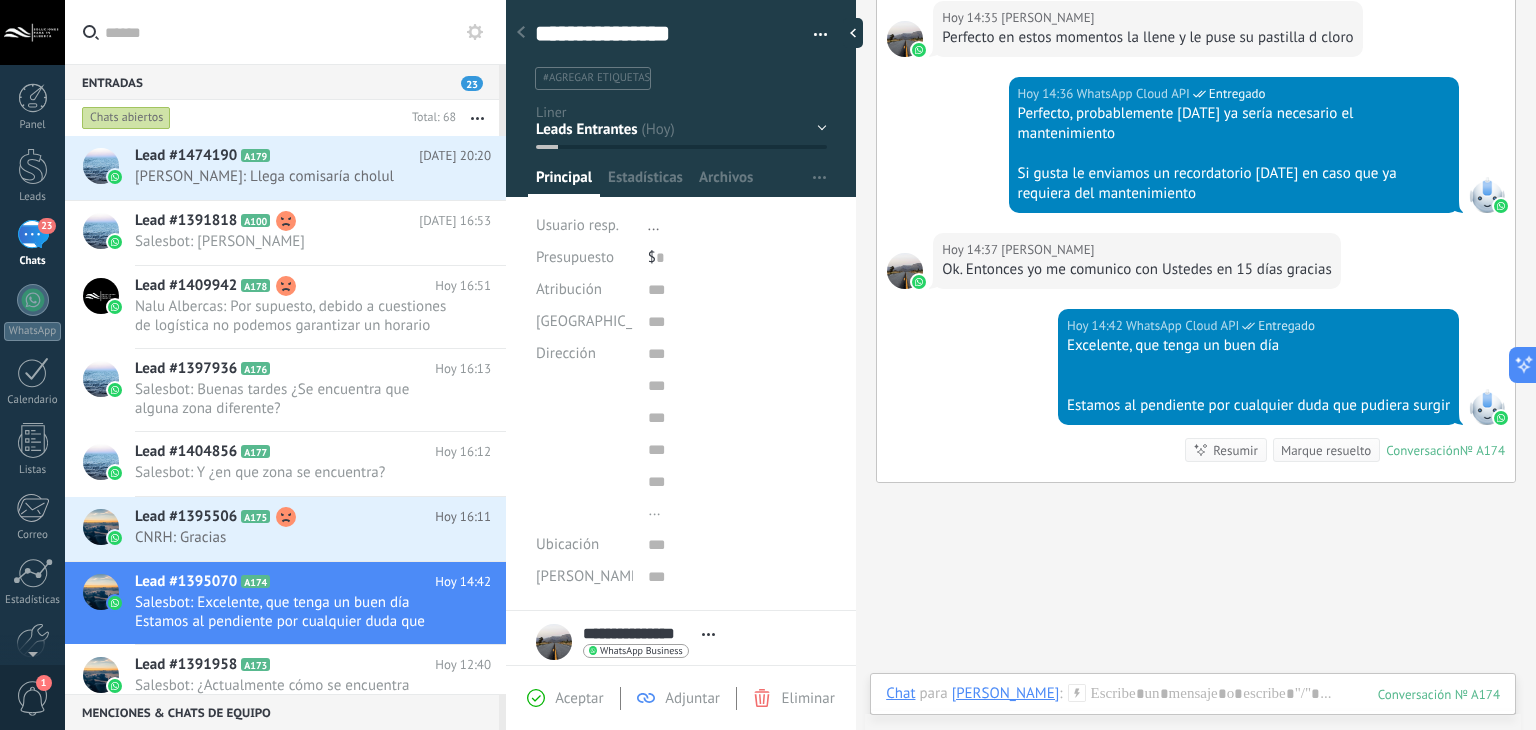 click on "[DATE] 14:36 WhatsApp Cloud API  Entregado Perfecto, probablemente [DATE] ya sería necesario el mantenimiento   Si gusta le enviamos un recordatorio [DATE] en caso que ya requiera del mantenimiento" at bounding box center (1196, 155) 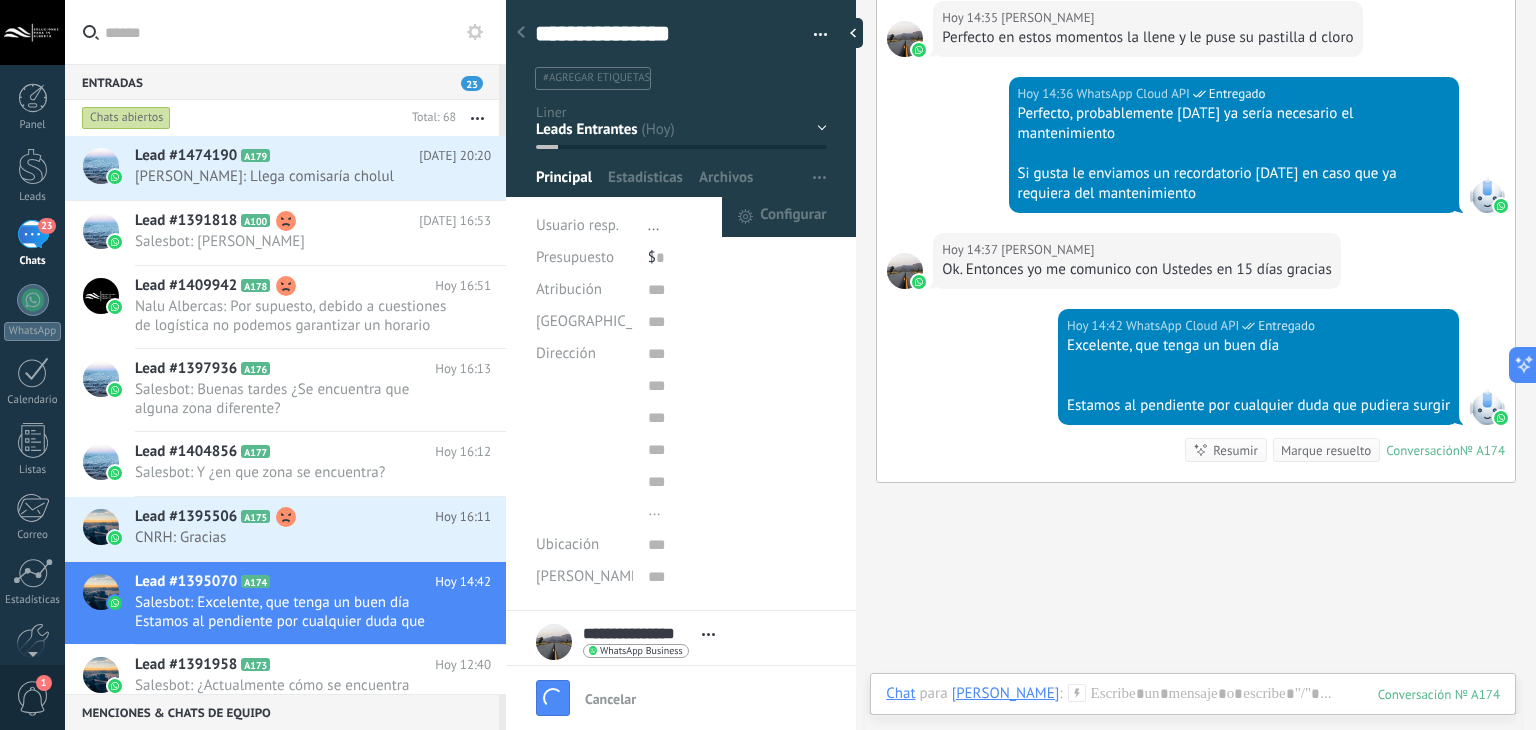 type on "**********" 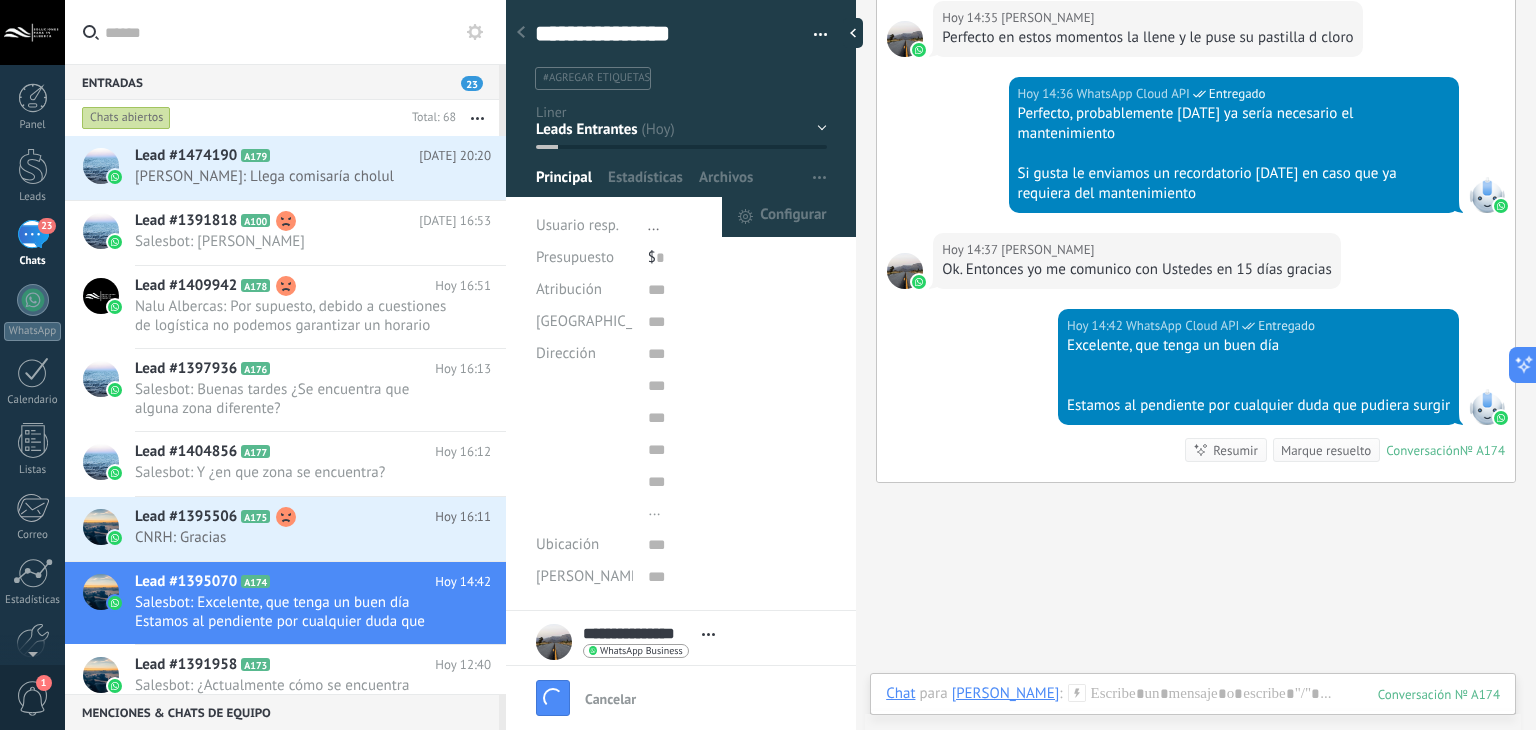 scroll, scrollTop: 1159, scrollLeft: 0, axis: vertical 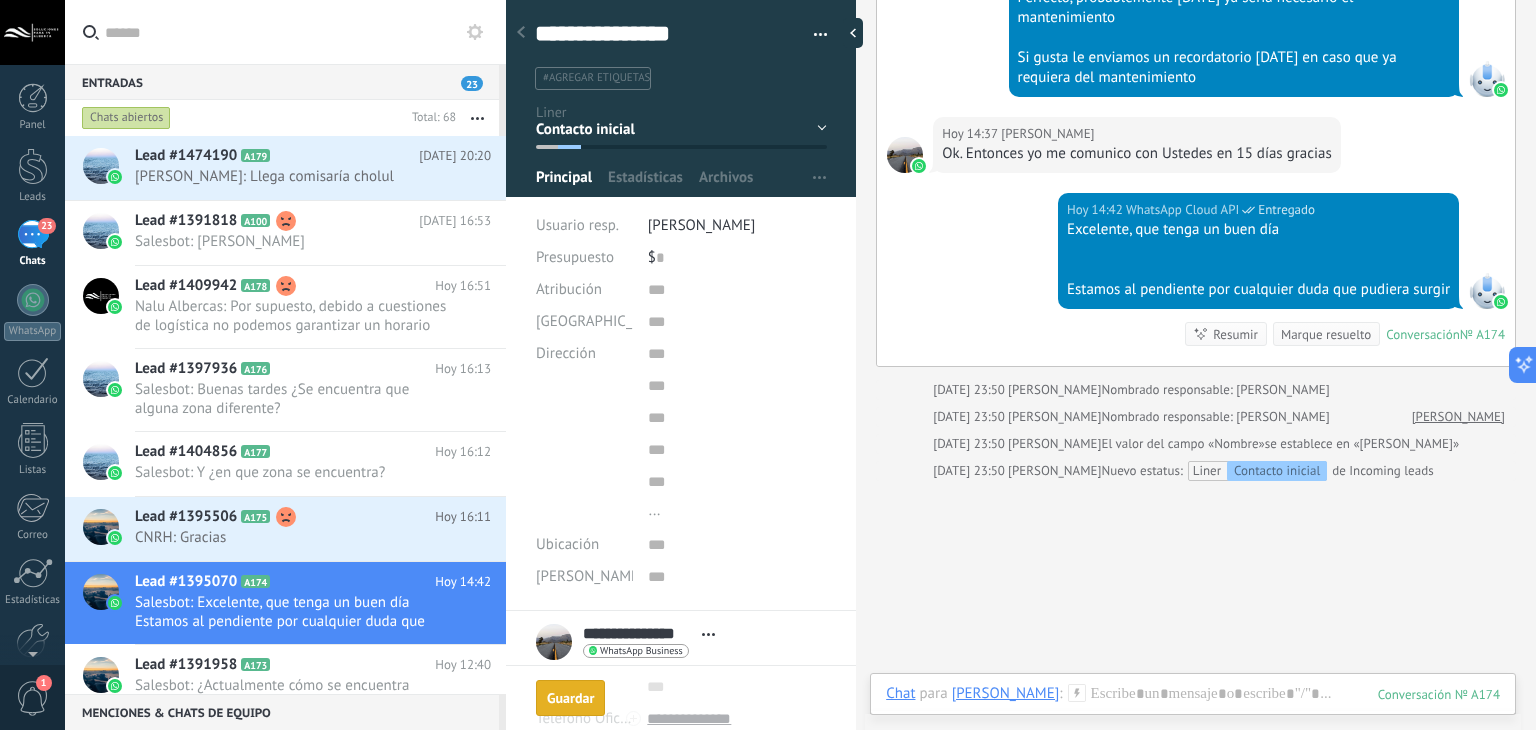 click on "Contacto inicial
no contestó
stand  by 15 días
1ER INTENTO
2DO INTENTO" at bounding box center (0, 0) 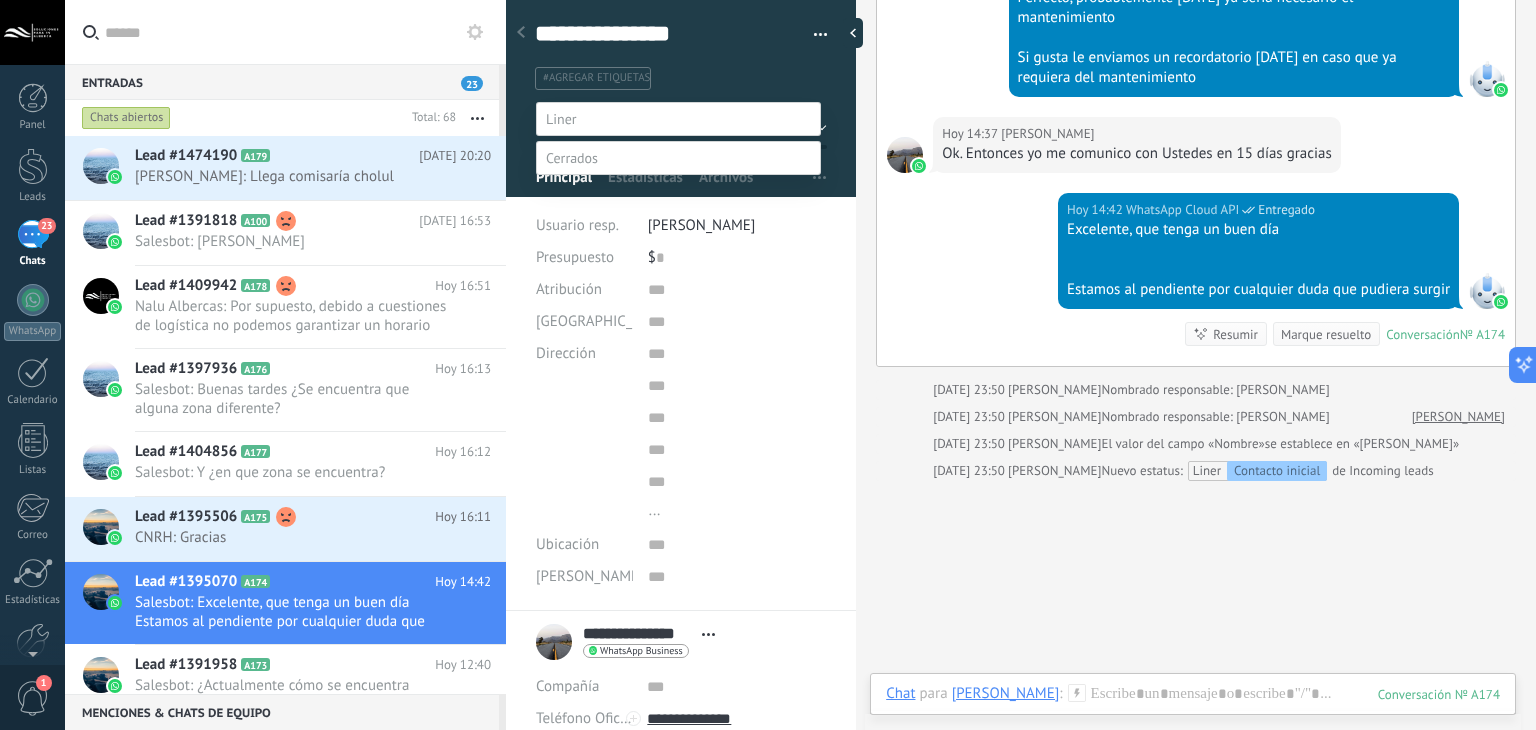click on "stand  by 15 días" at bounding box center (0, 0) 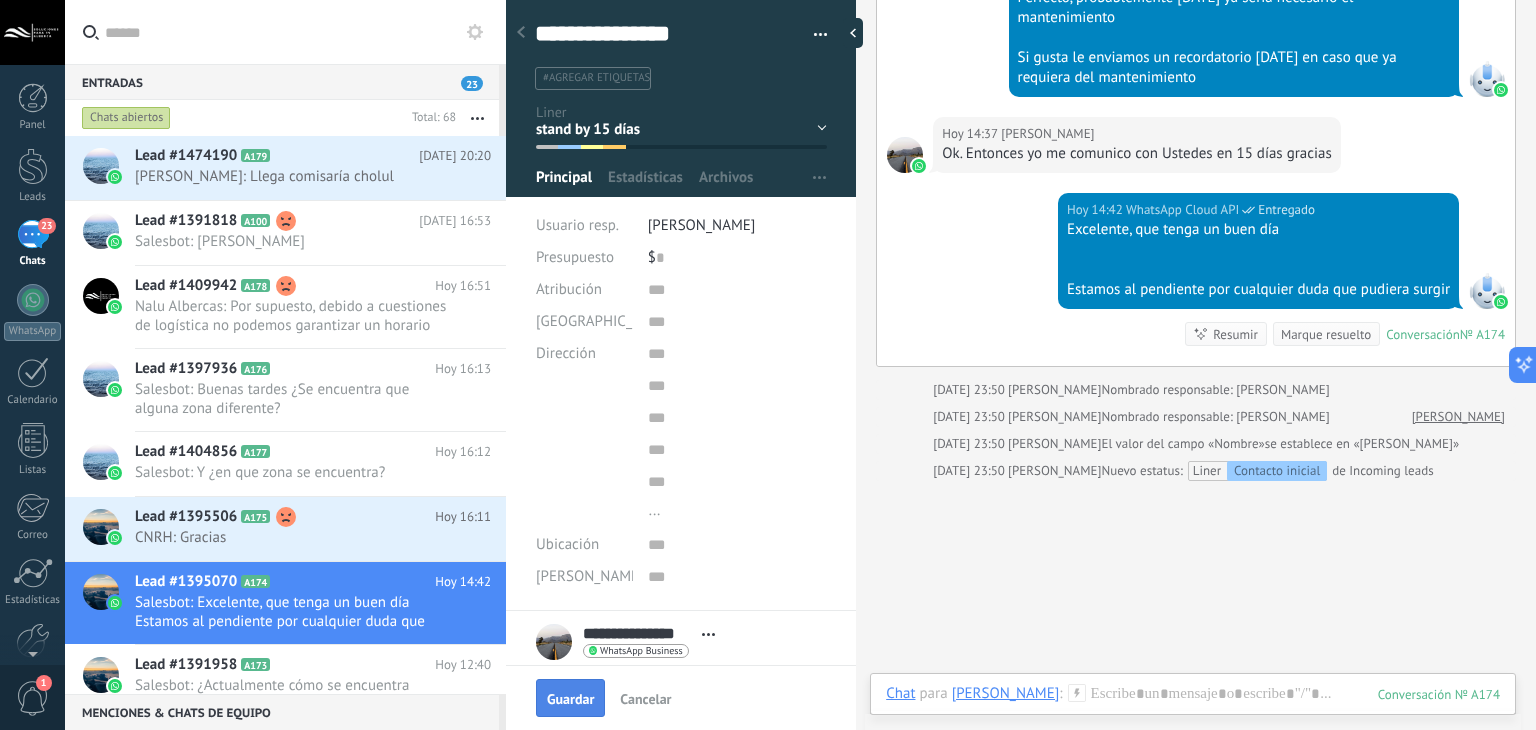 click on "Guardar" at bounding box center (570, 699) 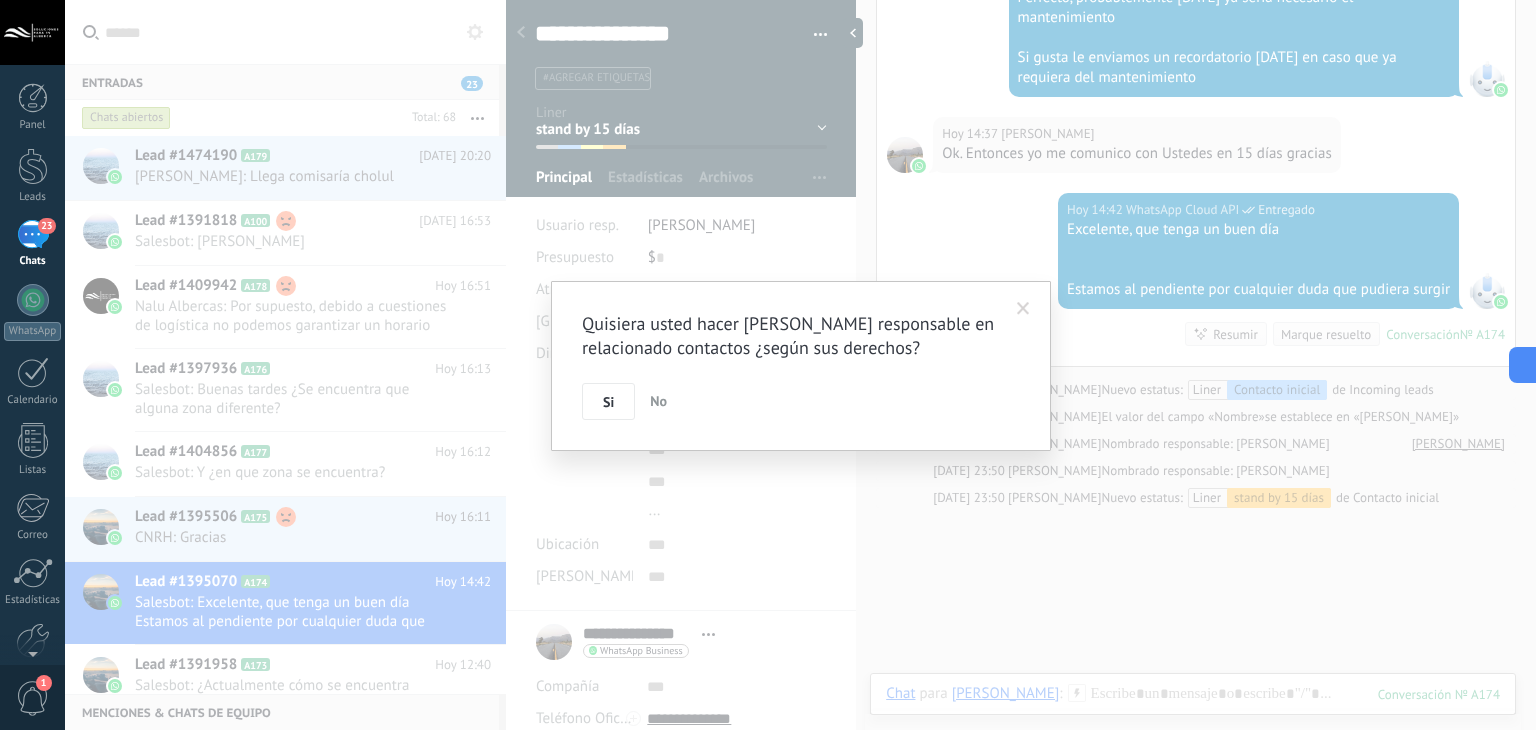 scroll, scrollTop: 1187, scrollLeft: 0, axis: vertical 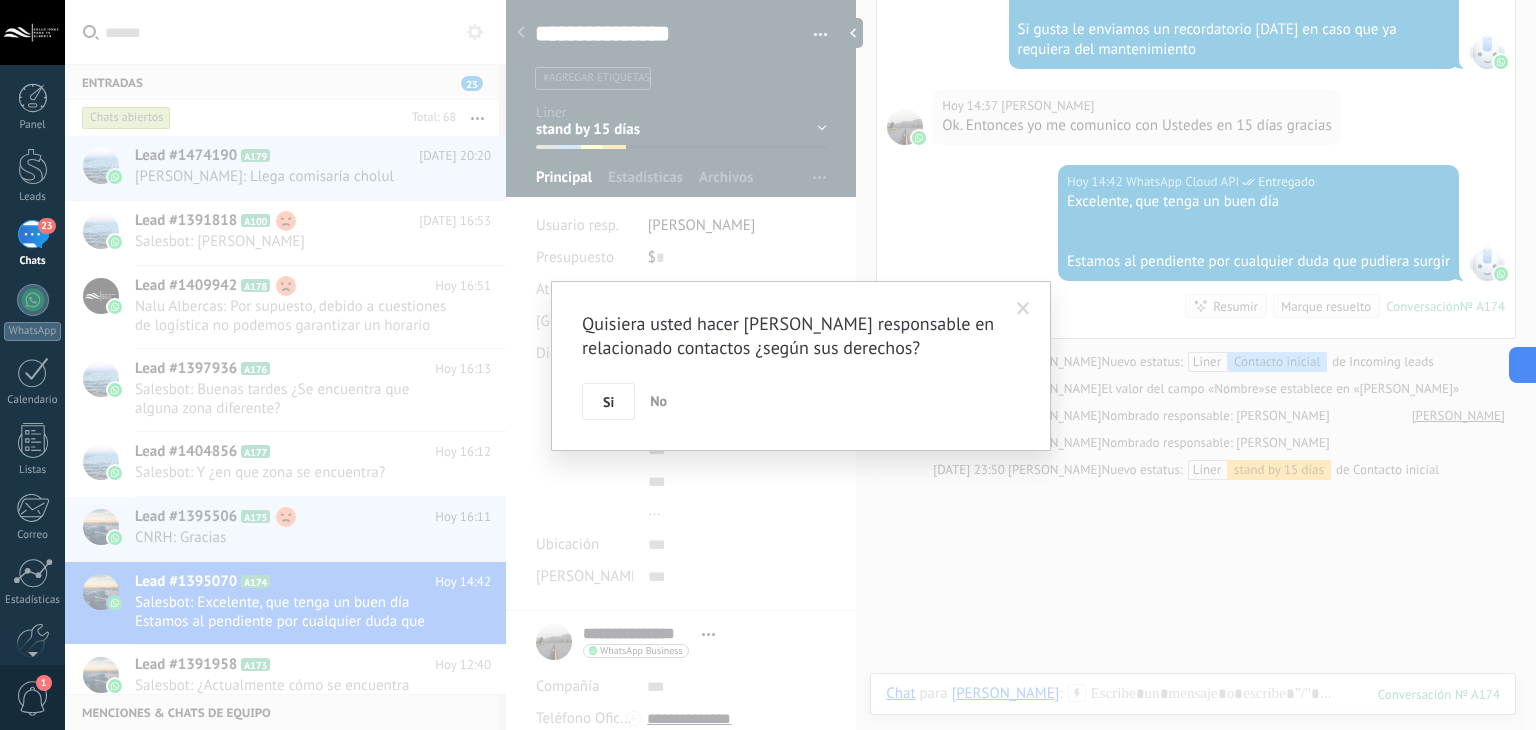 click on "Quisiera usted hacer [PERSON_NAME] responsable en relacionado contactos  ¿según sus derechos? Si No" at bounding box center [800, 365] 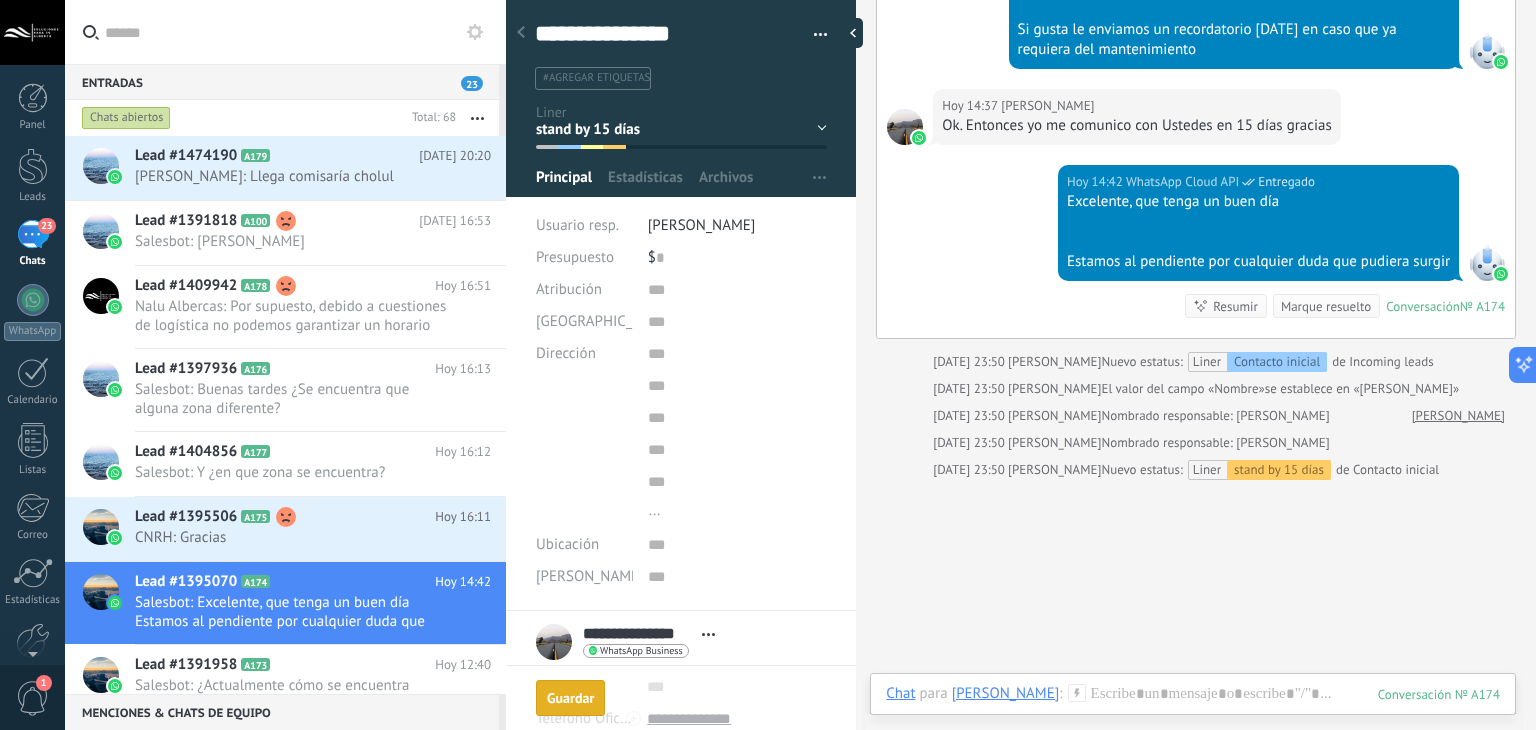 click on "Guardar" at bounding box center [570, 698] 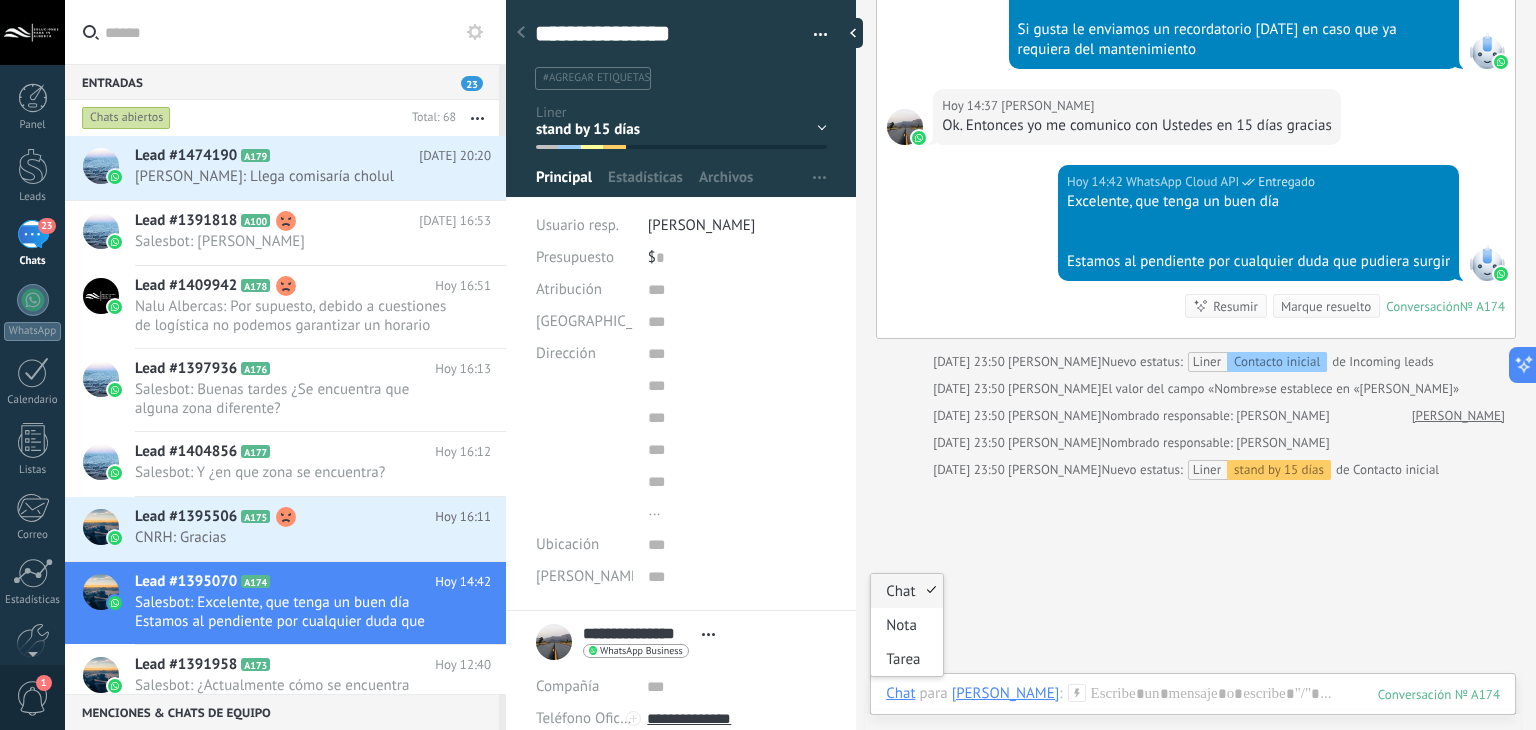 click on "Chat" at bounding box center (900, 693) 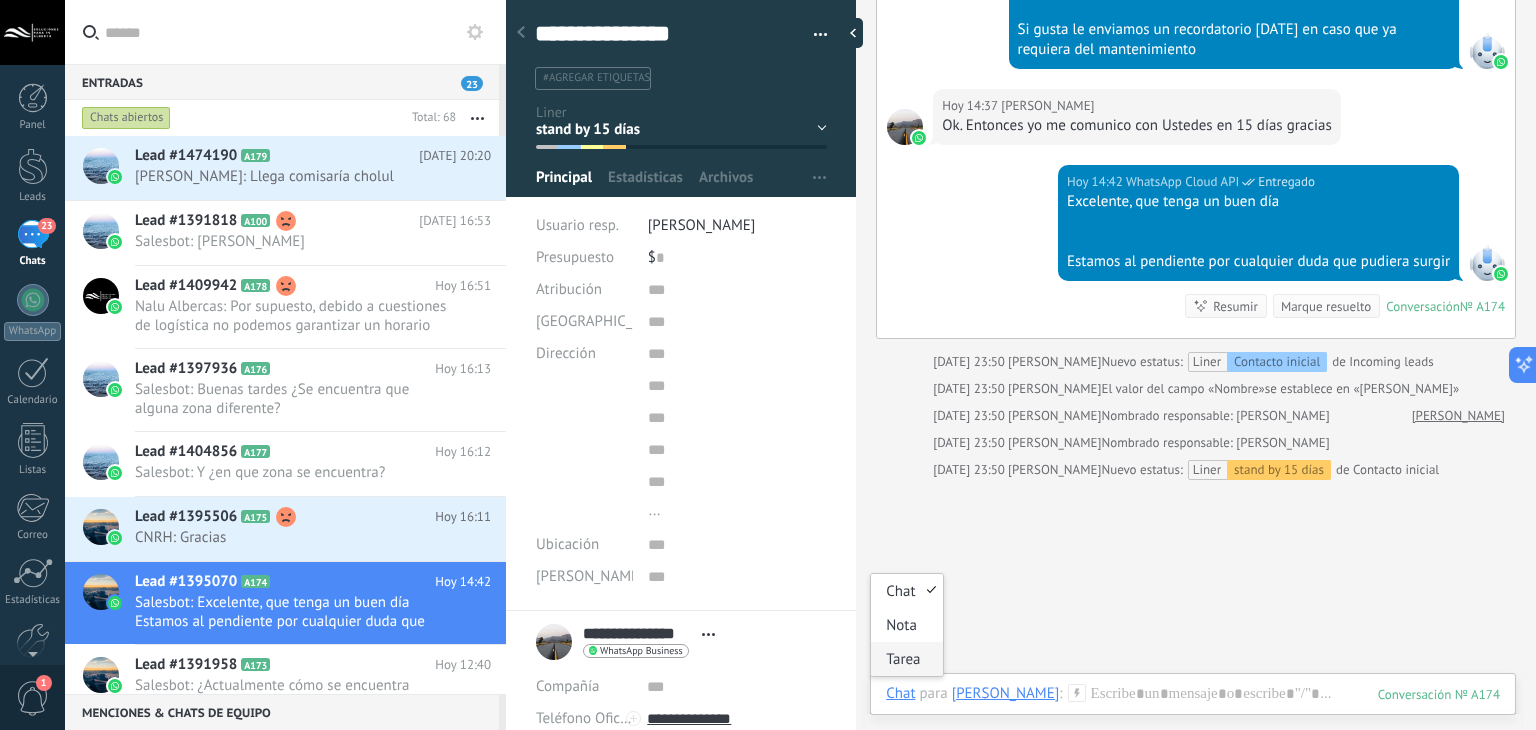 click on "Tarea" at bounding box center (906, 659) 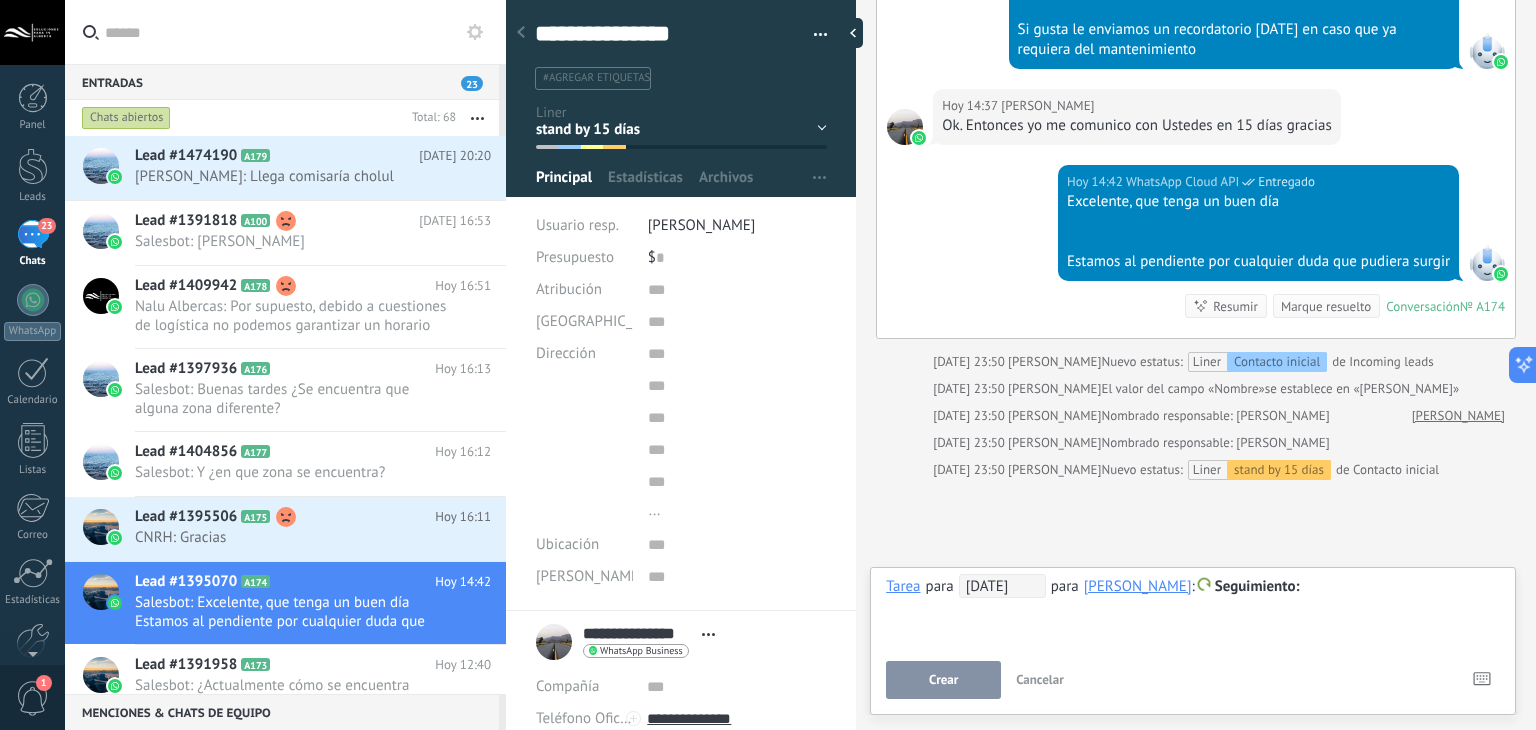 click on "[DATE]" at bounding box center [1002, 586] 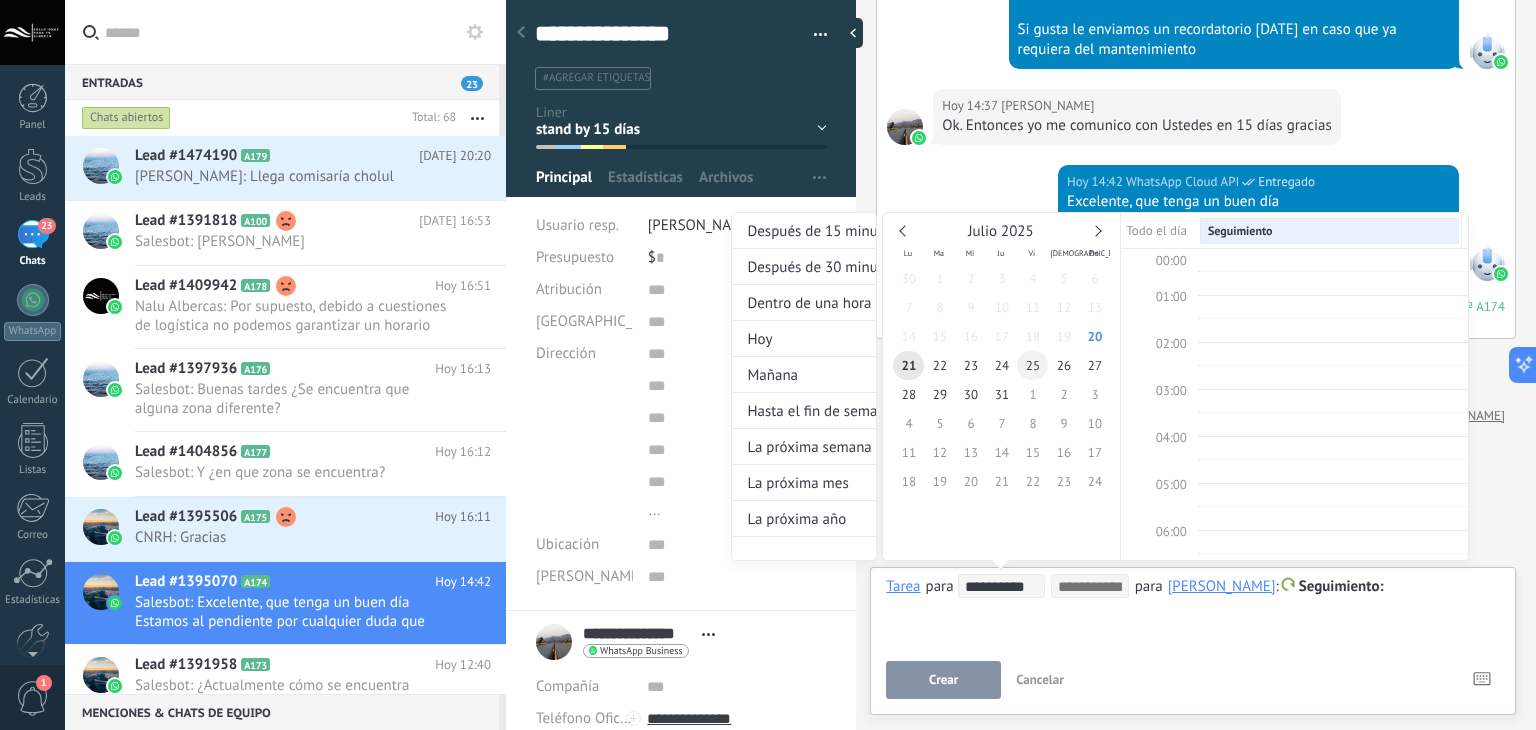 scroll, scrollTop: 374, scrollLeft: 0, axis: vertical 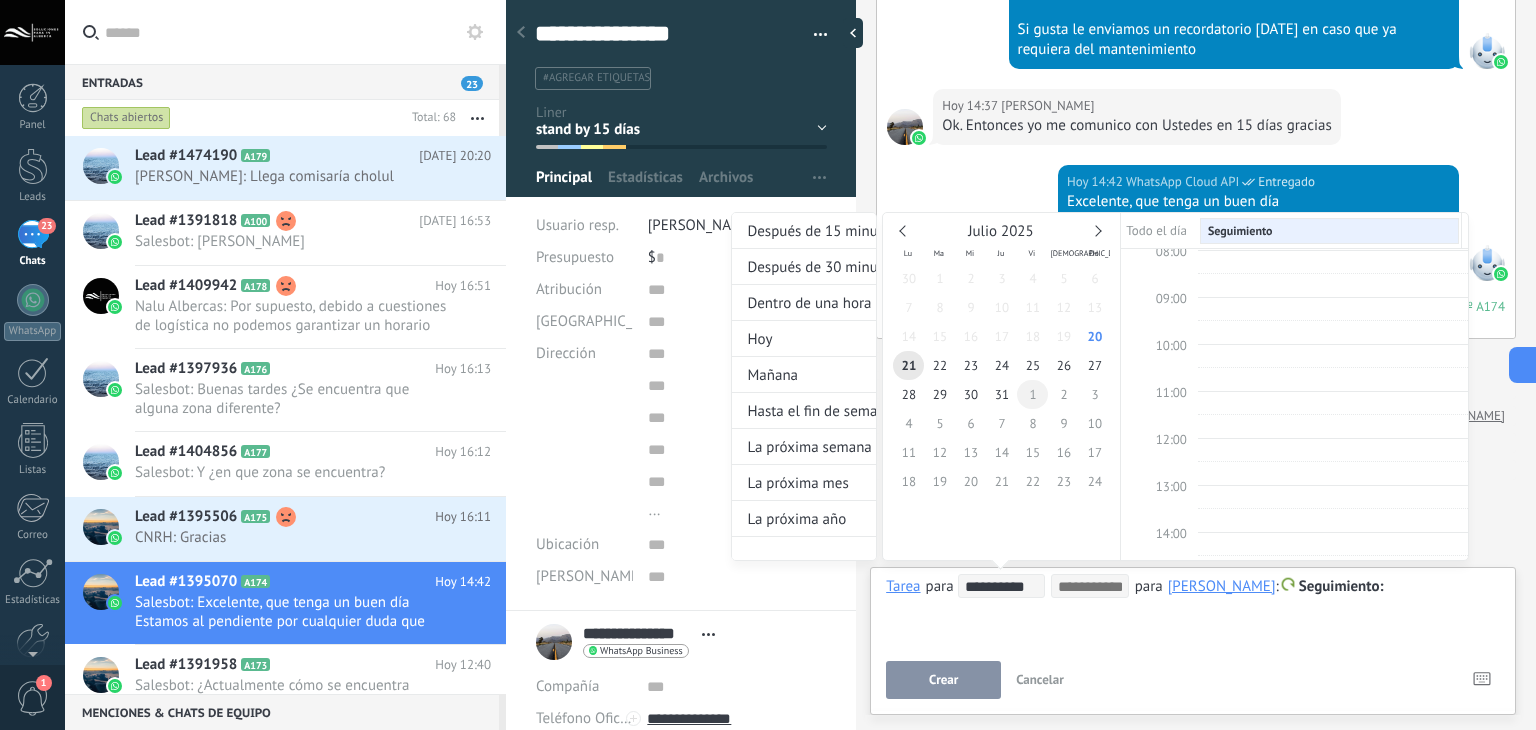 type on "**********" 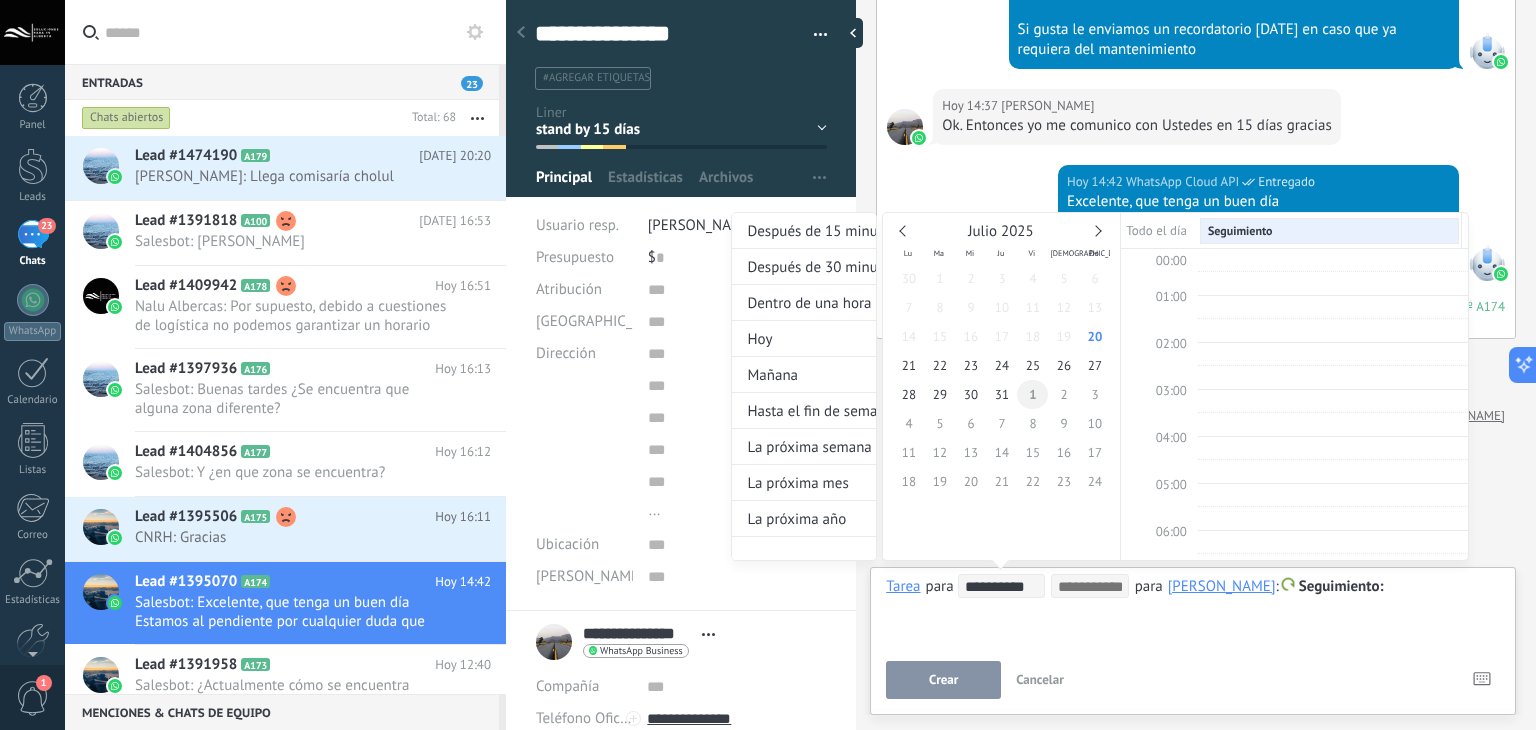 click on "1" at bounding box center (1032, 394) 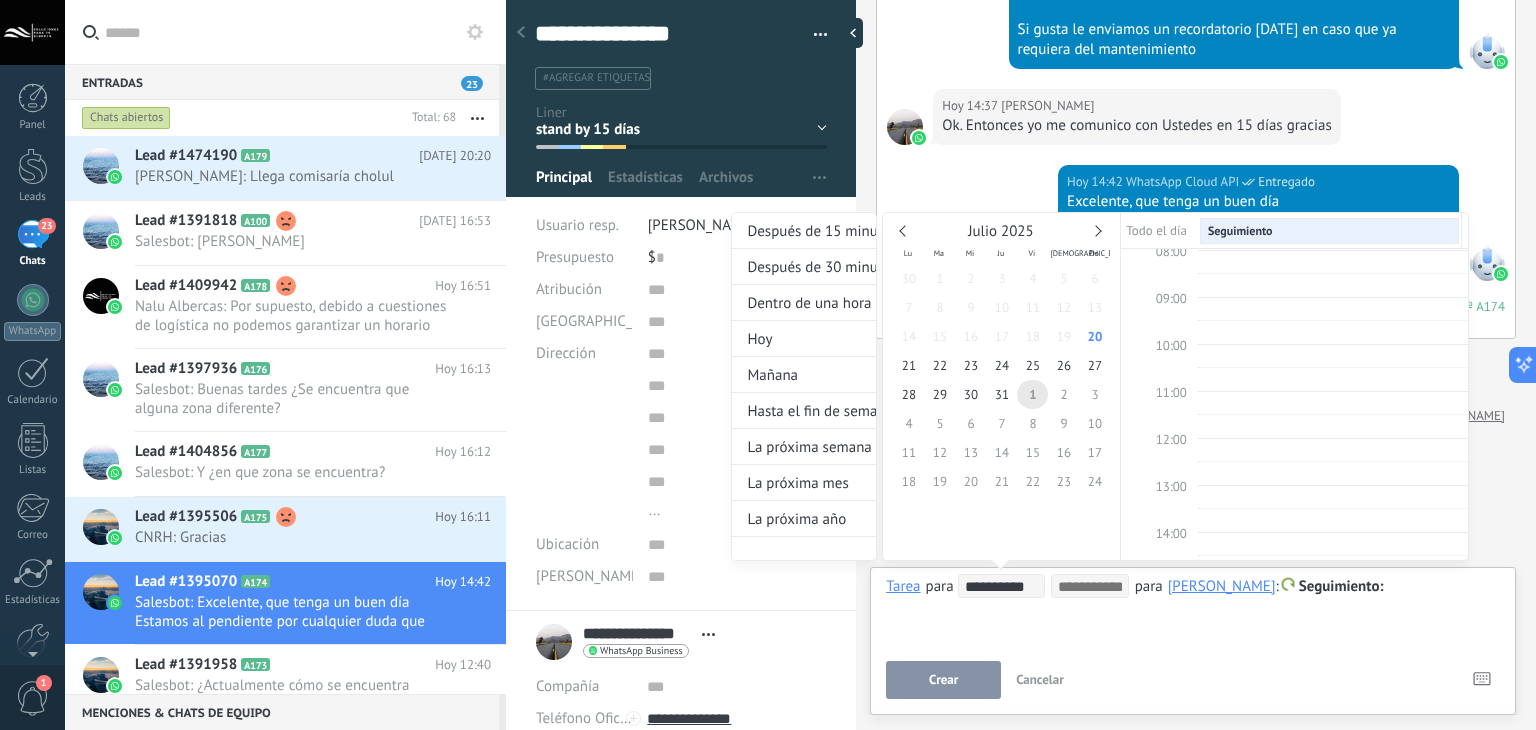 click at bounding box center (768, 365) 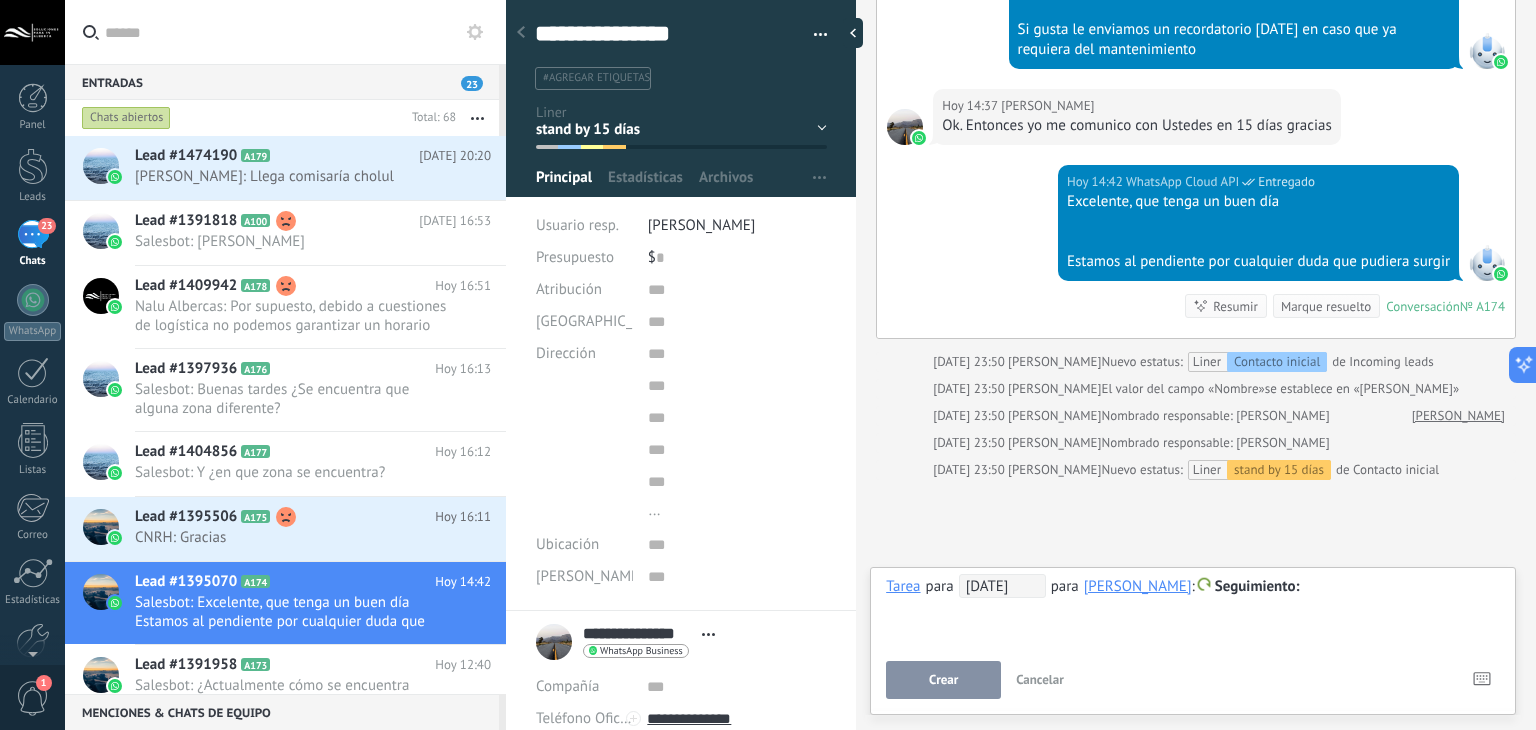 click on "Crear" at bounding box center (943, 680) 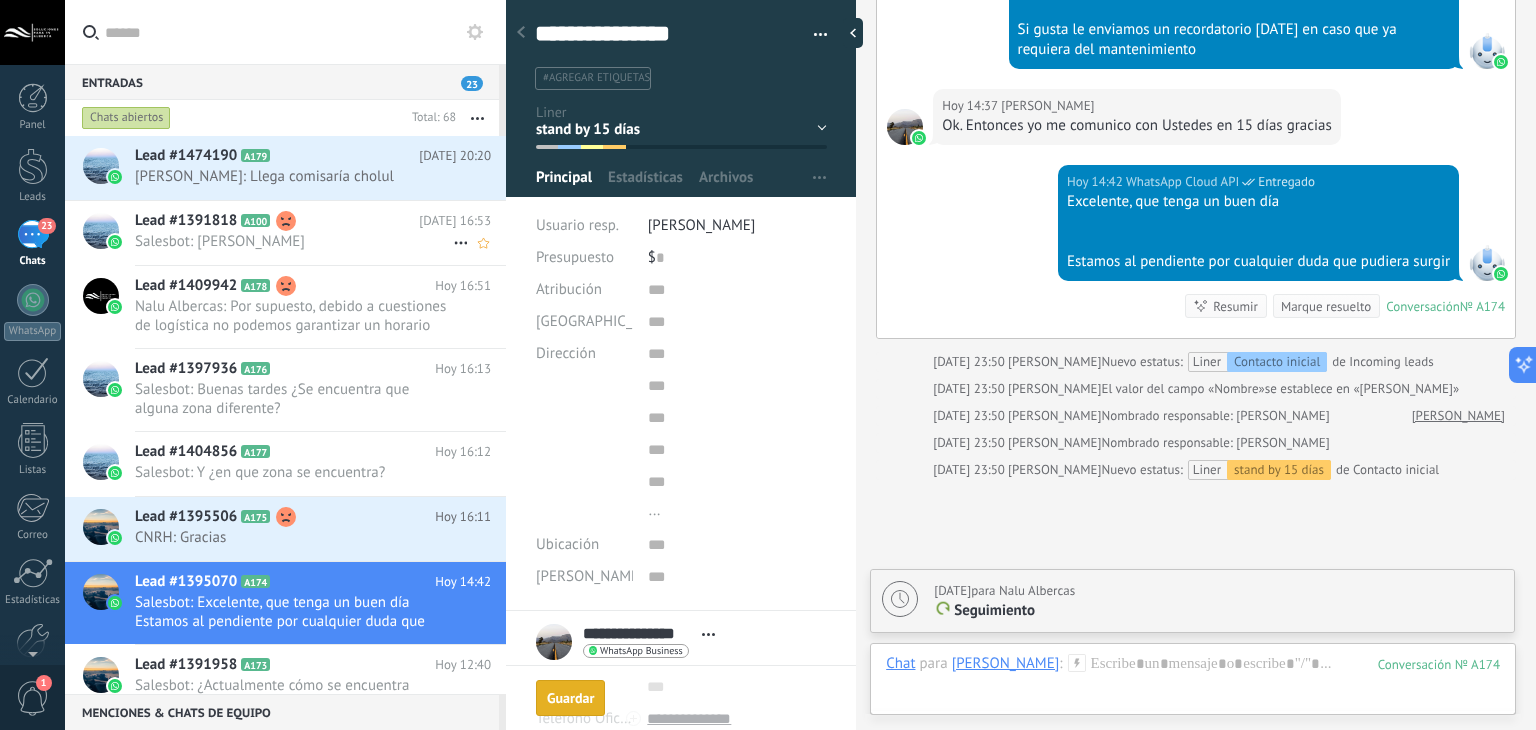 scroll, scrollTop: 1353, scrollLeft: 0, axis: vertical 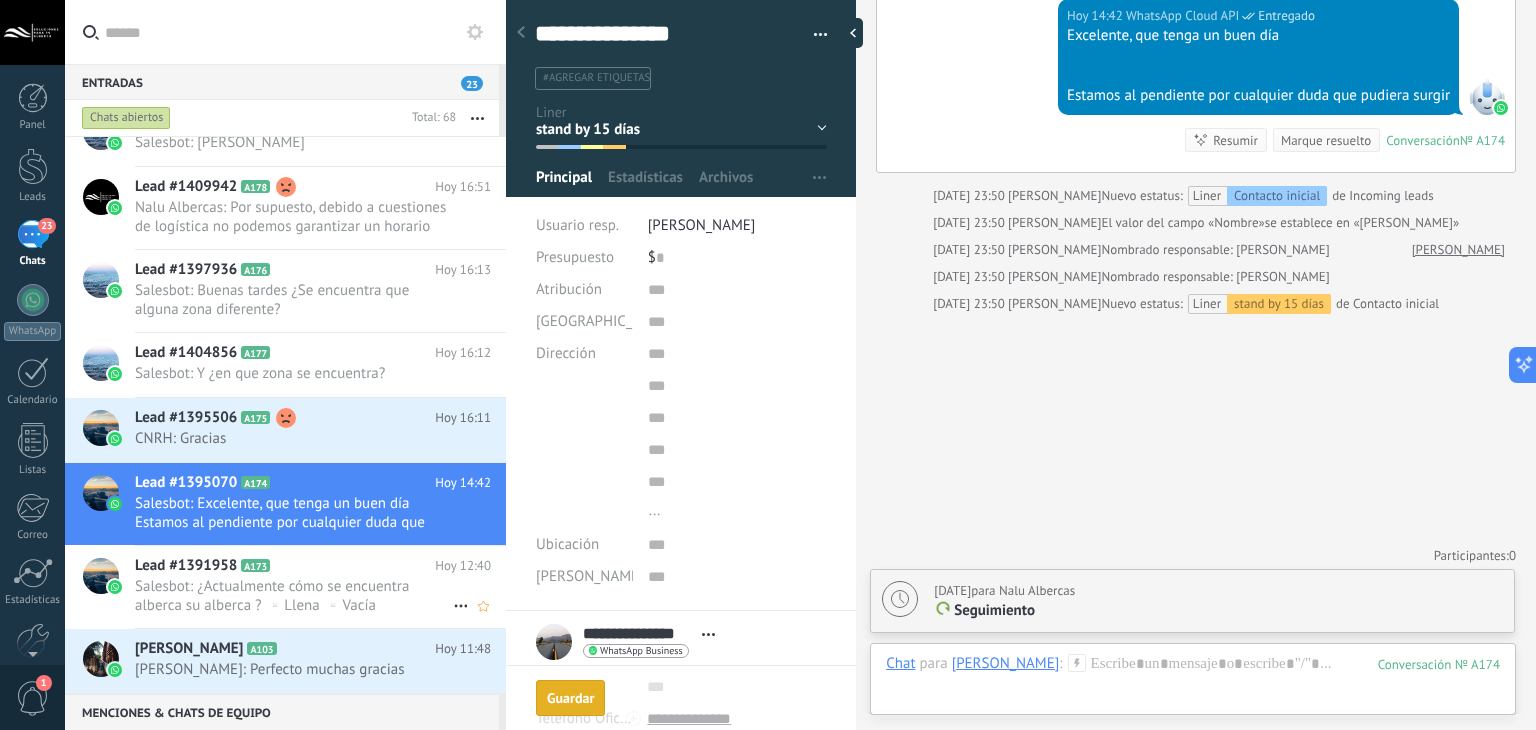 click on "Salesbot: ¿Actualmente cómo se encuentra alberca su alberca ?
▫️Llena
▫️Vacía" at bounding box center [294, 596] 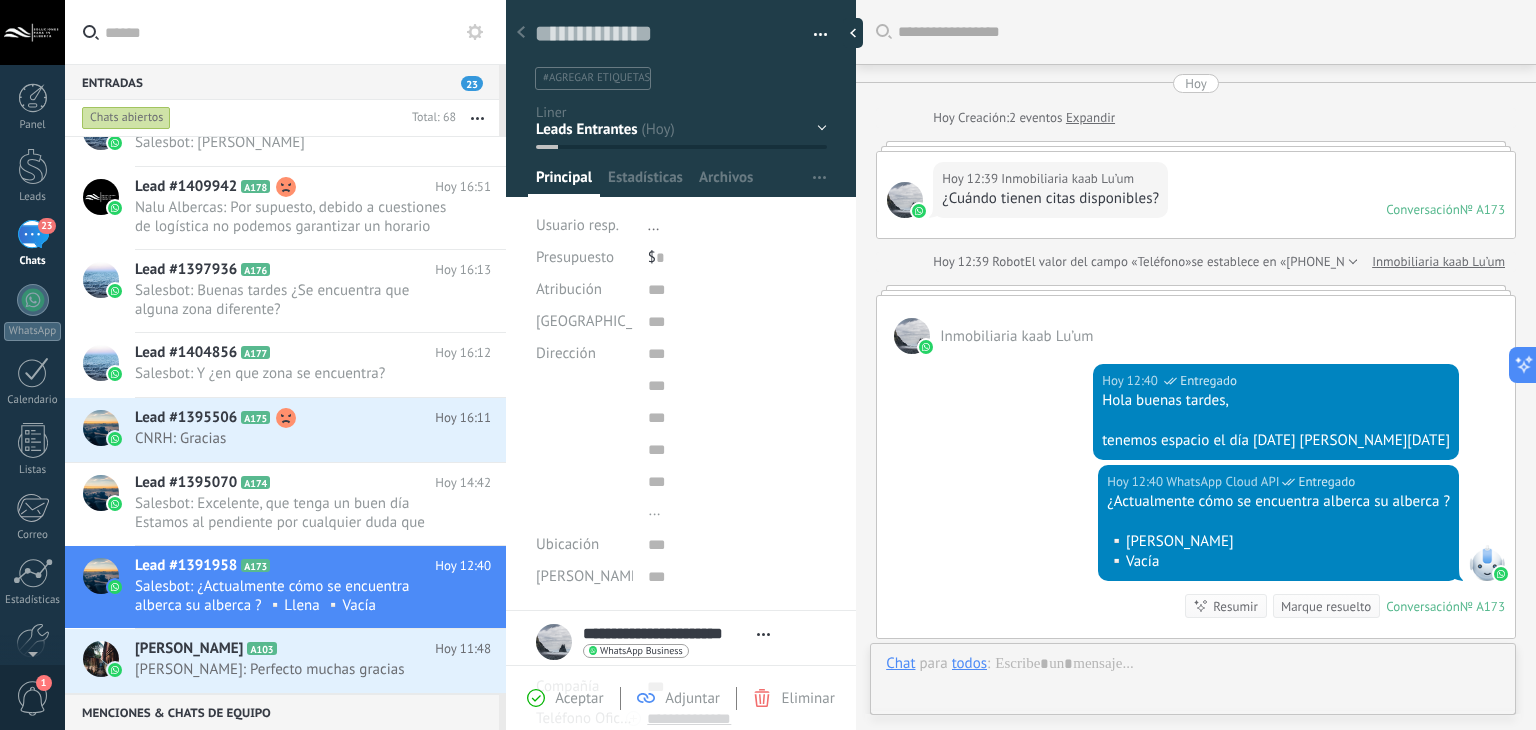 scroll, scrollTop: 29, scrollLeft: 0, axis: vertical 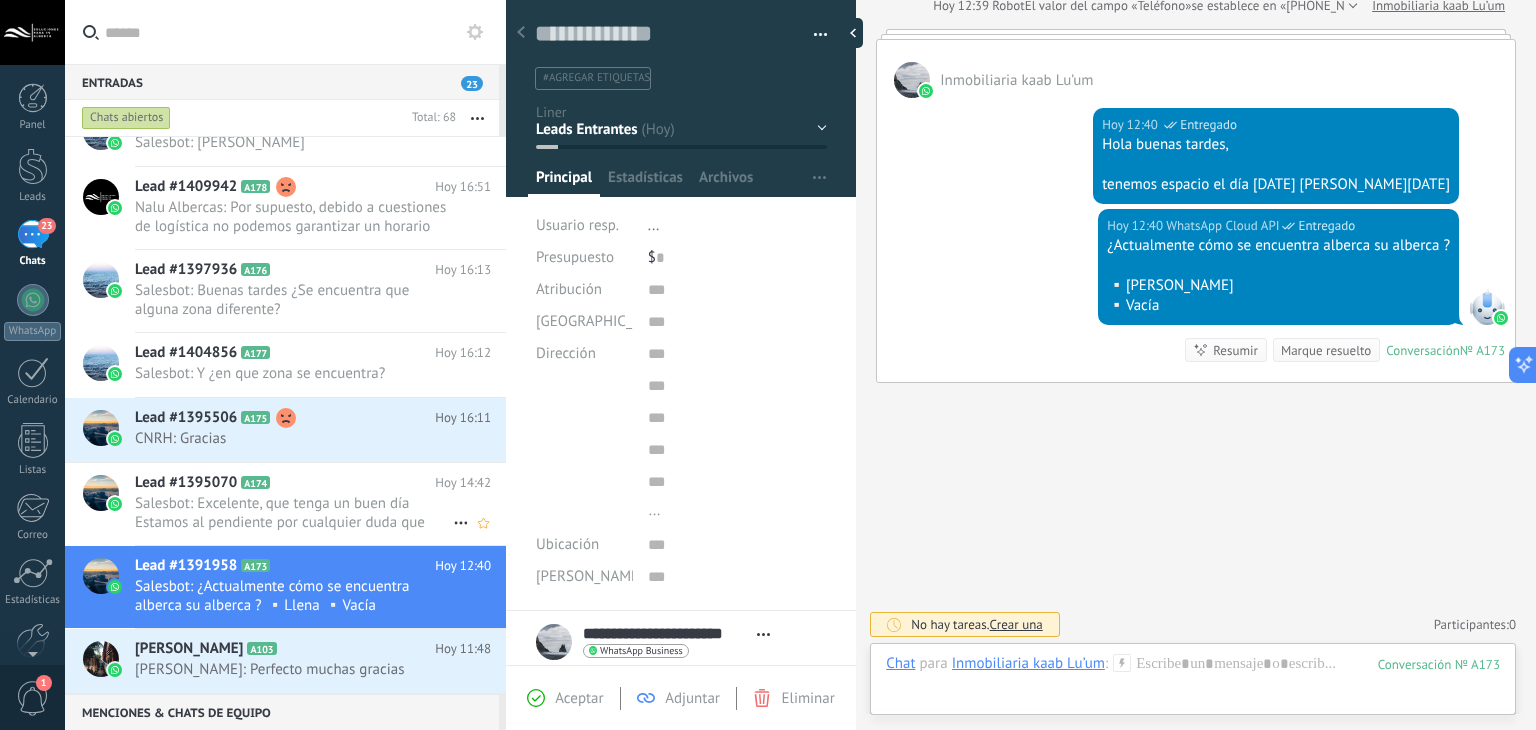 click on "Lead #1395070
A174" at bounding box center (285, 483) 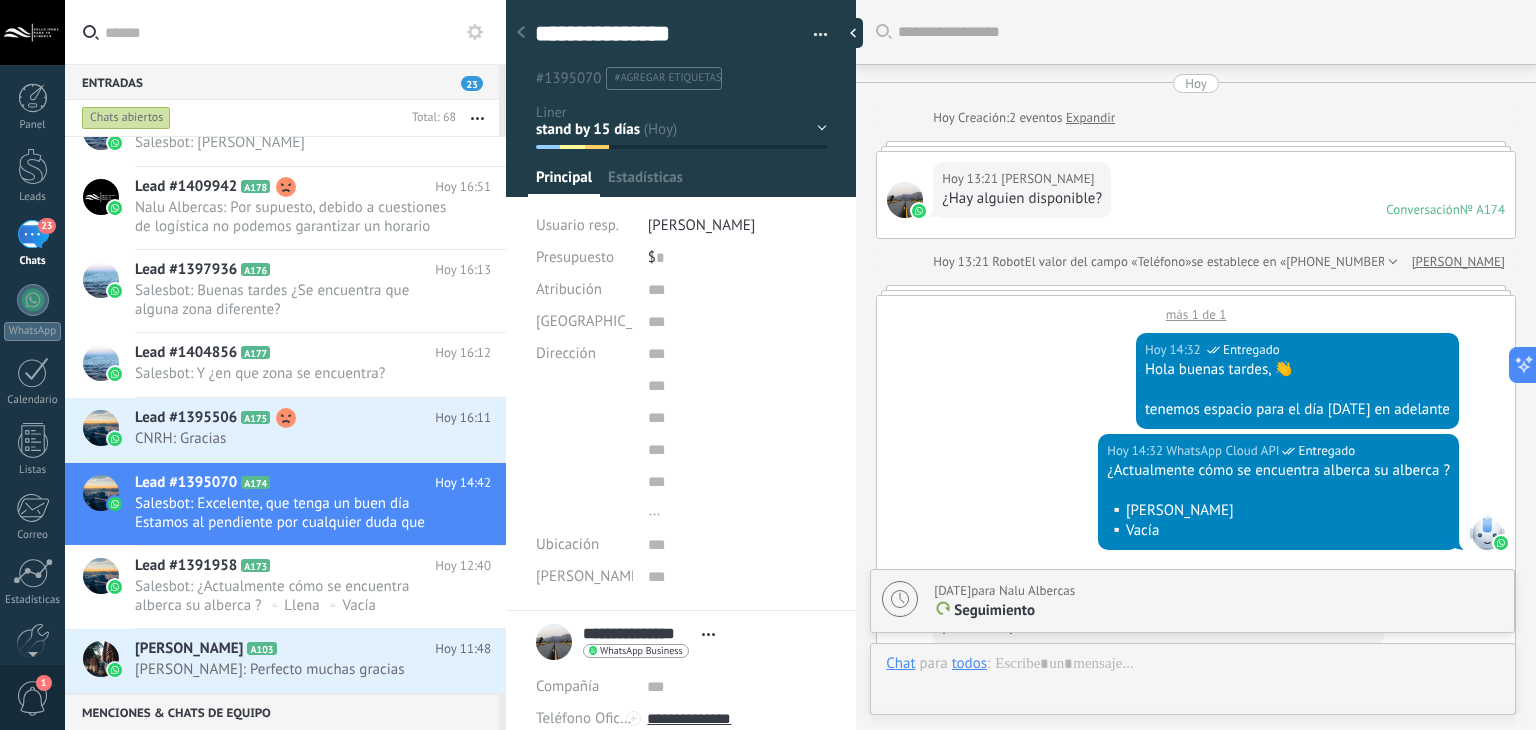 scroll 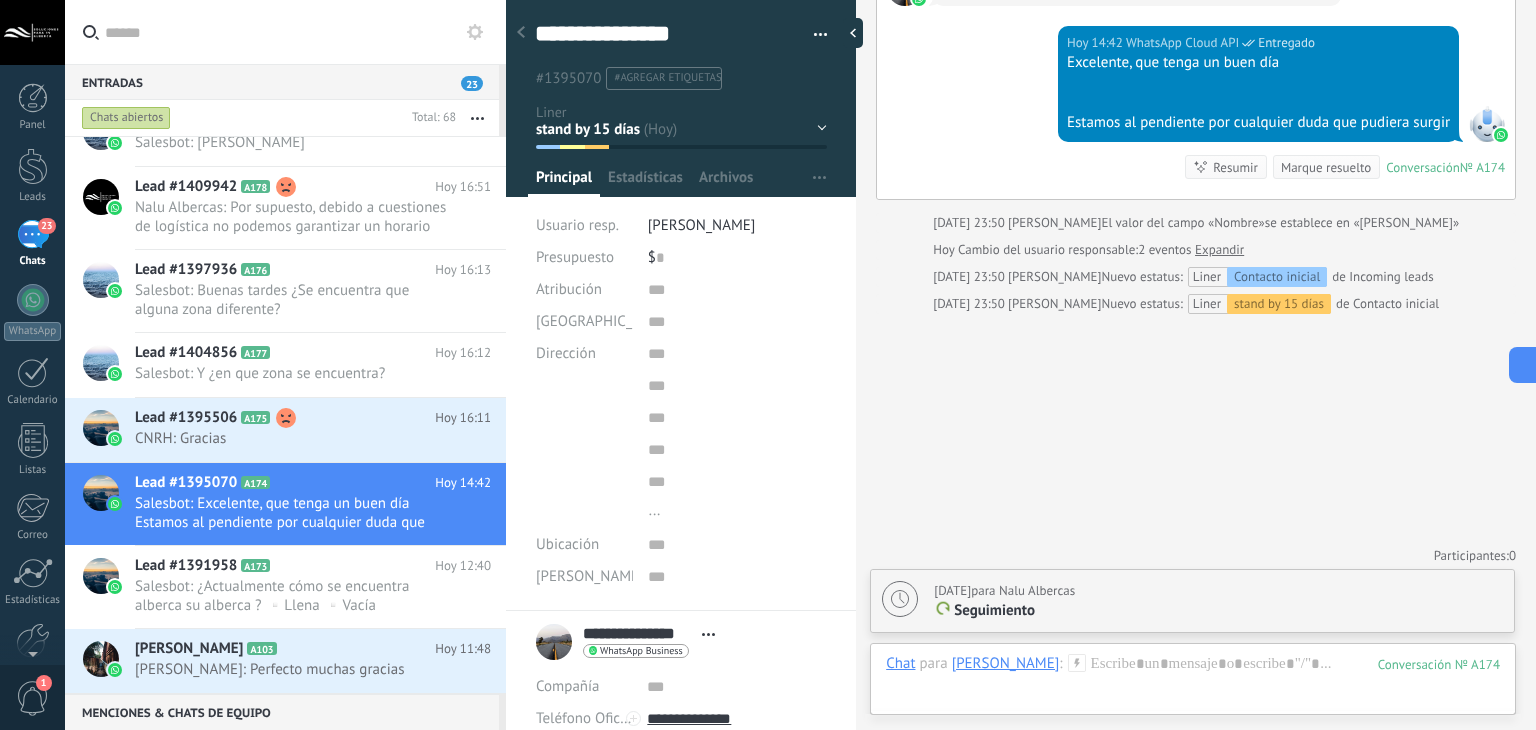 click on "#agregar etiquetas" at bounding box center [667, 78] 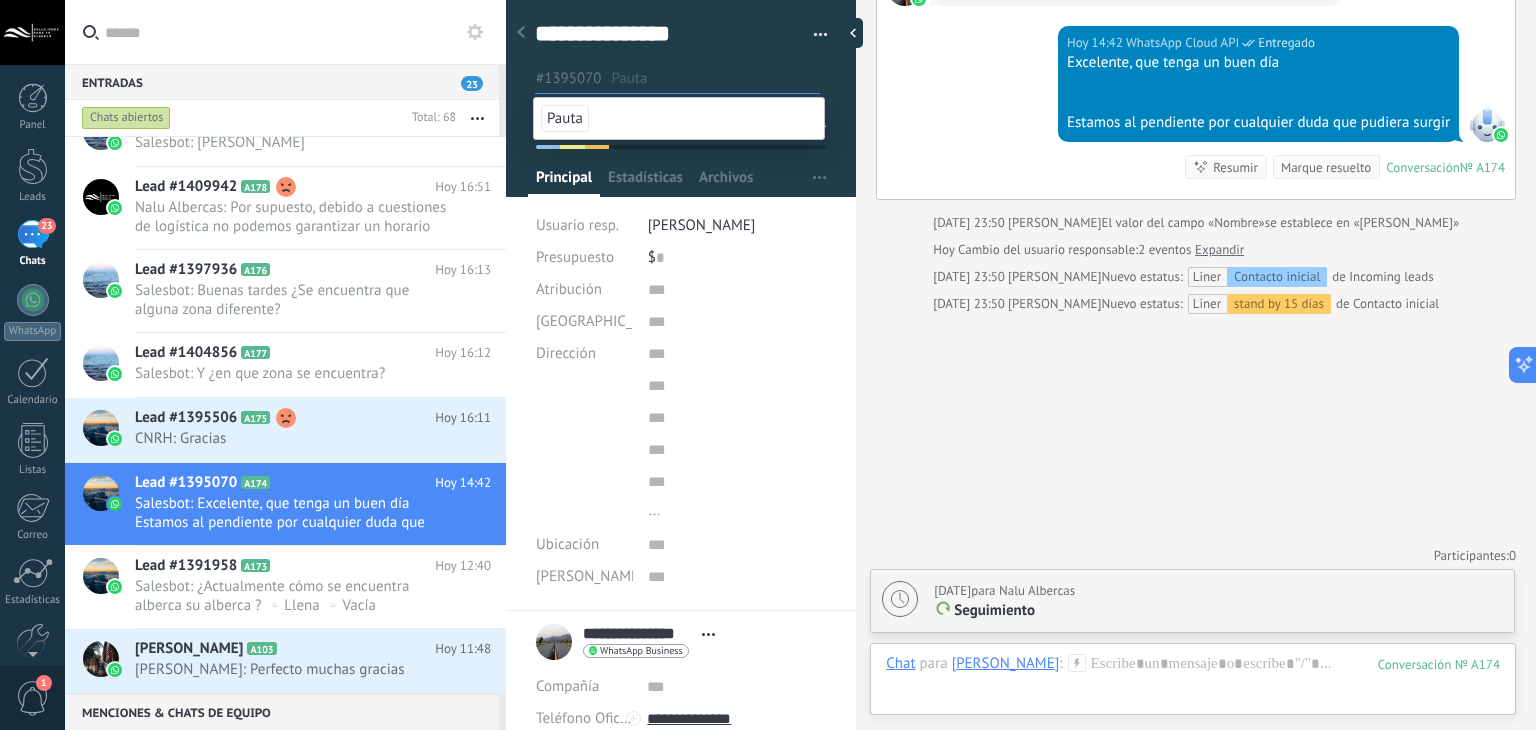 click on "Pauta" at bounding box center [565, 118] 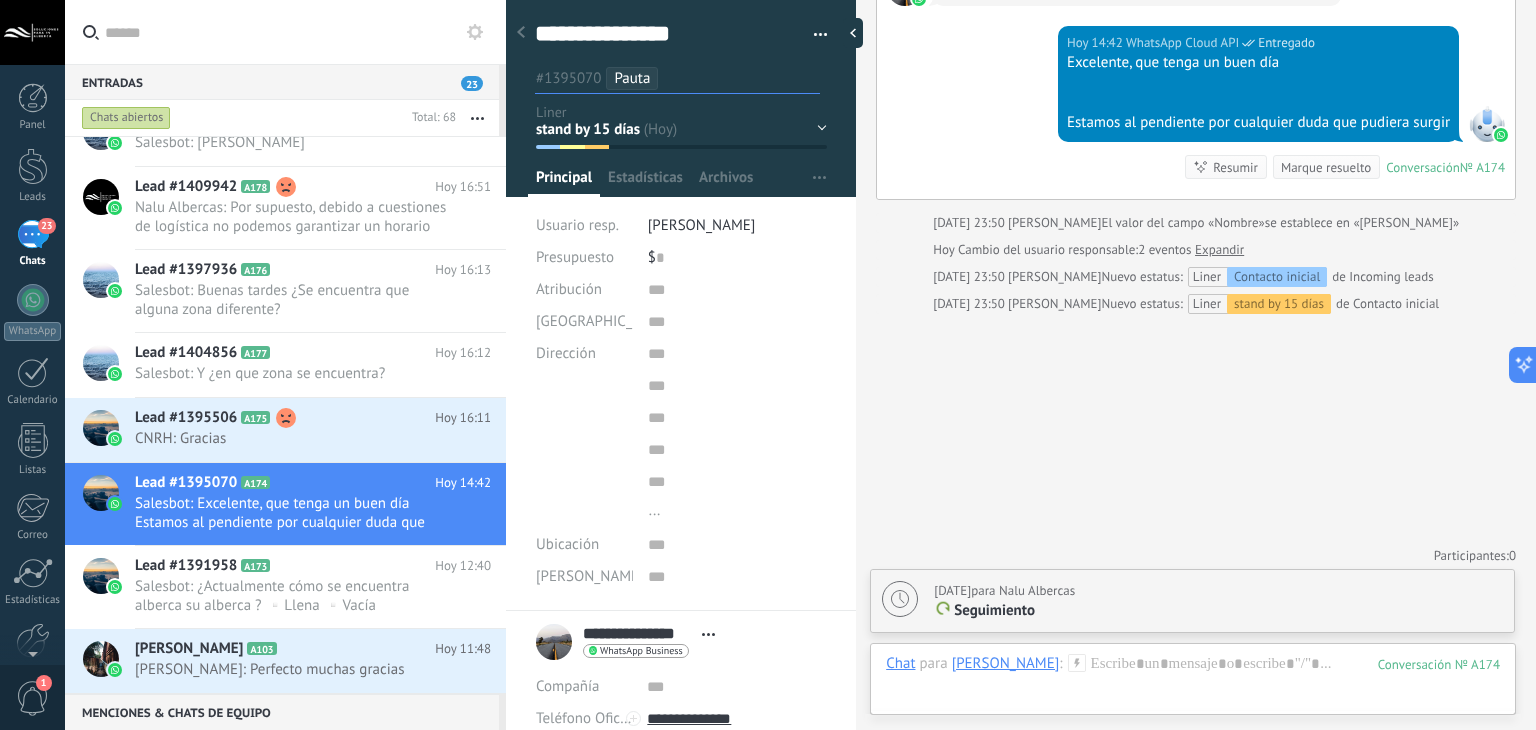 click on "Buscar Carga más [DATE] [DATE] Creación:  2  eventos   Expandir [DATE] 13:21 [PERSON_NAME]  ¿Hay alguien disponible? Conversación  № A174 Conversación № A174 [DATE] 13:21 Robot  El valor del campo «Teléfono»  se establece en «[PHONE_NUMBER]» [PERSON_NAME] más 1 de 1 [DATE] 14:32 WhatsApp Cloud API  Entregado Hola buenas tardes, 👋   tenemos espacio para el día [DATE] en adelante [DATE] 14:32 WhatsApp Cloud API  Entregado ¿Actualmente cómo se encuentra alberca su alberca ?   ▫️Llena ▫️Vacía [DATE] 14:33 [PERSON_NAME]  Iré la acabo d llenar está limpia , solo quería saber si da servicio para ese tipo d albercas [DATE] 14:33 [PERSON_NAME]  Para cuándo yo lo requiera [DATE] 14:34 WhatsApp Cloud API  Entregado Si, contamos con el servicio para piscinas Intex [DATE] 14:34 WhatsApp Cloud API  Entregado Contamos con el servicio de mantenimiento preventivo la cual consiste en lo siguiente   ▫️Recolección de hoja y/o residuos ▫️Aspirado del fondo con barredora   [DATE] 14:35     0" at bounding box center (1196, -297) 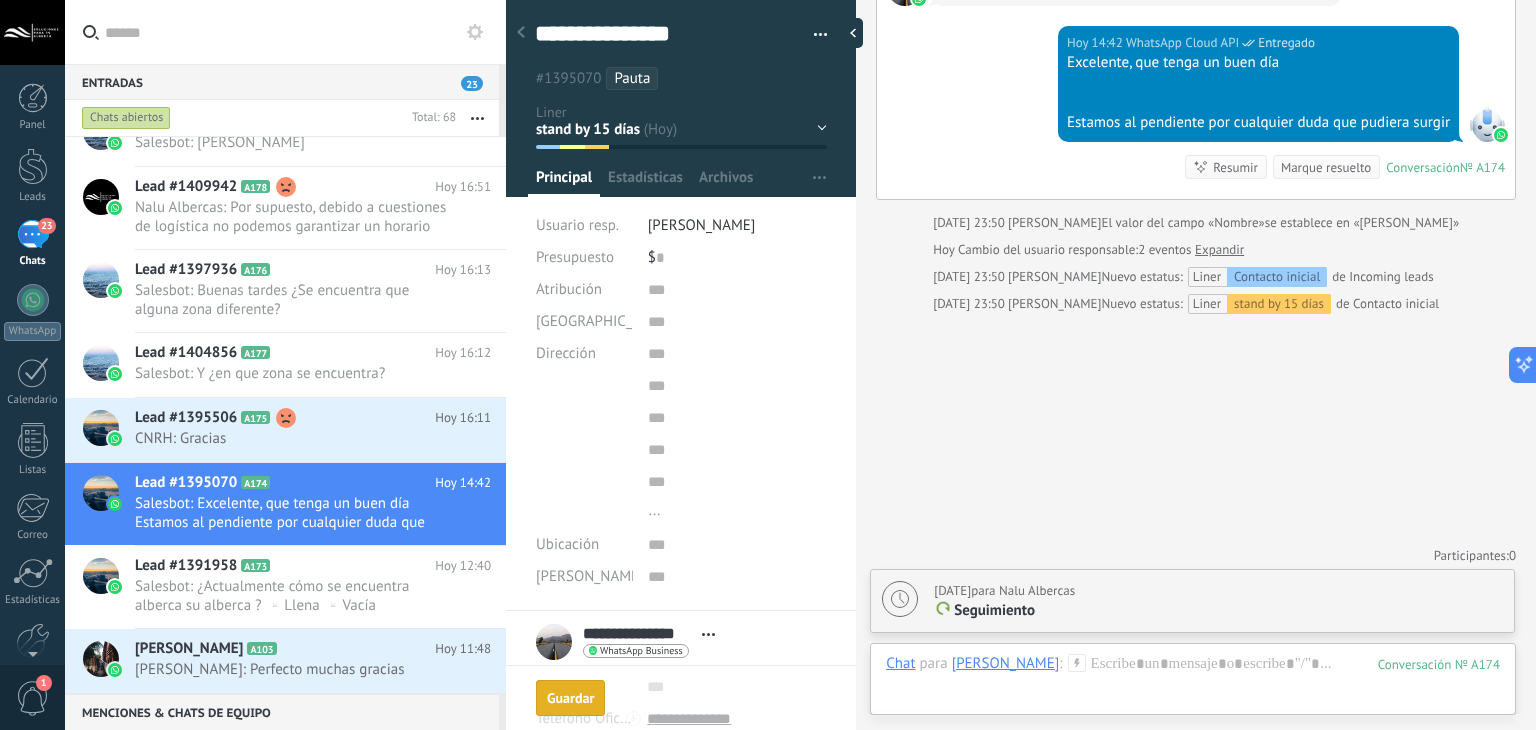 click on "Guardar" at bounding box center [570, 698] 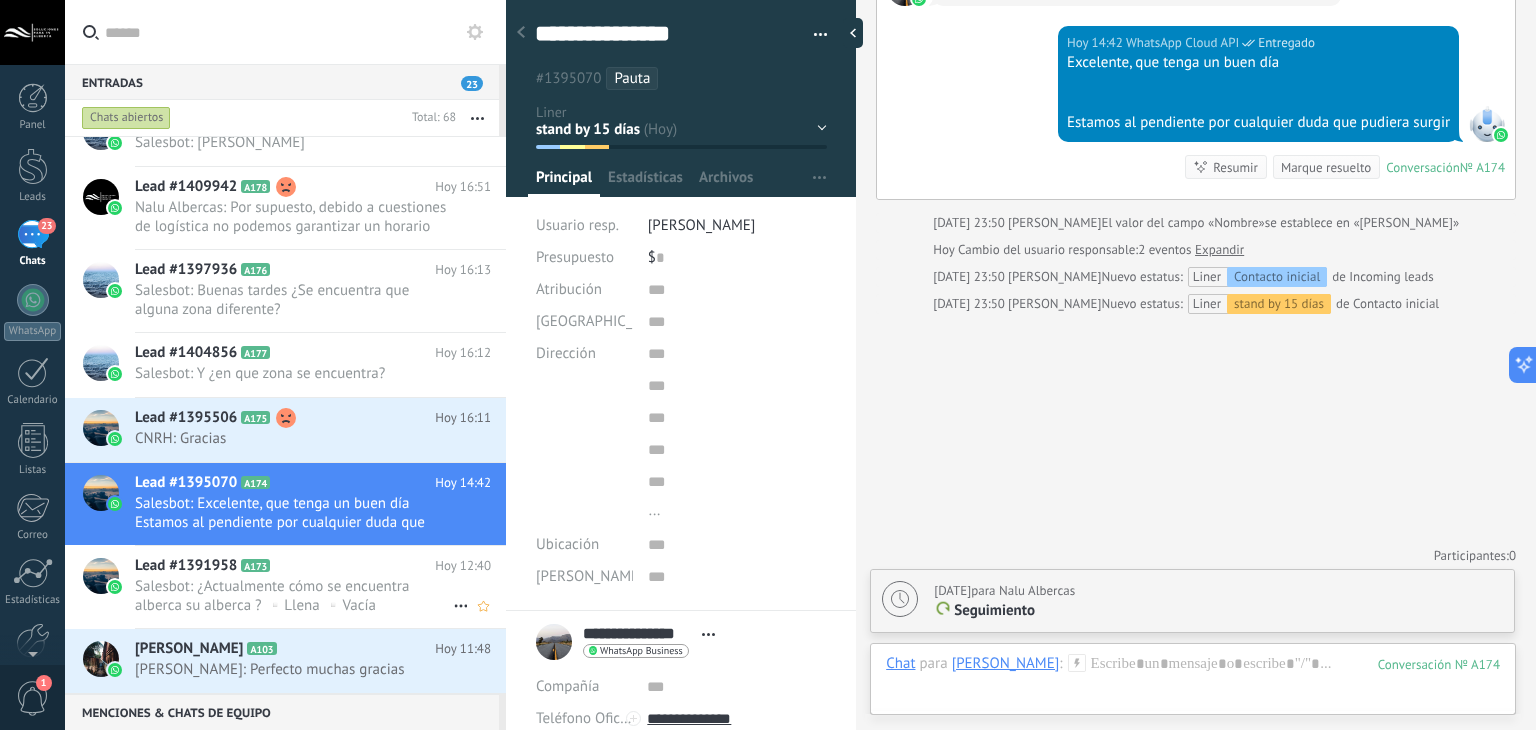click on "Salesbot: ¿Actualmente cómo se encuentra alberca su alberca ?
▫️Llena
▫️Vacía" at bounding box center [294, 596] 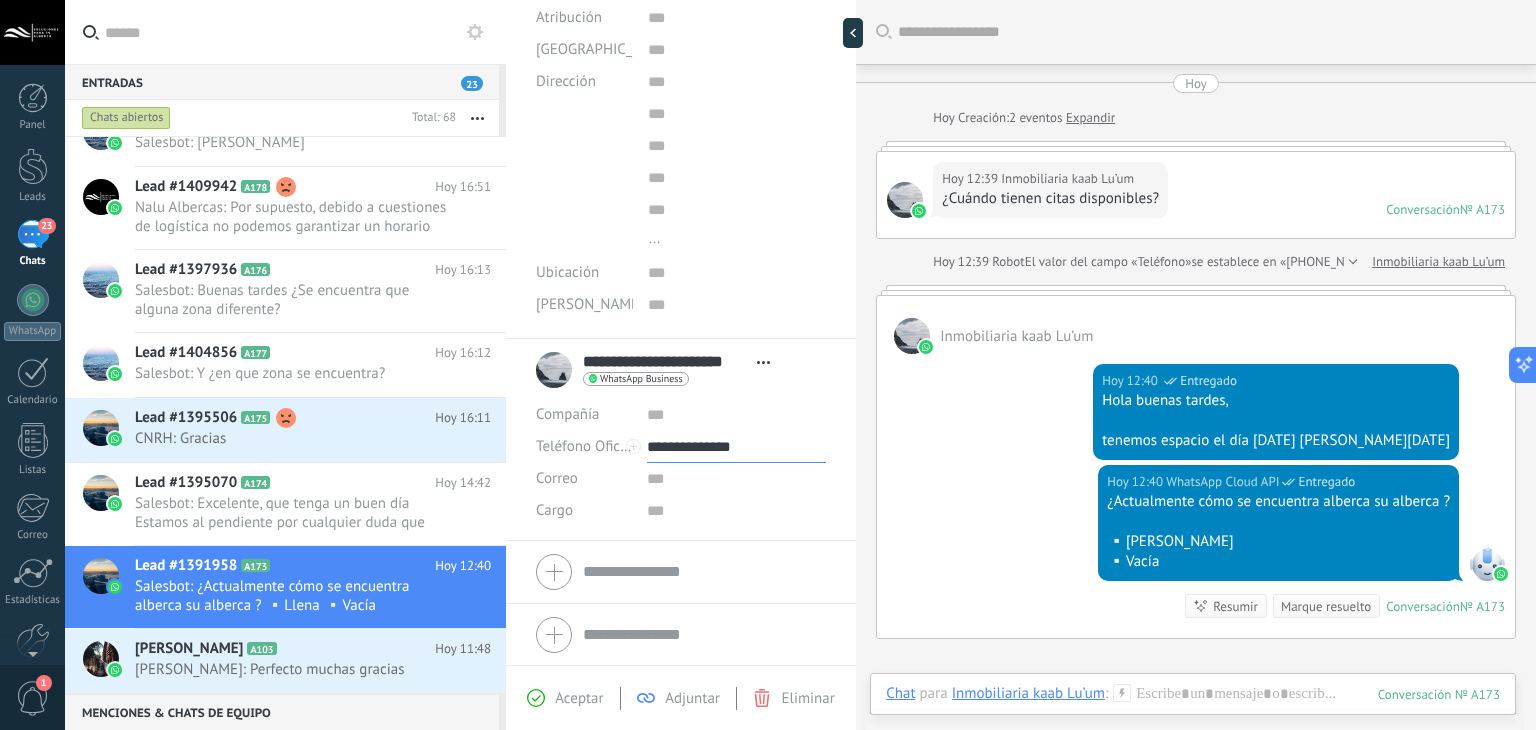 click on "**********" at bounding box center [736, 447] 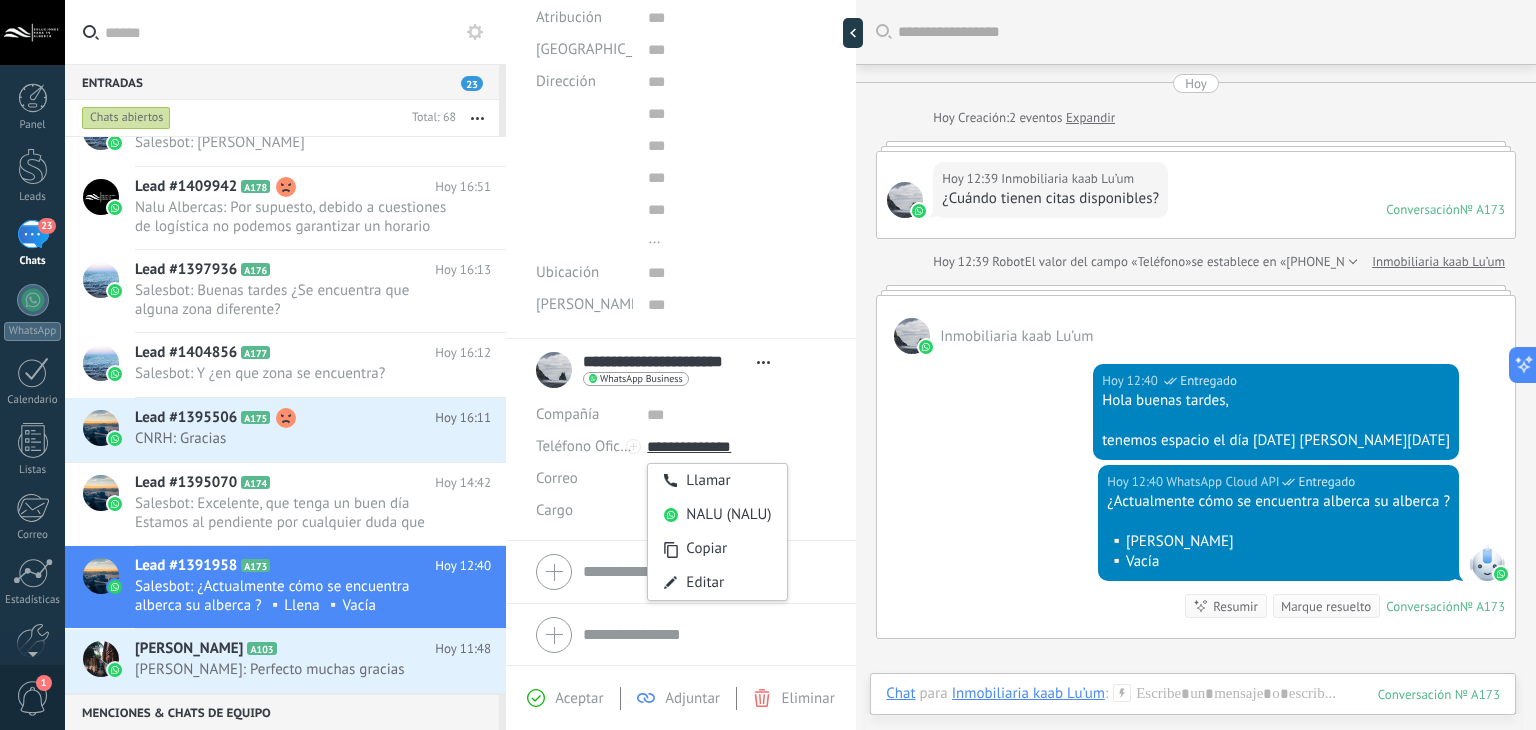 drag, startPoint x: 733, startPoint y: 545, endPoint x: 632, endPoint y: 171, distance: 387.39774 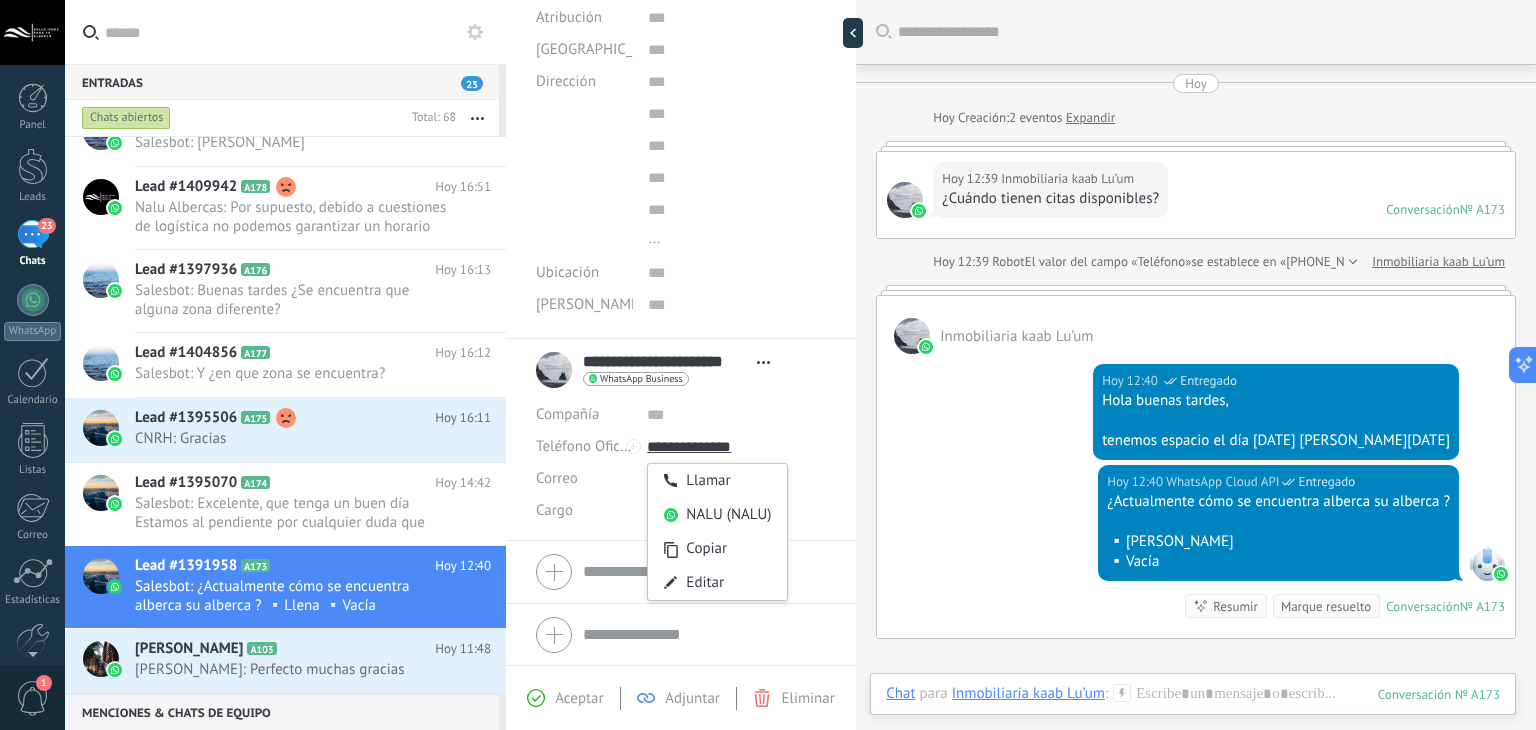 click on "Copiar" at bounding box center [717, 549] 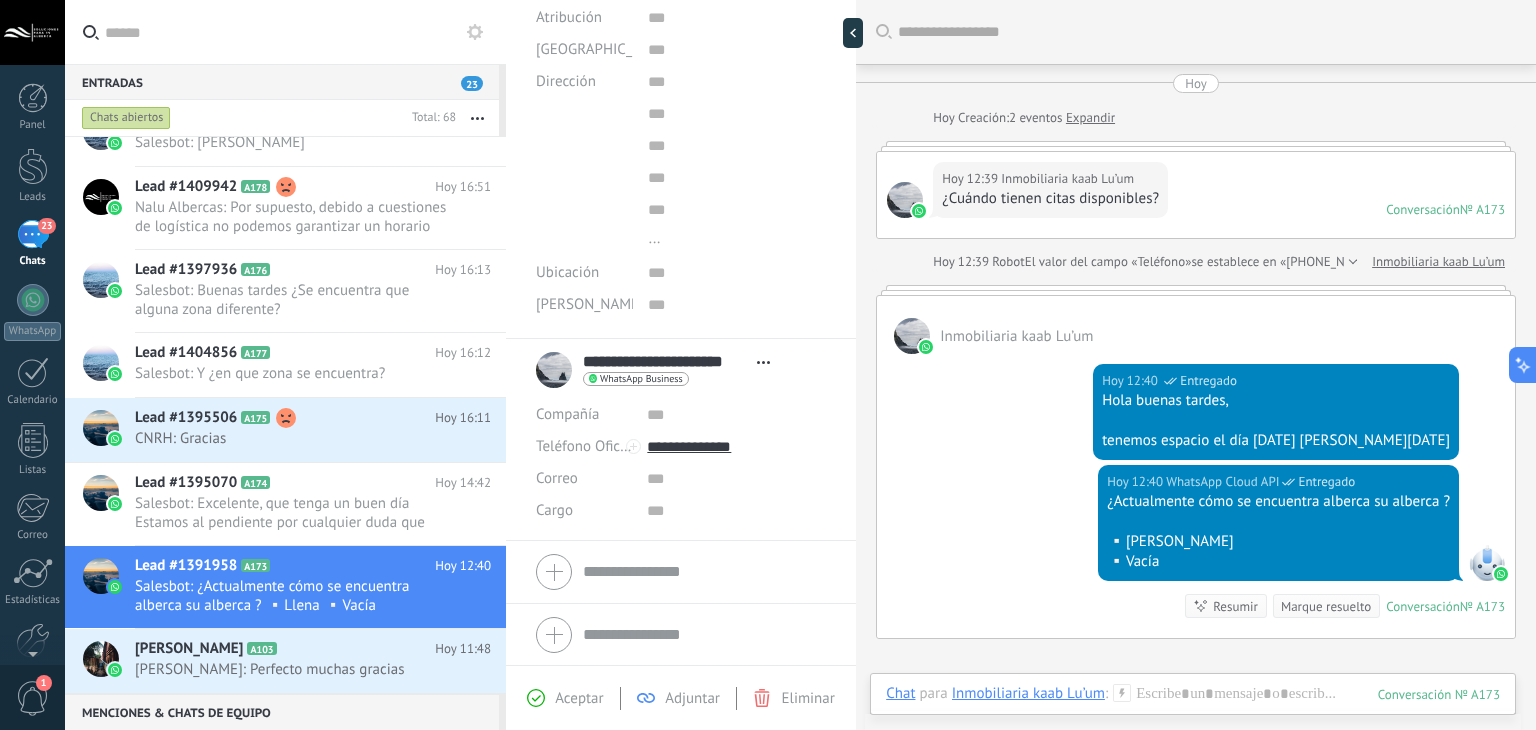 scroll, scrollTop: 0, scrollLeft: 0, axis: both 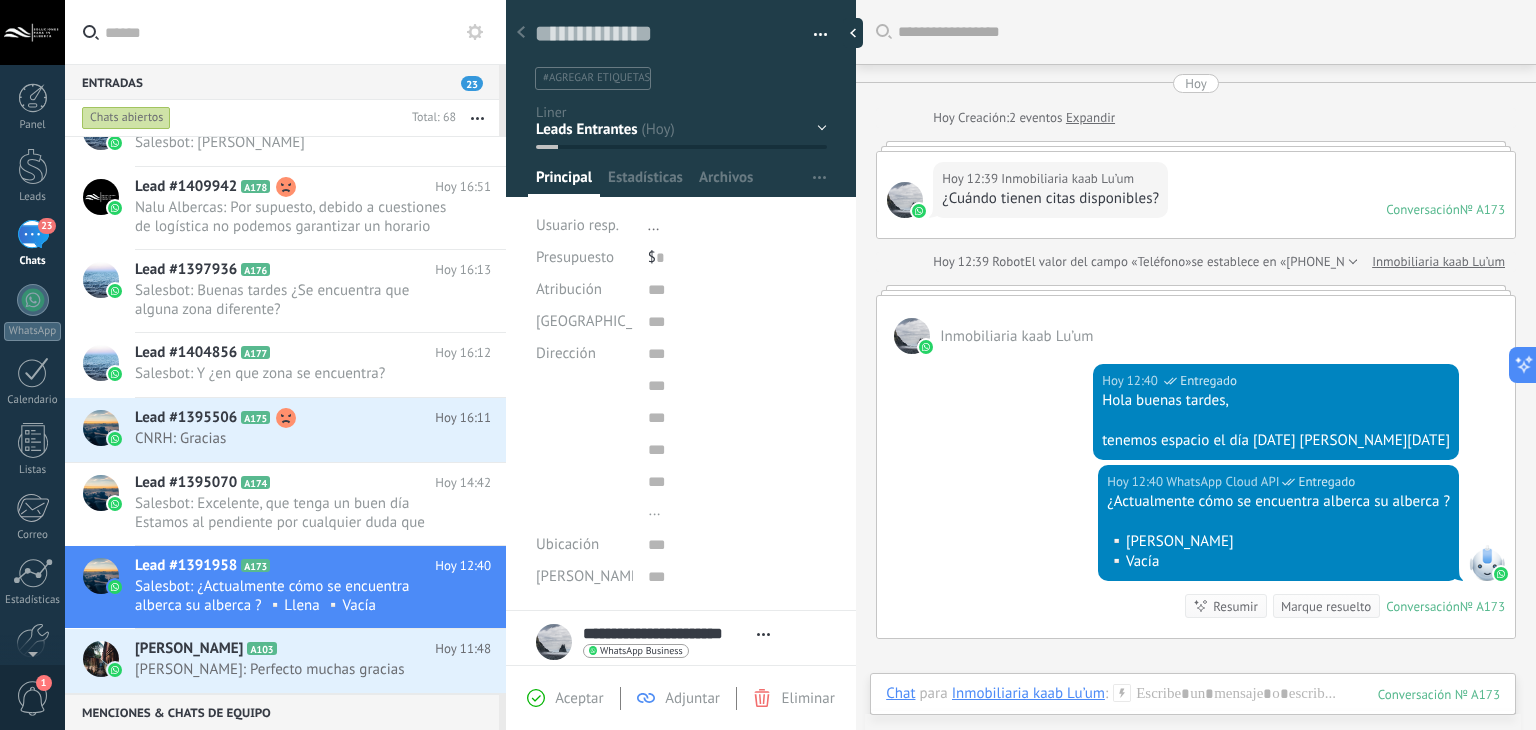 click on "#agregar etiquetas" at bounding box center [596, 78] 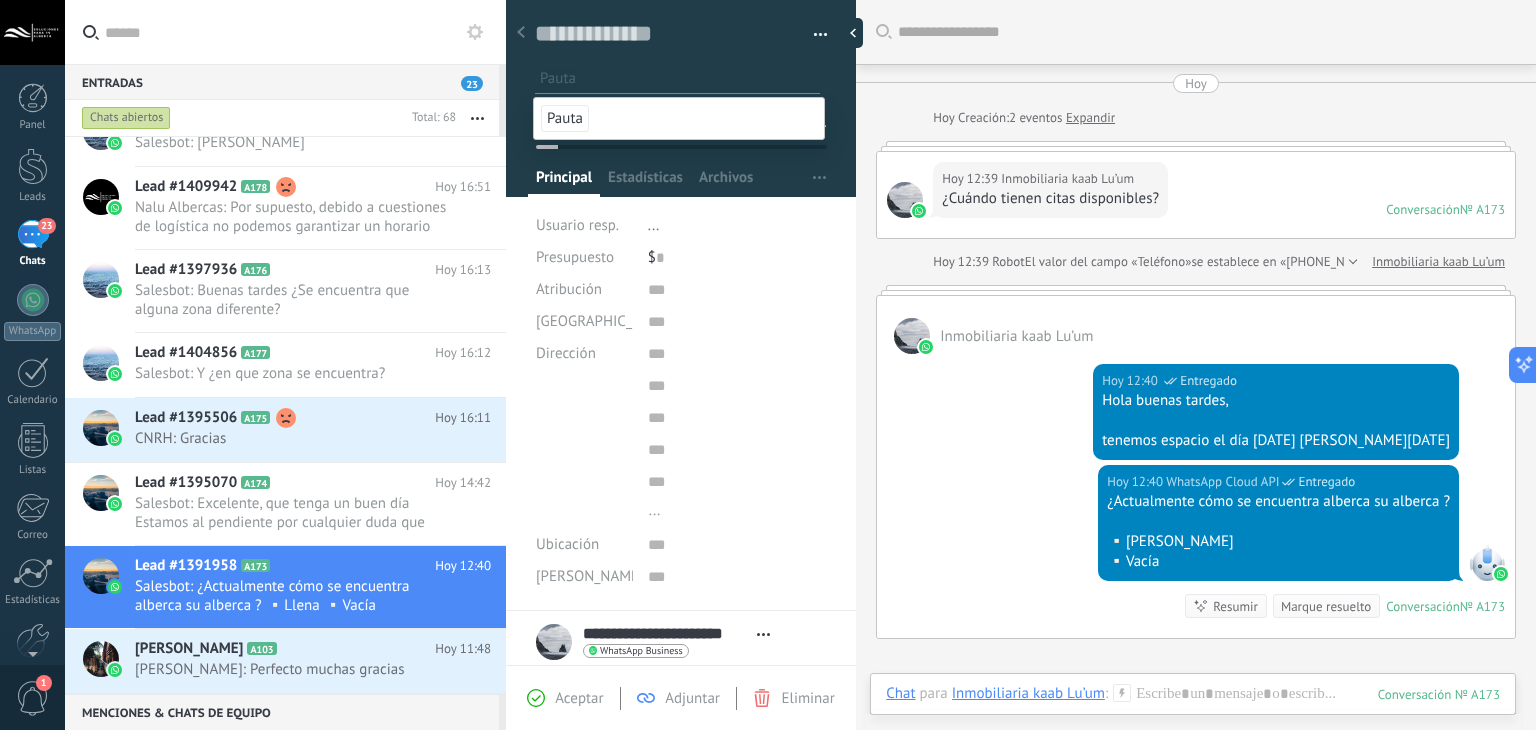 click on "Pauta" at bounding box center (565, 118) 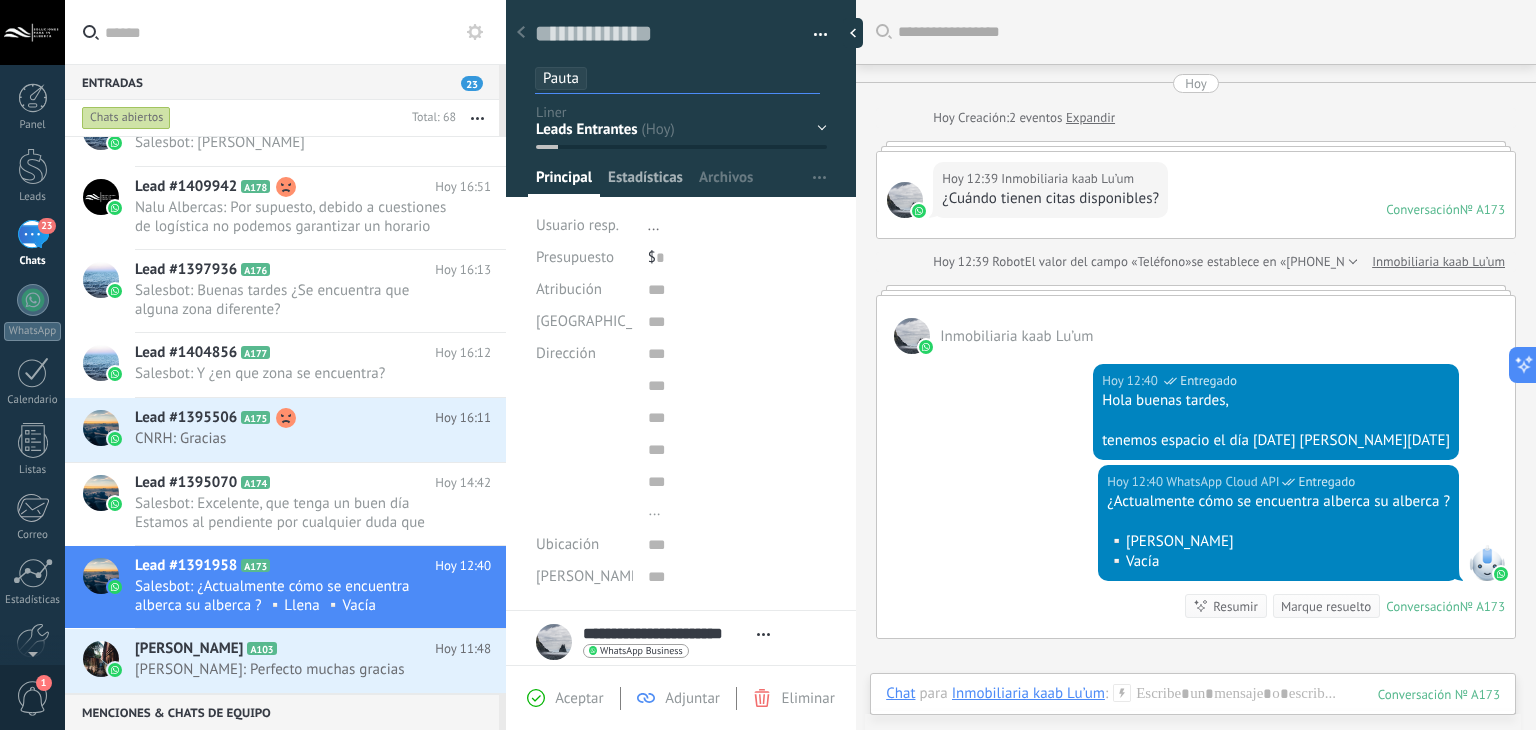 click on "Estadísticas" at bounding box center (645, 182) 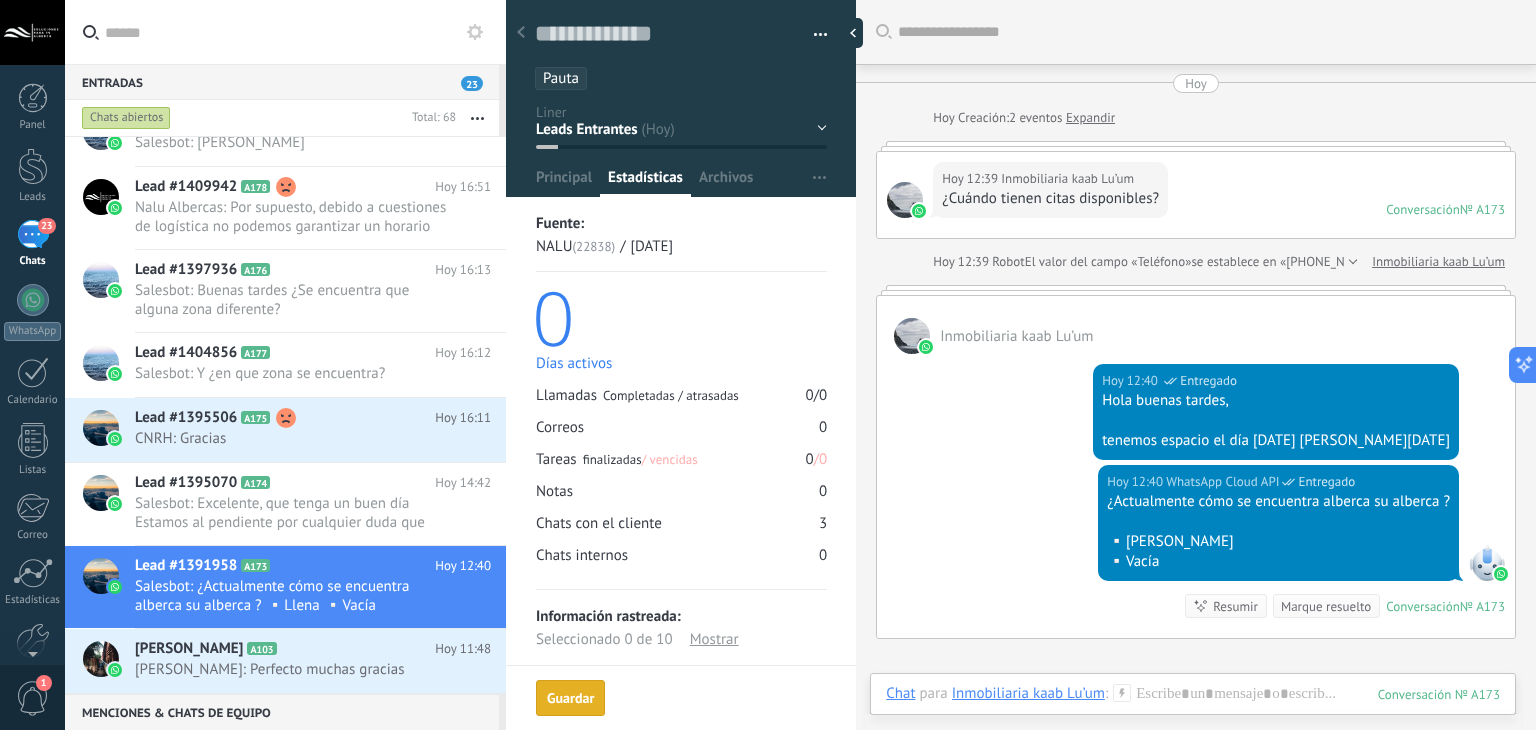 drag, startPoint x: 567, startPoint y: 181, endPoint x: 573, endPoint y: 161, distance: 20.880613 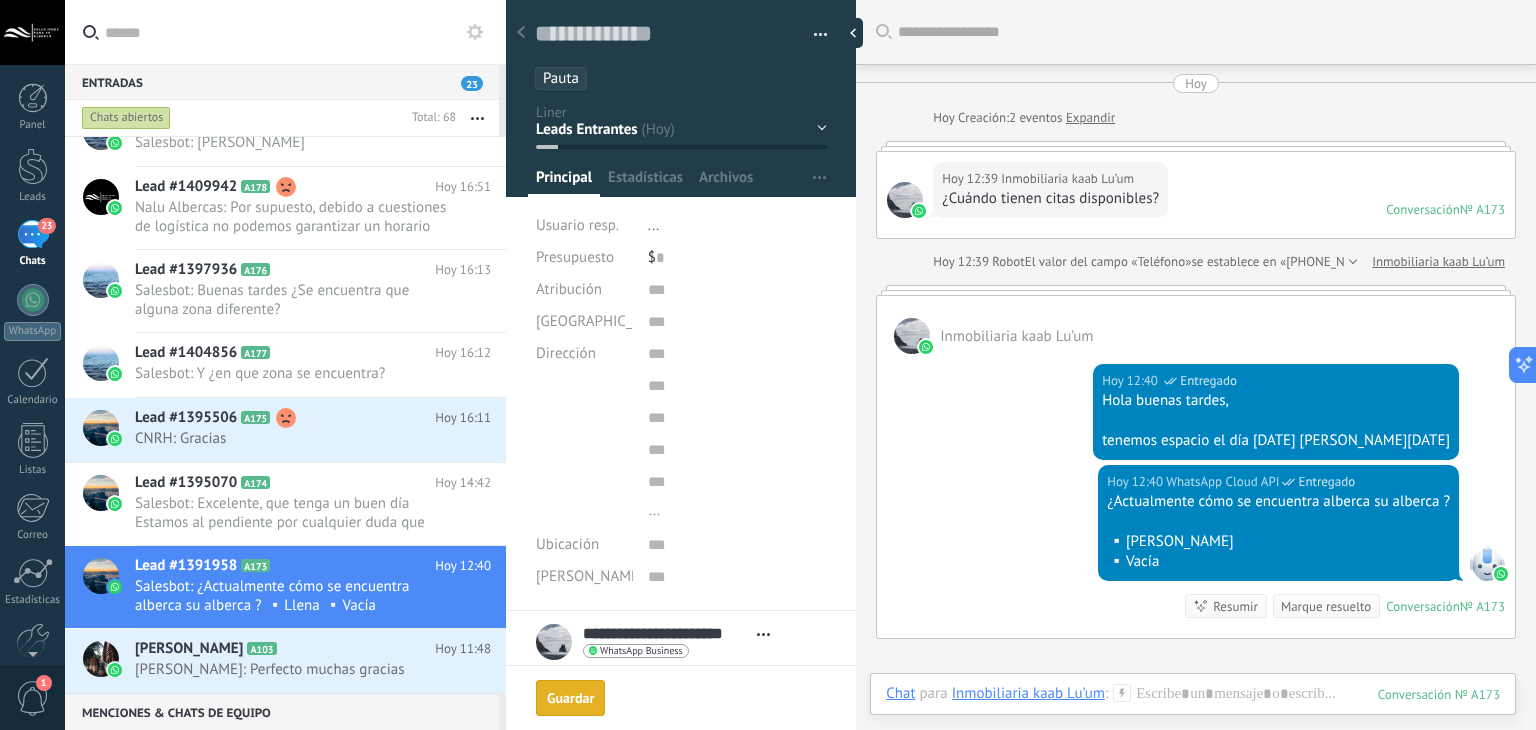 click on "Contacto inicial
no contestó
stand  by 15 días
1ER INTENTO
2DO INTENTO" at bounding box center (0, 0) 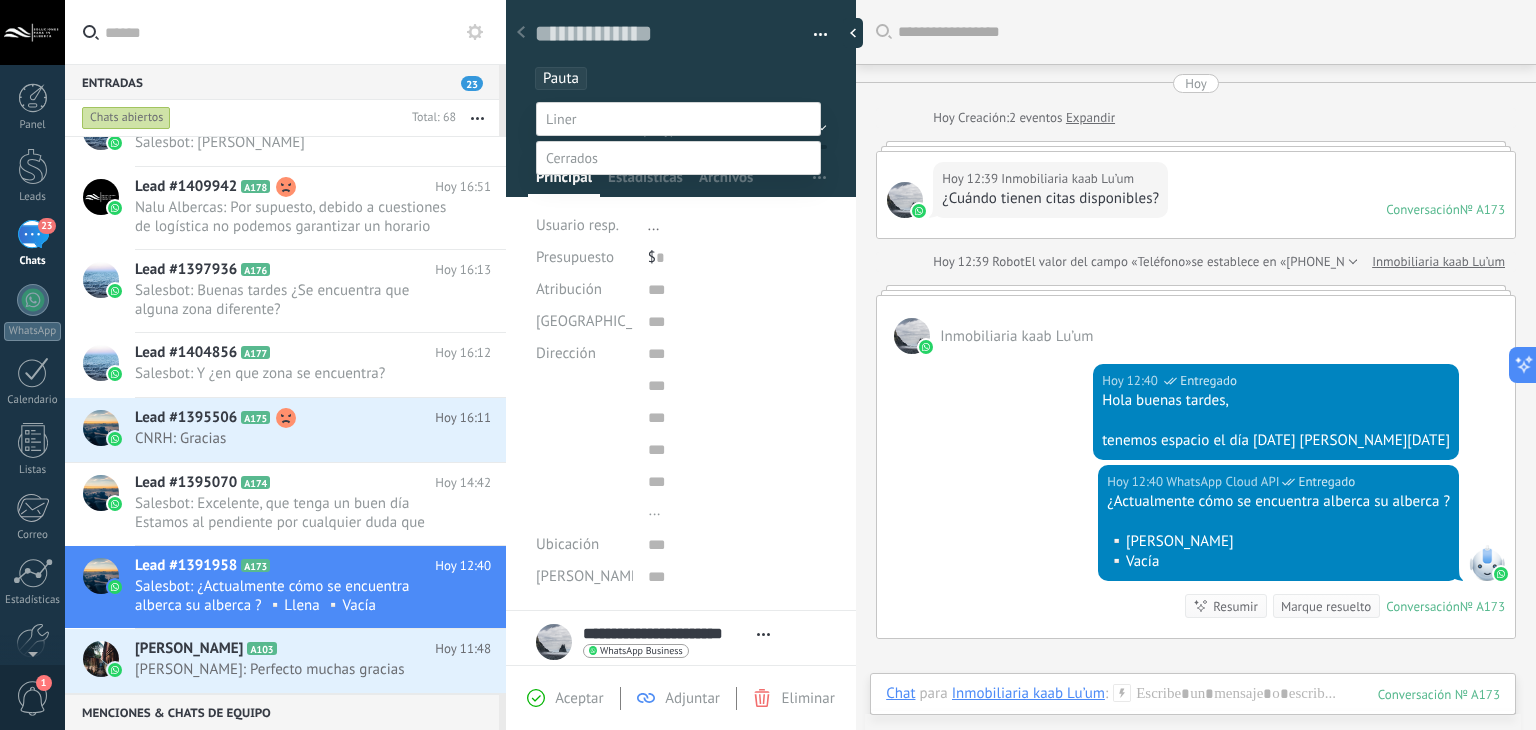 click on "no contestó" at bounding box center [0, 0] 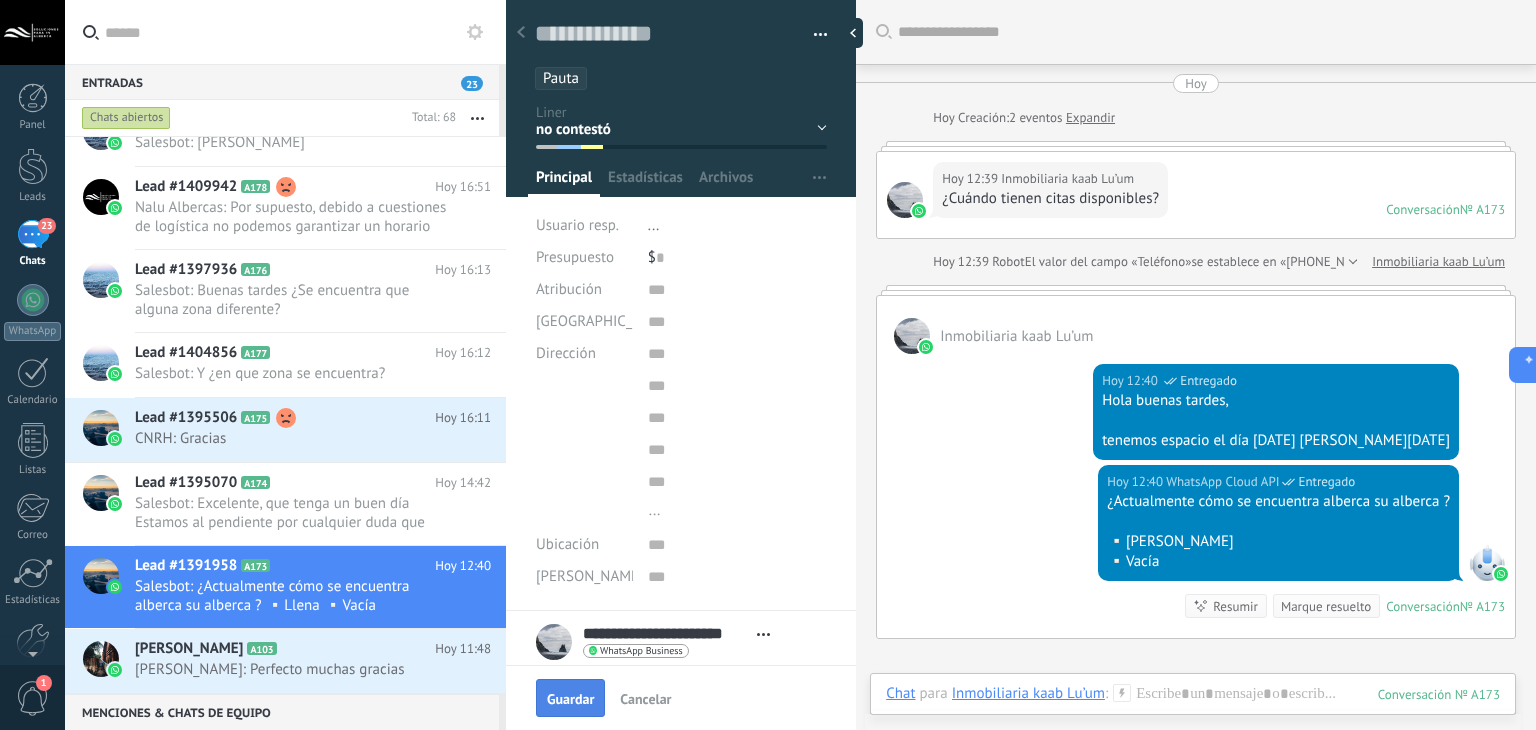 click on "Guardar" at bounding box center [570, 699] 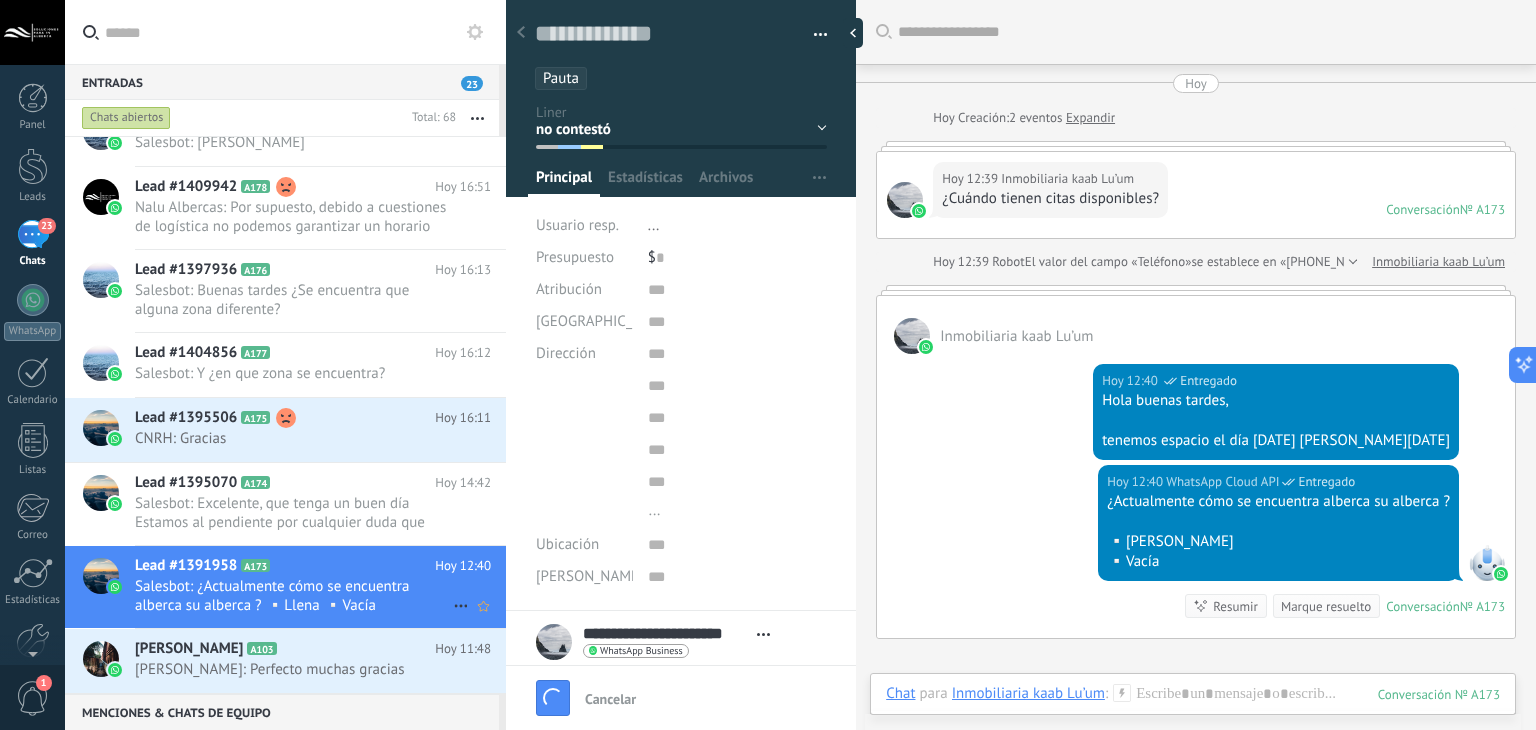 scroll, scrollTop: 196, scrollLeft: 0, axis: vertical 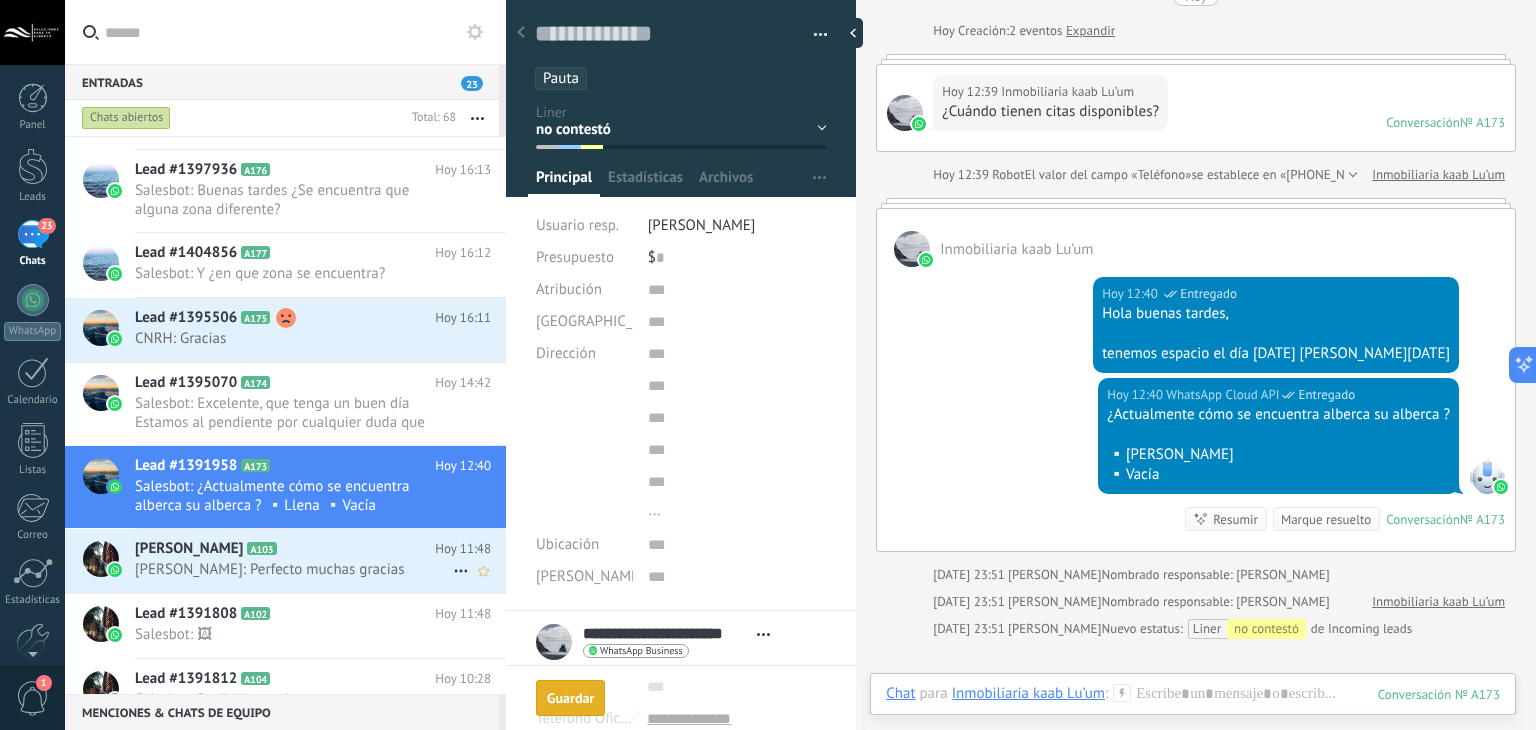 click on "[PERSON_NAME]: Perfecto muchas gracias" at bounding box center [294, 569] 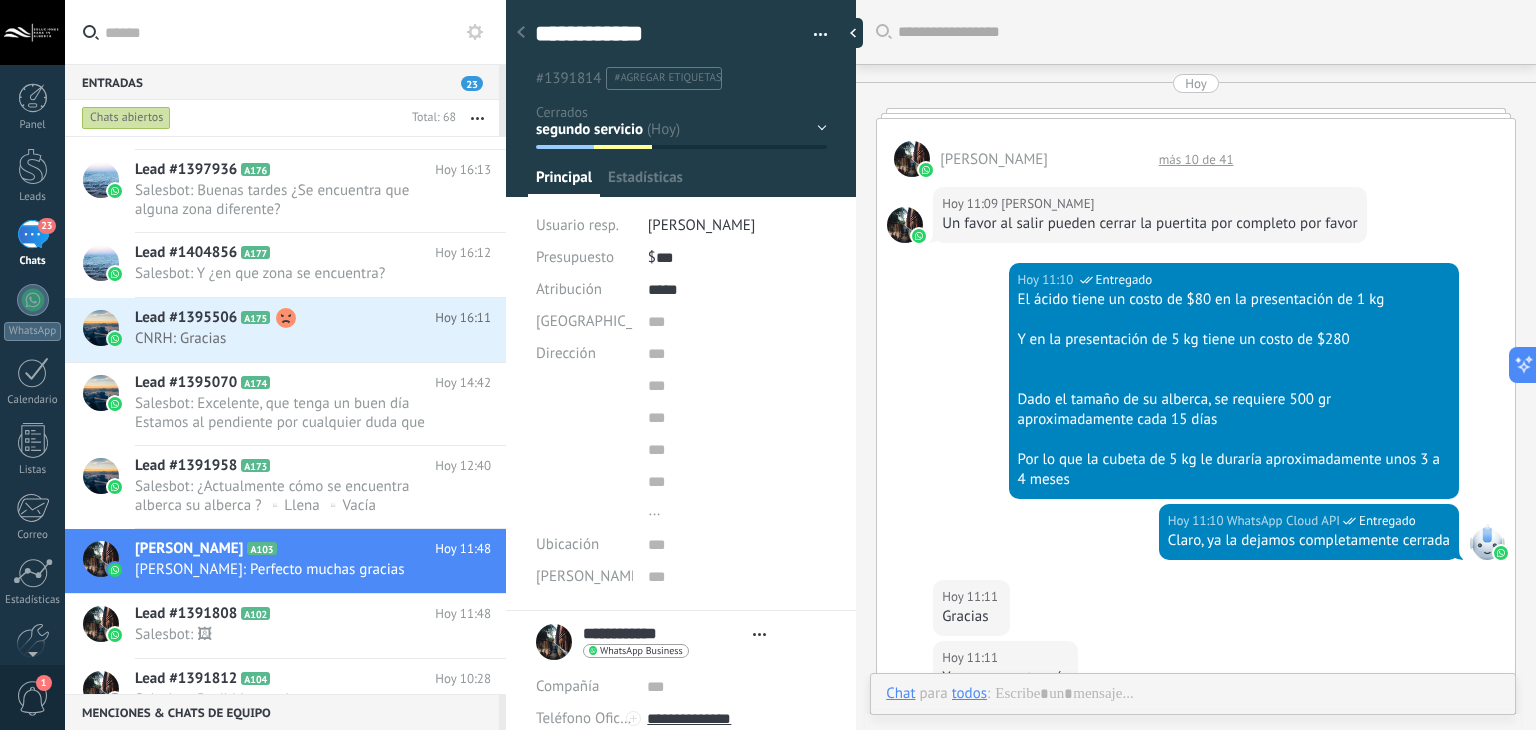 scroll, scrollTop: 700, scrollLeft: 0, axis: vertical 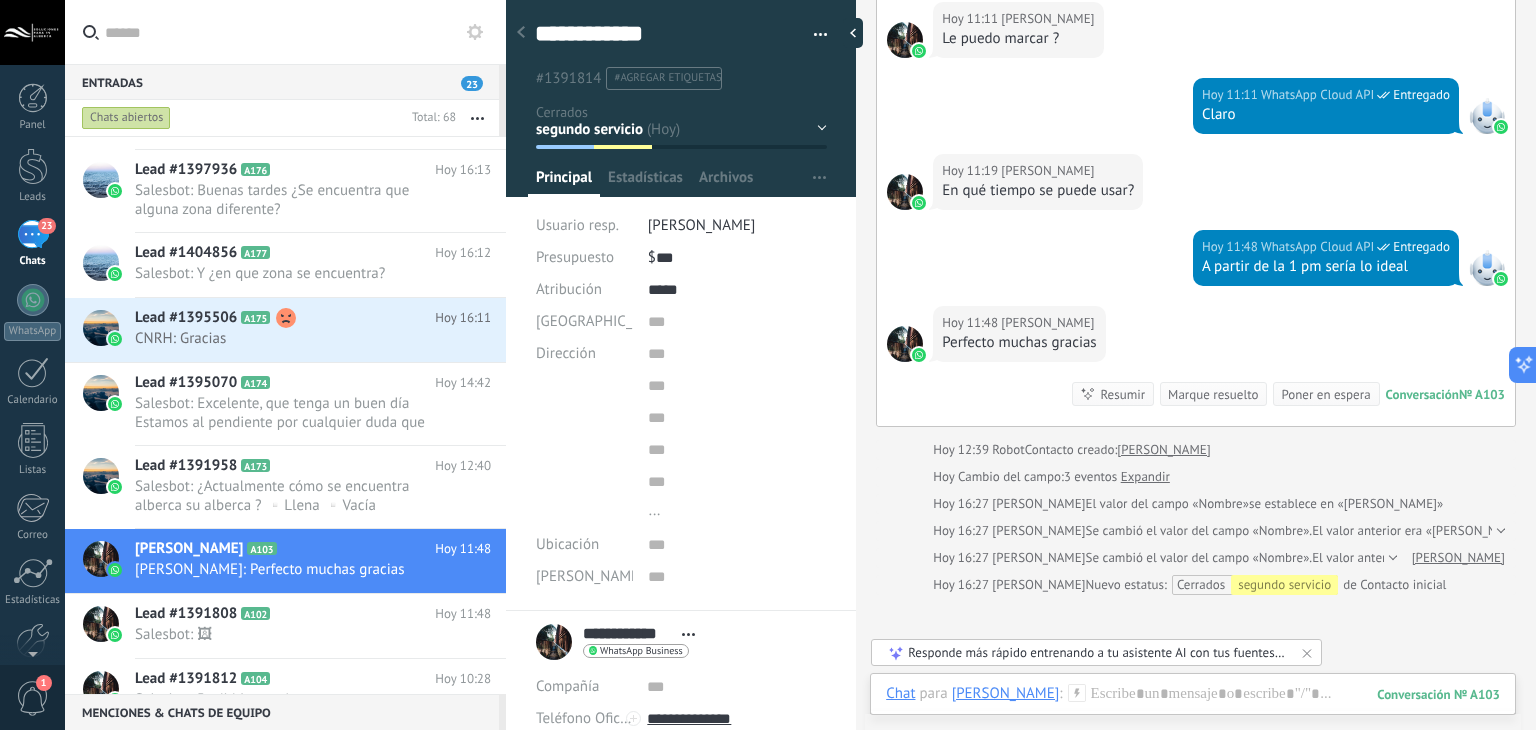 click on "#agregar etiquetas" at bounding box center (664, 78) 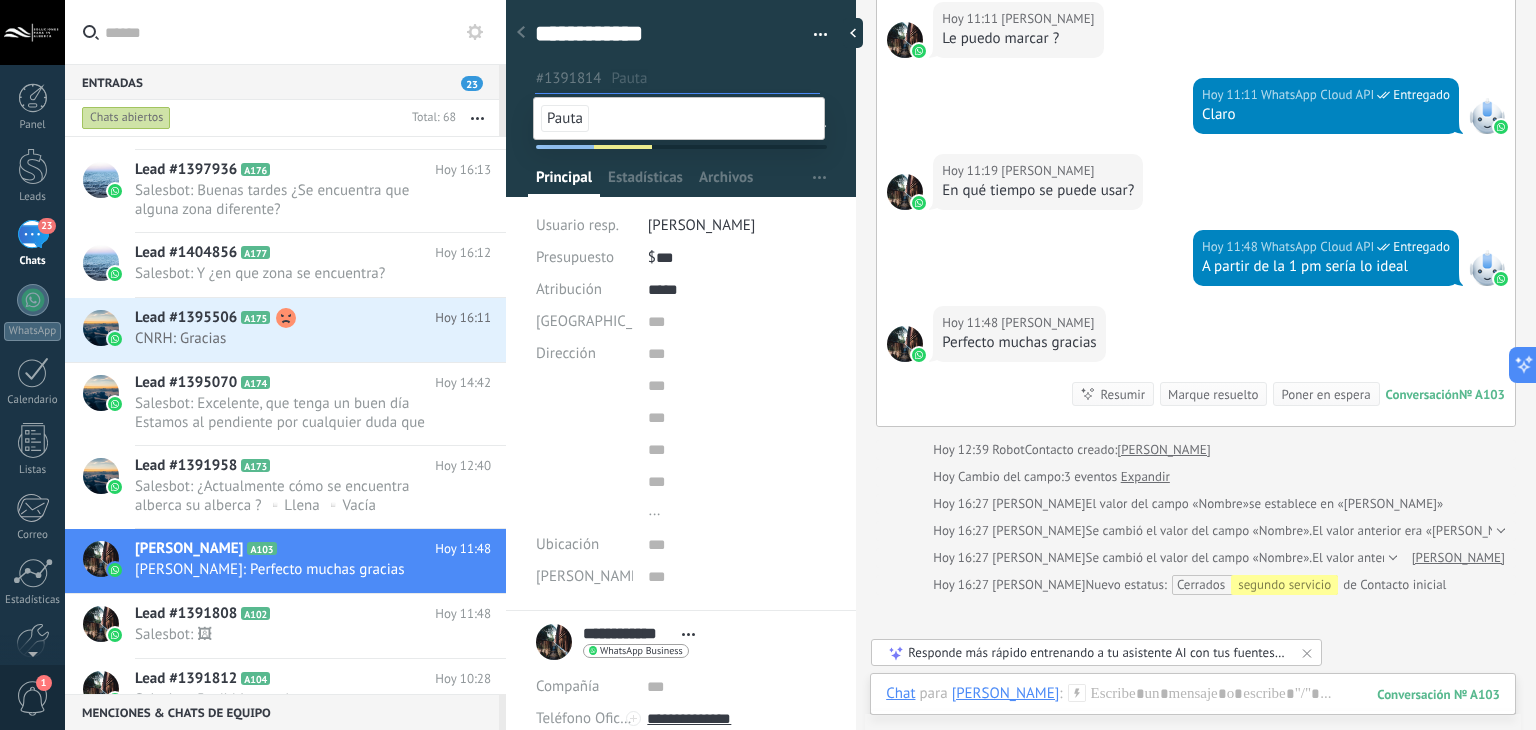 click on "Pauta" at bounding box center [679, 118] 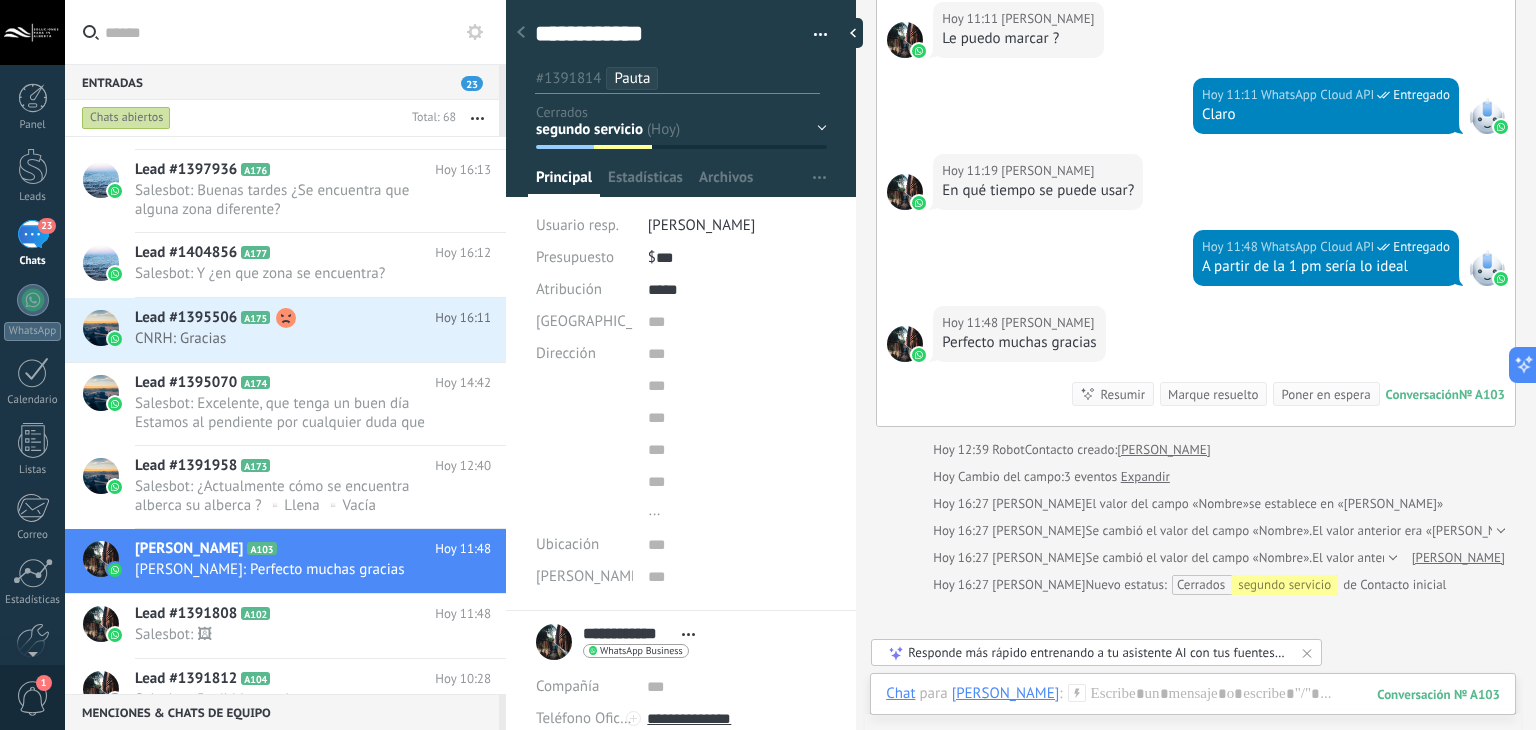 click on "[DATE] 11:48 [PERSON_NAME]  Perfecto muchas gracias Conversación  № A103 Conversación № A103 Resumir Resumir Marque resuelto Poner en espera" at bounding box center (1196, 366) 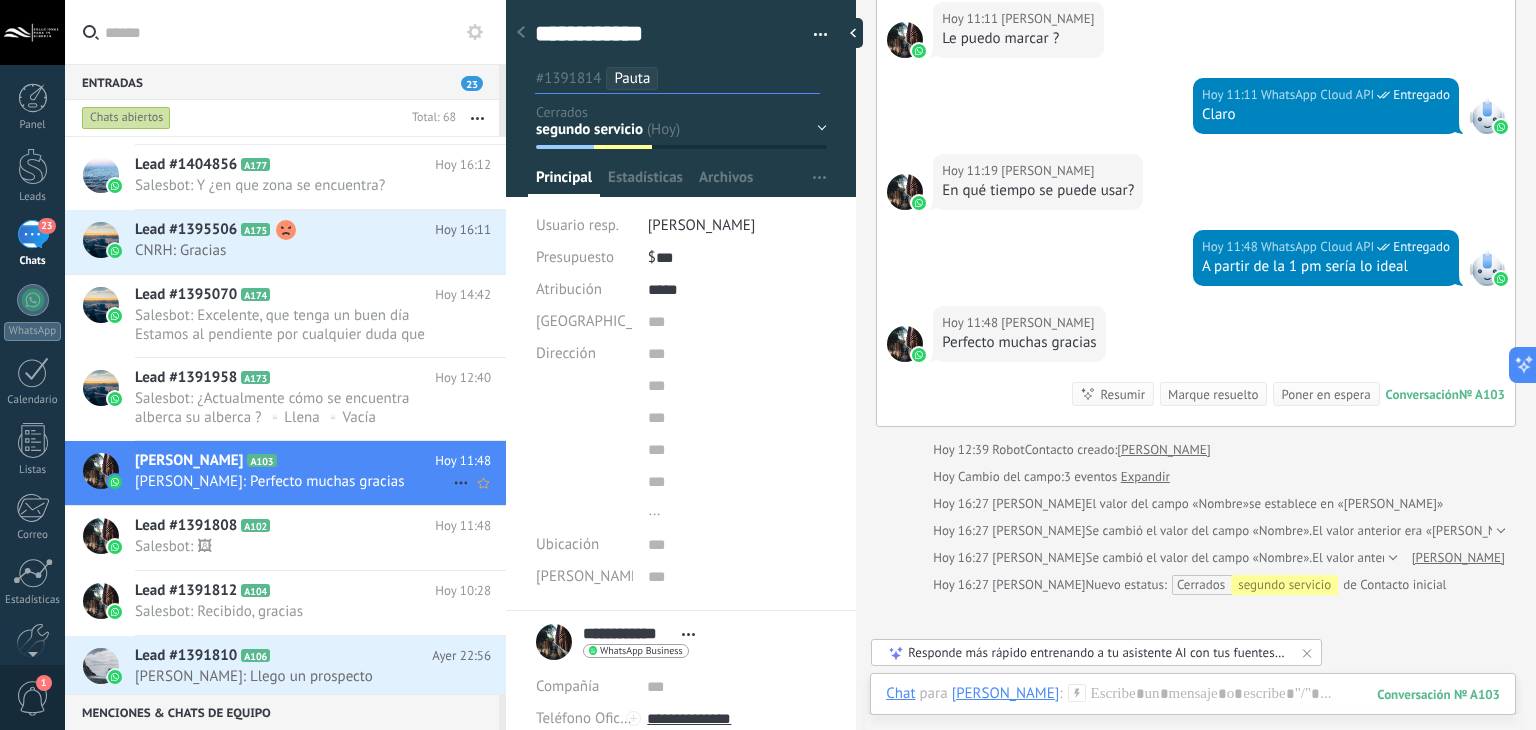 scroll, scrollTop: 300, scrollLeft: 0, axis: vertical 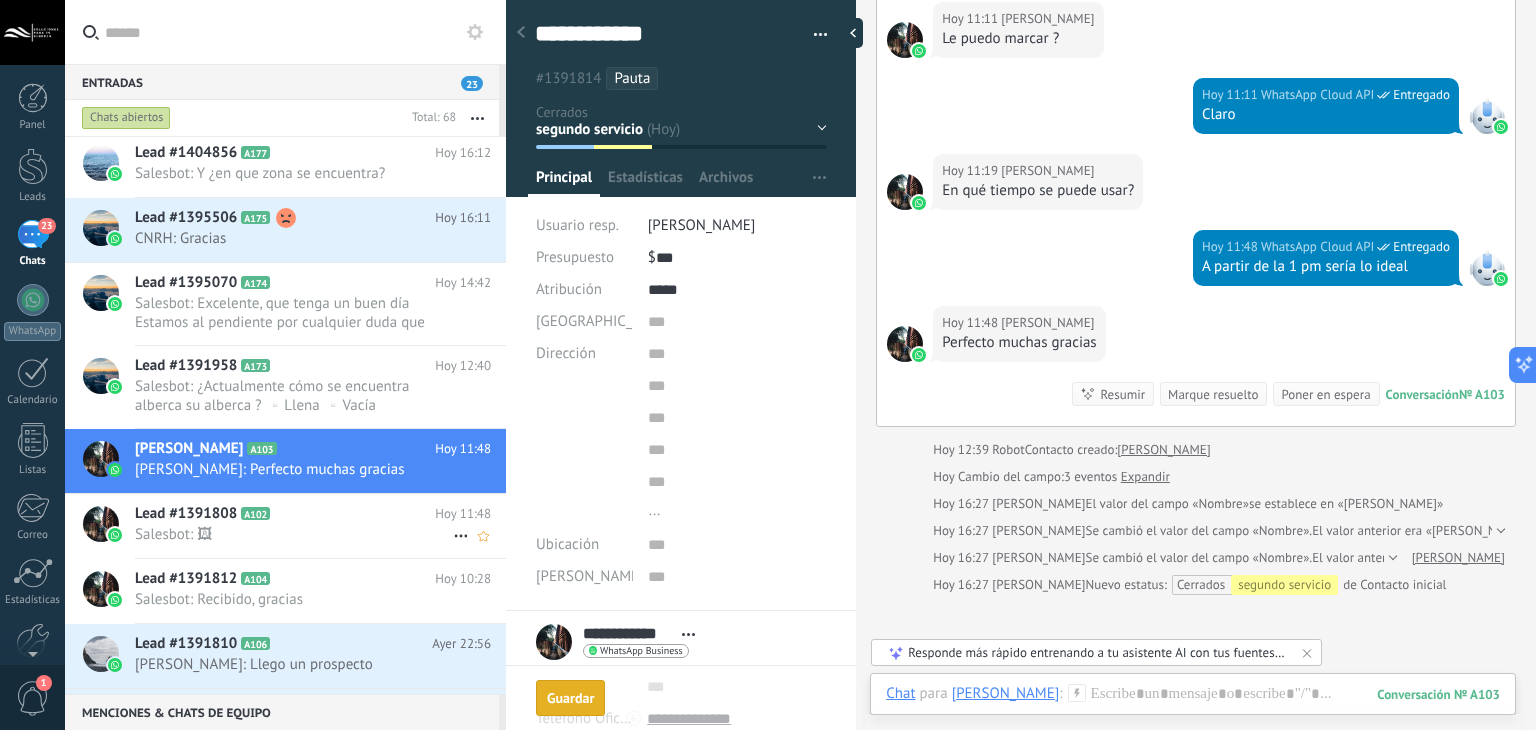 click on "Salesbot: 🖼" at bounding box center (294, 534) 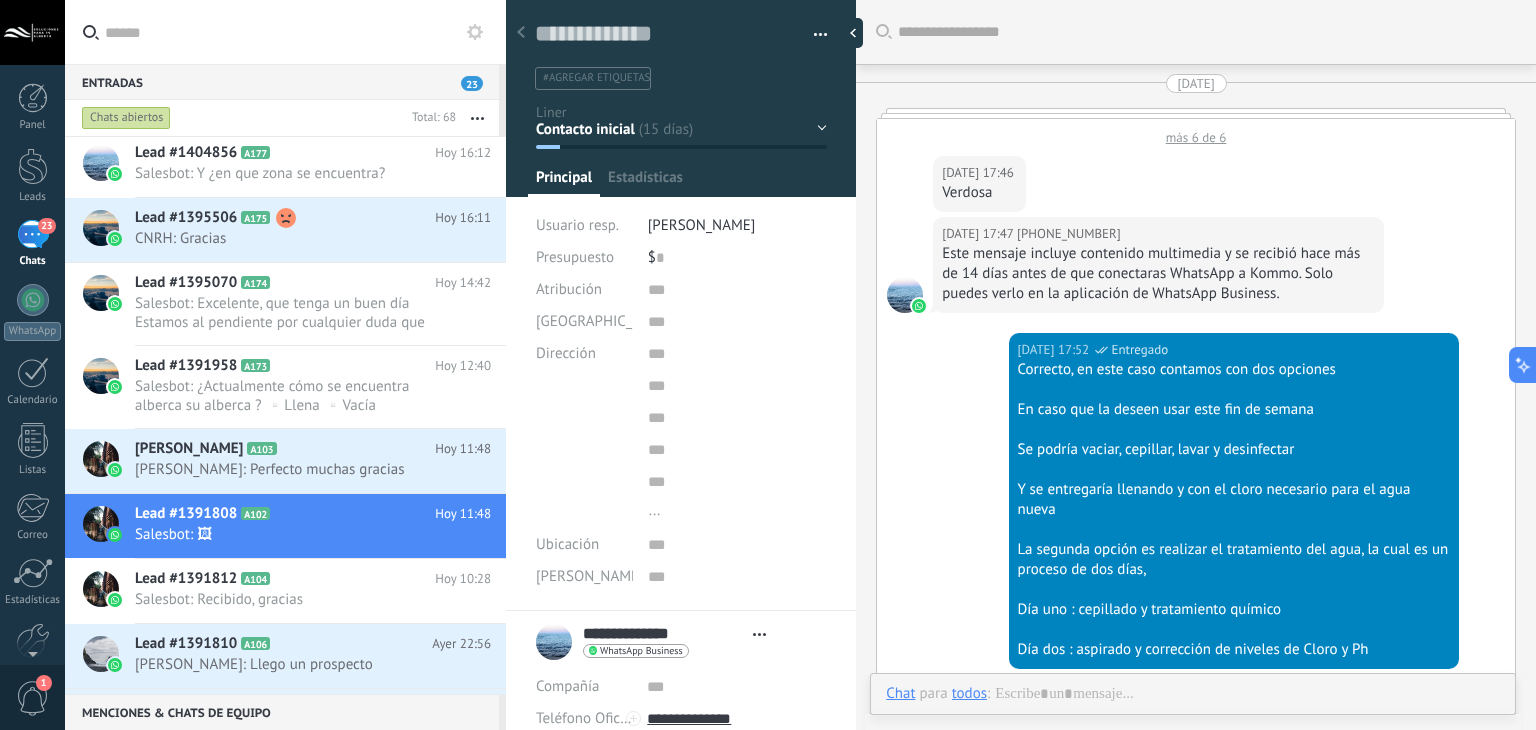 type on "**********" 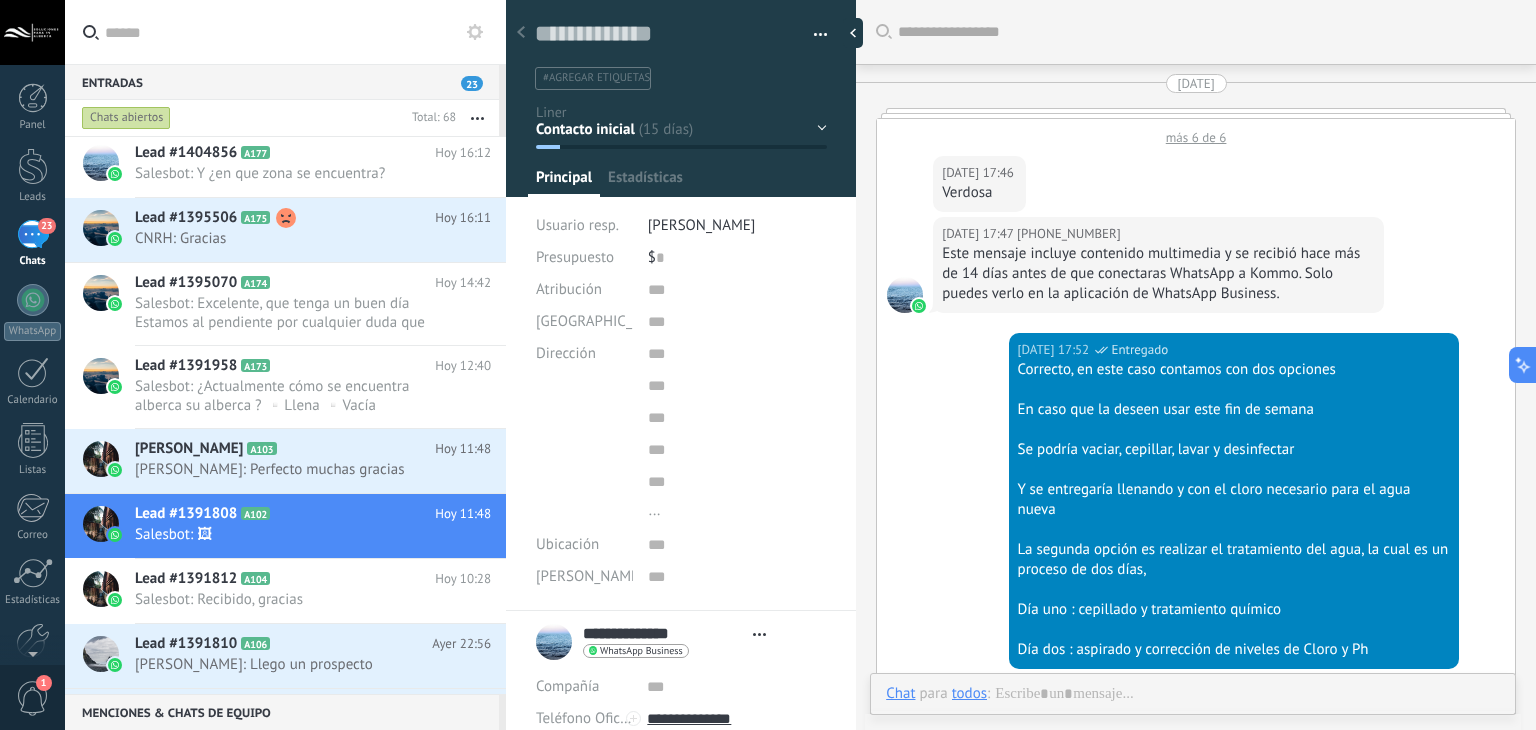 scroll, scrollTop: 4014, scrollLeft: 0, axis: vertical 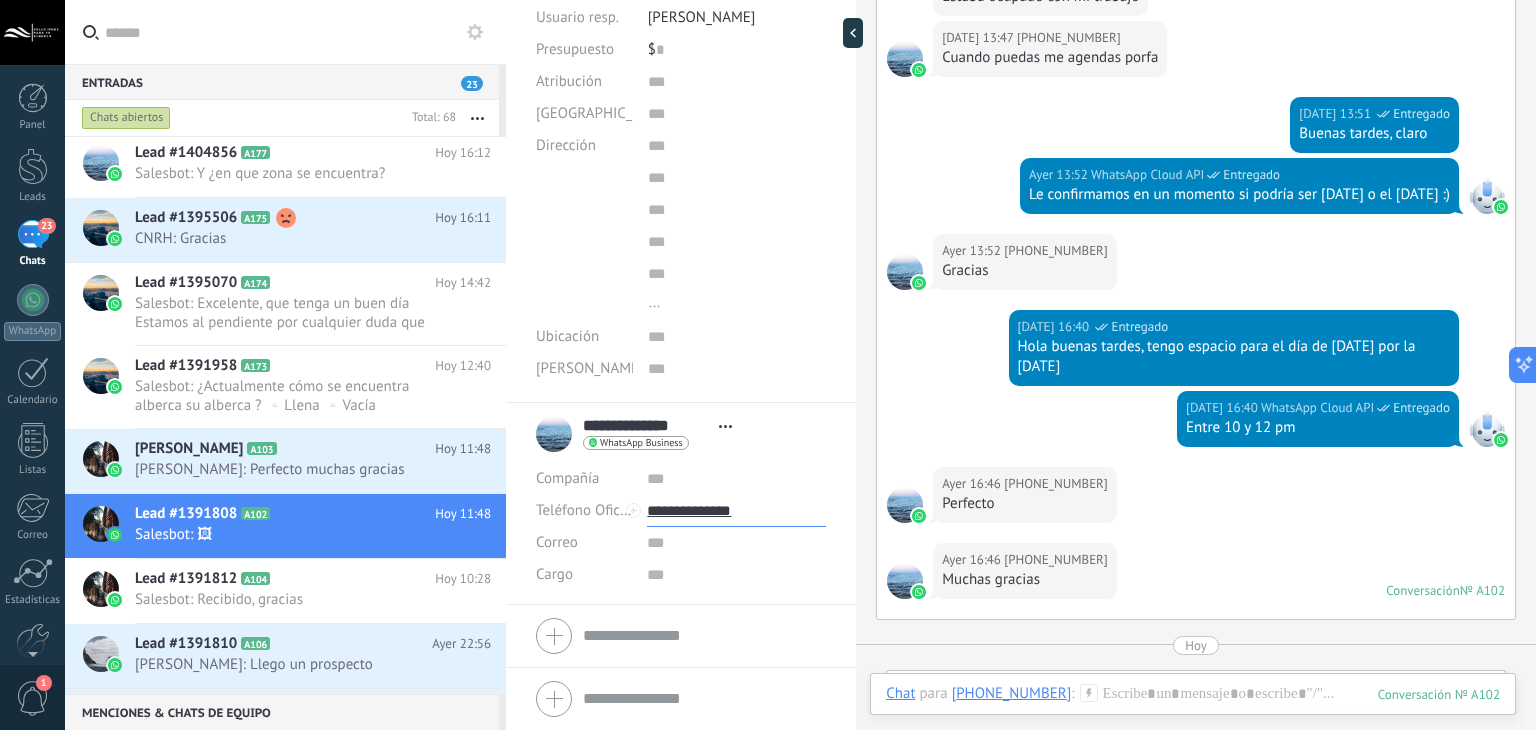 drag, startPoint x: 771, startPoint y: 514, endPoint x: 679, endPoint y: 516, distance: 92.021736 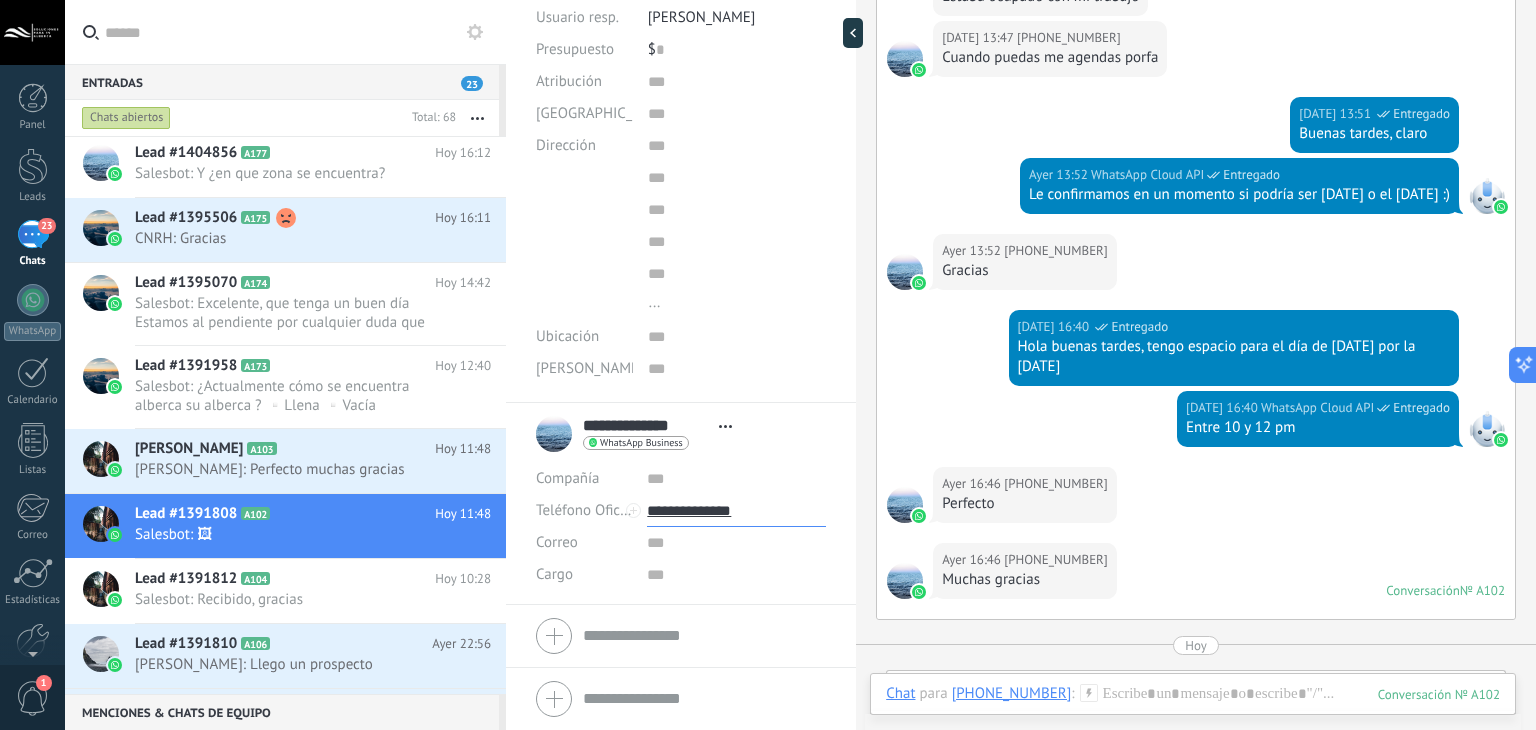 click on "**********" at bounding box center (736, 511) 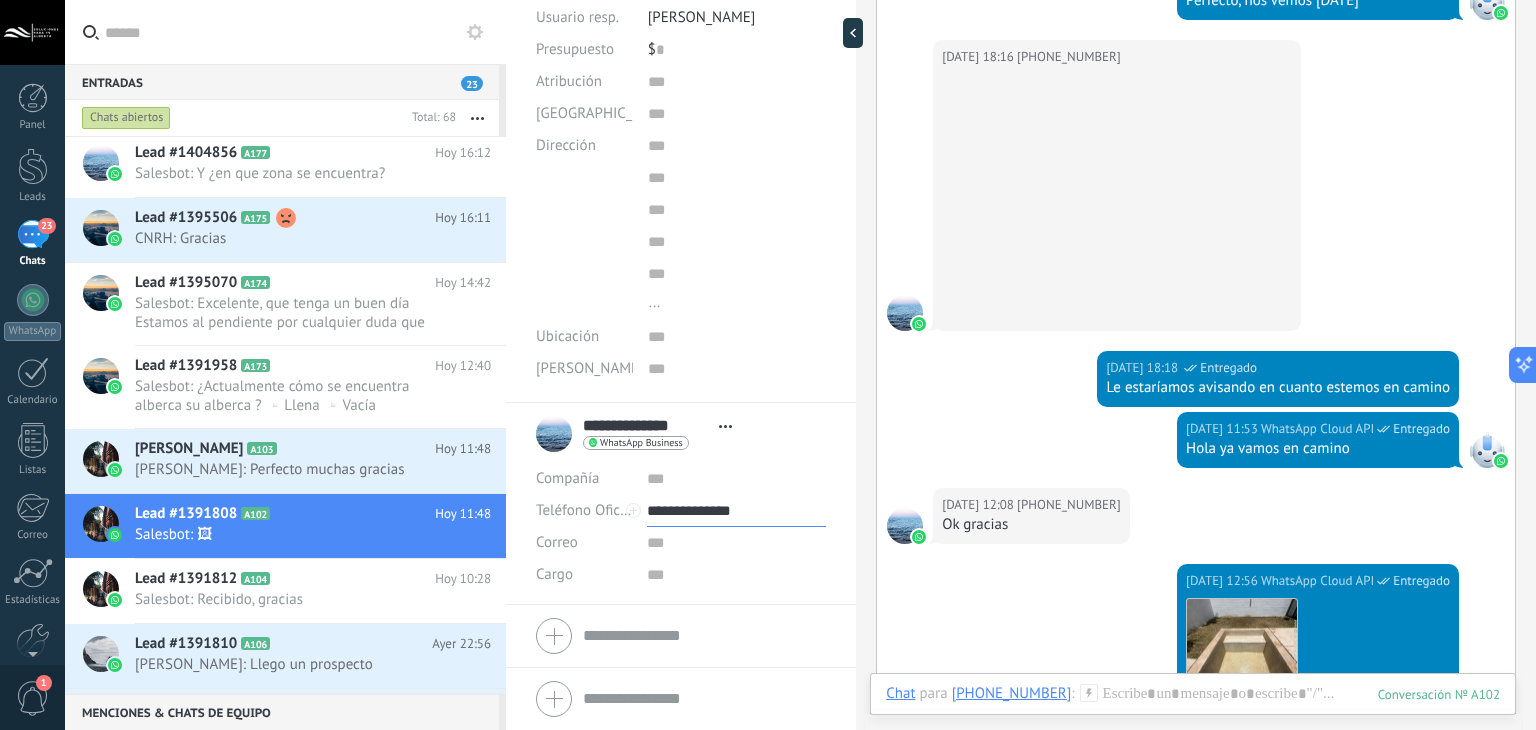scroll, scrollTop: 1614, scrollLeft: 0, axis: vertical 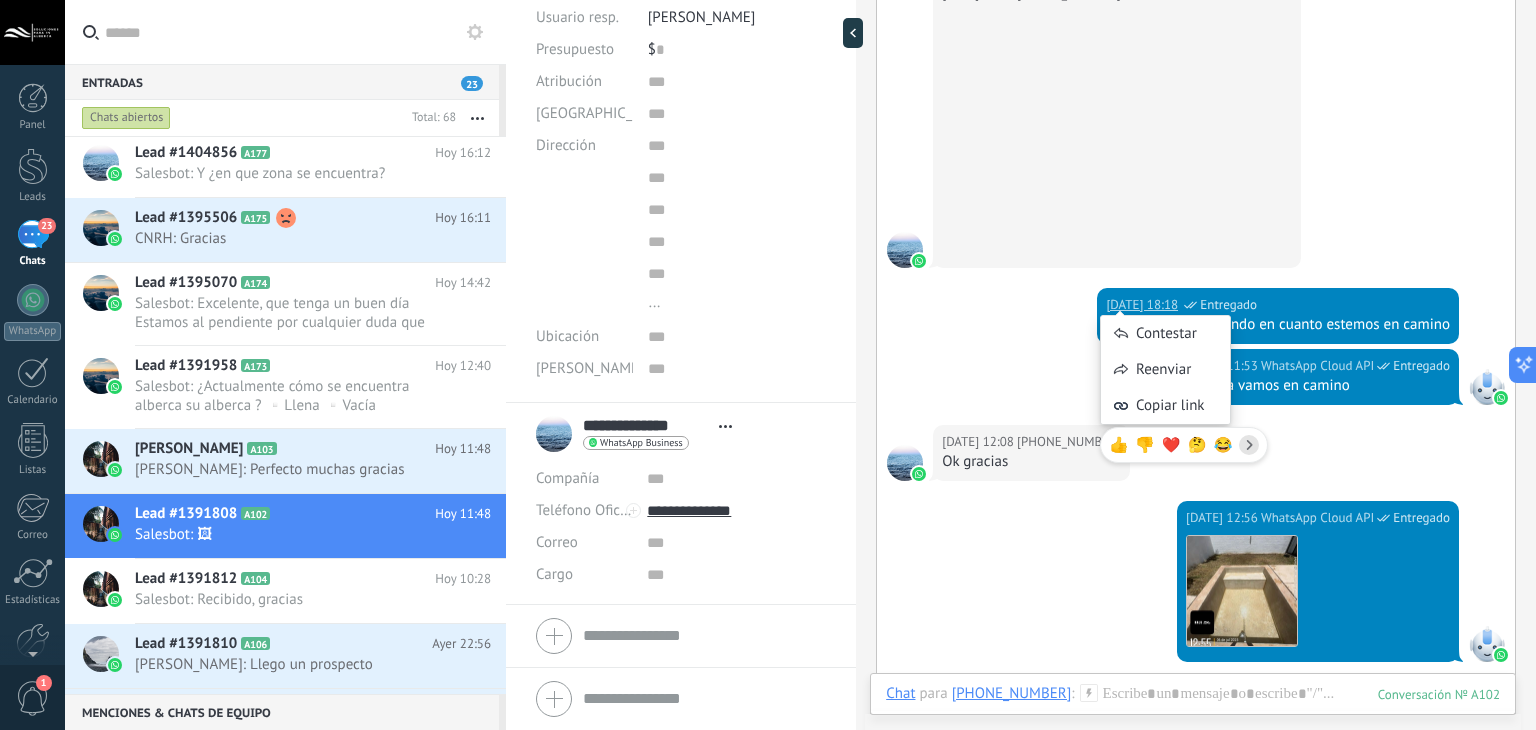 click on "[DATE] 18:18 WhatsApp Cloud API  Entregado Le estaríamos avisando en cuanto estemos en camino" at bounding box center [1196, 318] 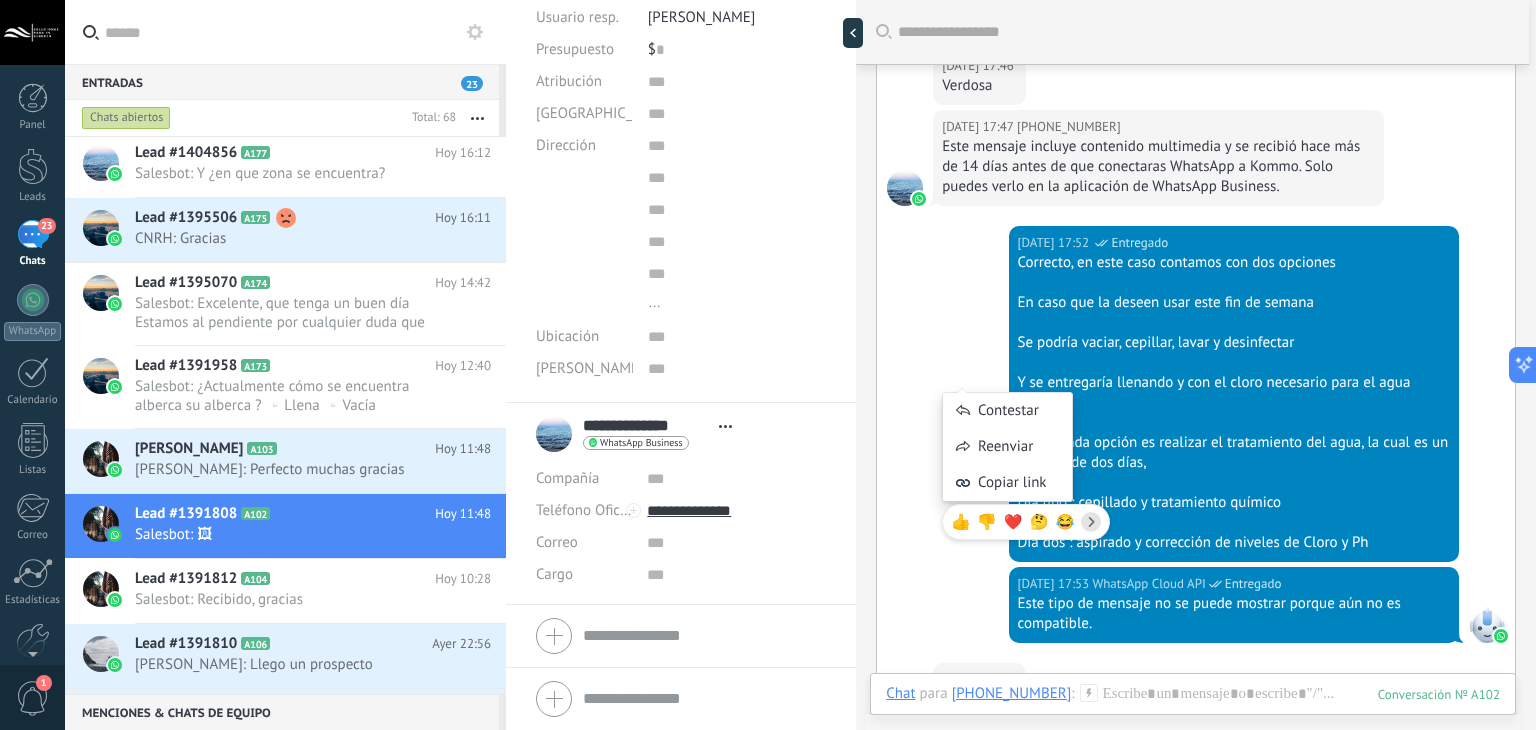 scroll, scrollTop: 0, scrollLeft: 0, axis: both 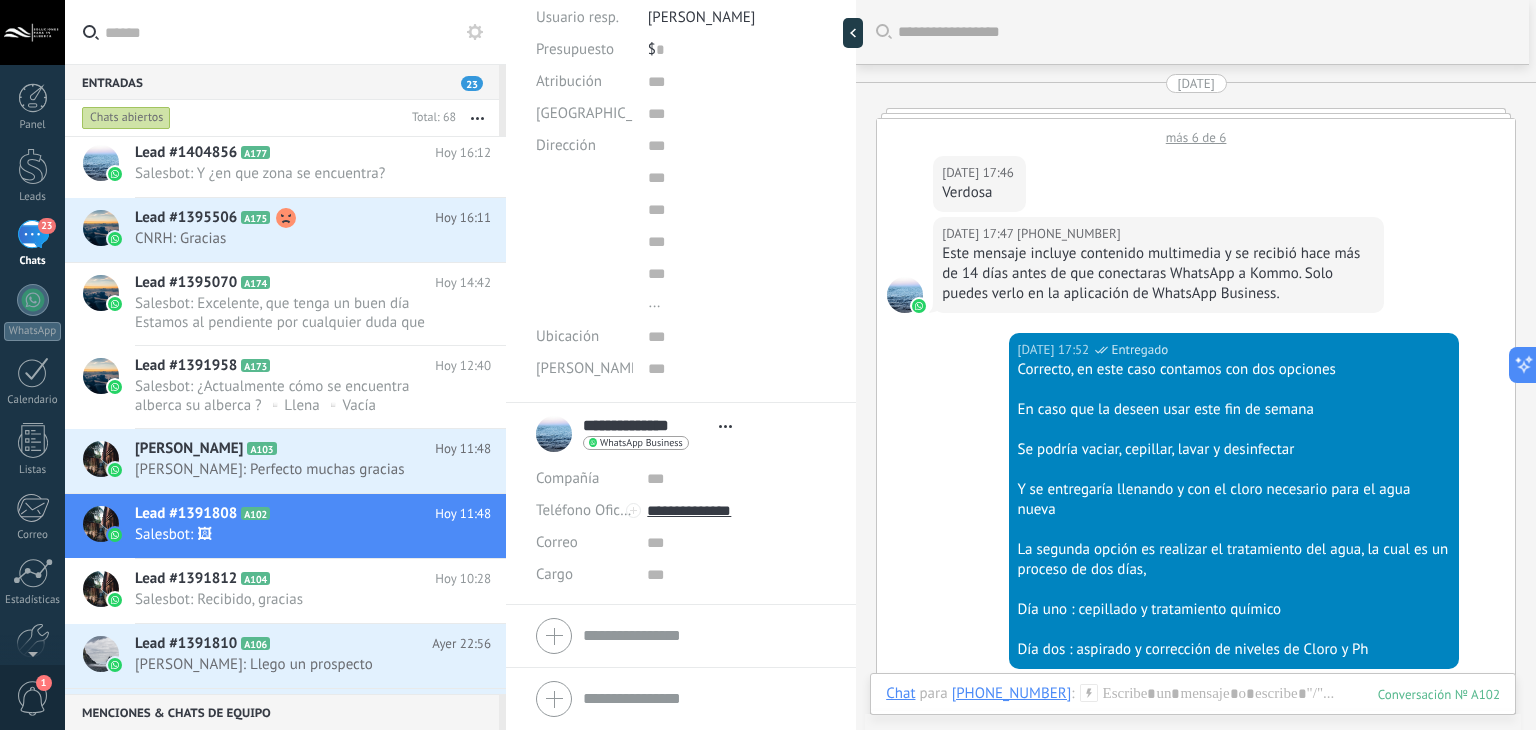 click on "más 6 de 6" at bounding box center (1196, 132) 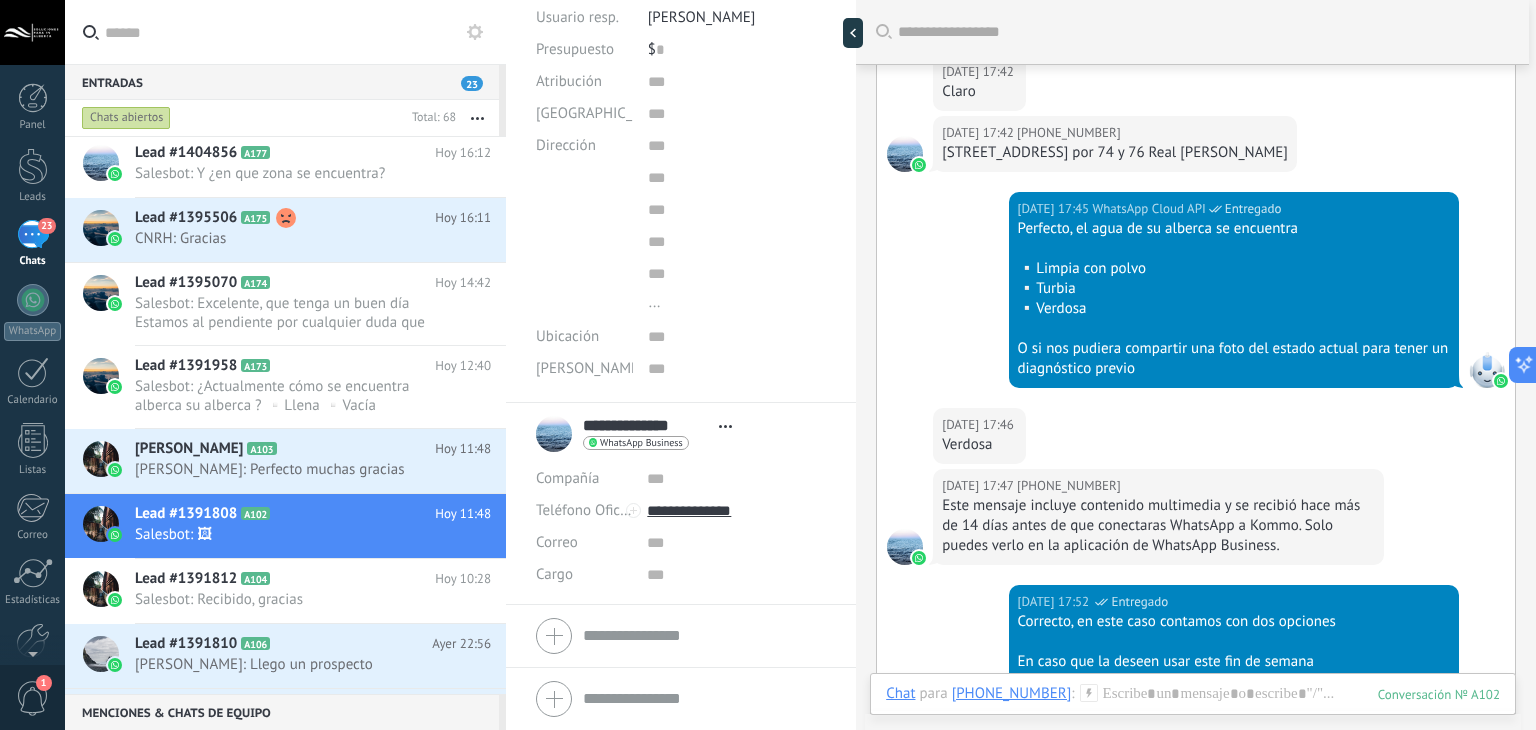 scroll, scrollTop: 179, scrollLeft: 0, axis: vertical 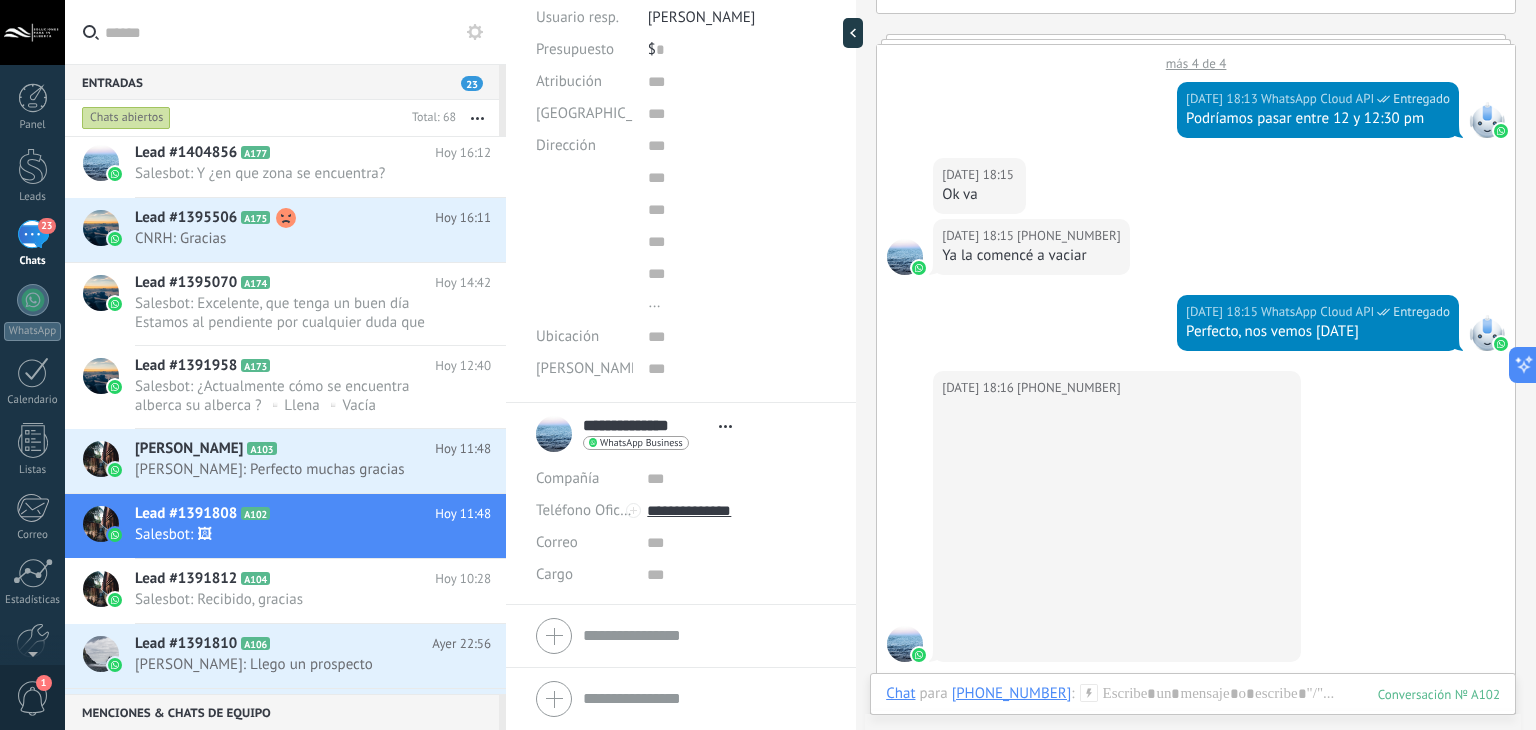 click on "más 4 de 4" at bounding box center [1196, 58] 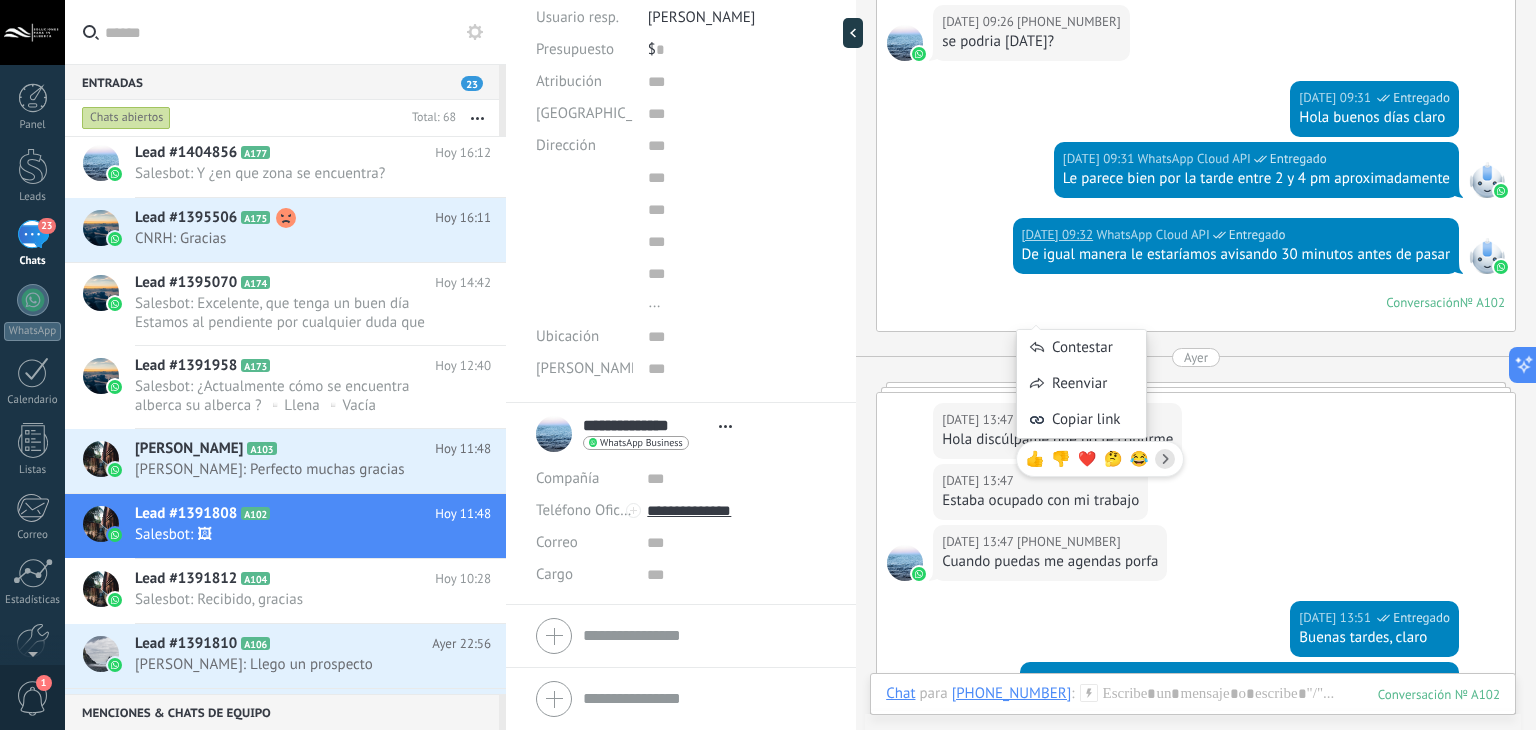 scroll, scrollTop: 3600, scrollLeft: 0, axis: vertical 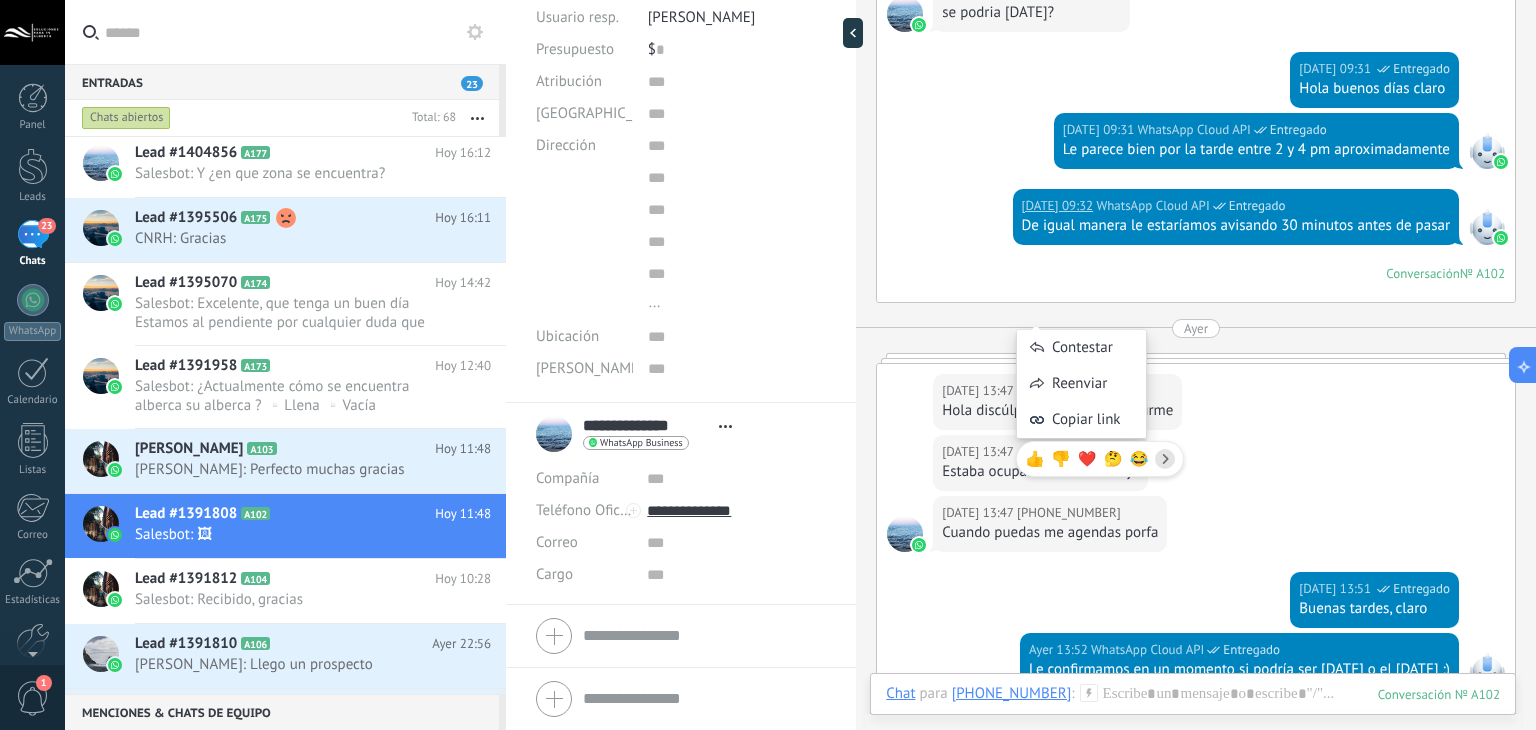 click on "[DATE] 09:32 WhatsApp Cloud API  Entregado De igual manera le estaríamos avisando 30 minutos antes de pasar Conversación  № A102 Conversación № A102" at bounding box center (1196, 245) 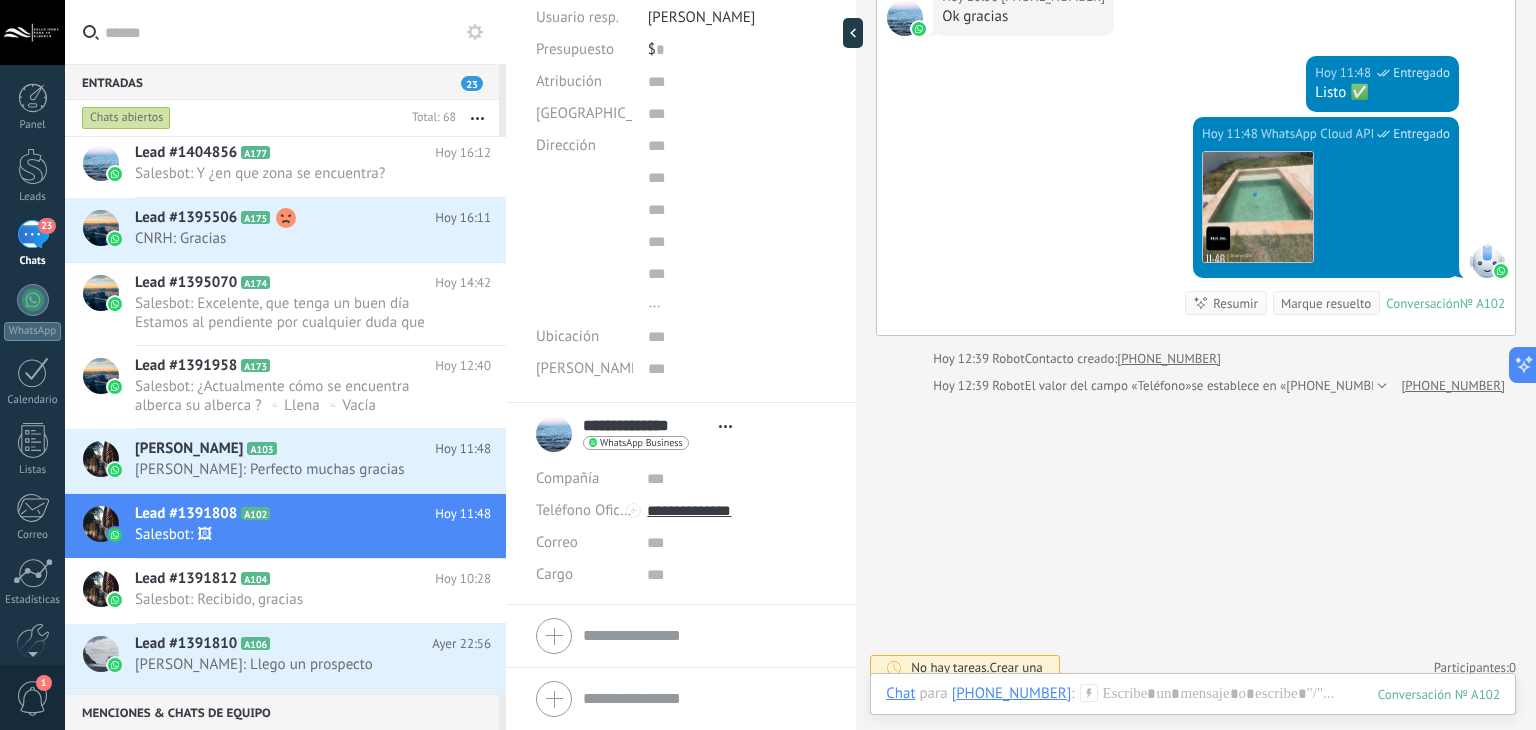 scroll, scrollTop: 5049, scrollLeft: 0, axis: vertical 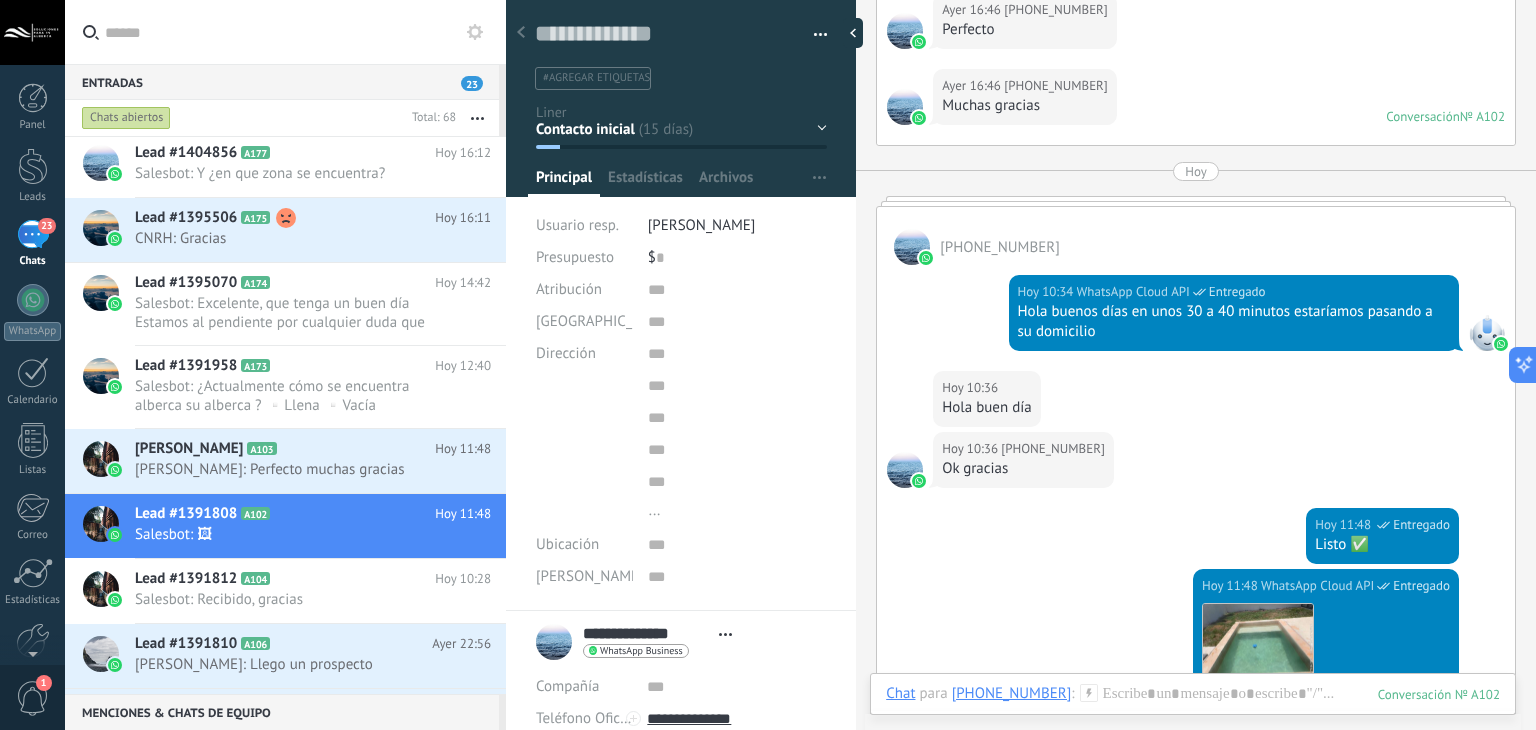 click on "[PHONE_NUMBER]" at bounding box center (1196, 236) 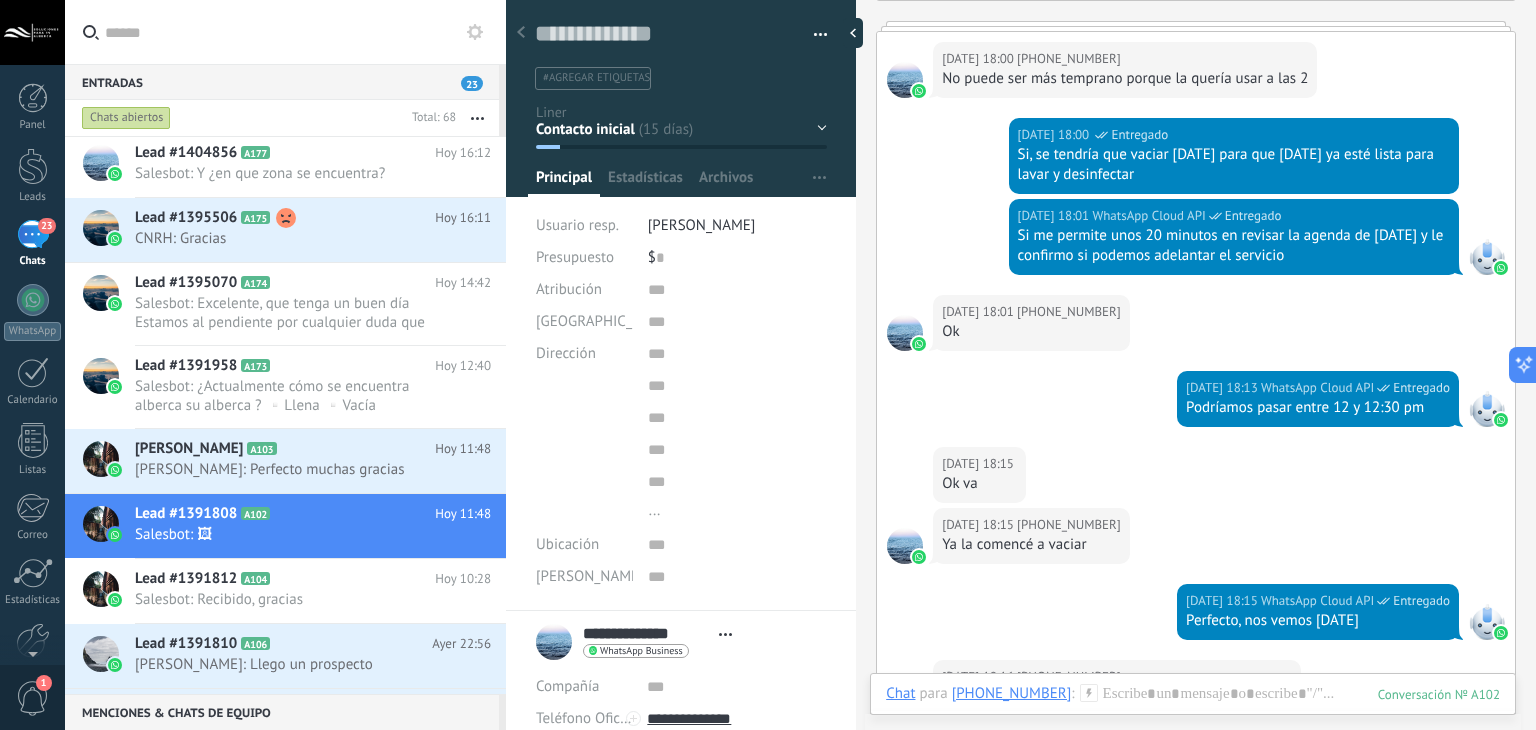 scroll, scrollTop: 1800, scrollLeft: 0, axis: vertical 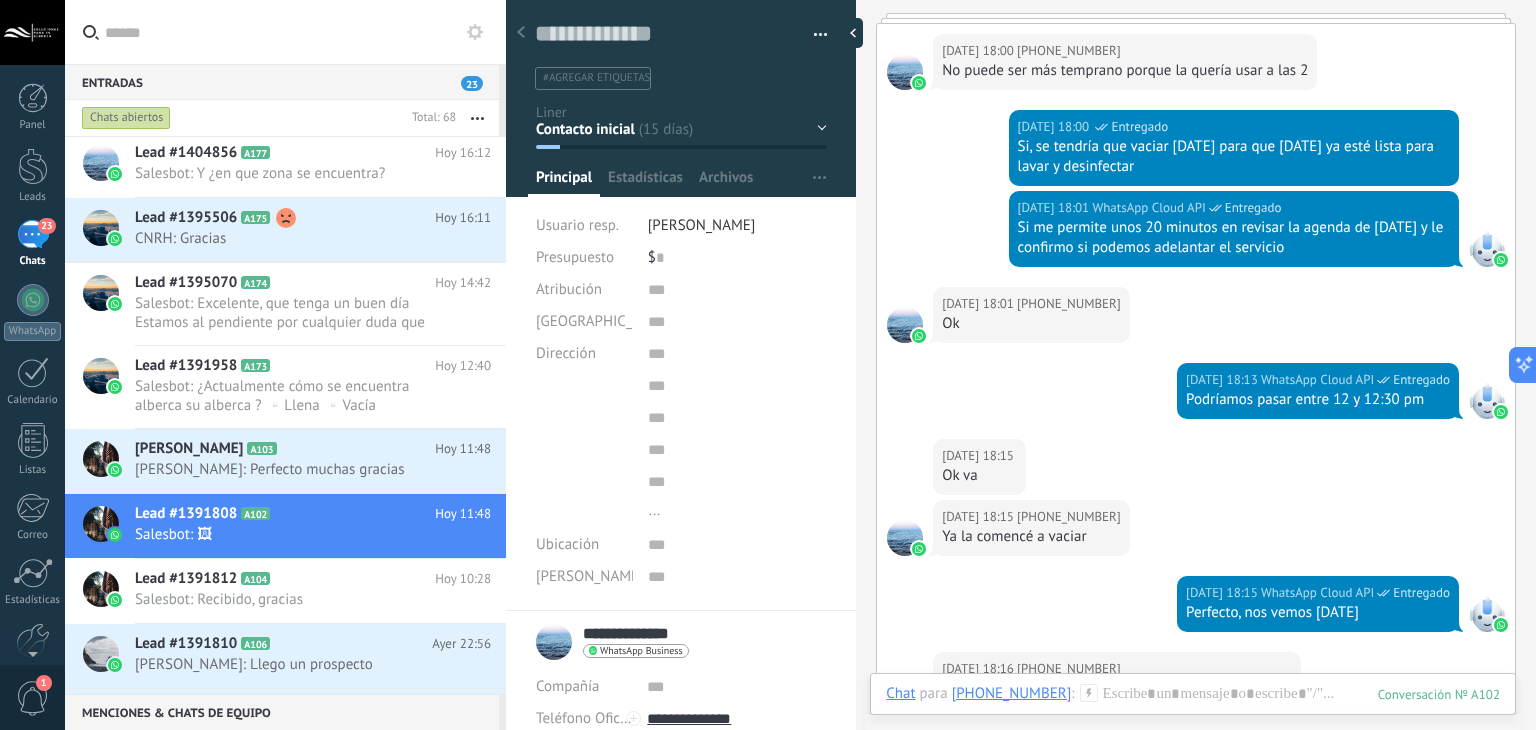 drag, startPoint x: 706, startPoint y: 635, endPoint x: 616, endPoint y: 633, distance: 90.02222 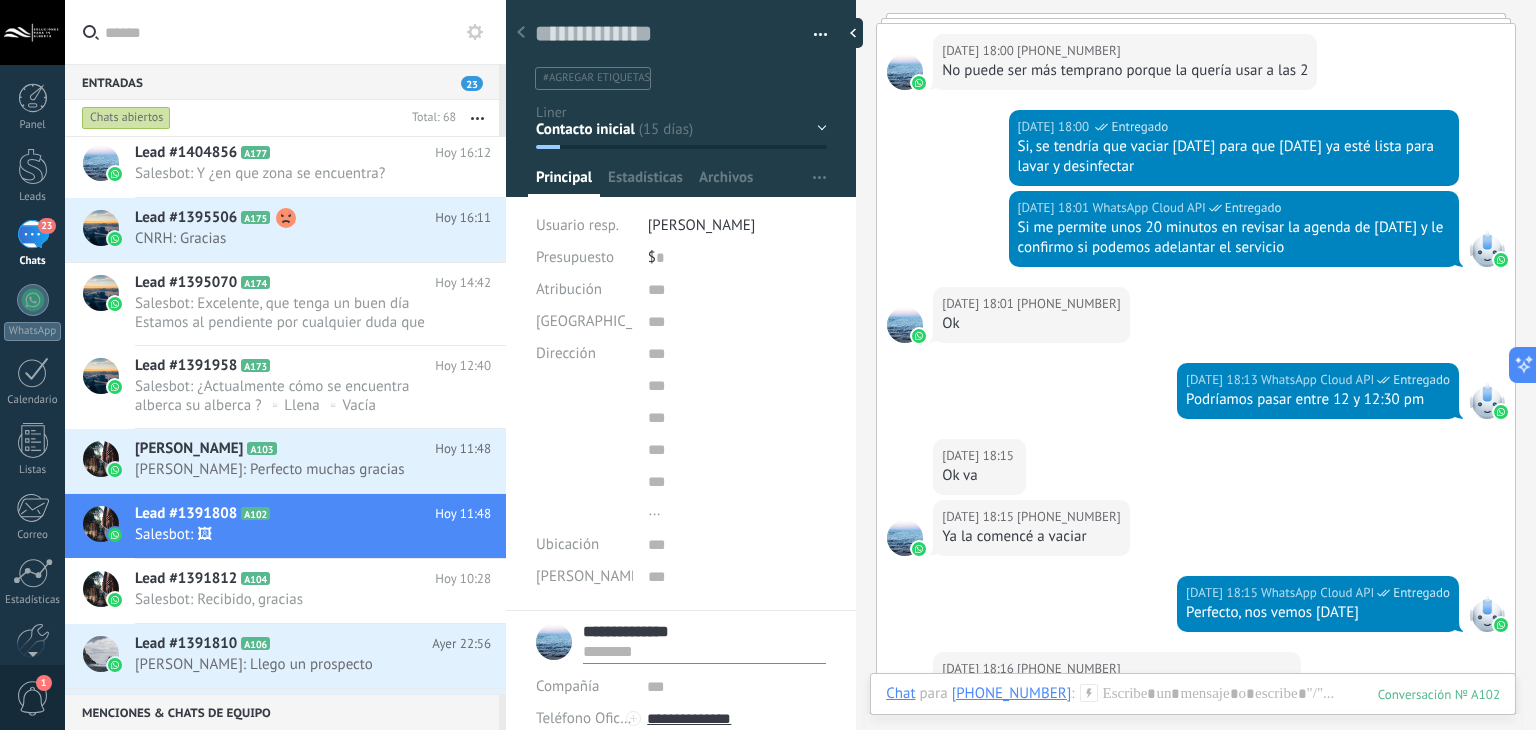 click on "Contacto inicial
no contestó
stand  by 15 días
1ER INTENTO
2DO INTENTO
3er intento" at bounding box center (0, 0) 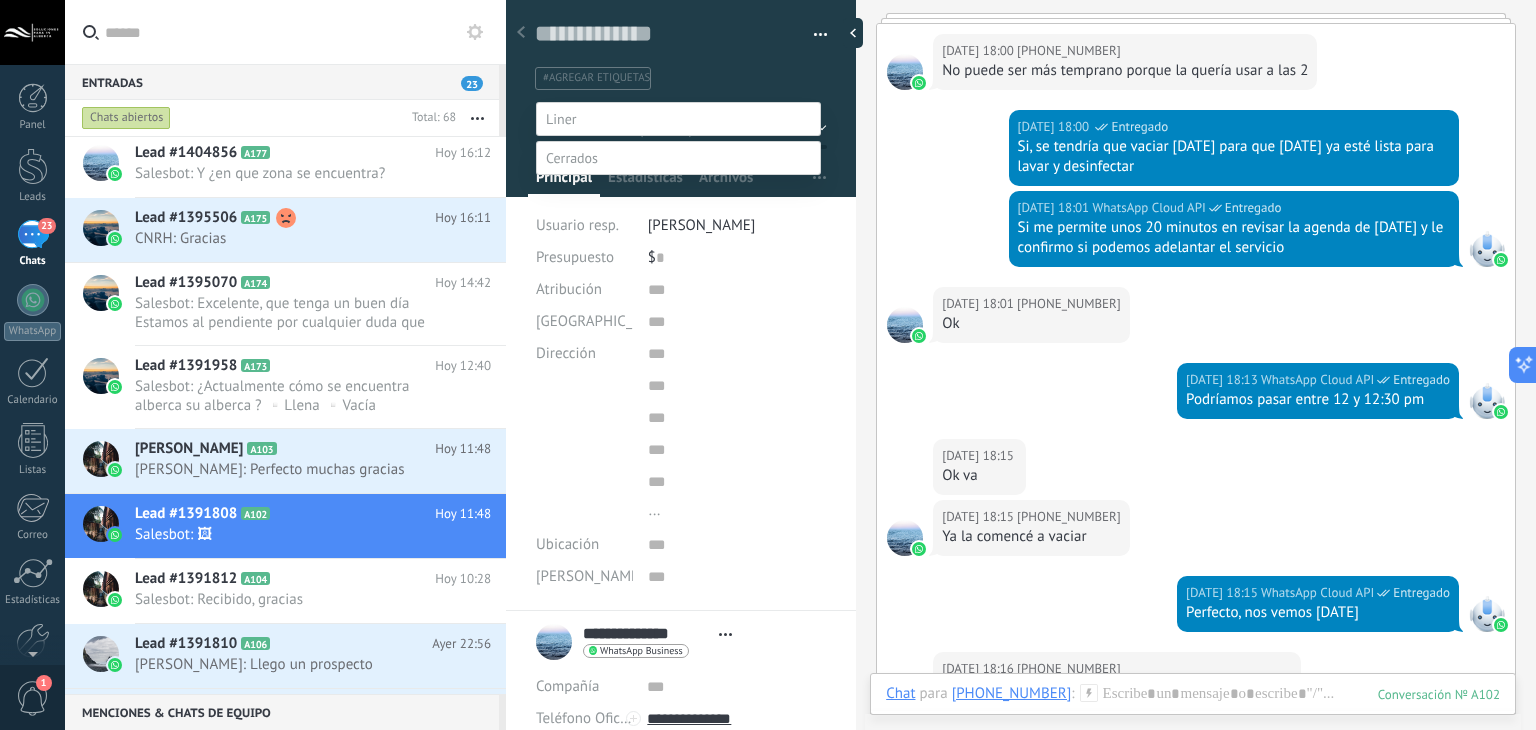 click at bounding box center (678, 158) 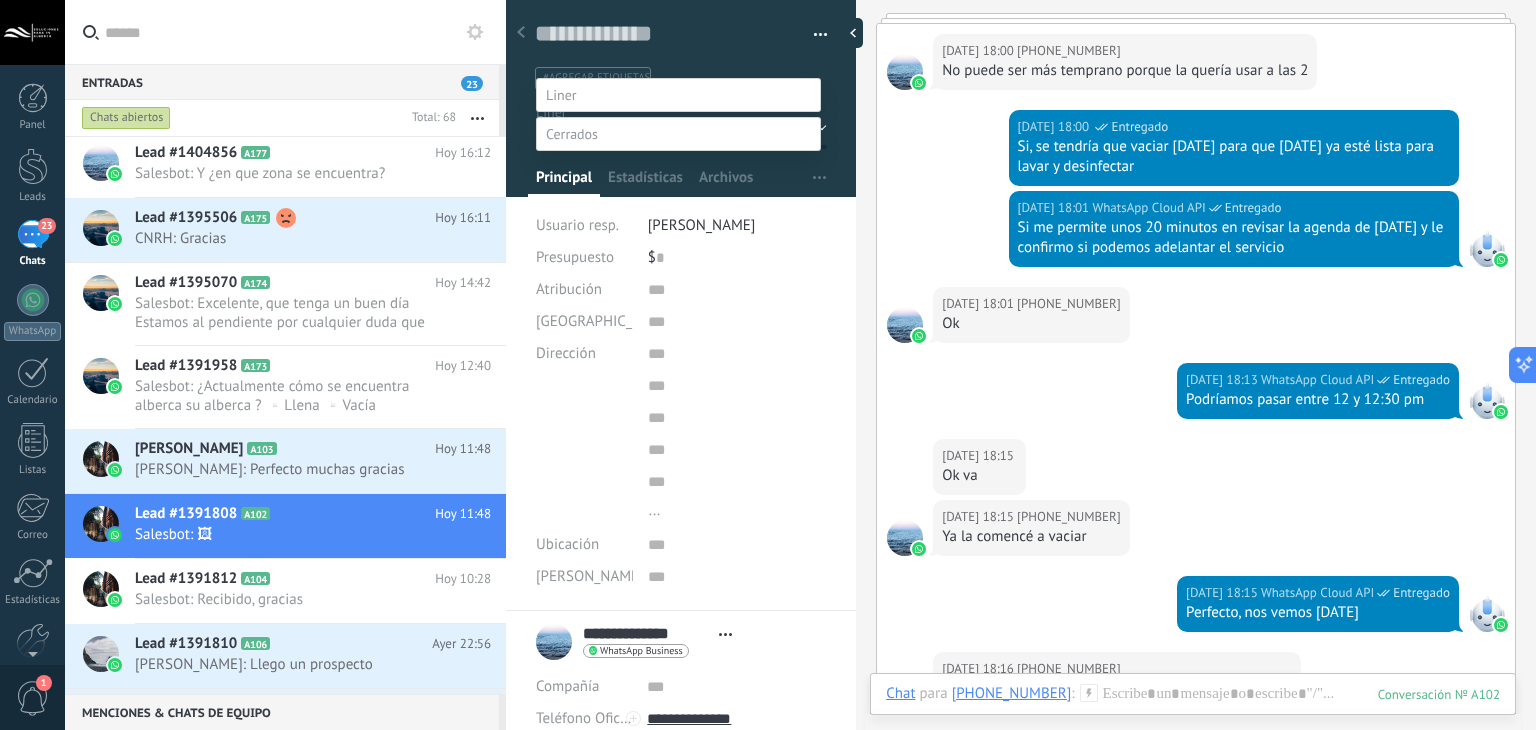 click on "segundo servicio" at bounding box center (0, 0) 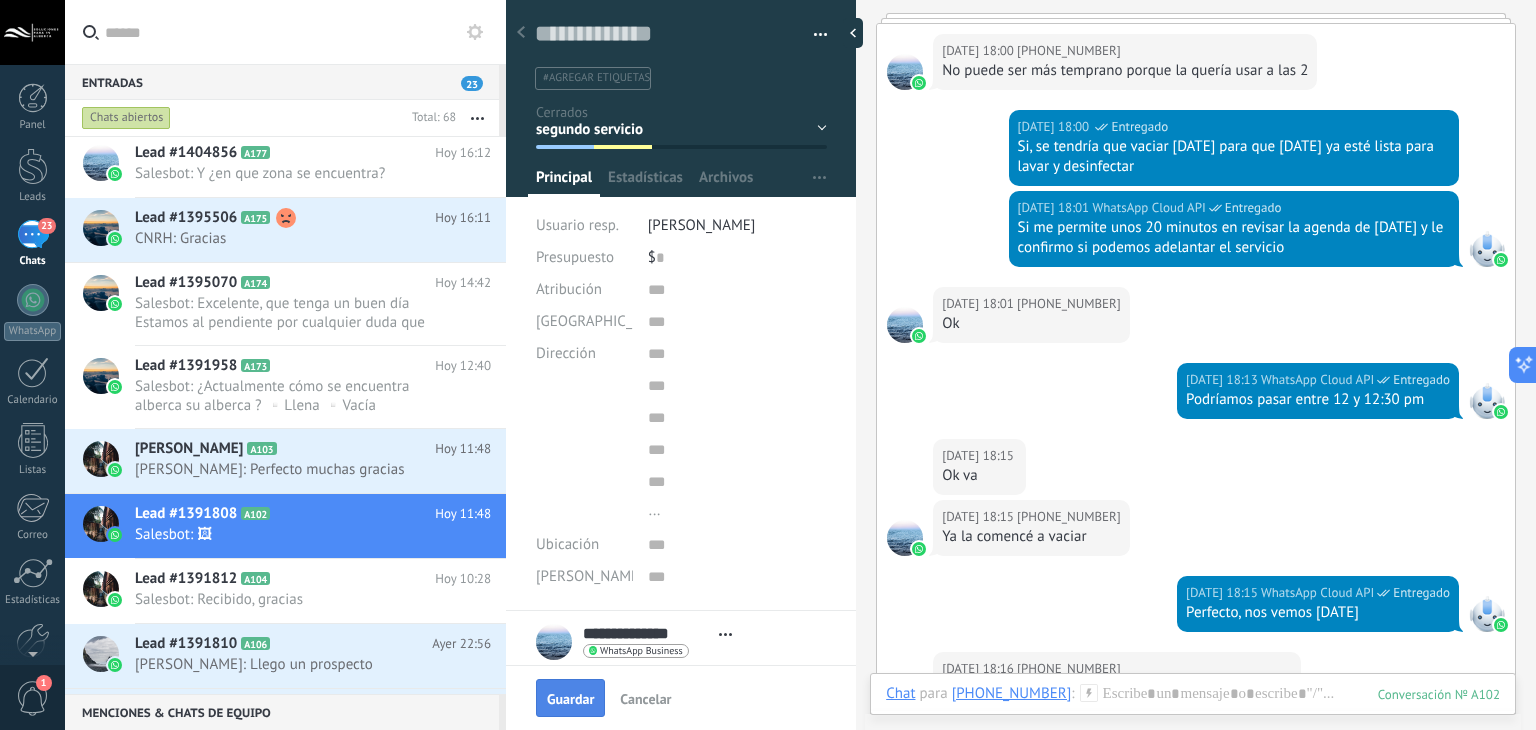 click on "Guardar" at bounding box center [570, 699] 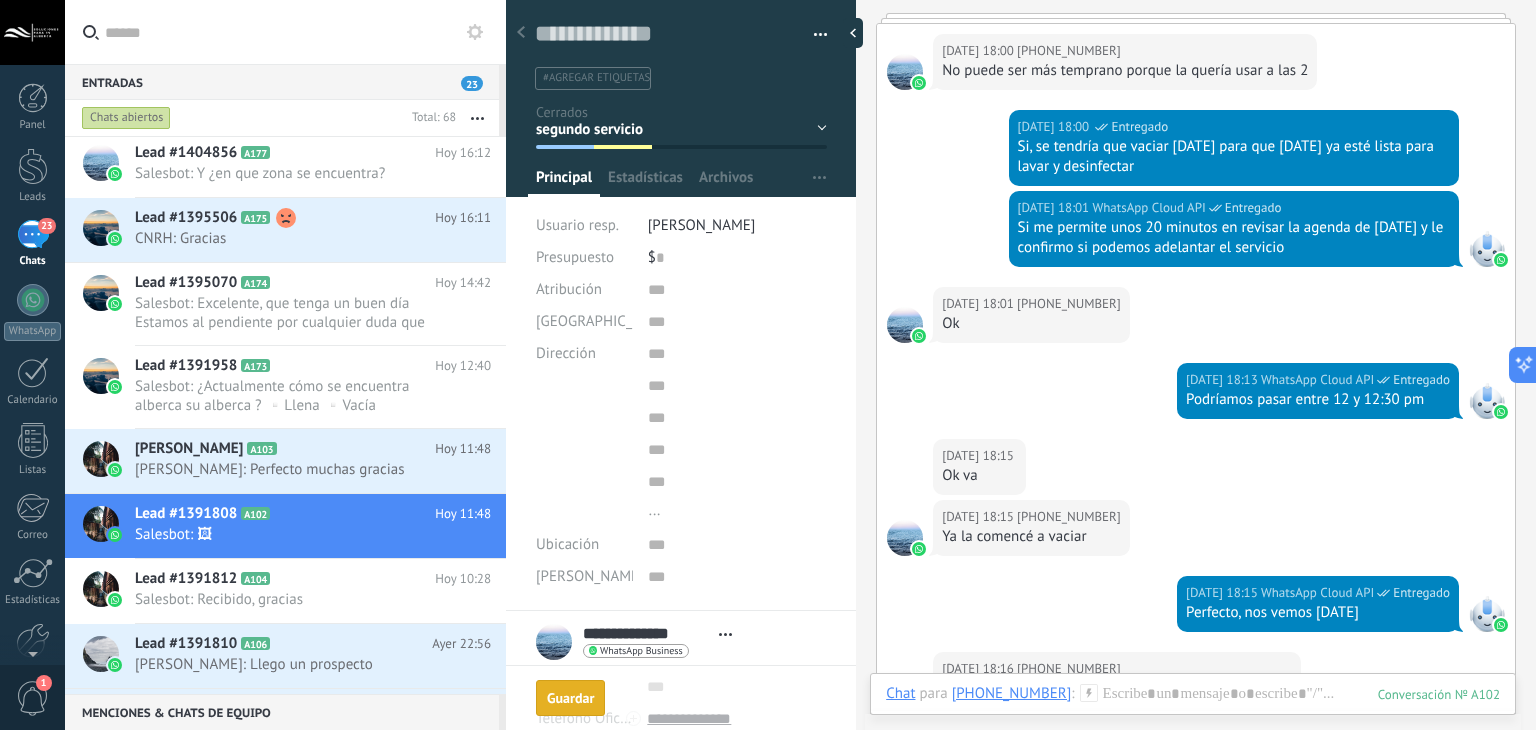 scroll, scrollTop: 1827, scrollLeft: 0, axis: vertical 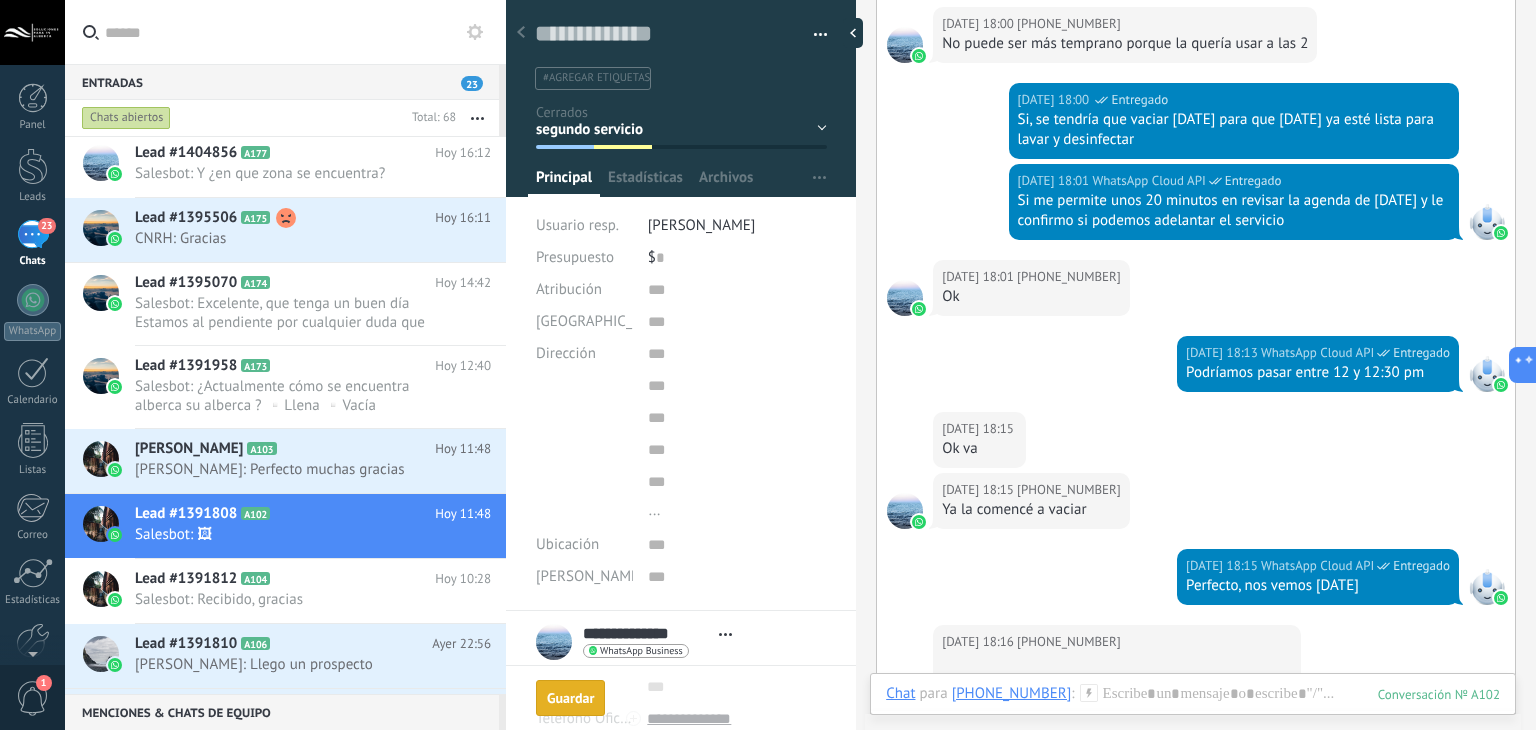 click on "$
0" at bounding box center (737, 258) 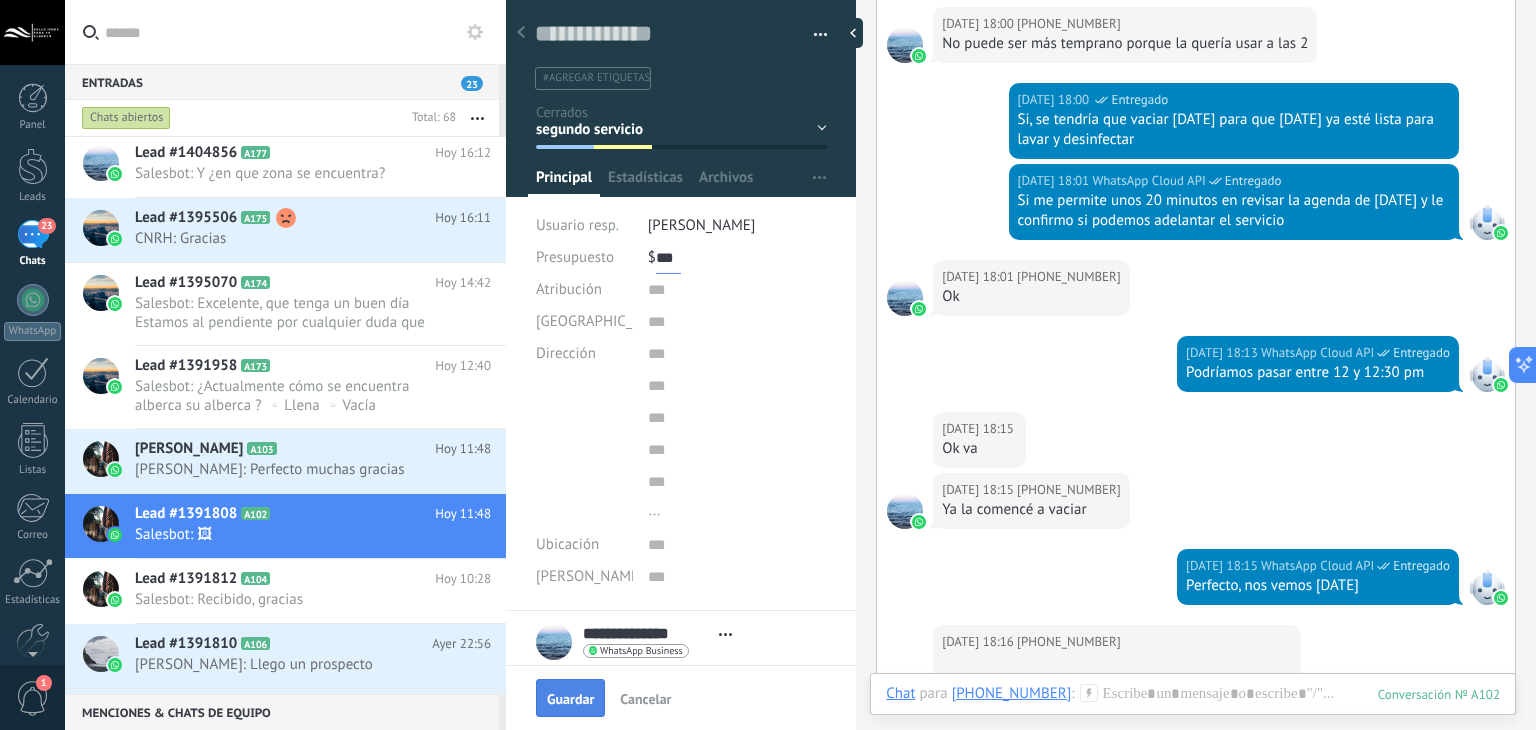 type on "***" 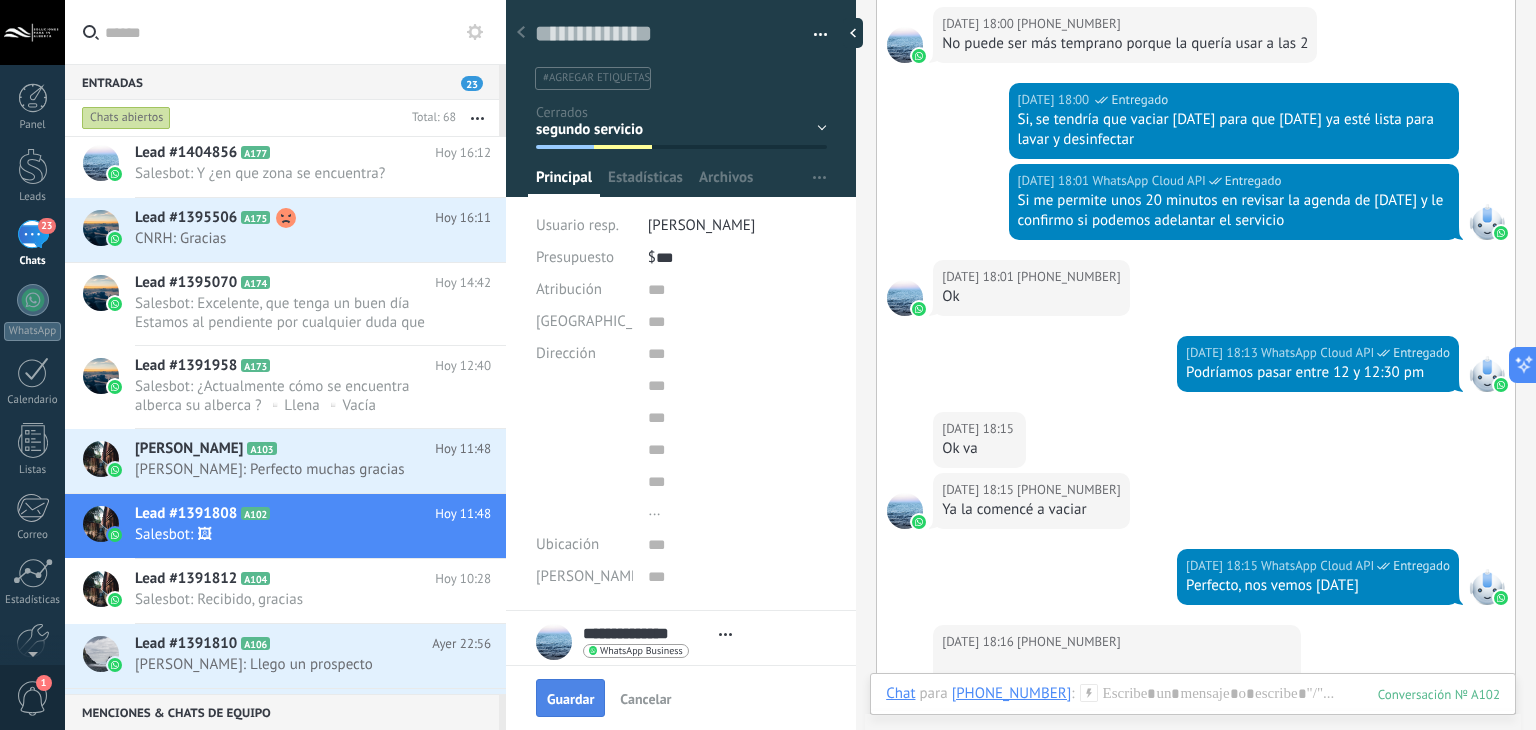 click on "Guardar" at bounding box center [570, 699] 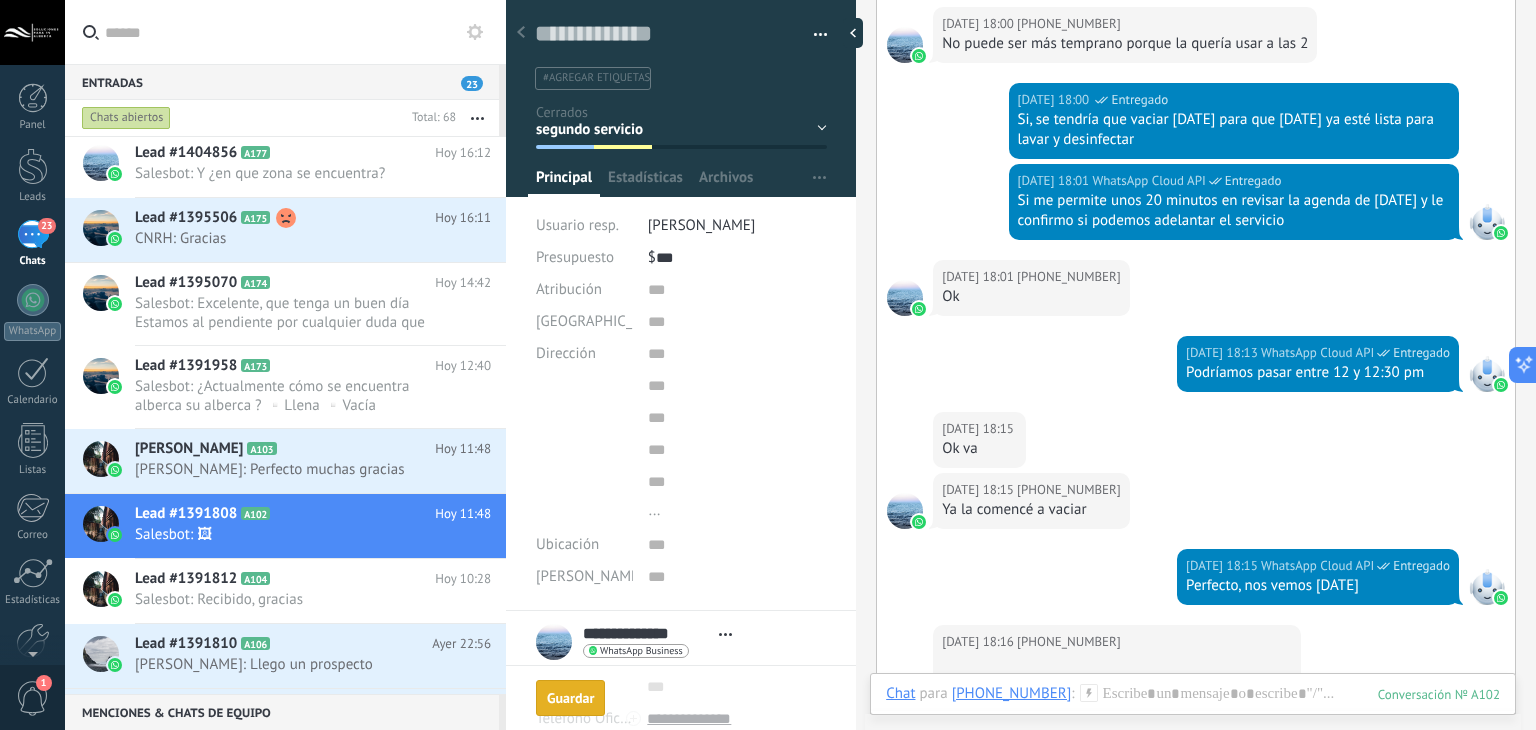 scroll, scrollTop: 1855, scrollLeft: 0, axis: vertical 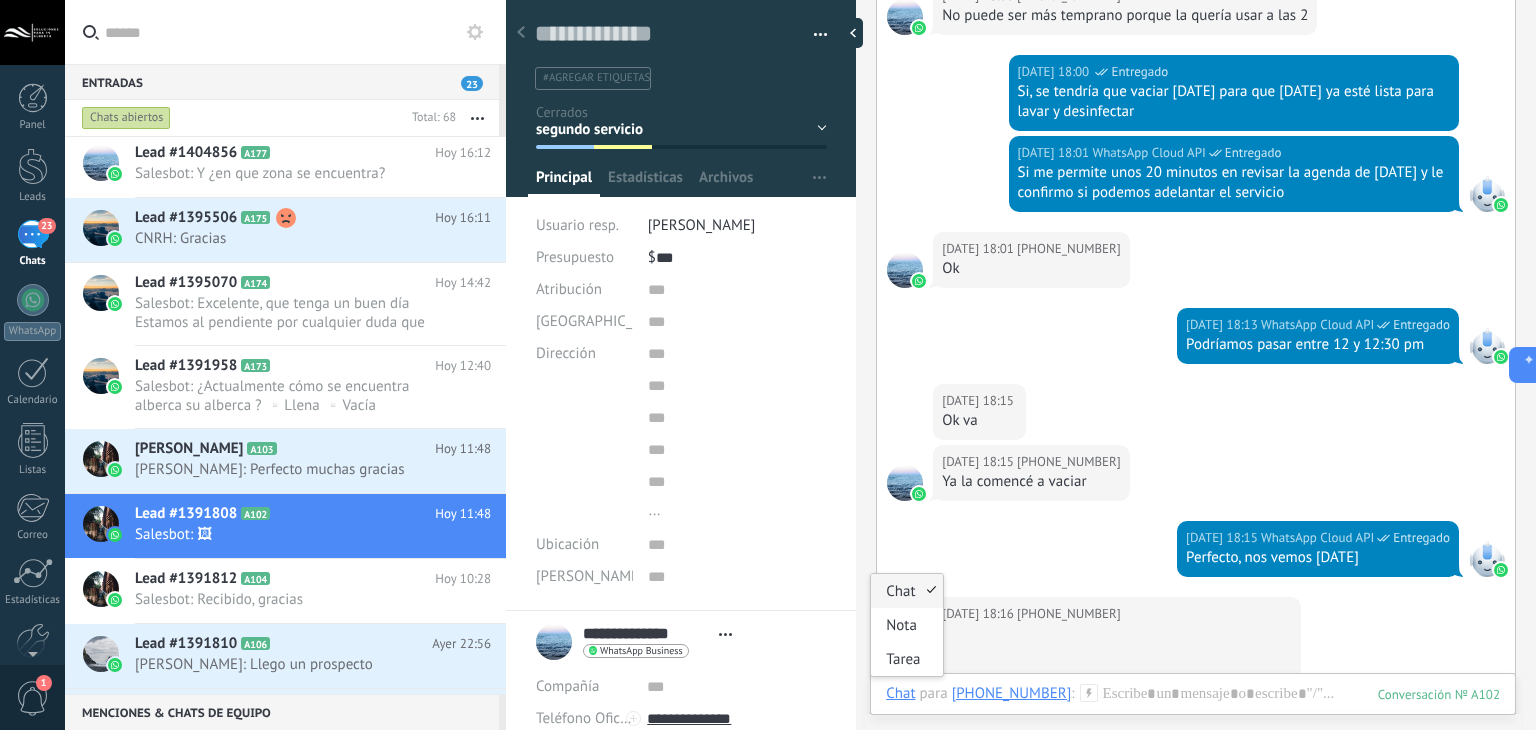 click on "Chat" at bounding box center [900, 693] 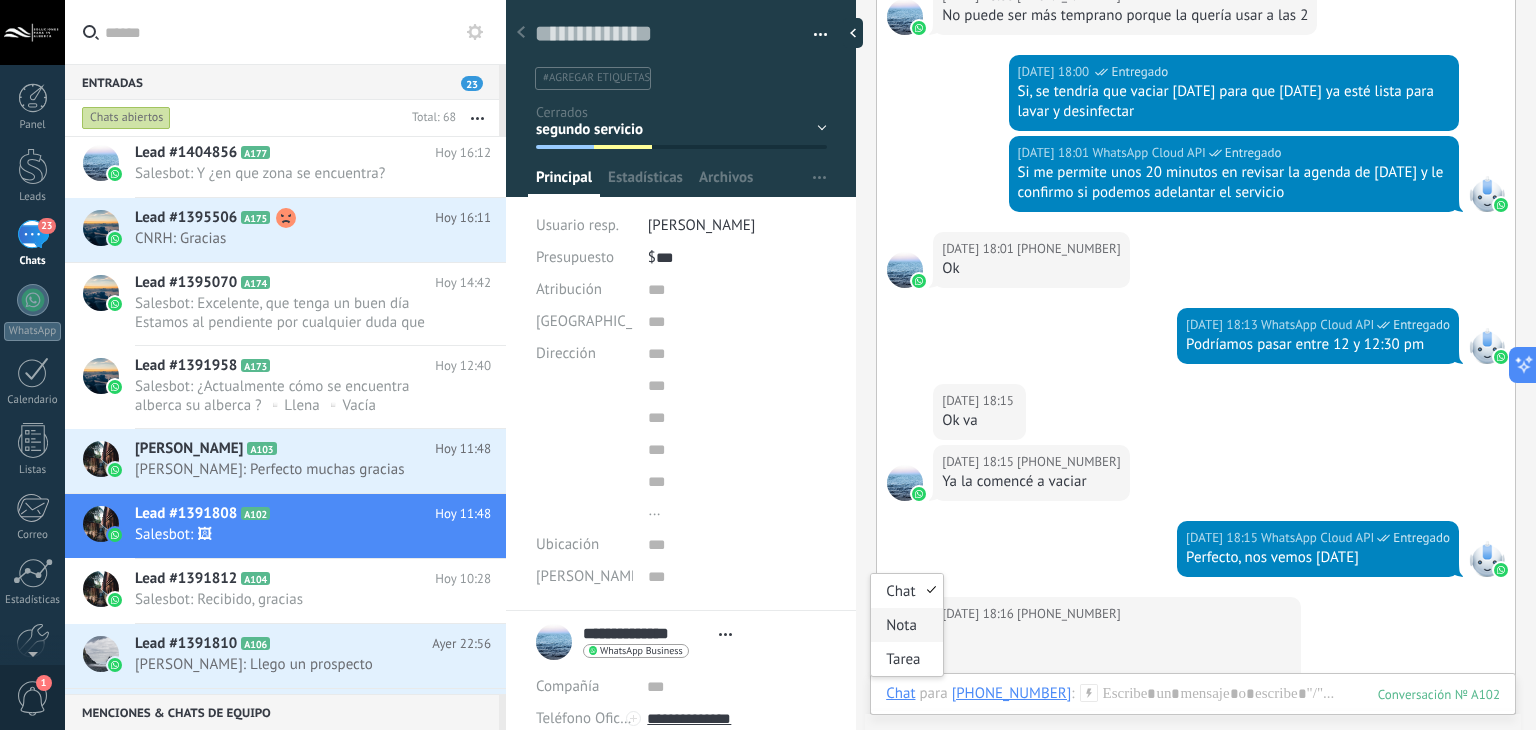 click on "Nota" at bounding box center [906, 625] 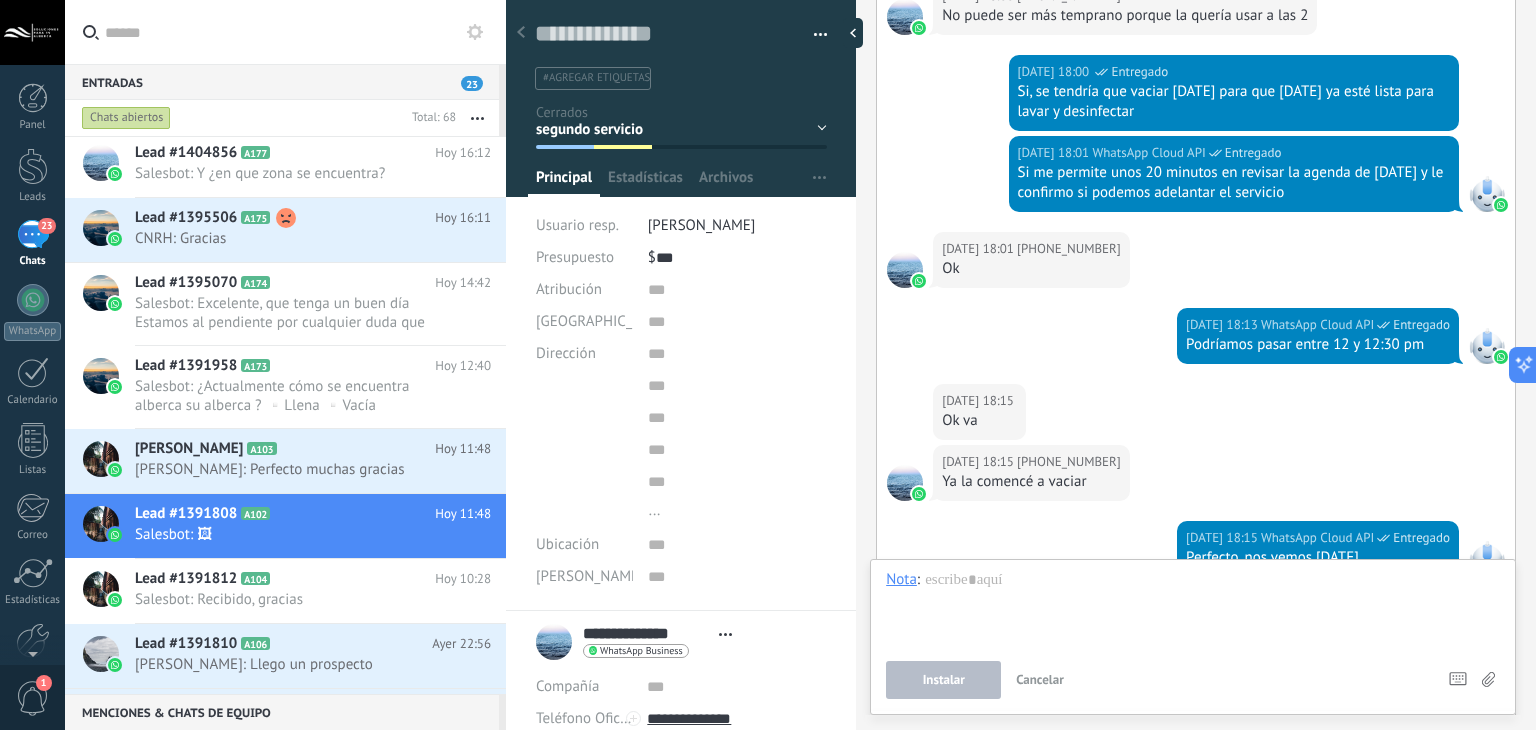type 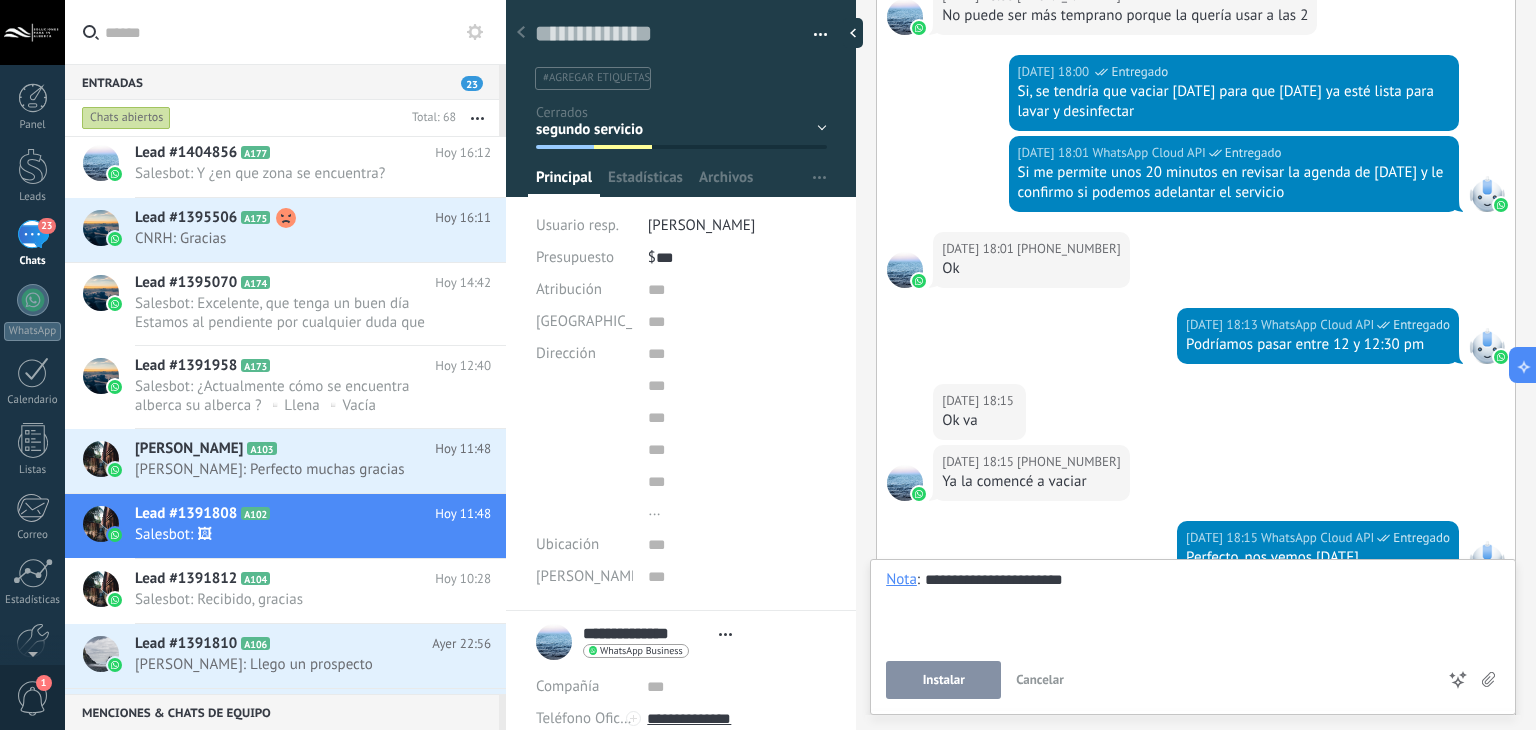 click on "Instalar" at bounding box center (944, 680) 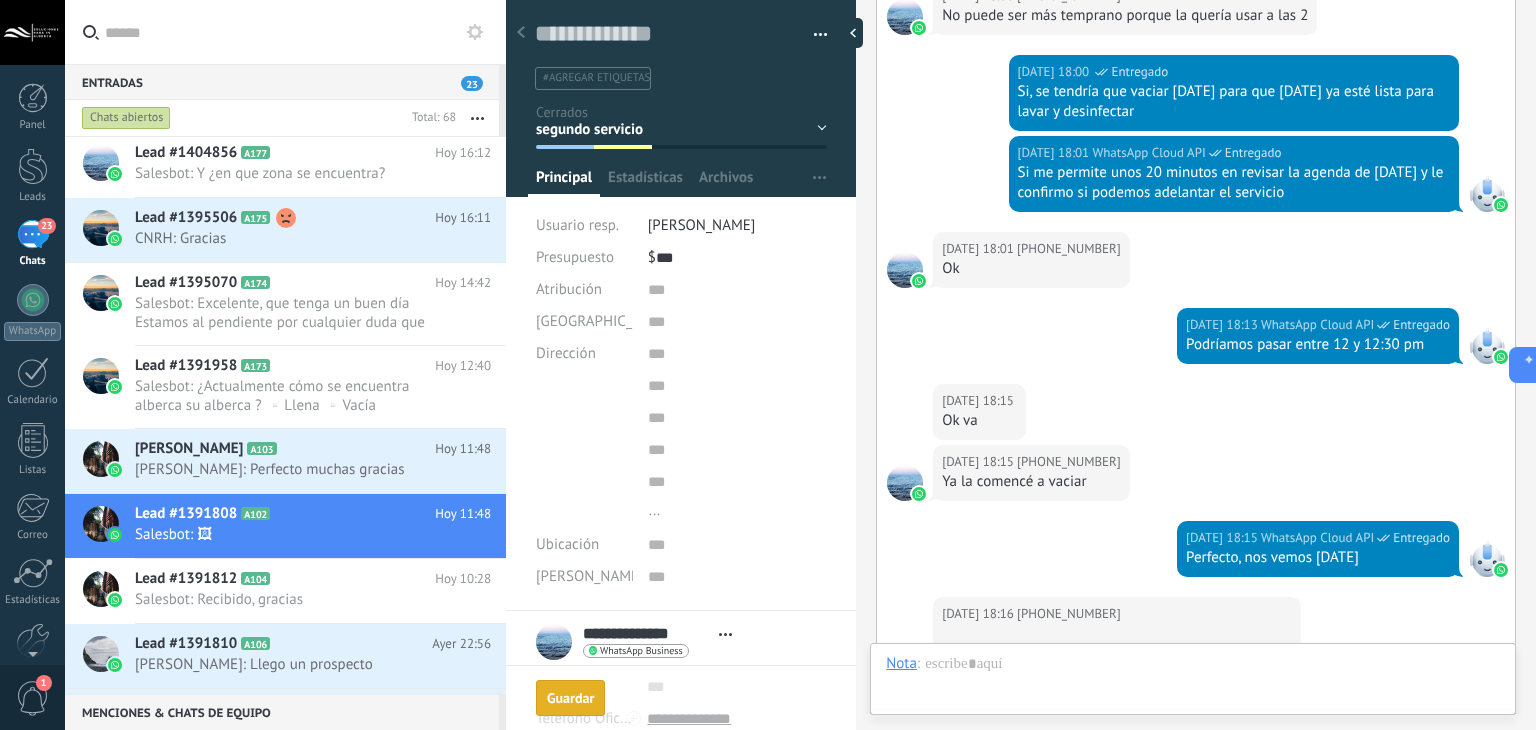 scroll, scrollTop: 5183, scrollLeft: 0, axis: vertical 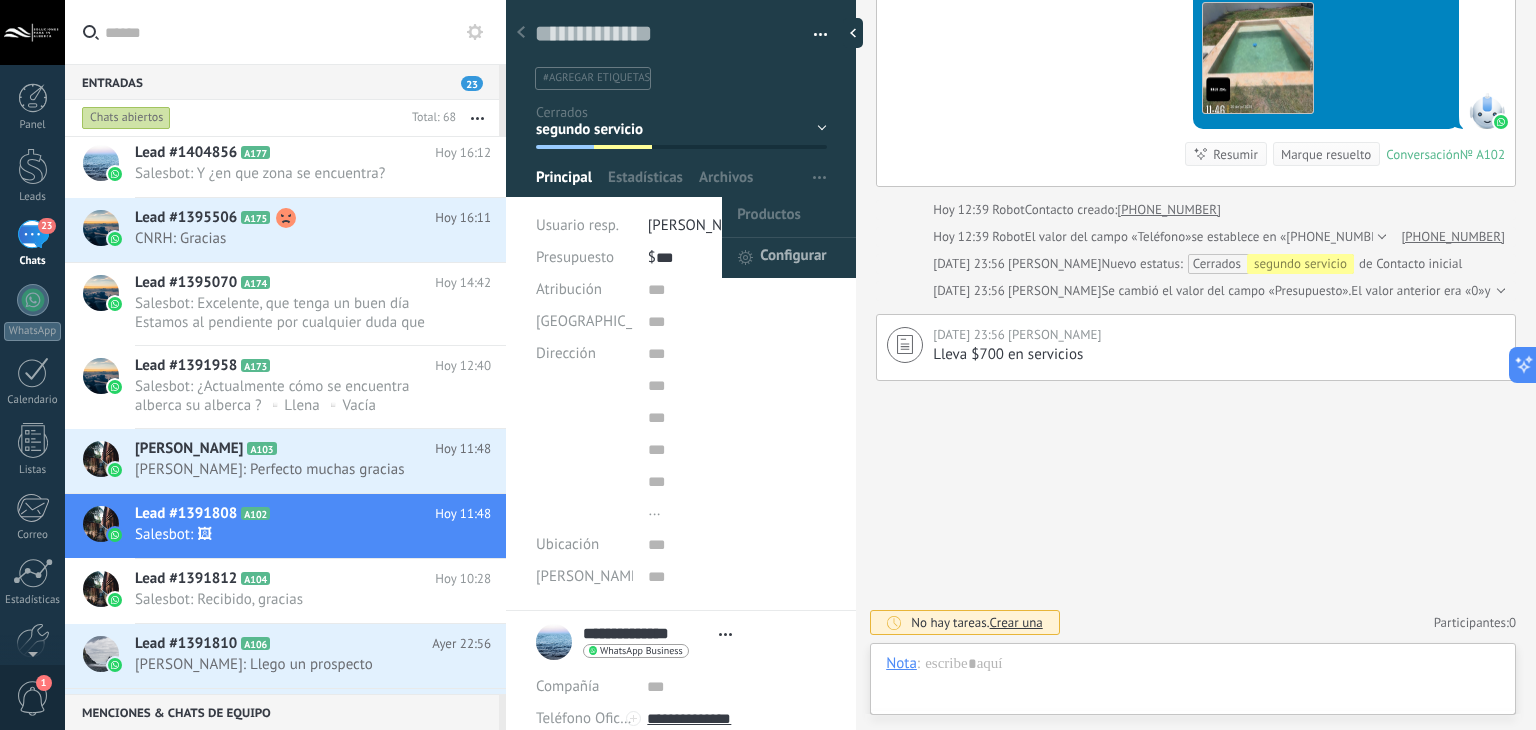 click on "Configurar" at bounding box center [793, 258] 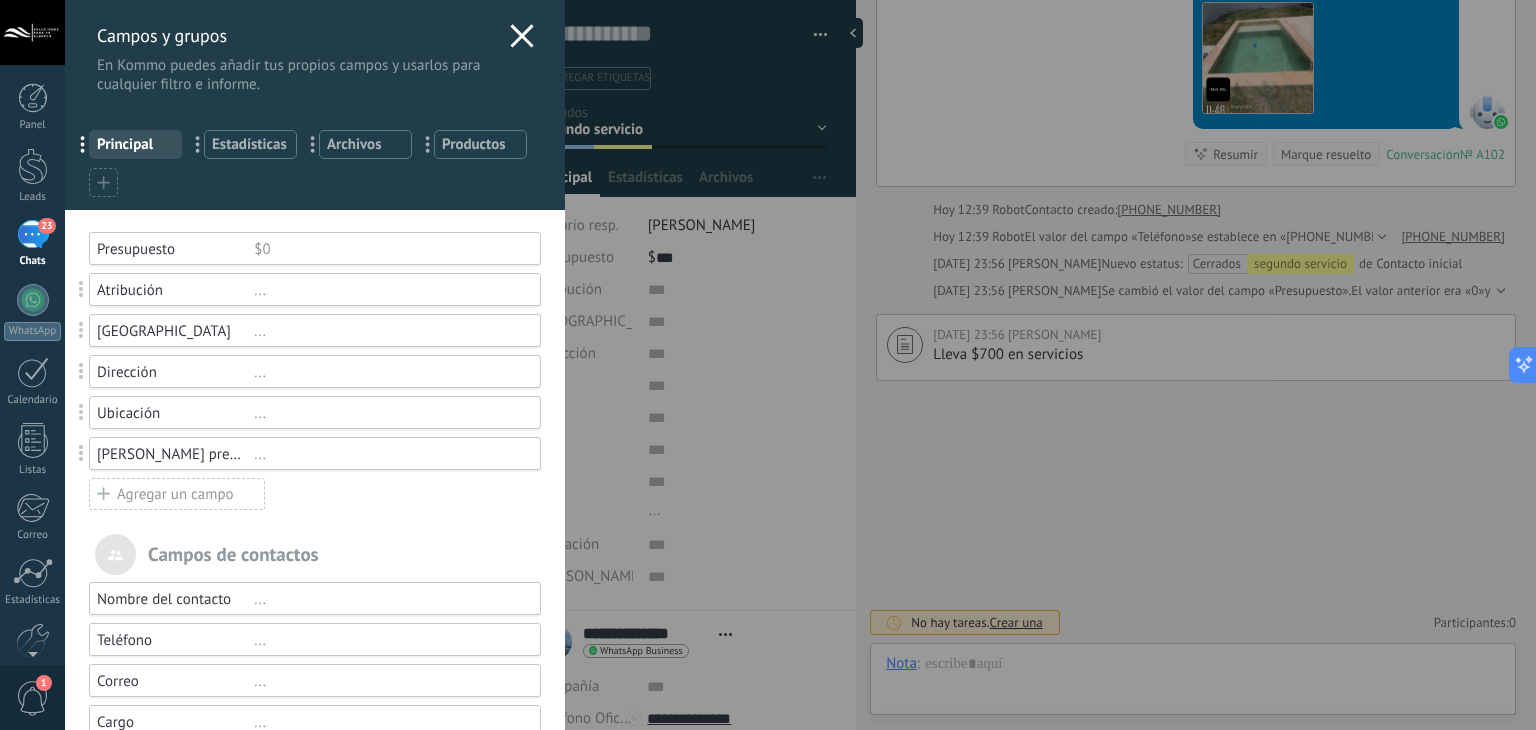 click 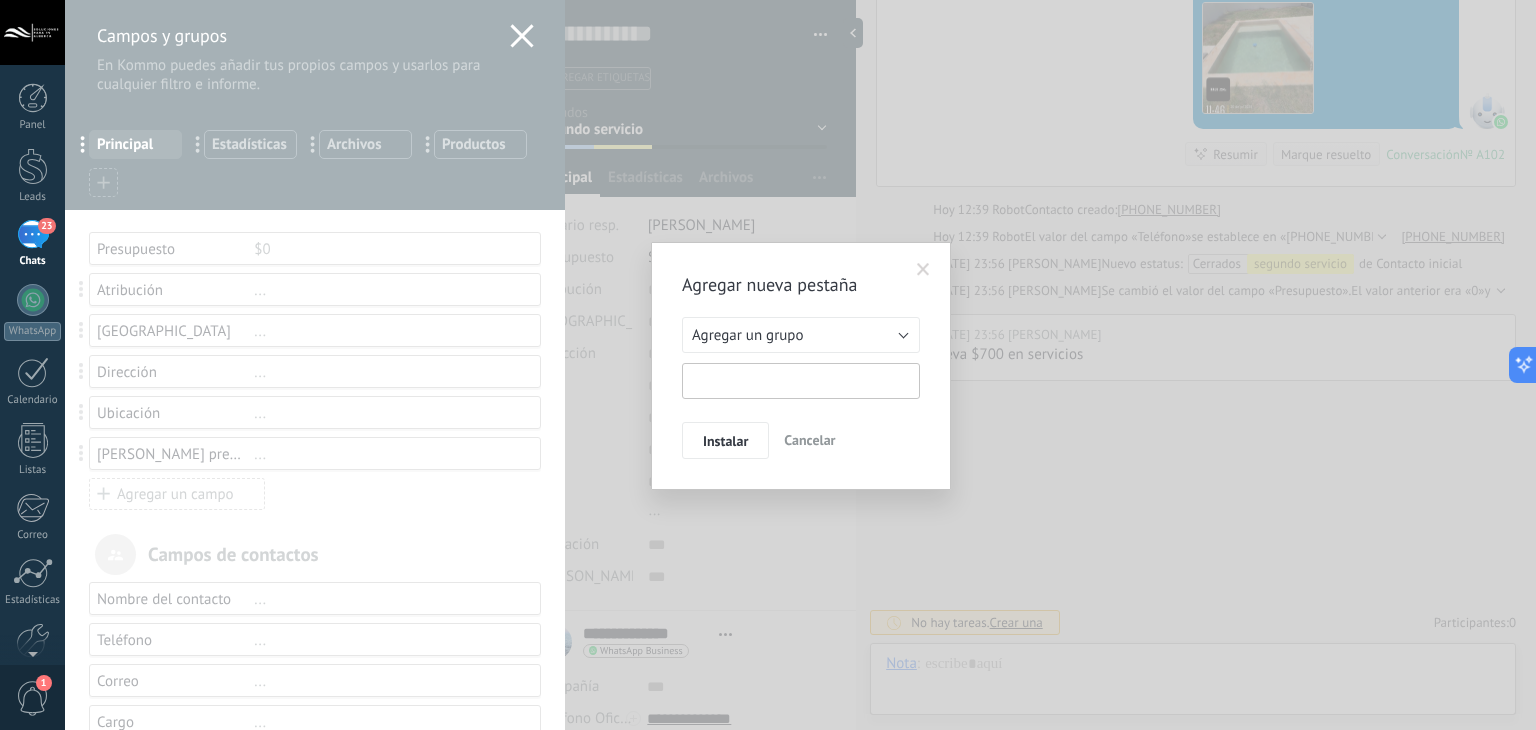 click at bounding box center (801, 381) 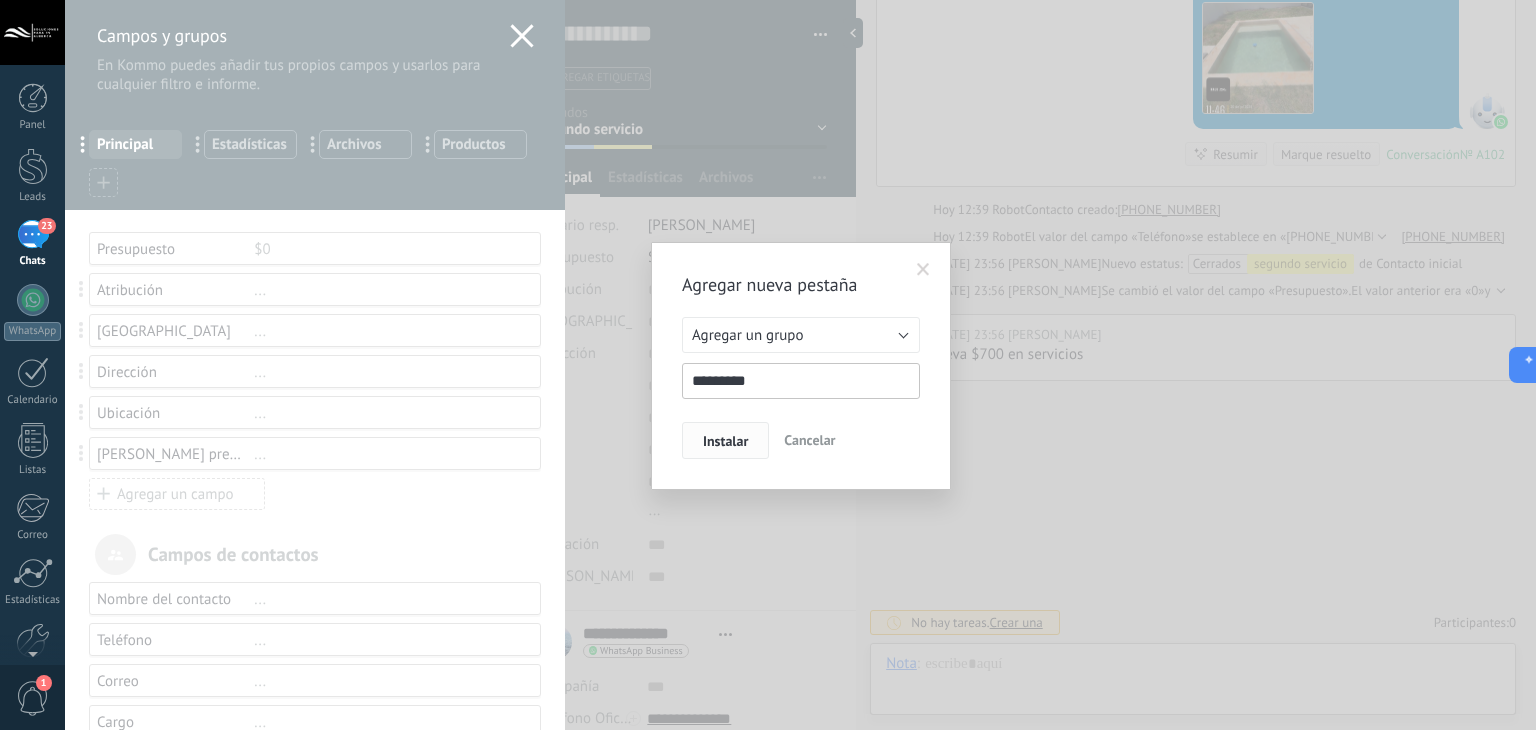 type on "*********" 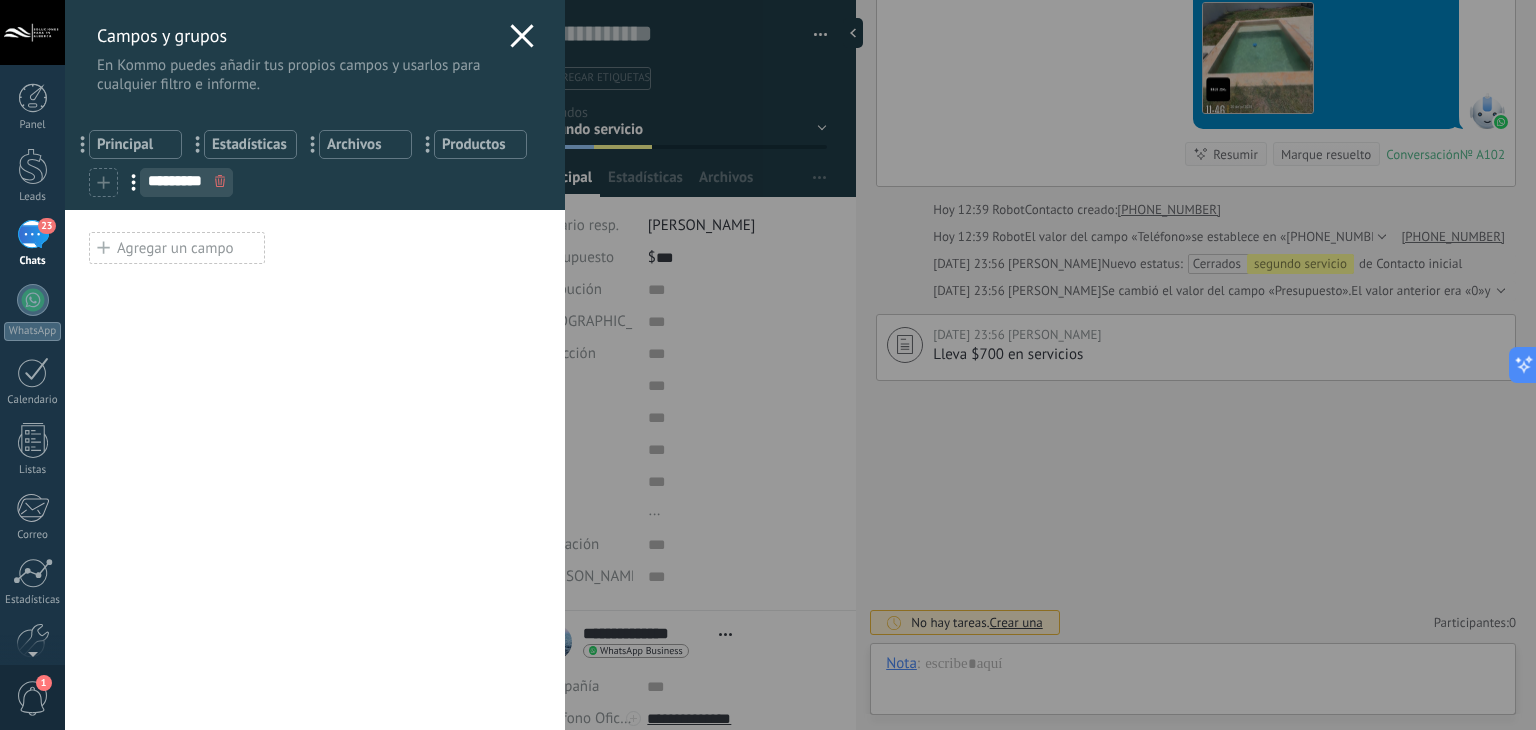click on "Agregar un campo" at bounding box center [177, 248] 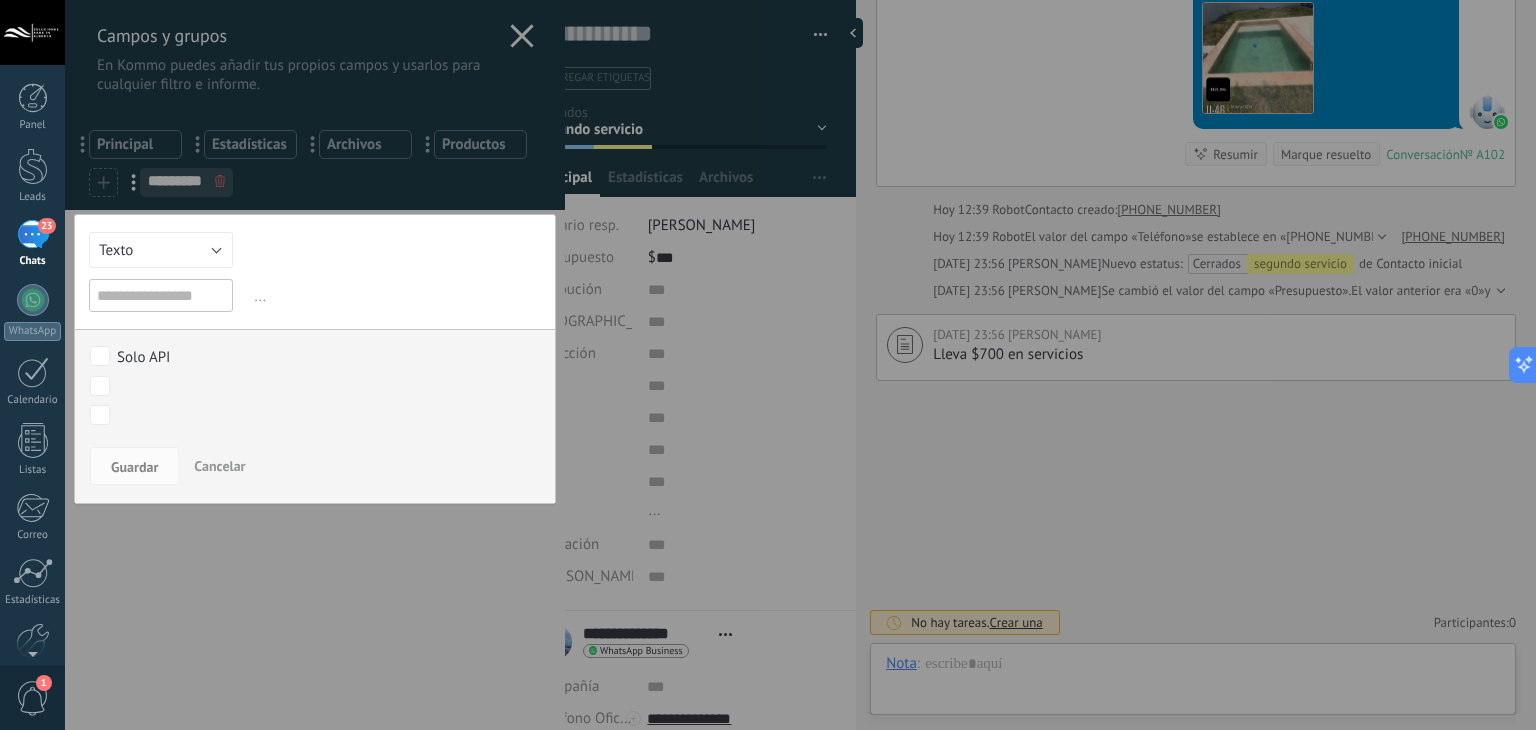type on "*" 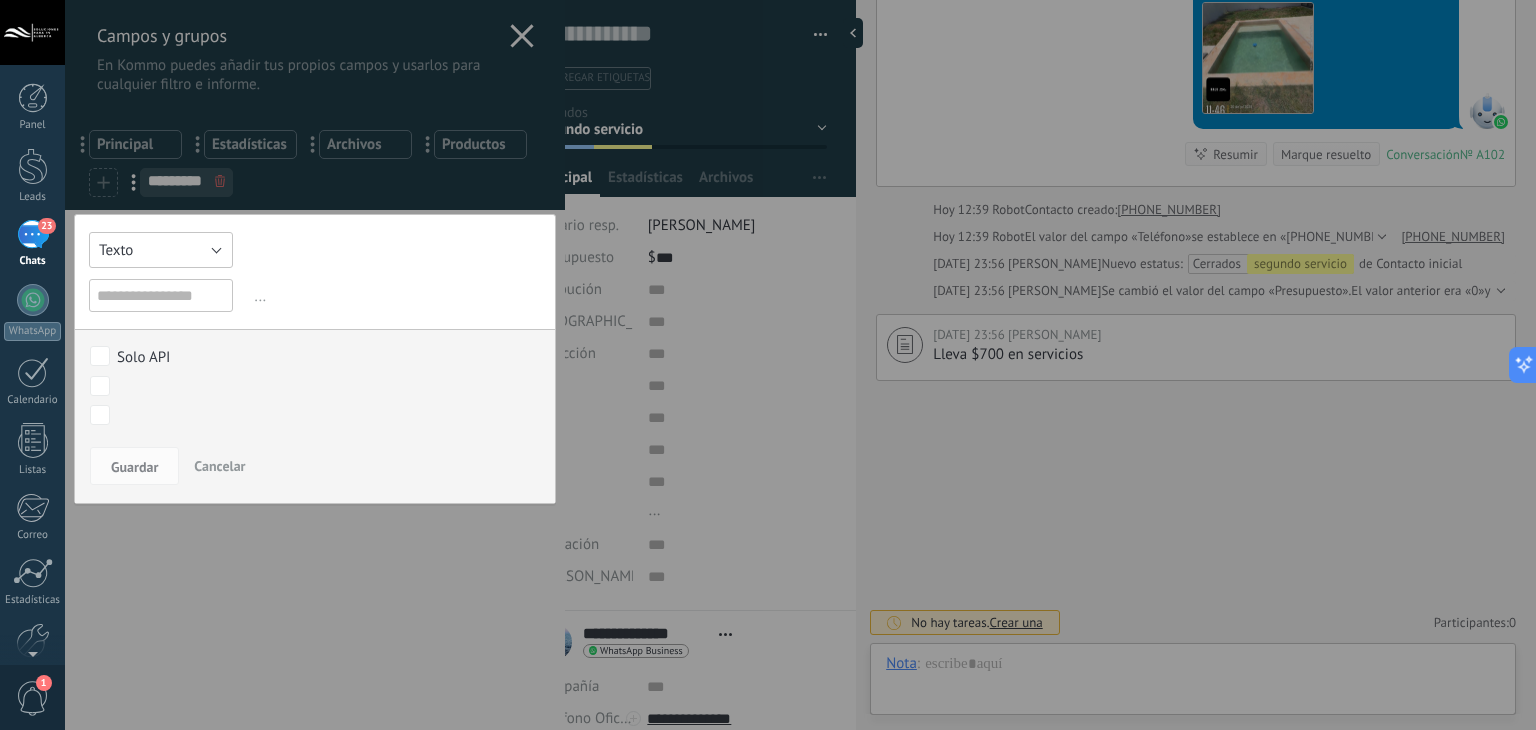 click on "Texto" at bounding box center (161, 250) 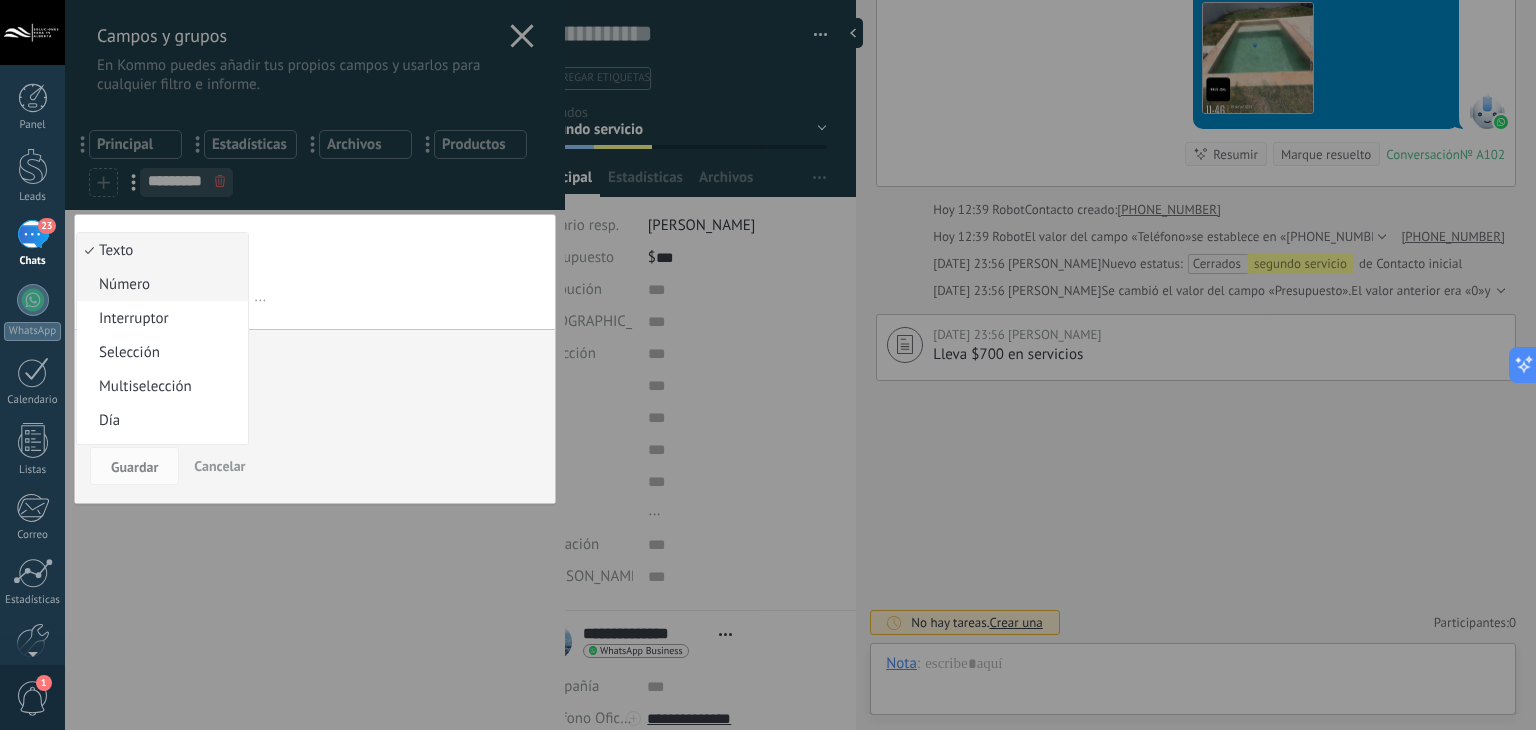 click on "Número" at bounding box center (159, 284) 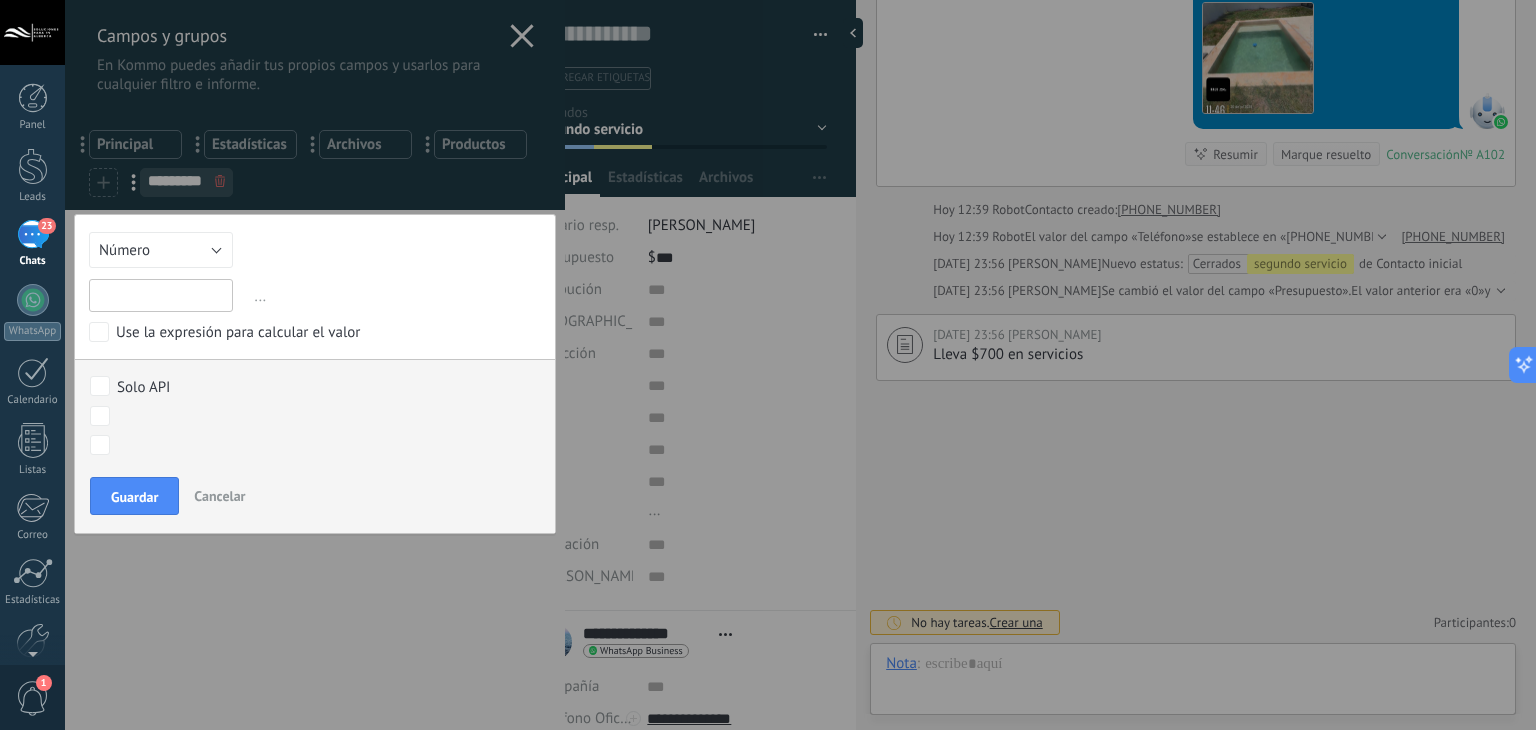 click at bounding box center [161, 295] 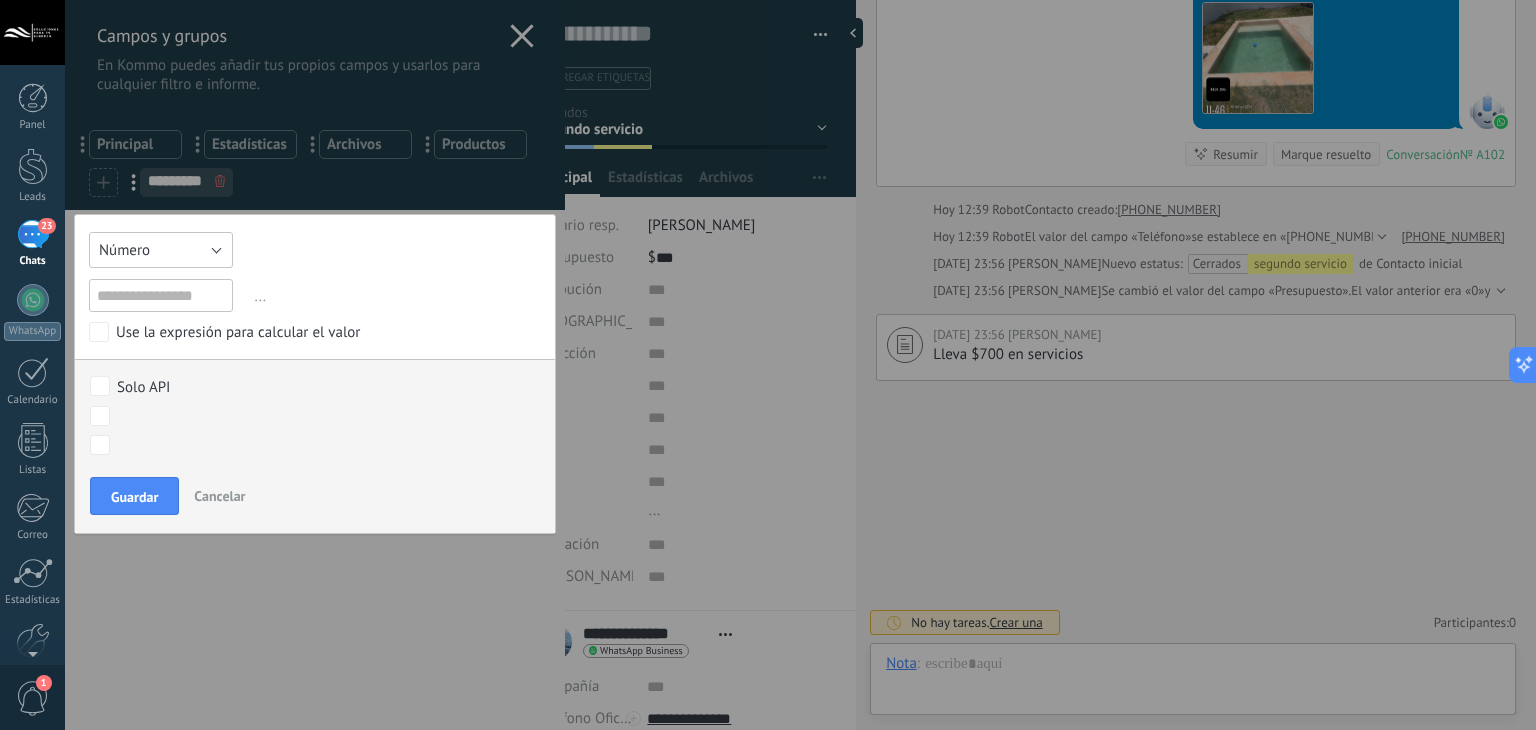 click on "Número" at bounding box center (161, 250) 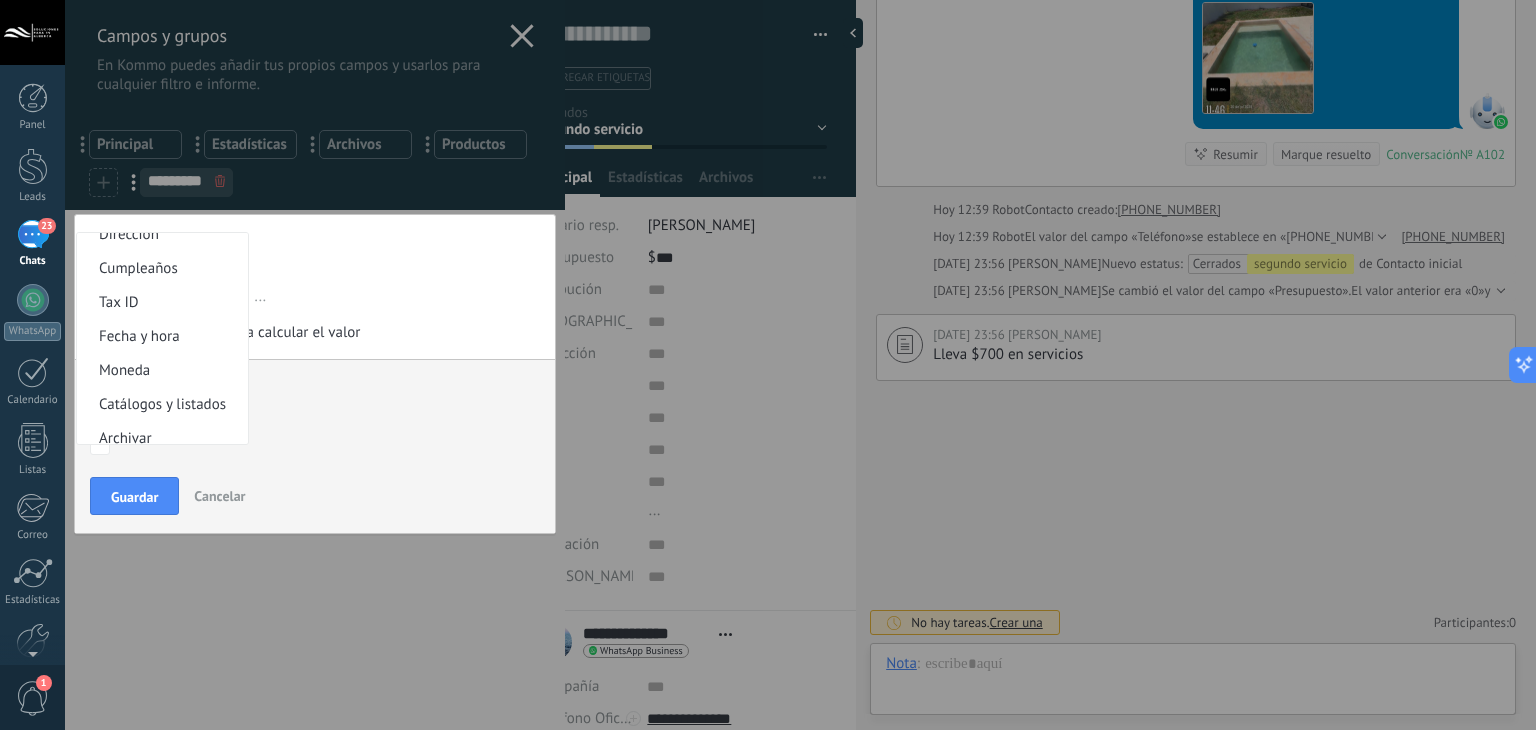 scroll, scrollTop: 370, scrollLeft: 0, axis: vertical 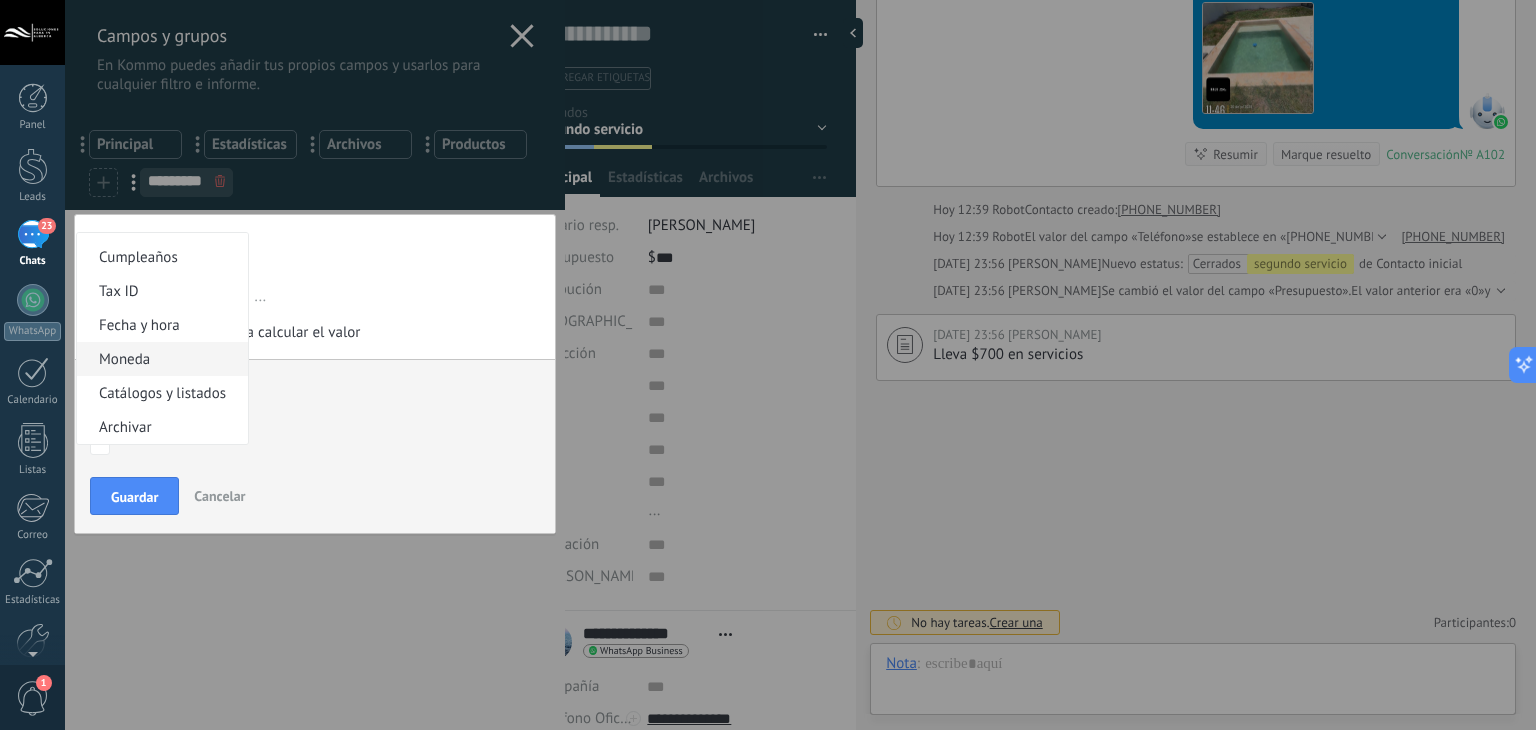 click on "Moneda" at bounding box center (159, 359) 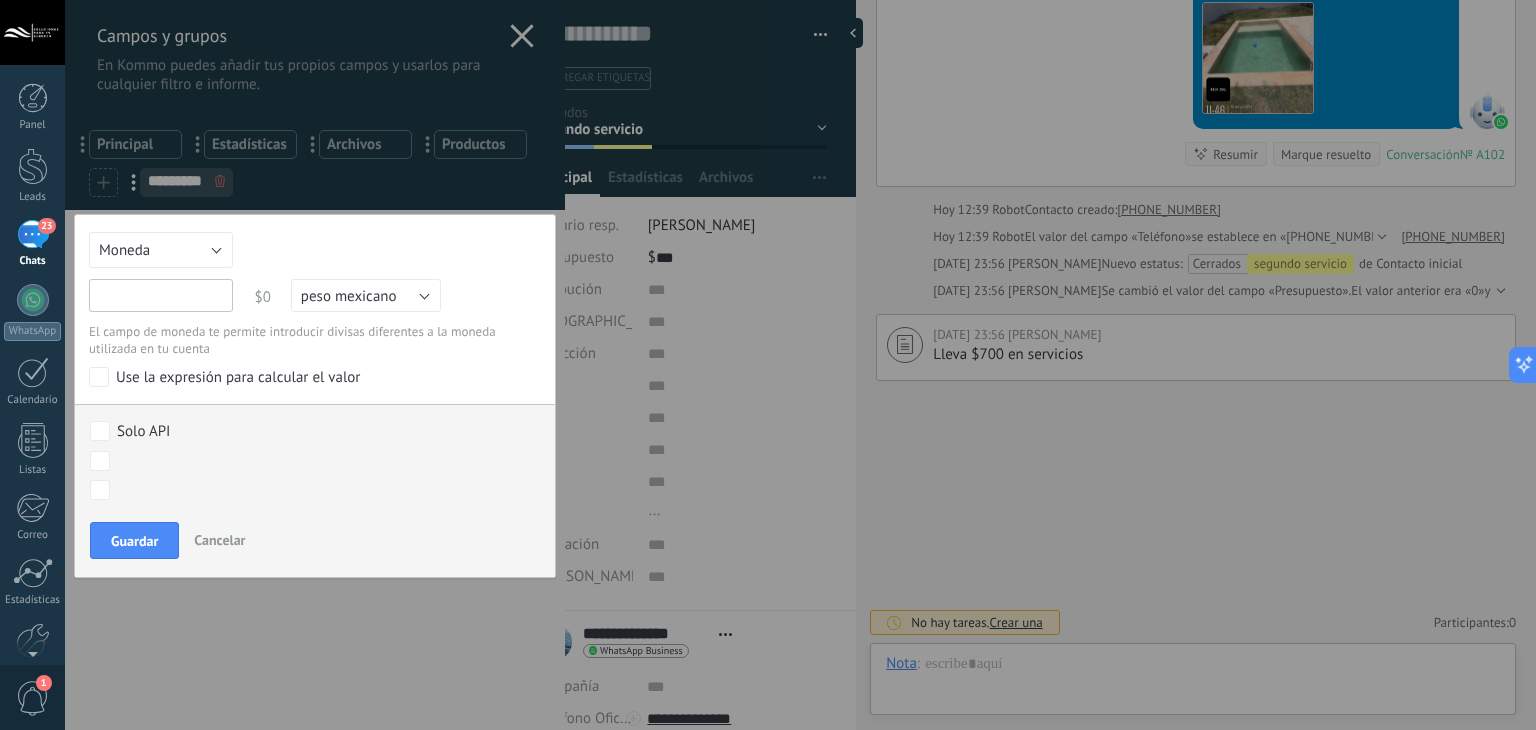 click at bounding box center (161, 295) 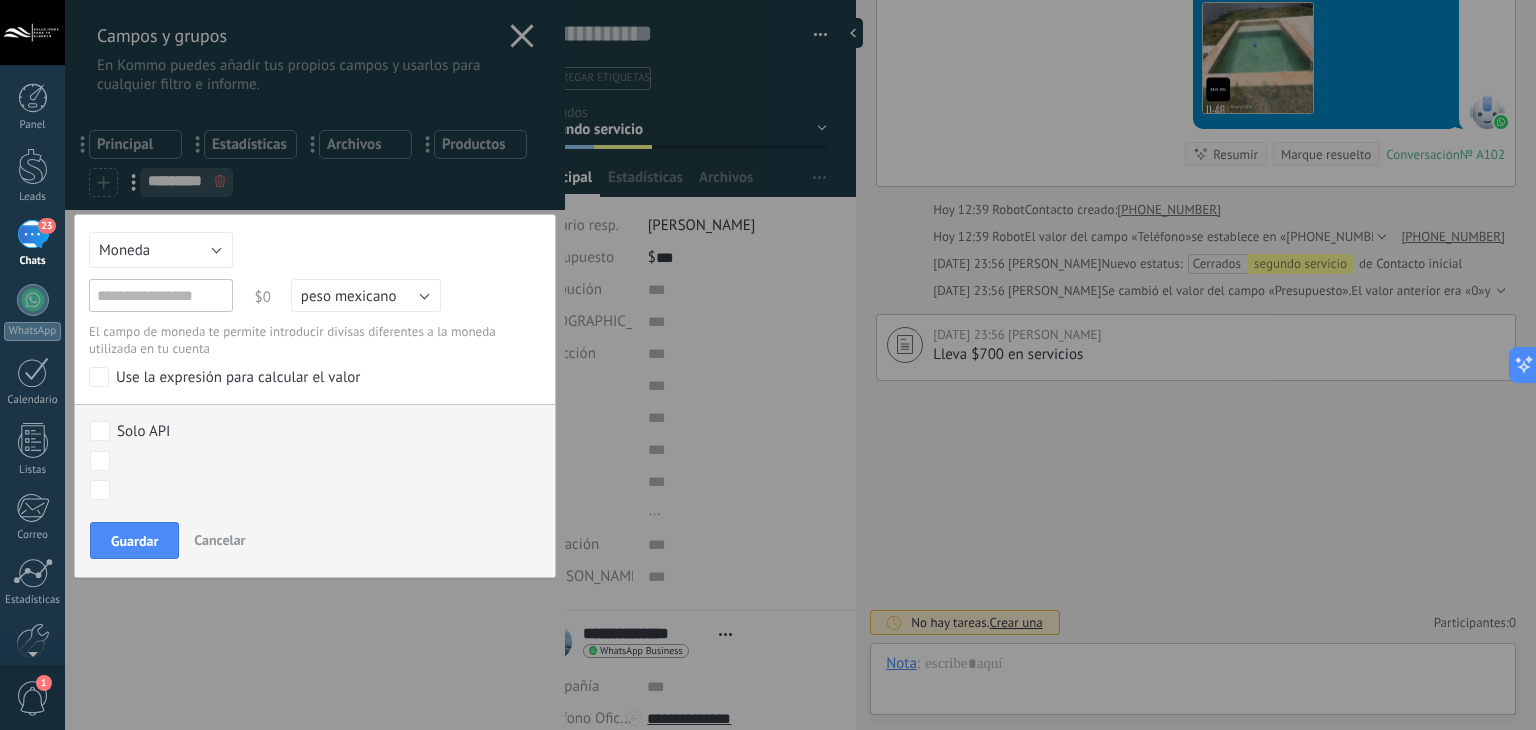 click on "Texto Número Interruptor Selección Multiselección Día URL Texto Largo Interruptor Dirección corta Dirección Cumpleaños Tax ID Fecha y hora Moneda Catálogos y listados Archivar Moneda   $0 dólar estadounidense euro rublo ruso dírham de los Emiratos Árabes Unidos afgani afgano lek albanés dram [PERSON_NAME] de las Antillas Neerlandesas peso argentino dólar australiano [PERSON_NAME] de Aruba manat azerí marco convertible de [GEOGRAPHIC_DATA] taka de Bangladesh leva búlgara dinar bahreiní boliviano real brasileño ngultrum butanés pula botsuano rublo bielorruso dólar canadiense [PERSON_NAME] suizo peso chileno yuan chino peso colombiano colón costarricense [PERSON_NAME] de Yibuti corona danesa peso dominicano dinar argelino libra egipcia nakfa eritreo [PERSON_NAME] etíope libra esterlina británica lari georgiano quetzal guatemalteco [PERSON_NAME][GEOGRAPHIC_DATA] lempira hondureño kuna [DEMOGRAPHIC_DATA] [PERSON_NAME] haitiano [PERSON_NAME] húngaro rupia indonesia nuevo sheqel israelí rupia india dinar iraquí rial iraní [PERSON_NAME] =" at bounding box center (315, 396) 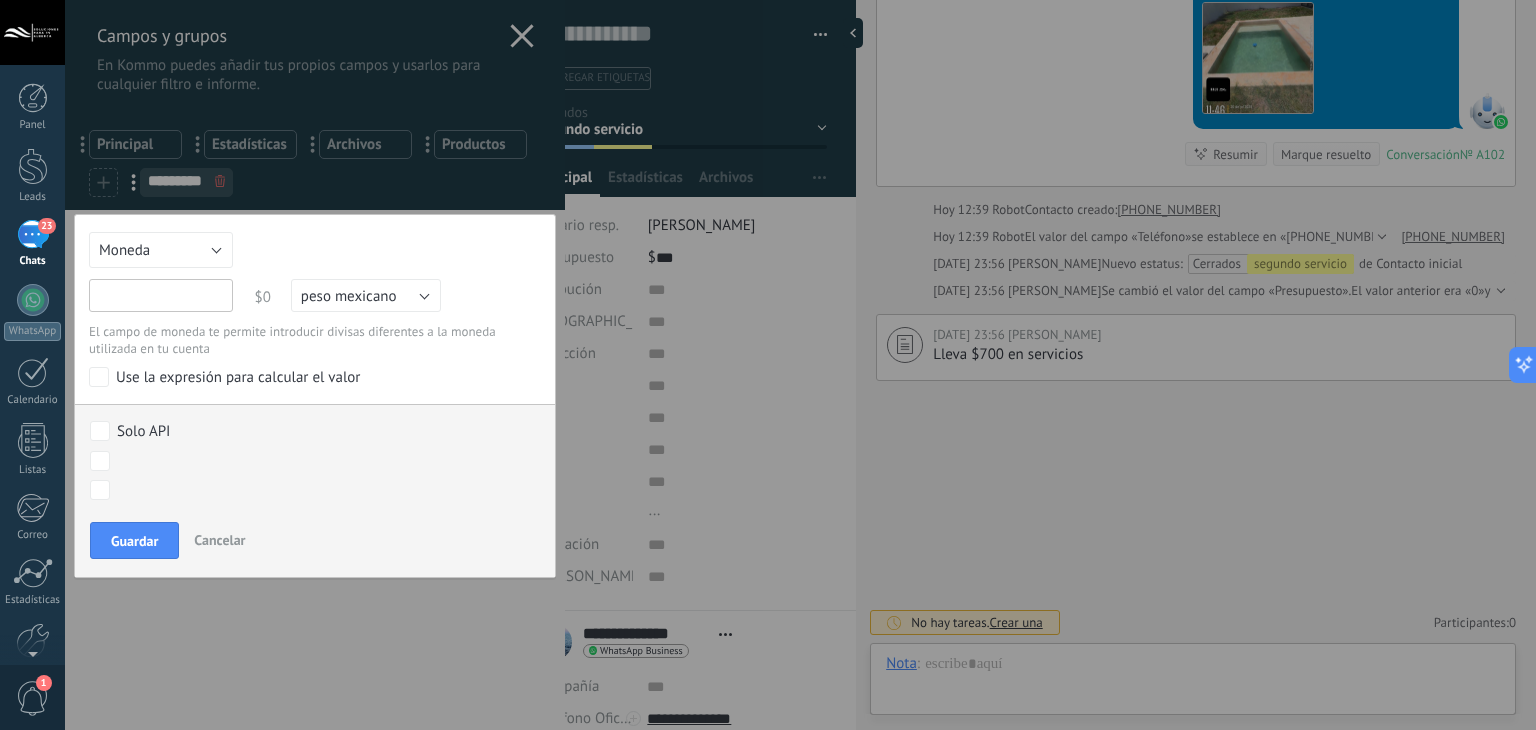click at bounding box center (161, 295) 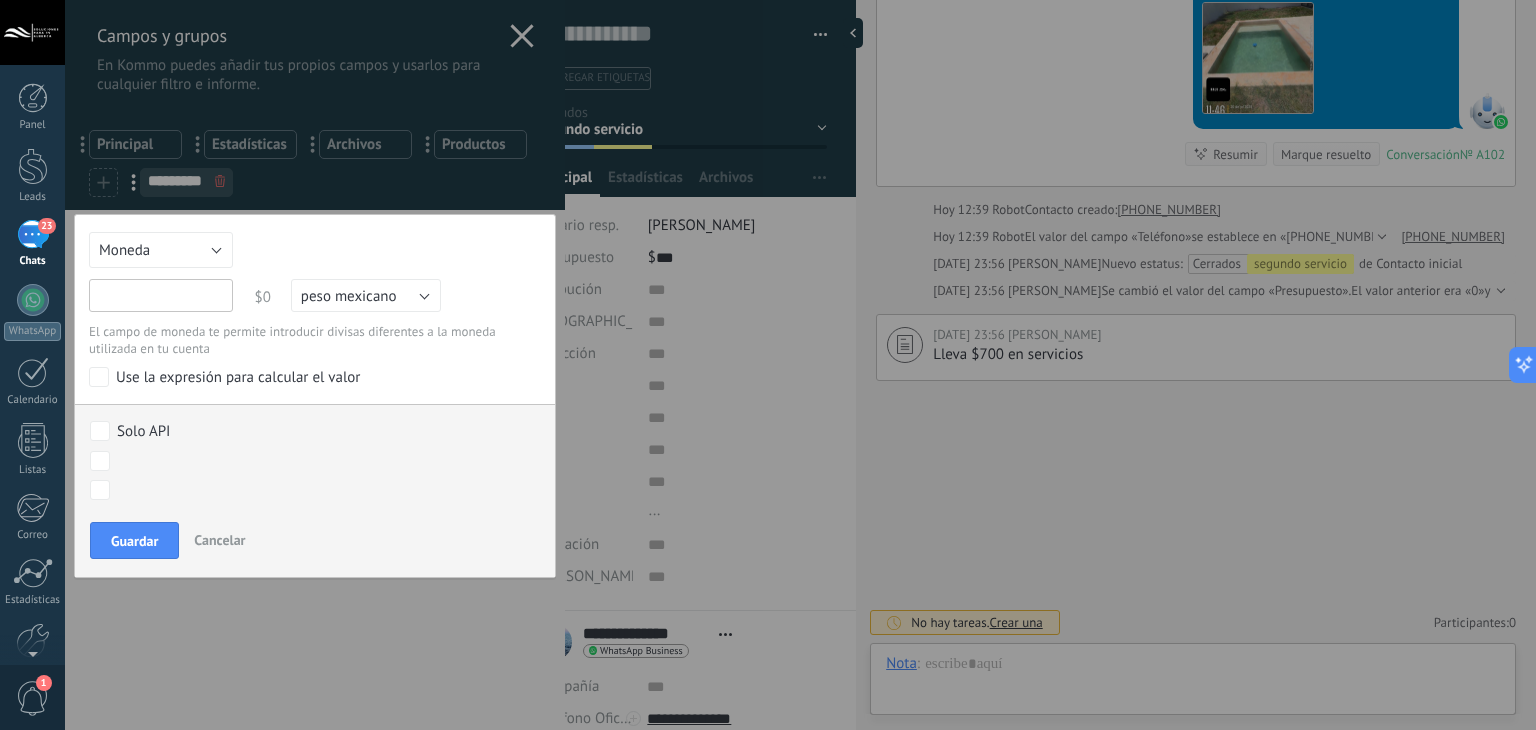 type on "*" 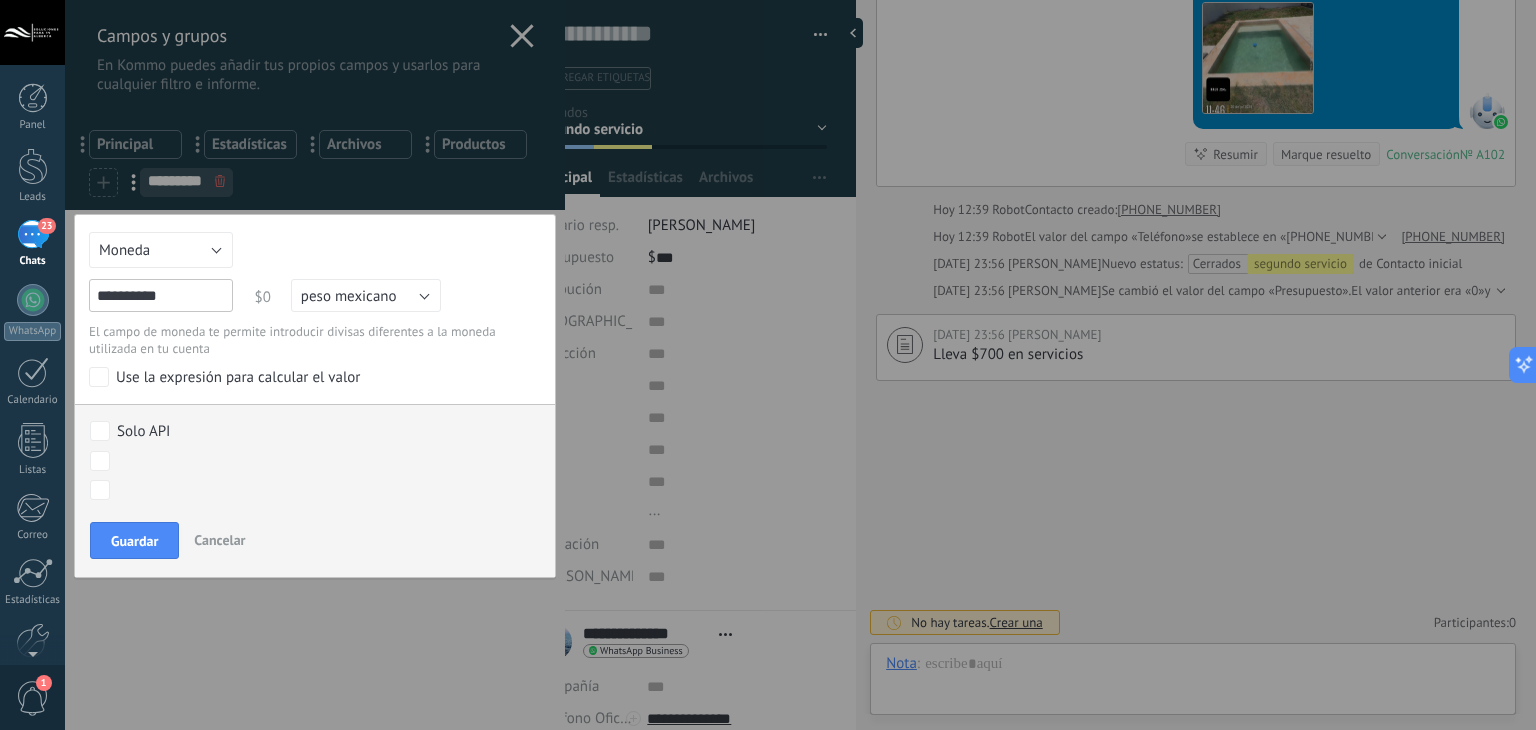 type on "**********" 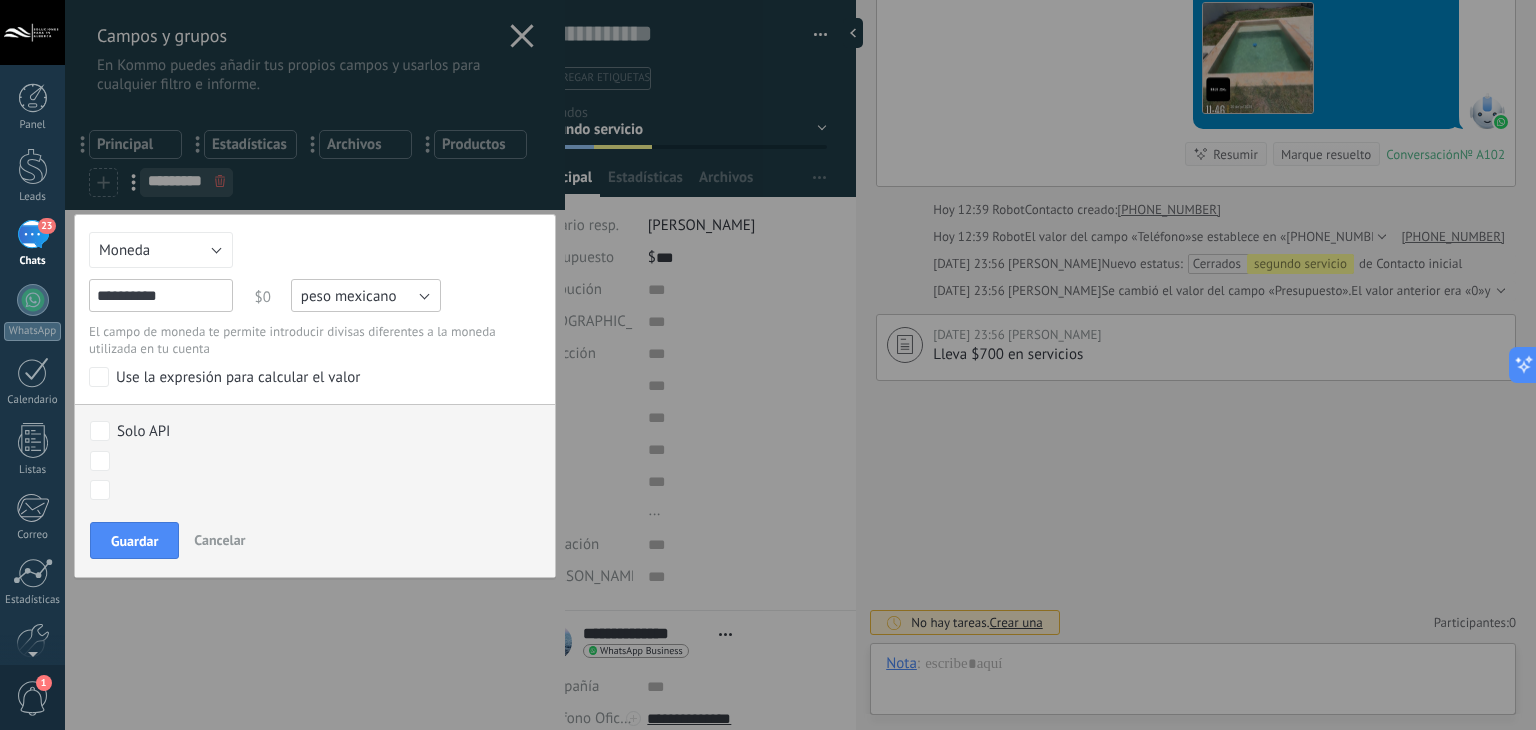 type 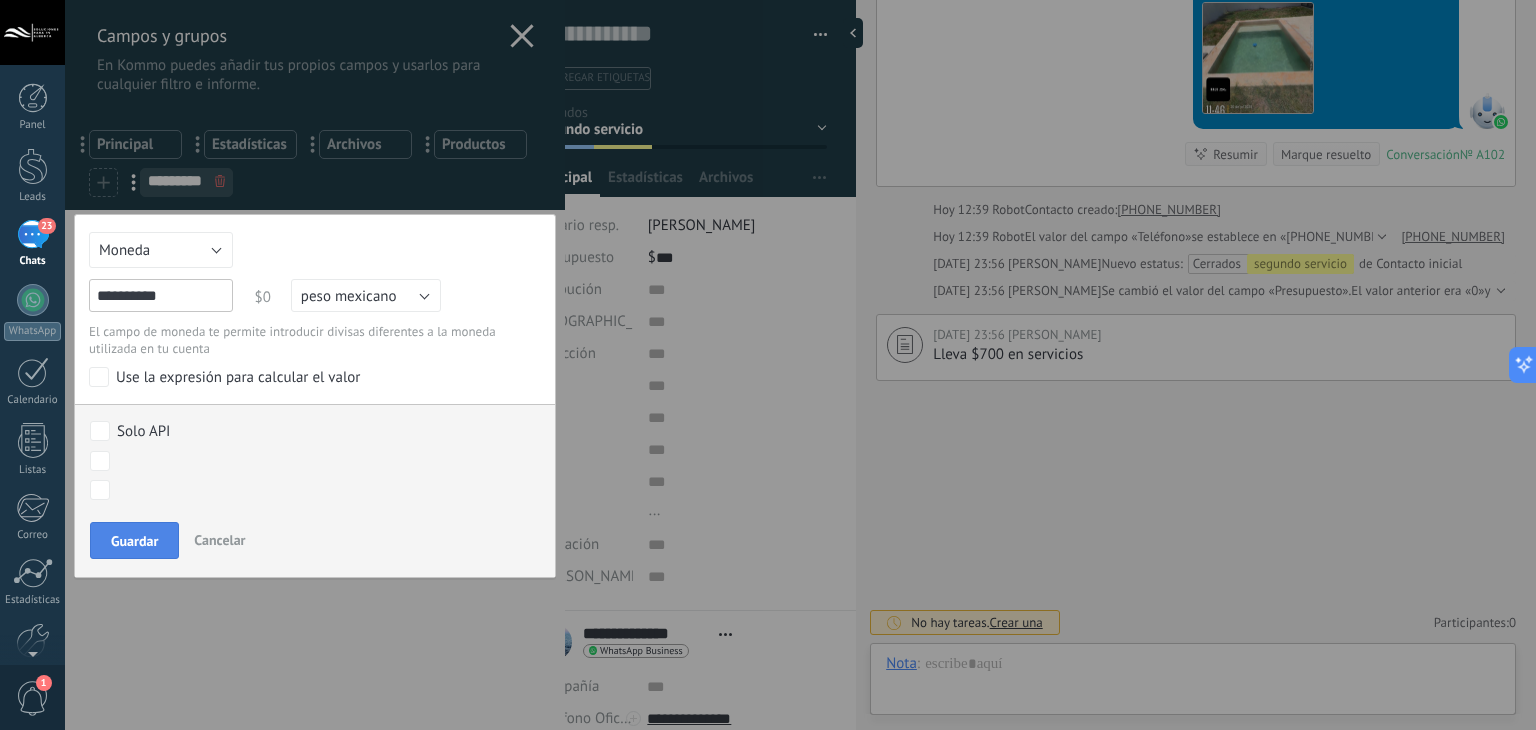 click on "Guardar" at bounding box center (134, 541) 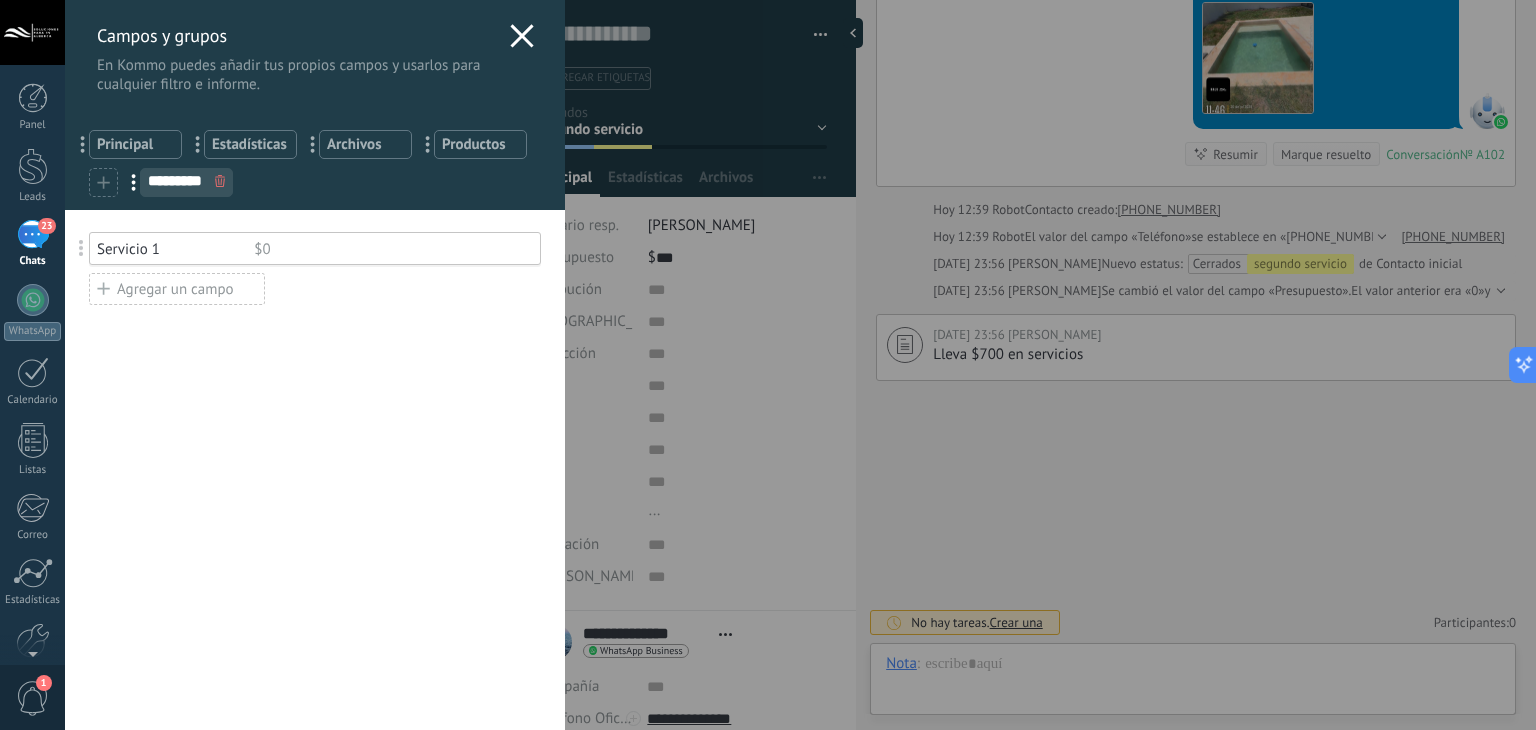 click on "Servicio 1" at bounding box center (175, 249) 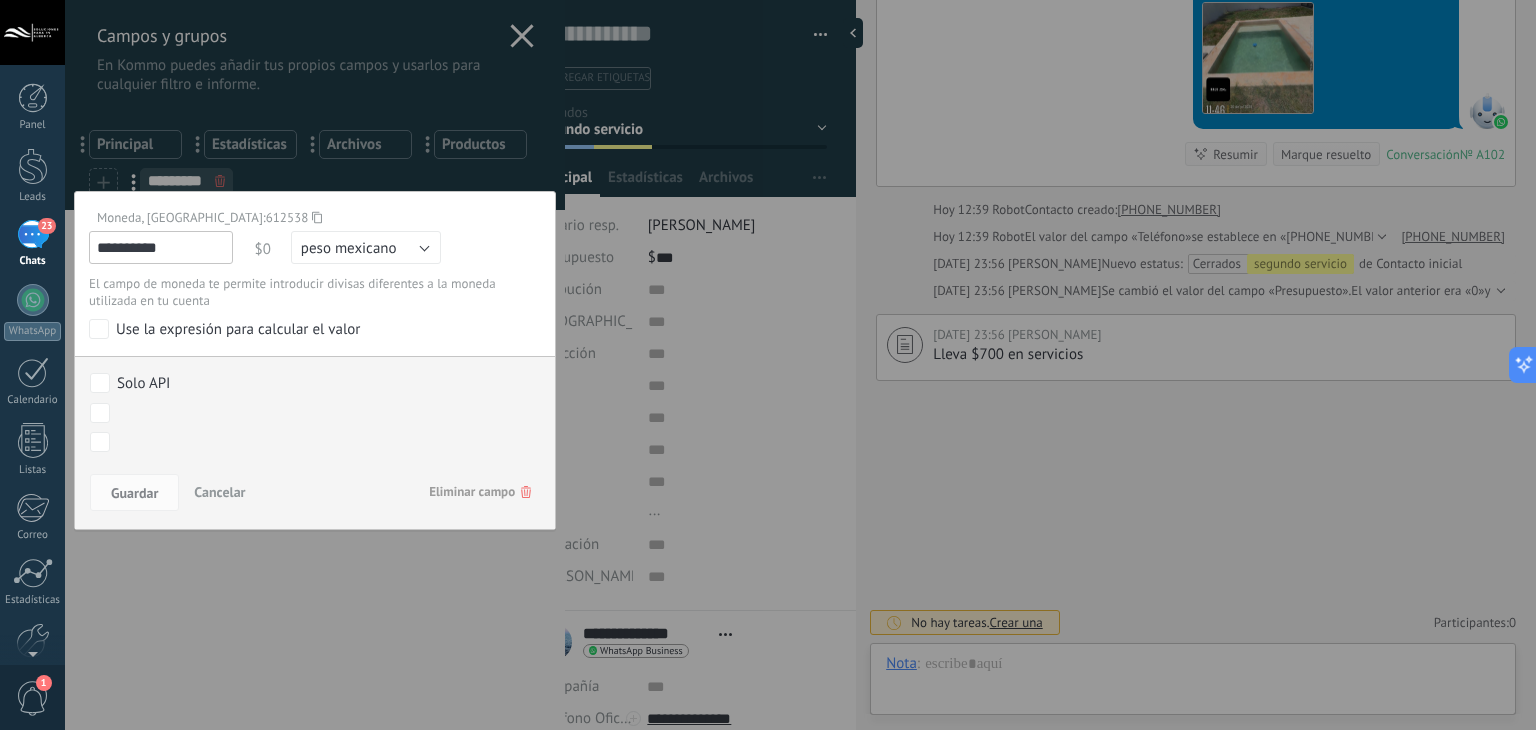 click at bounding box center (315, 365) 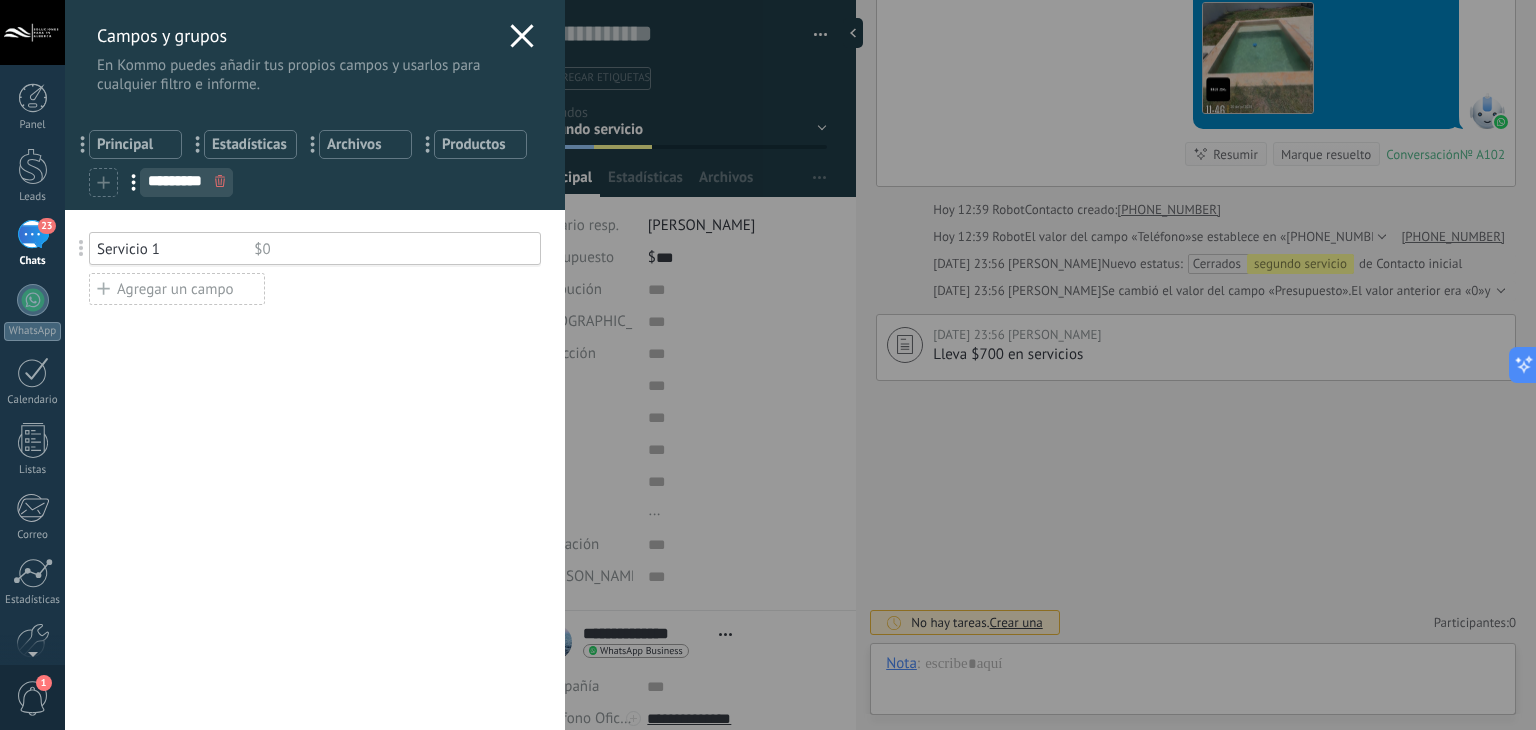 click on "Agregar un campo" at bounding box center (177, 289) 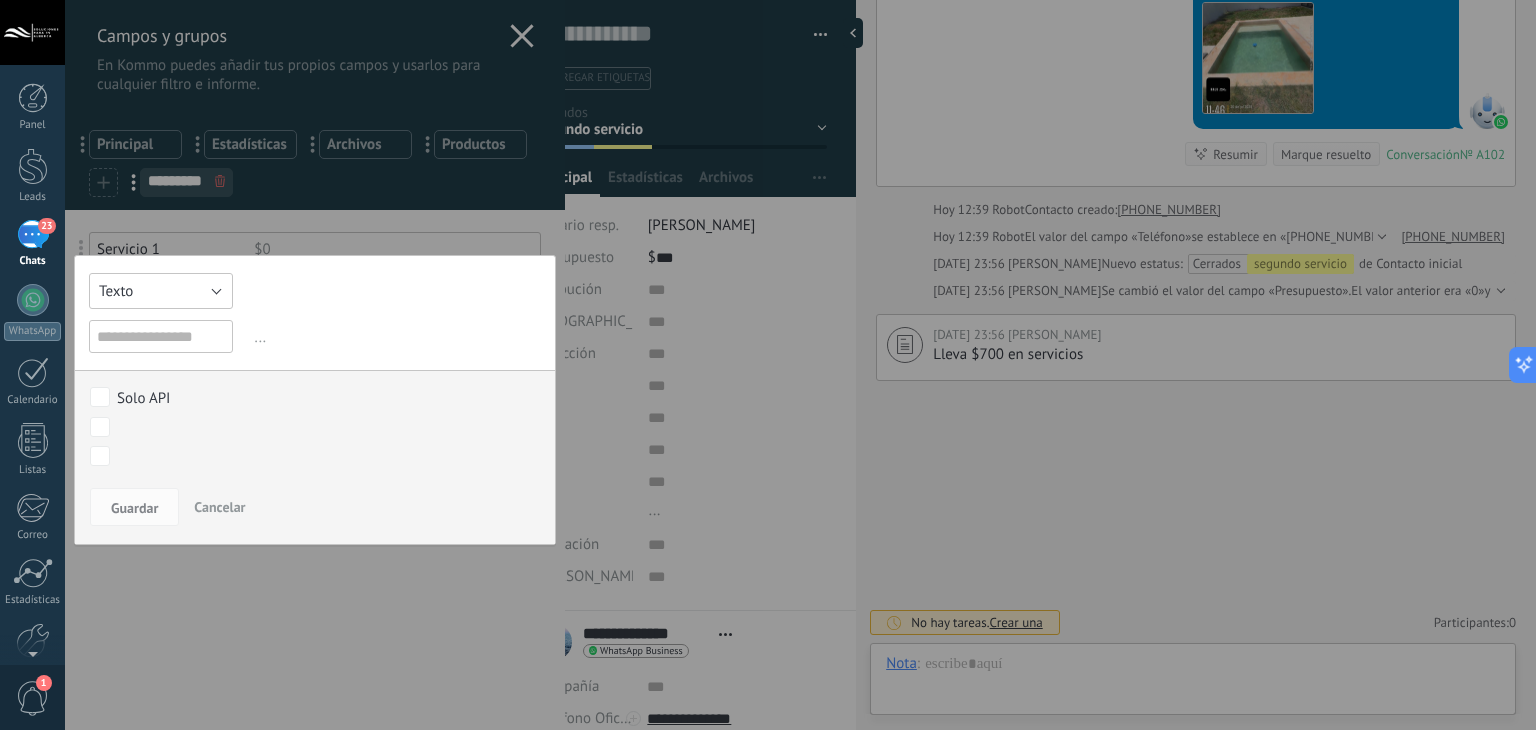 click on "Texto" at bounding box center [161, 291] 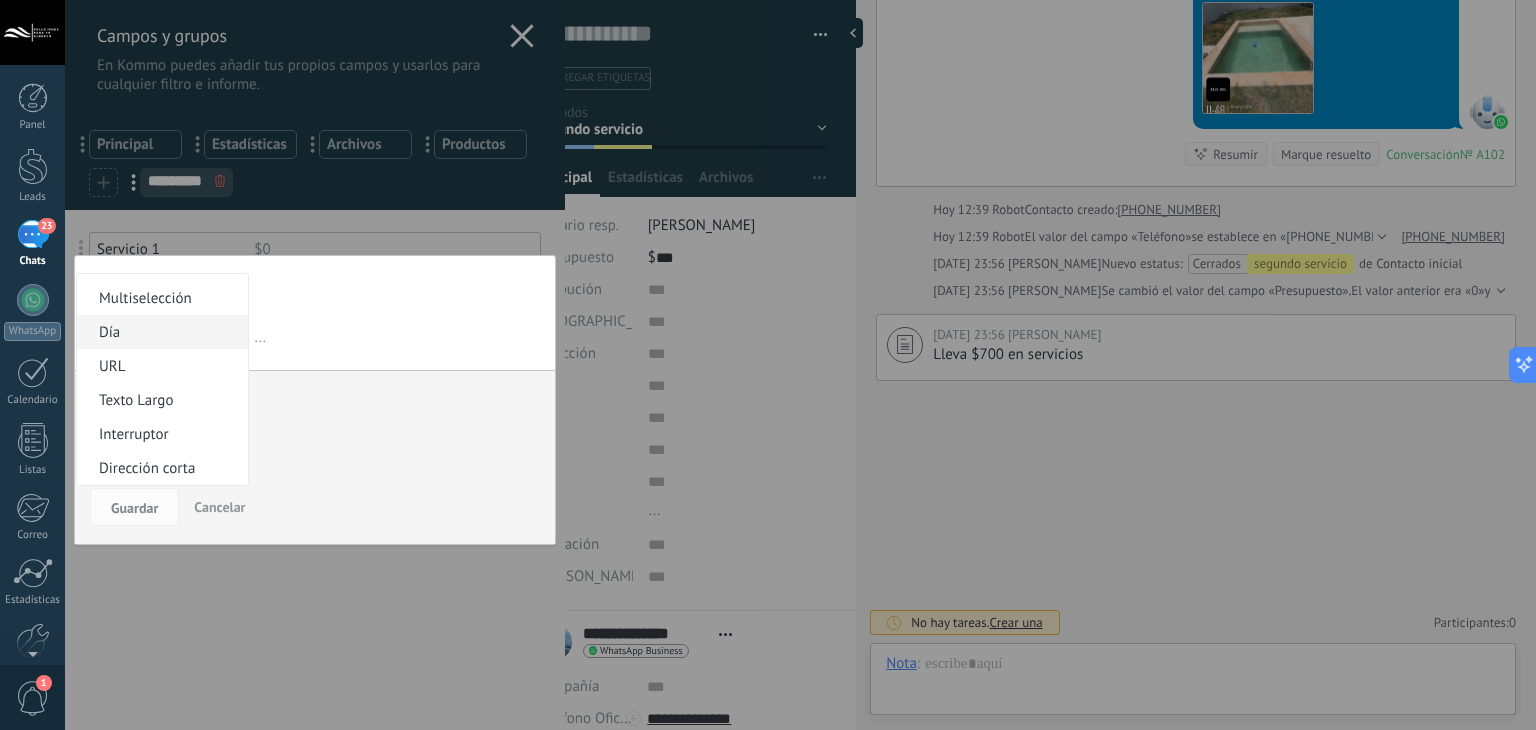 scroll, scrollTop: 370, scrollLeft: 0, axis: vertical 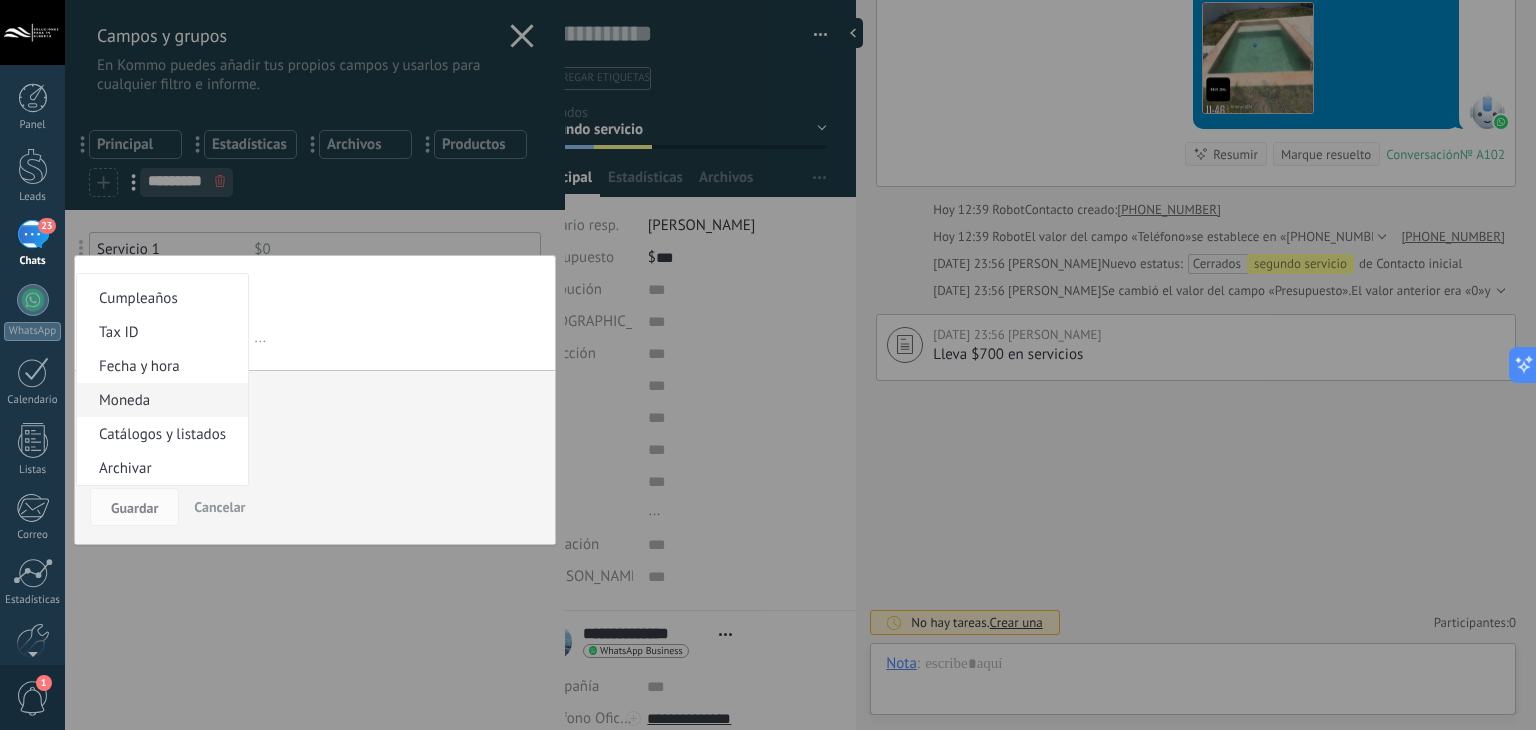 click on "Moneda" at bounding box center [159, 400] 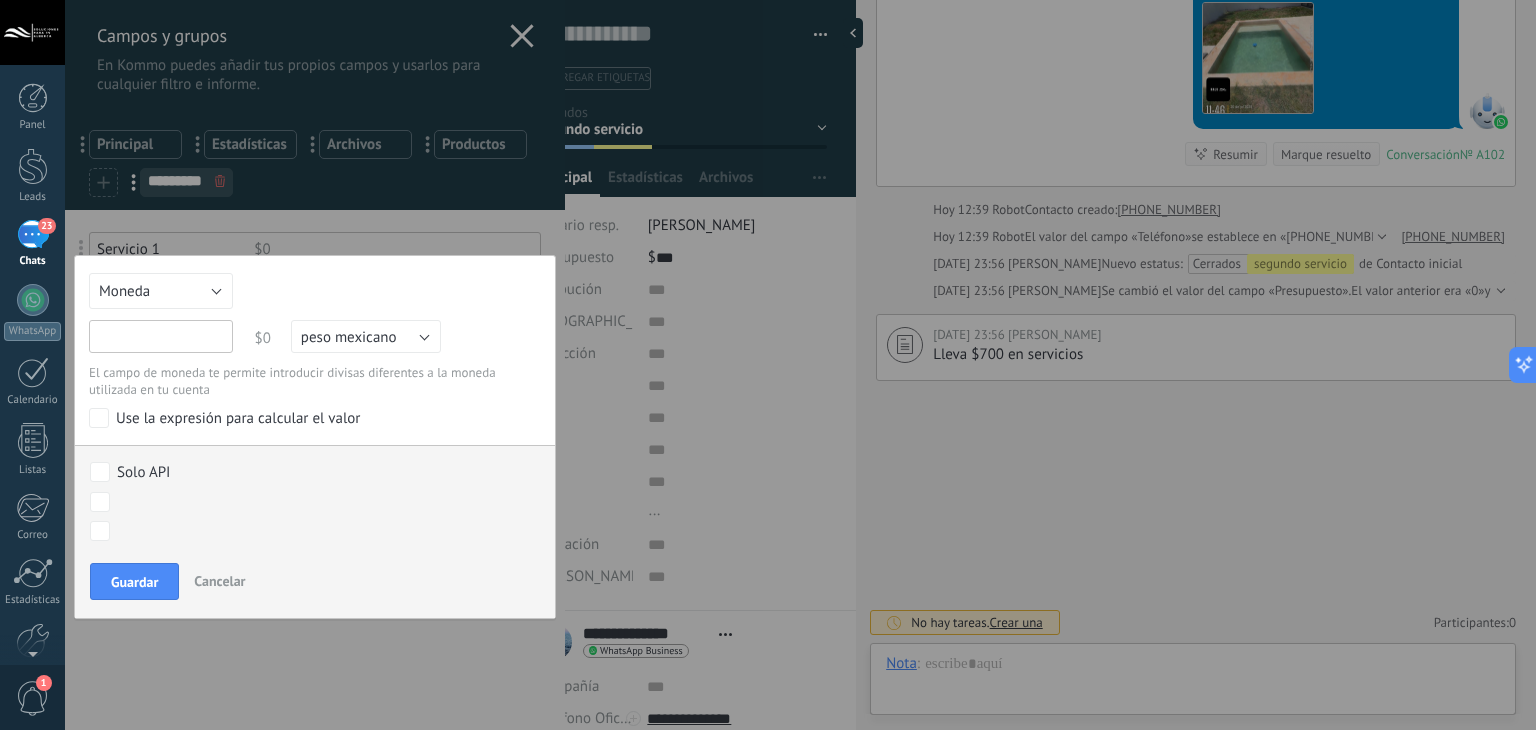 click at bounding box center (161, 336) 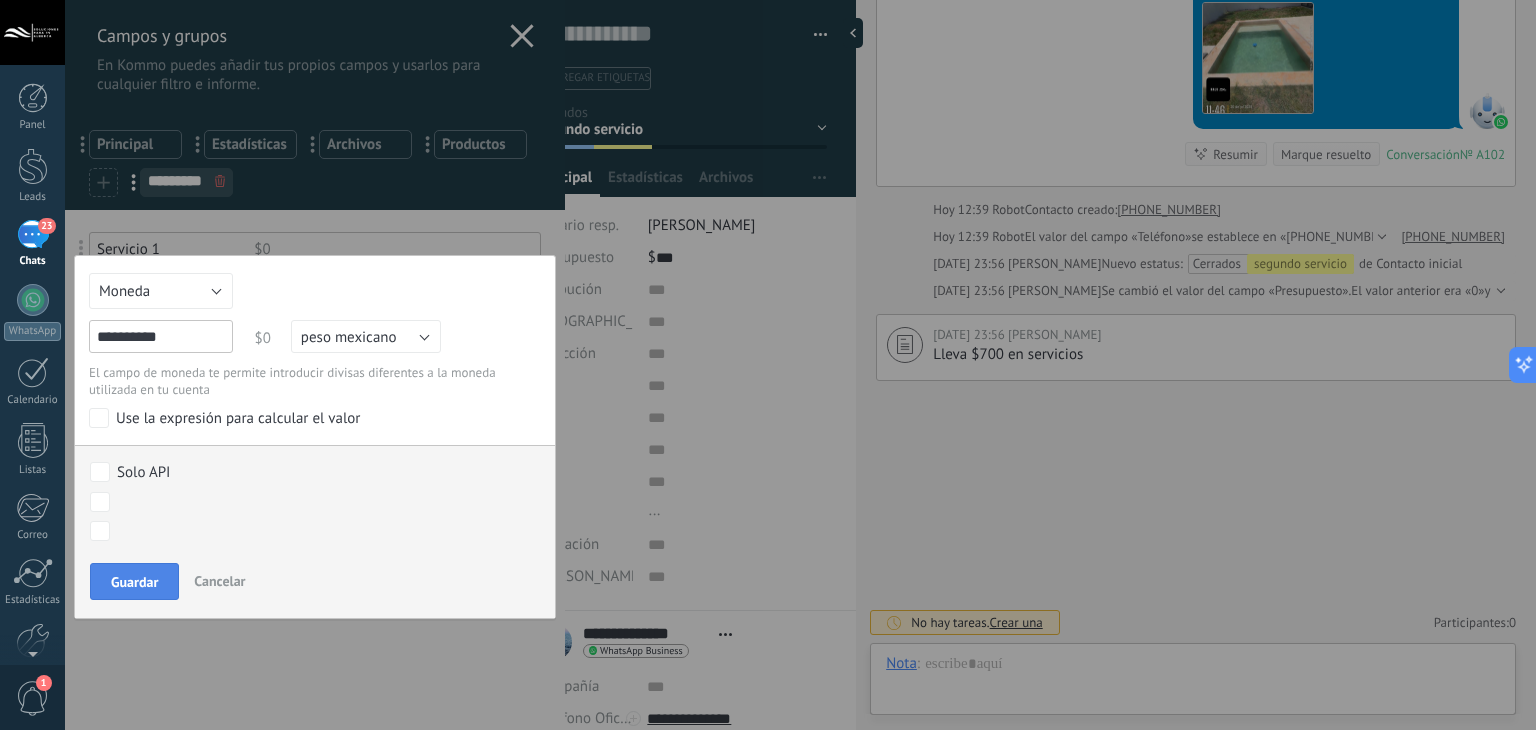 type on "**********" 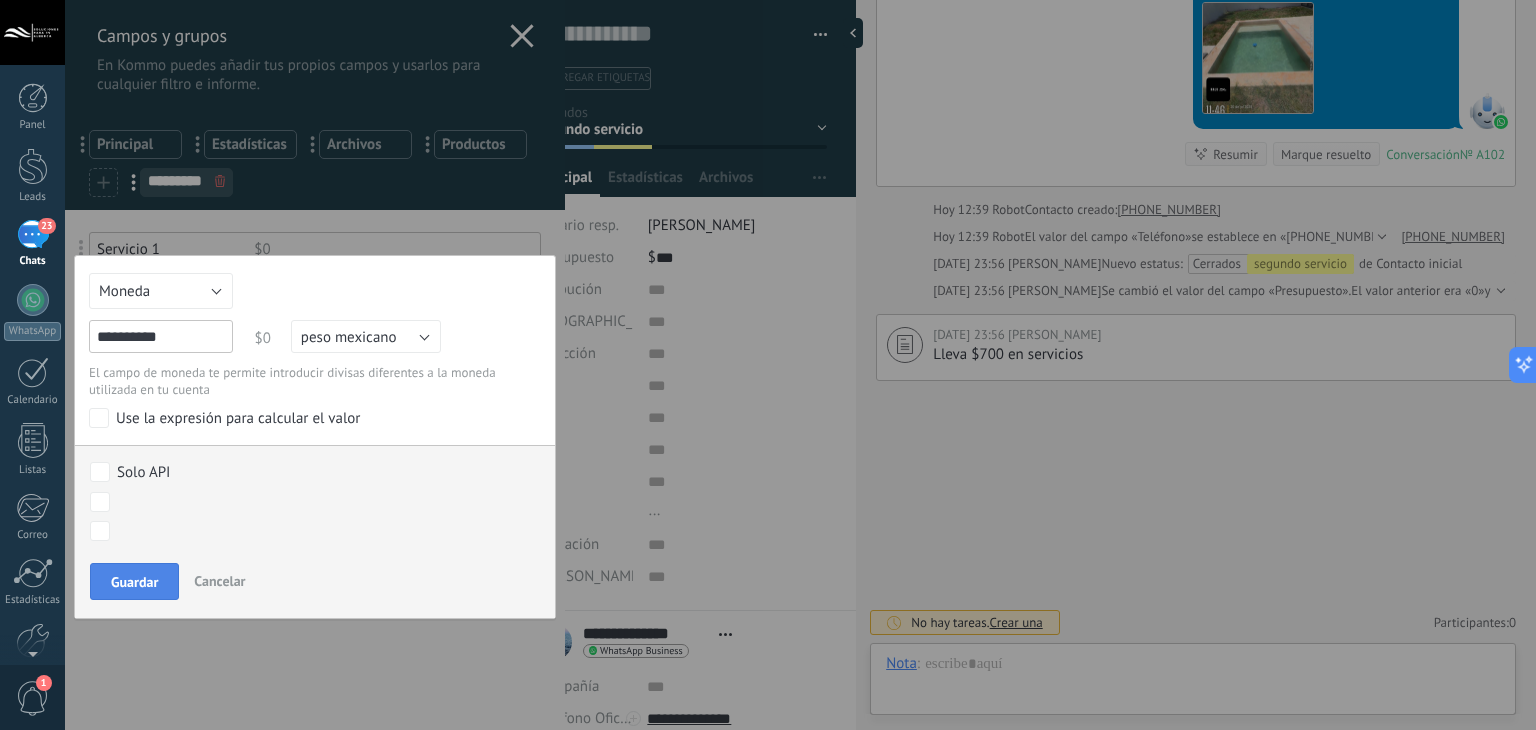 click on "Guardar" at bounding box center (134, 582) 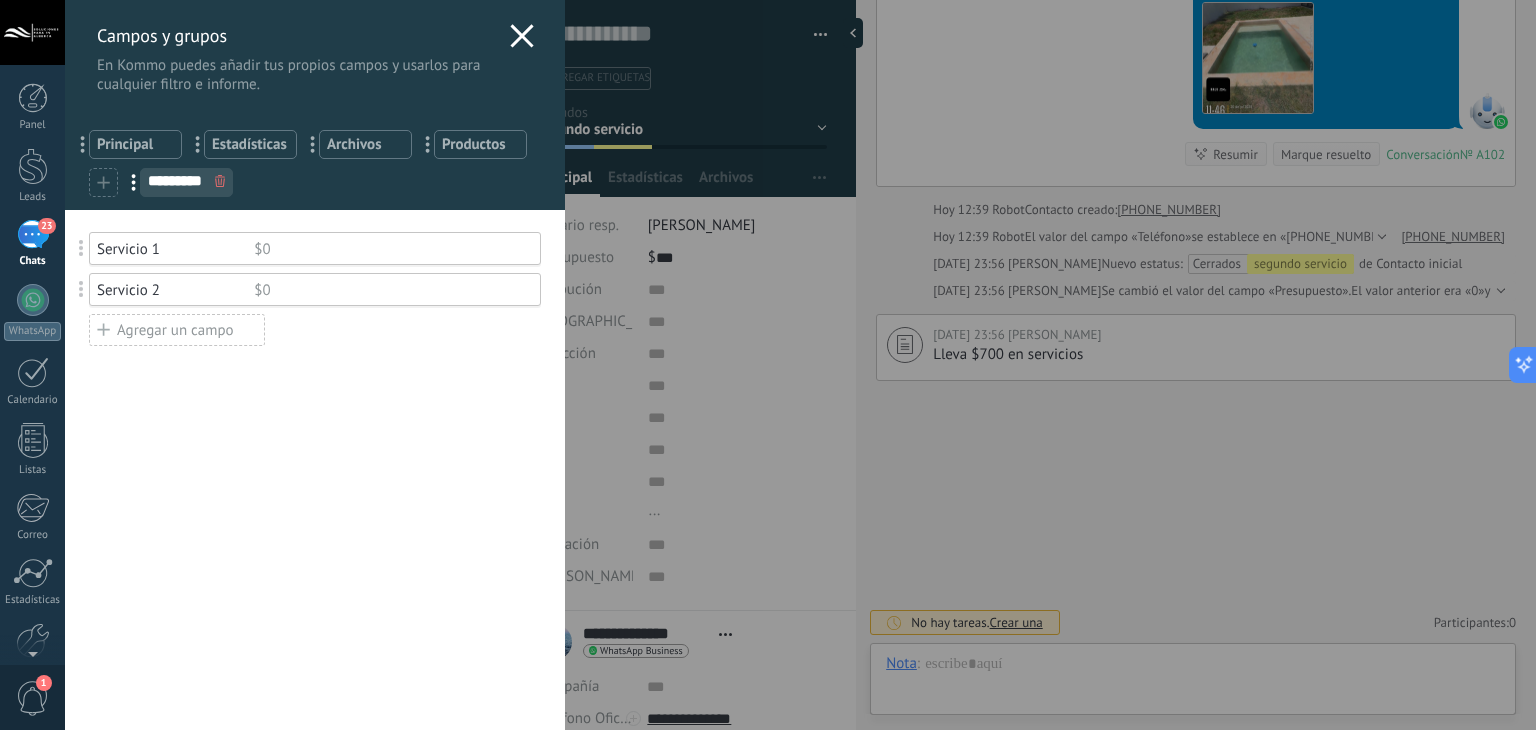 click on "Agregar un campo" at bounding box center (177, 330) 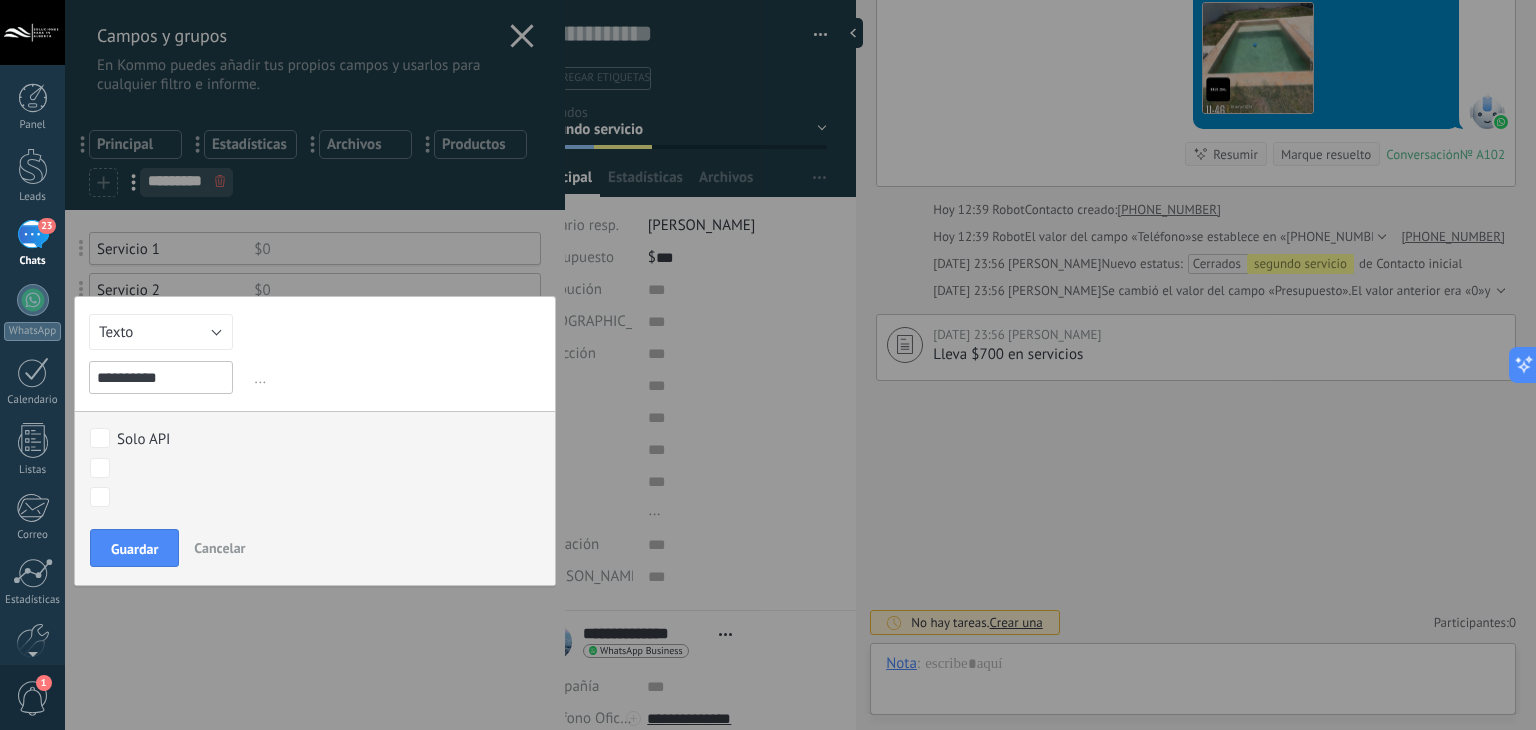 type on "**********" 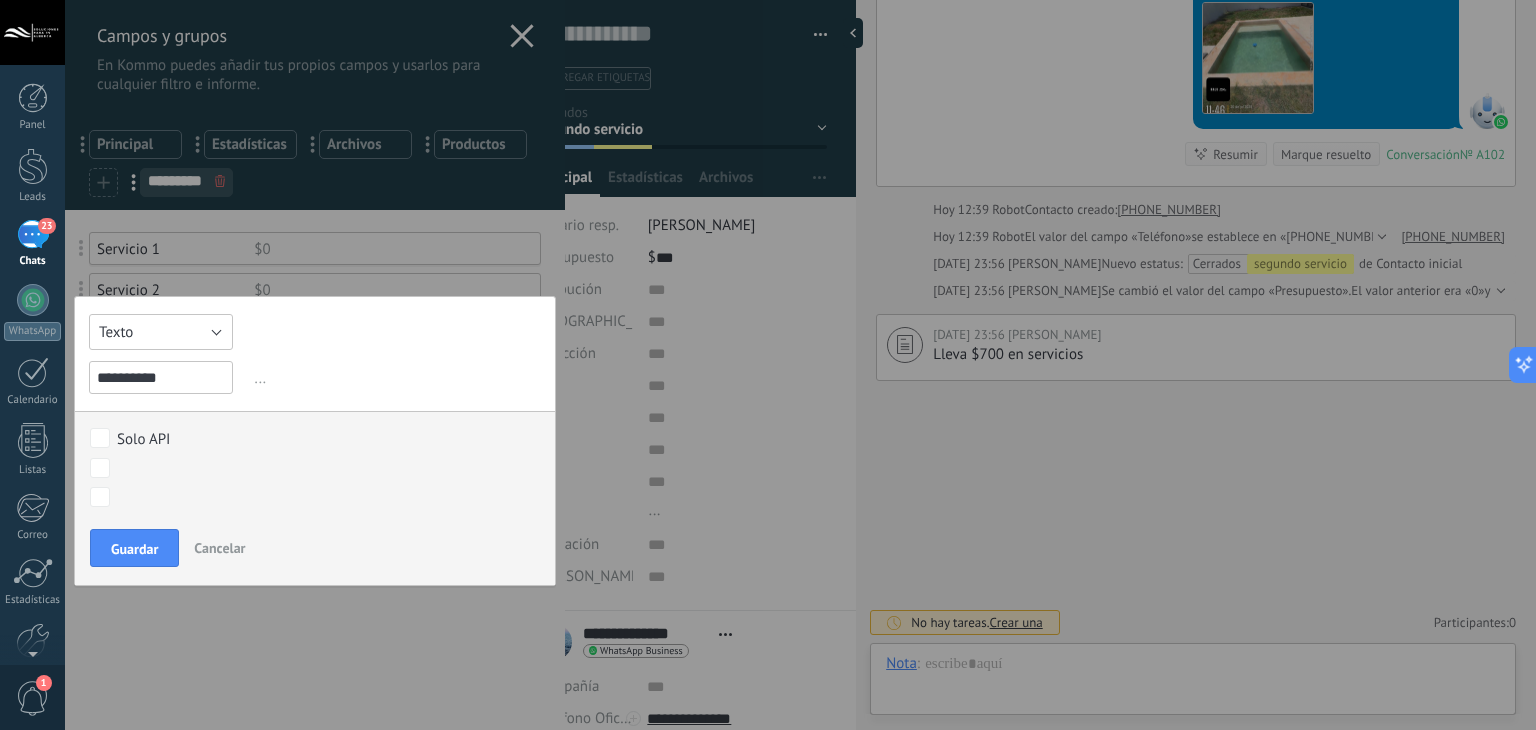 click on "Texto" at bounding box center [161, 332] 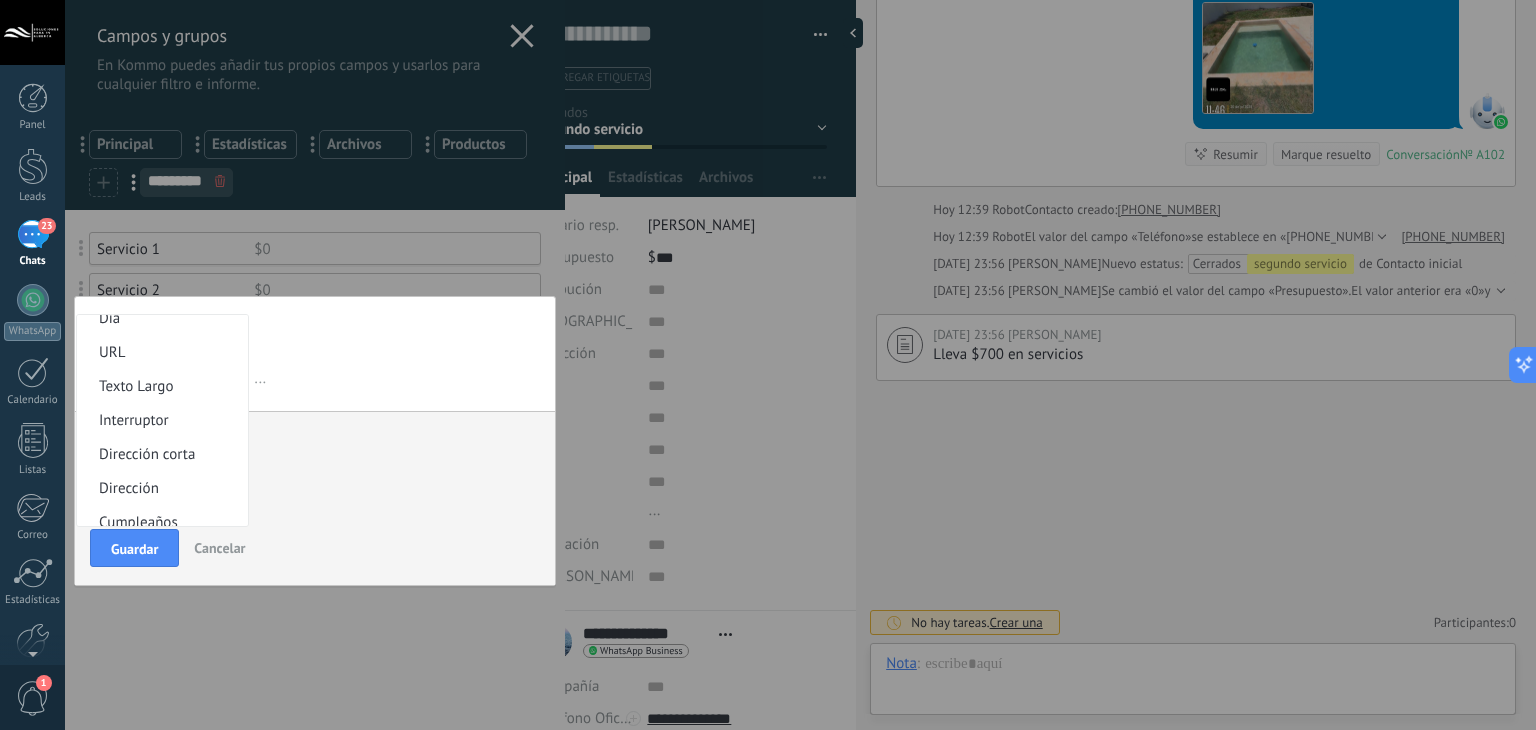 scroll, scrollTop: 300, scrollLeft: 0, axis: vertical 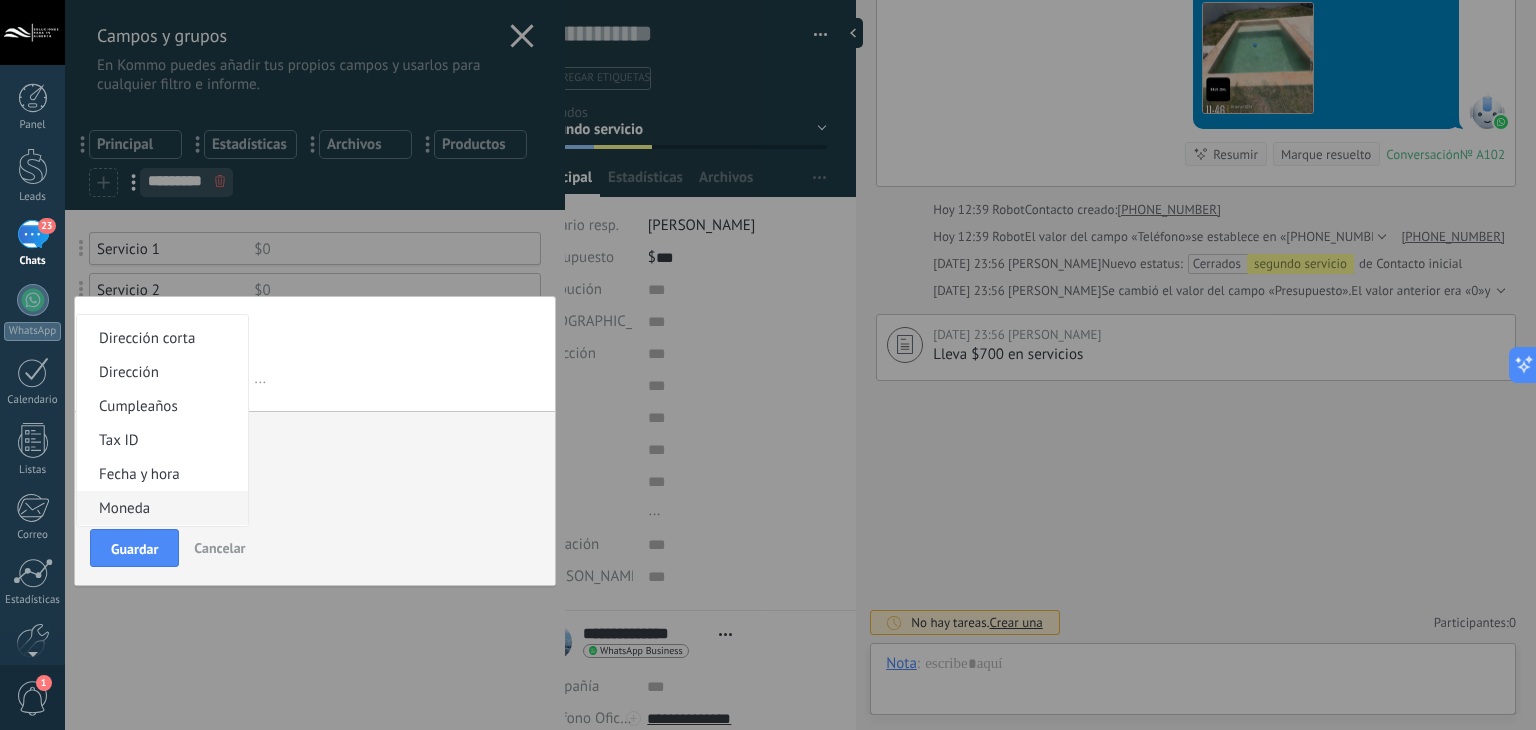 click on "Moneda" at bounding box center (159, 508) 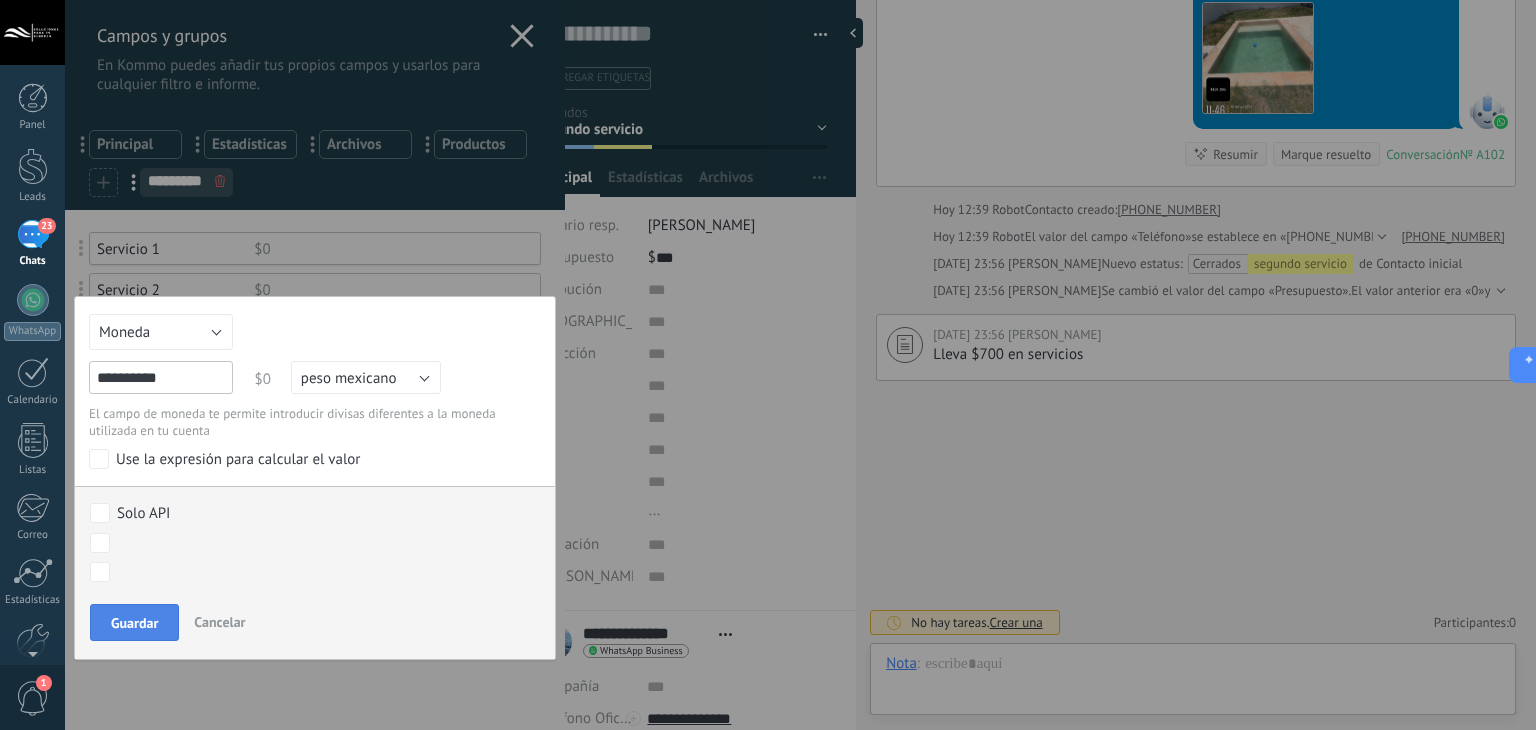 click on "Guardar" at bounding box center (134, 623) 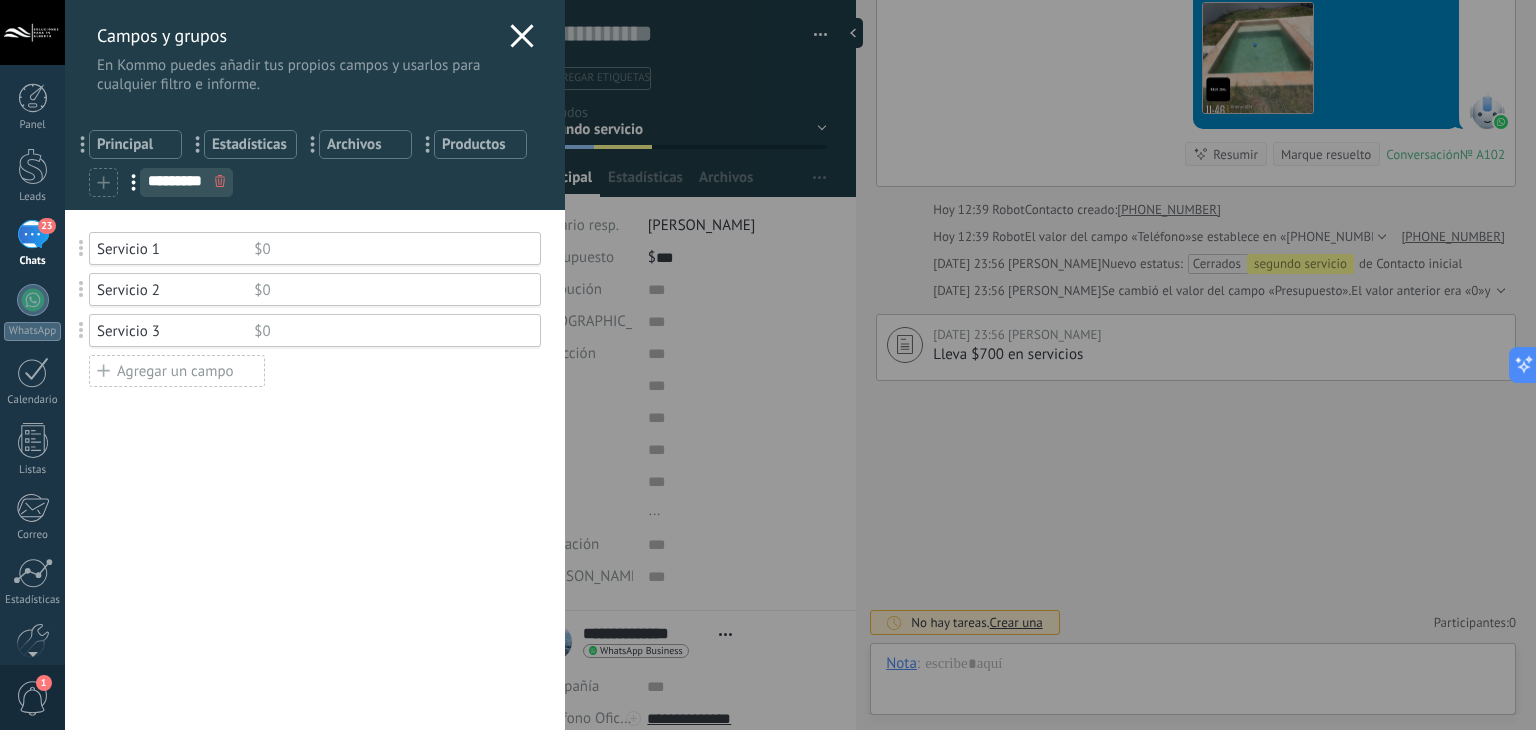 click on "Agregar un campo" at bounding box center (177, 371) 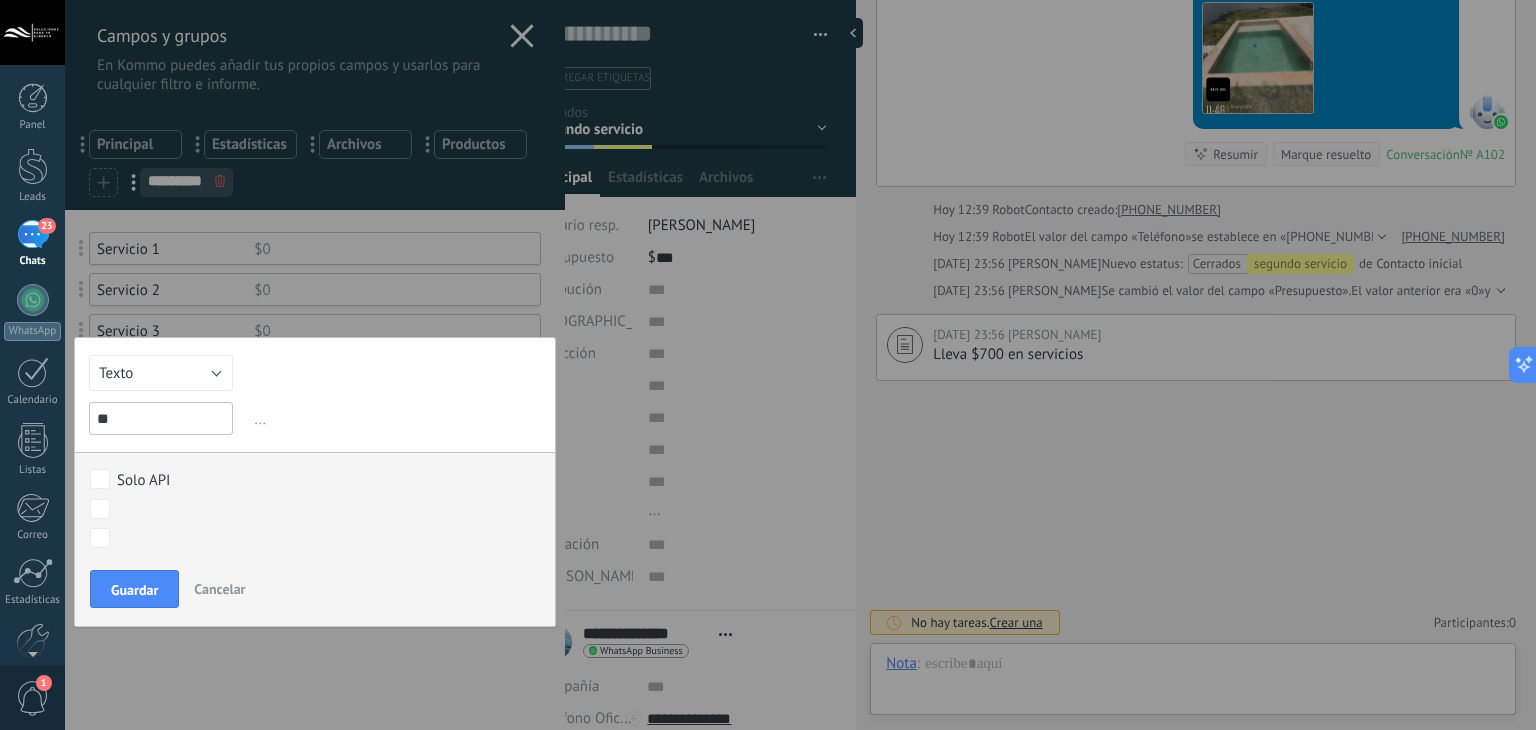 type on "*" 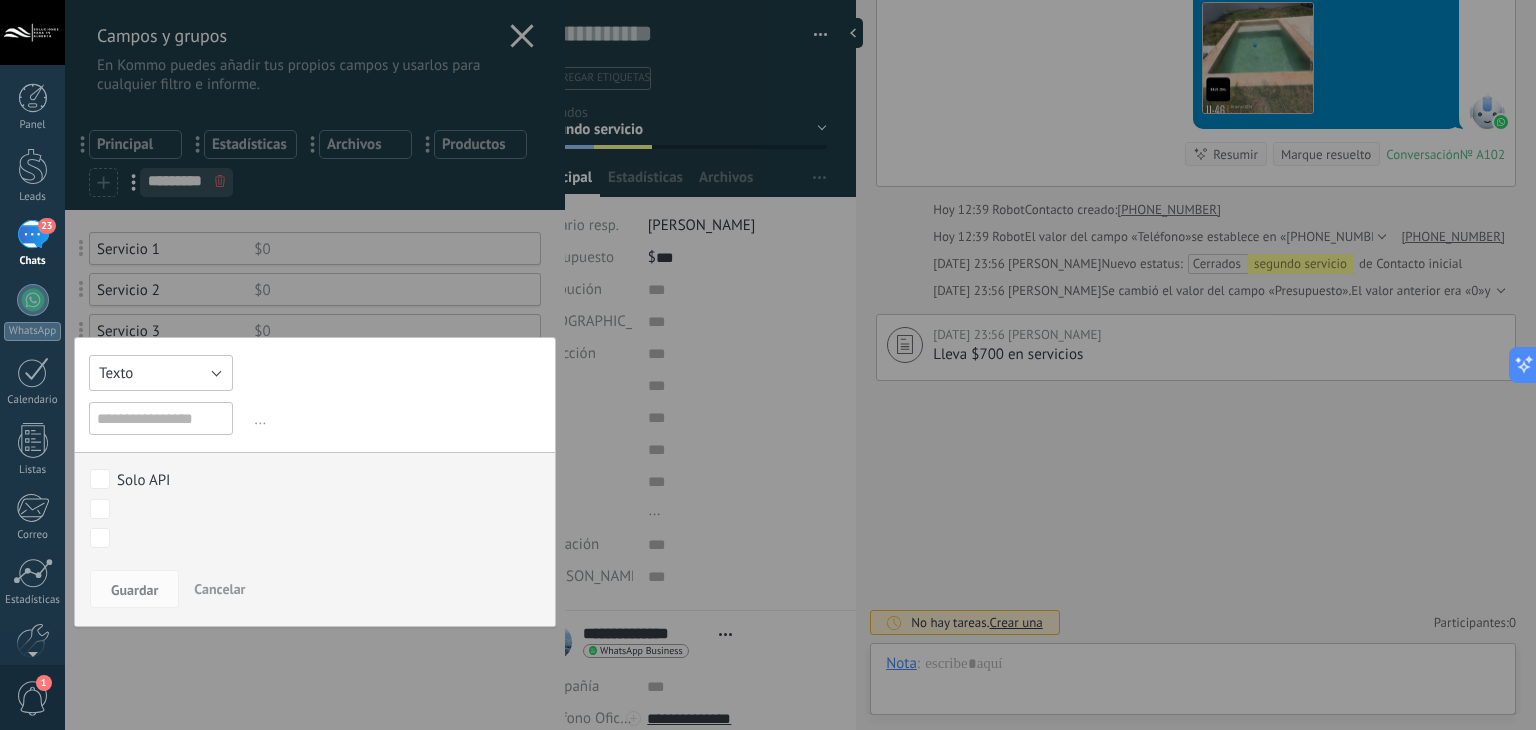 drag, startPoint x: 144, startPoint y: 376, endPoint x: 140, endPoint y: 363, distance: 13.601471 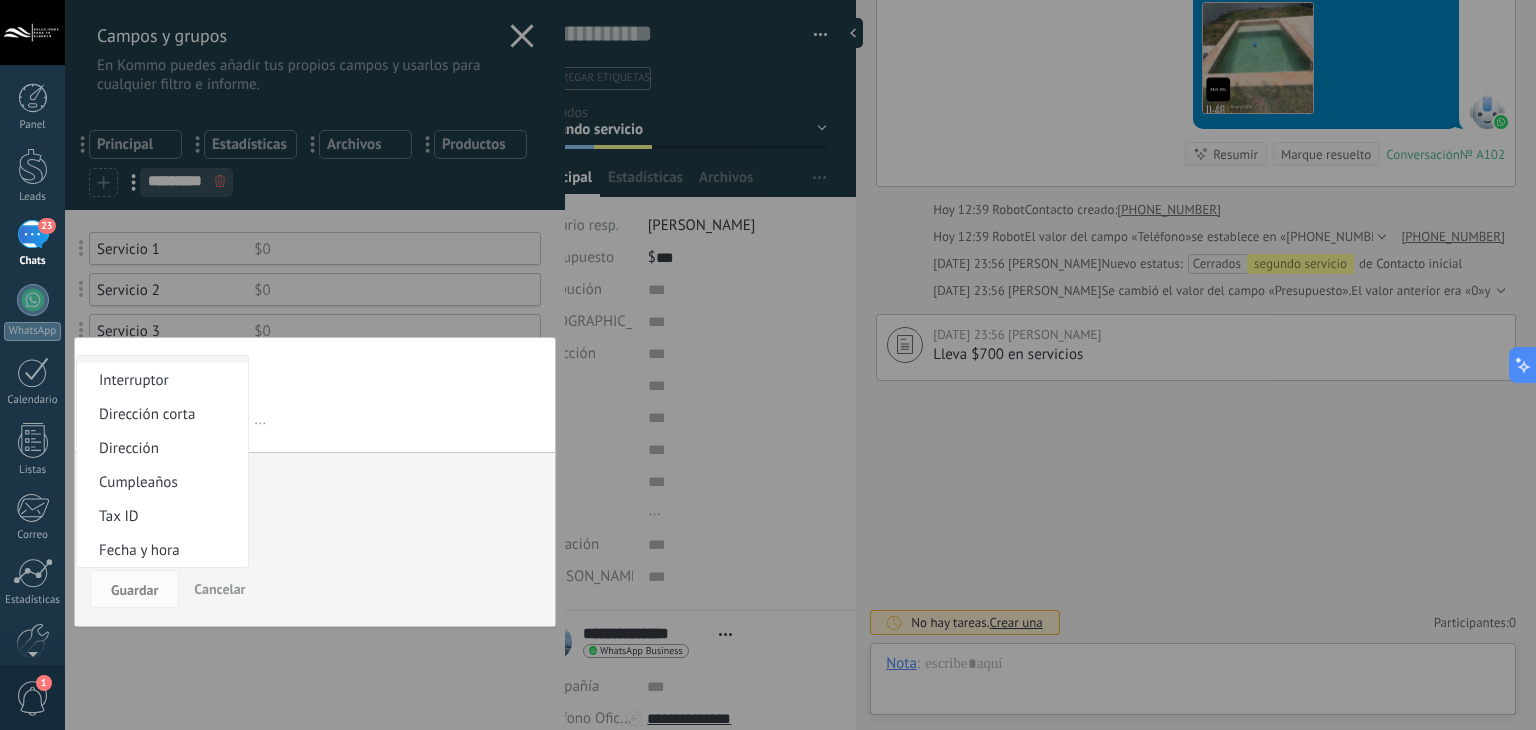 scroll, scrollTop: 300, scrollLeft: 0, axis: vertical 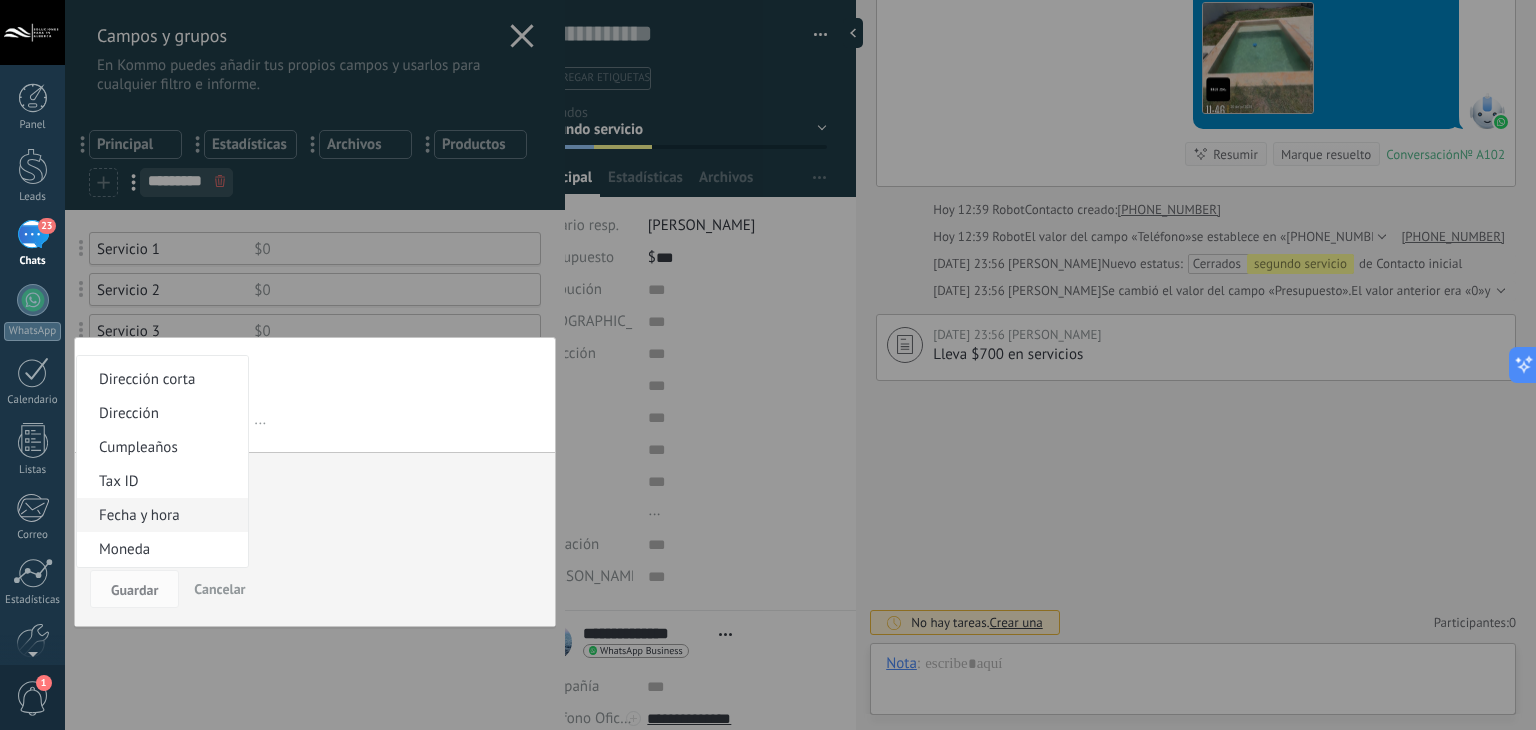 click on "Fecha y hora" at bounding box center (159, 515) 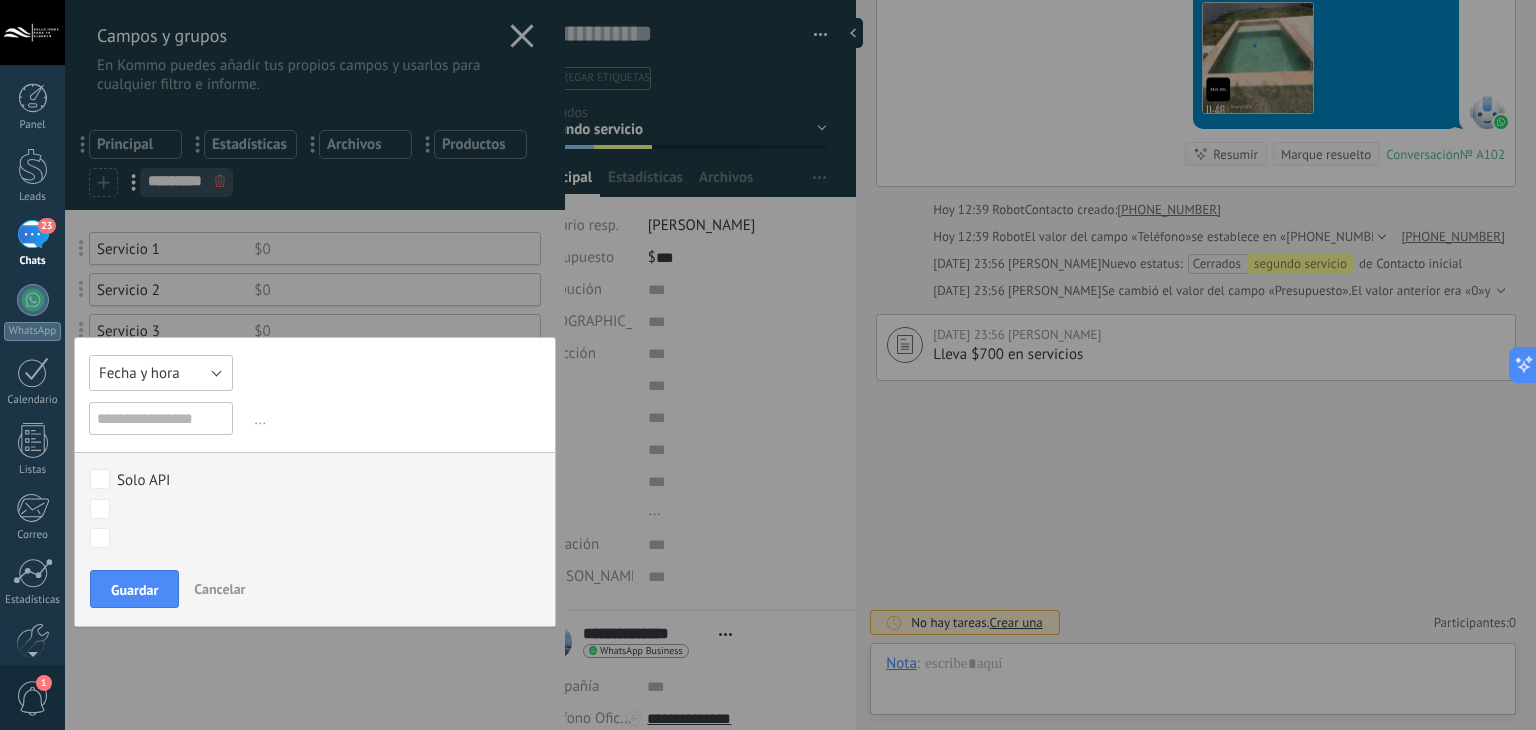 click on "Fecha y hora" at bounding box center (139, 373) 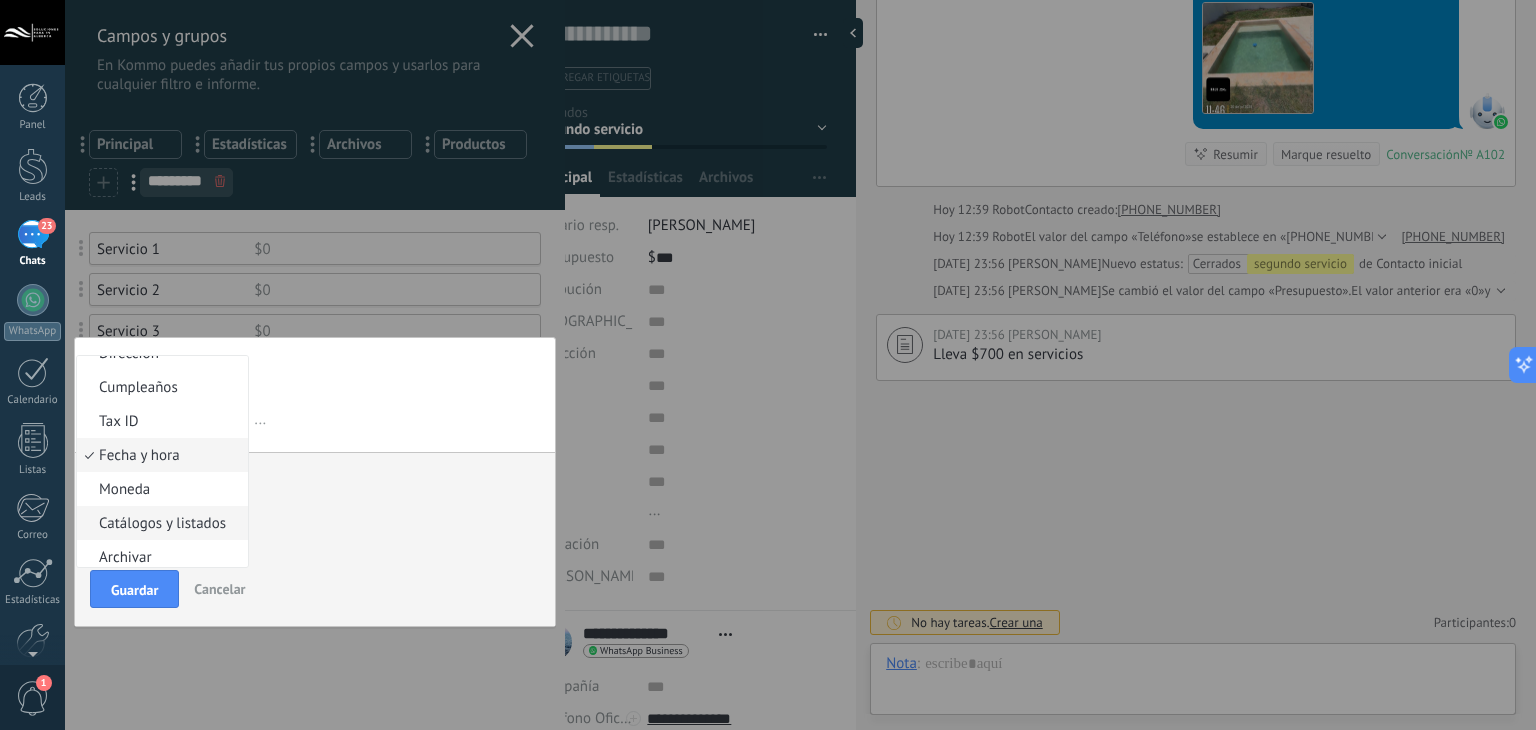 scroll, scrollTop: 370, scrollLeft: 0, axis: vertical 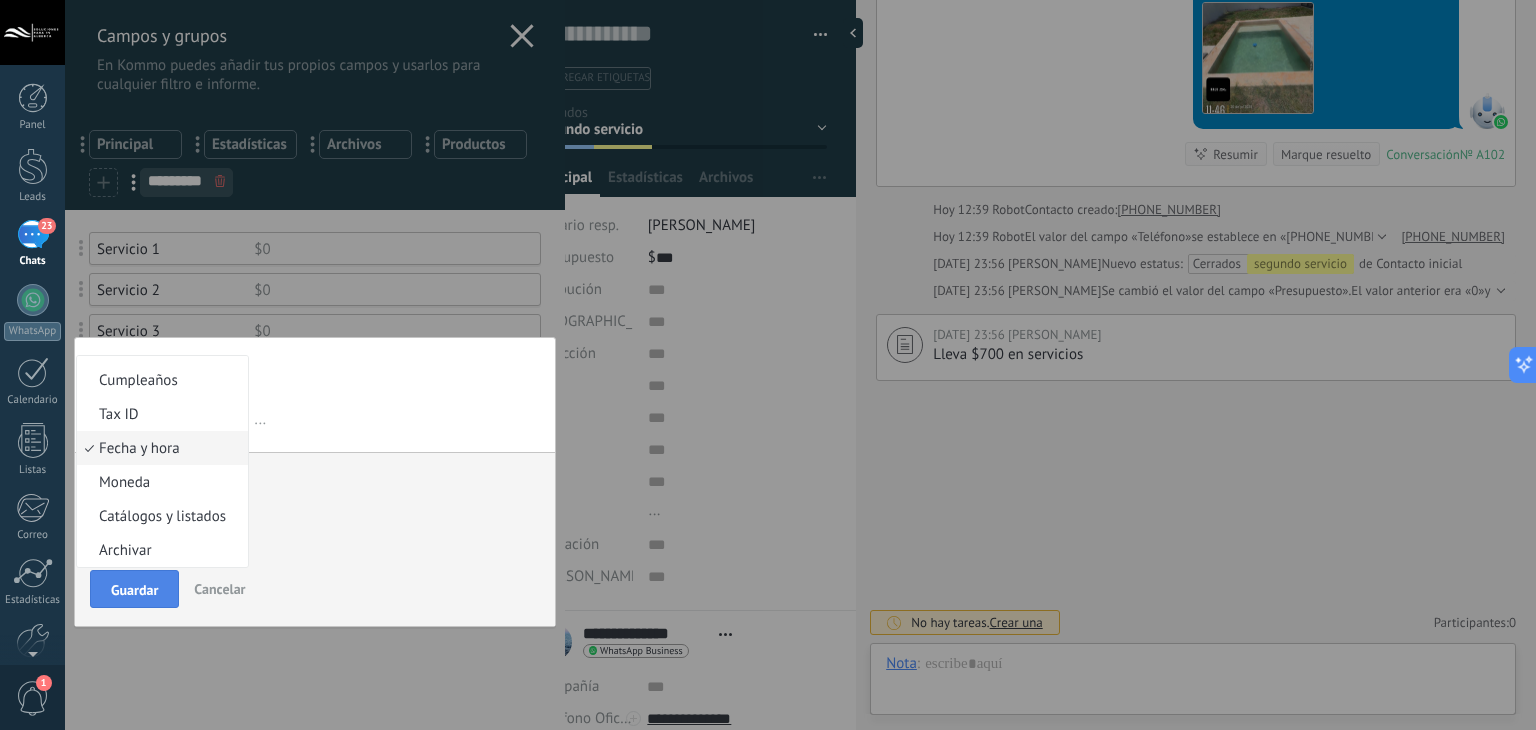 click on "Guardar" at bounding box center [134, 589] 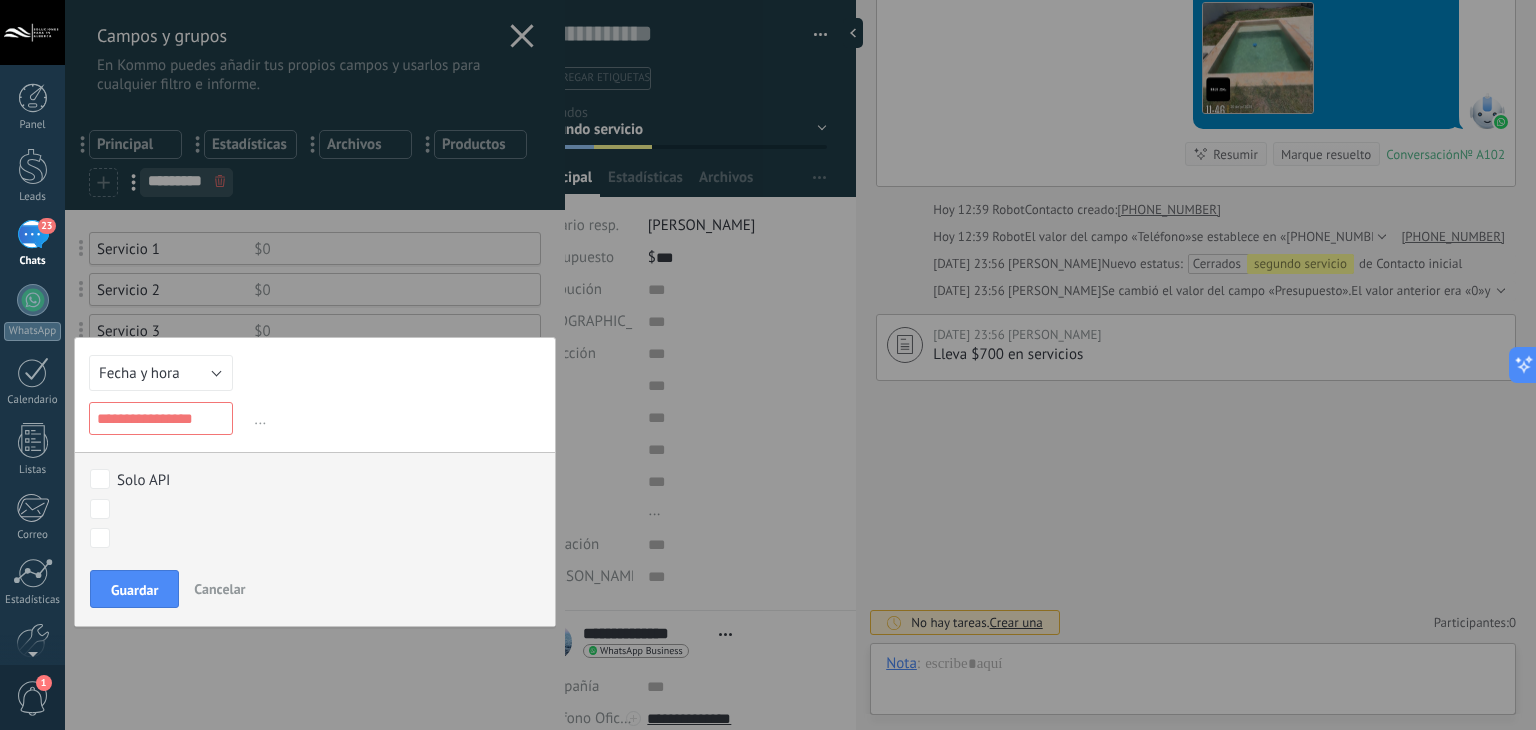 click at bounding box center [161, 418] 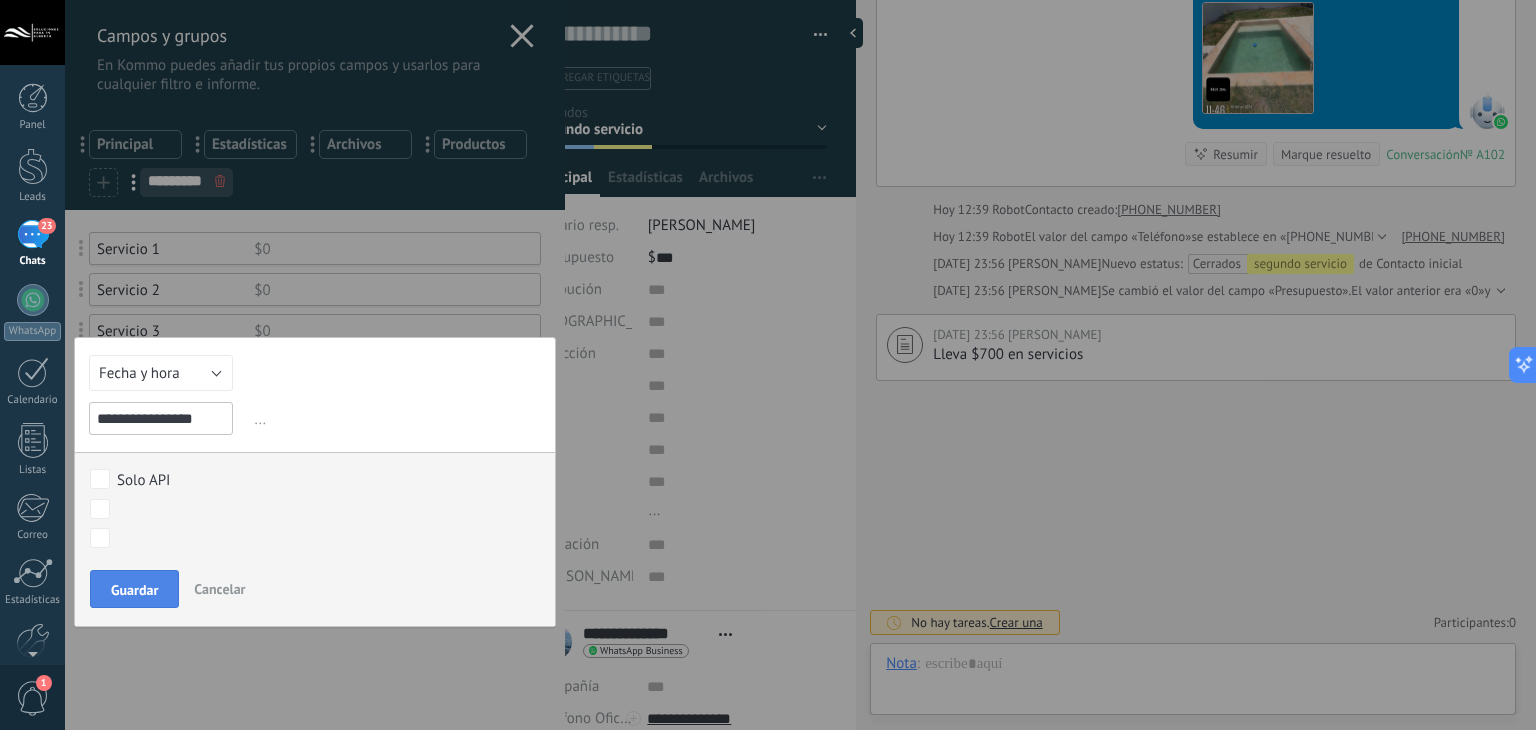 type on "**********" 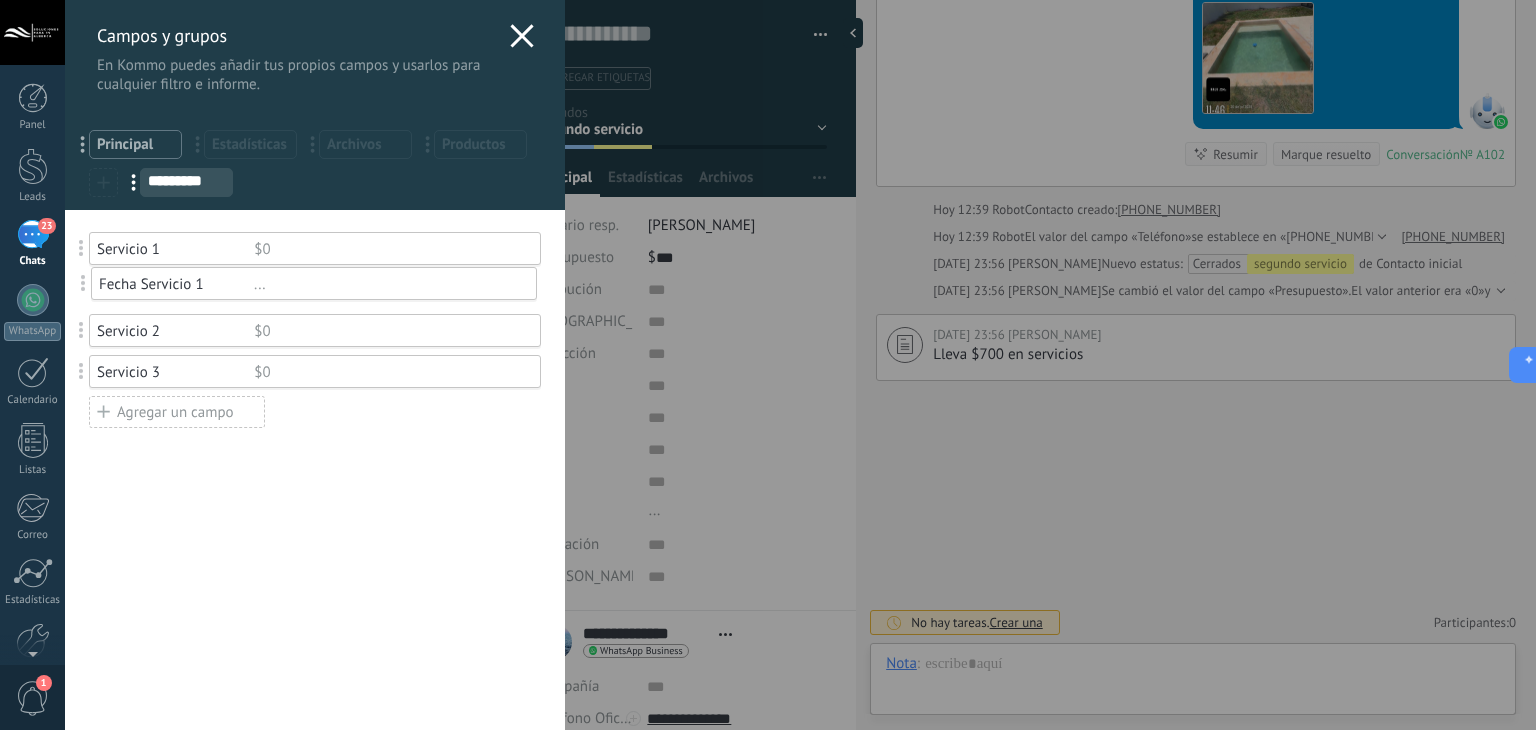 drag, startPoint x: 82, startPoint y: 373, endPoint x: 84, endPoint y: 283, distance: 90.02222 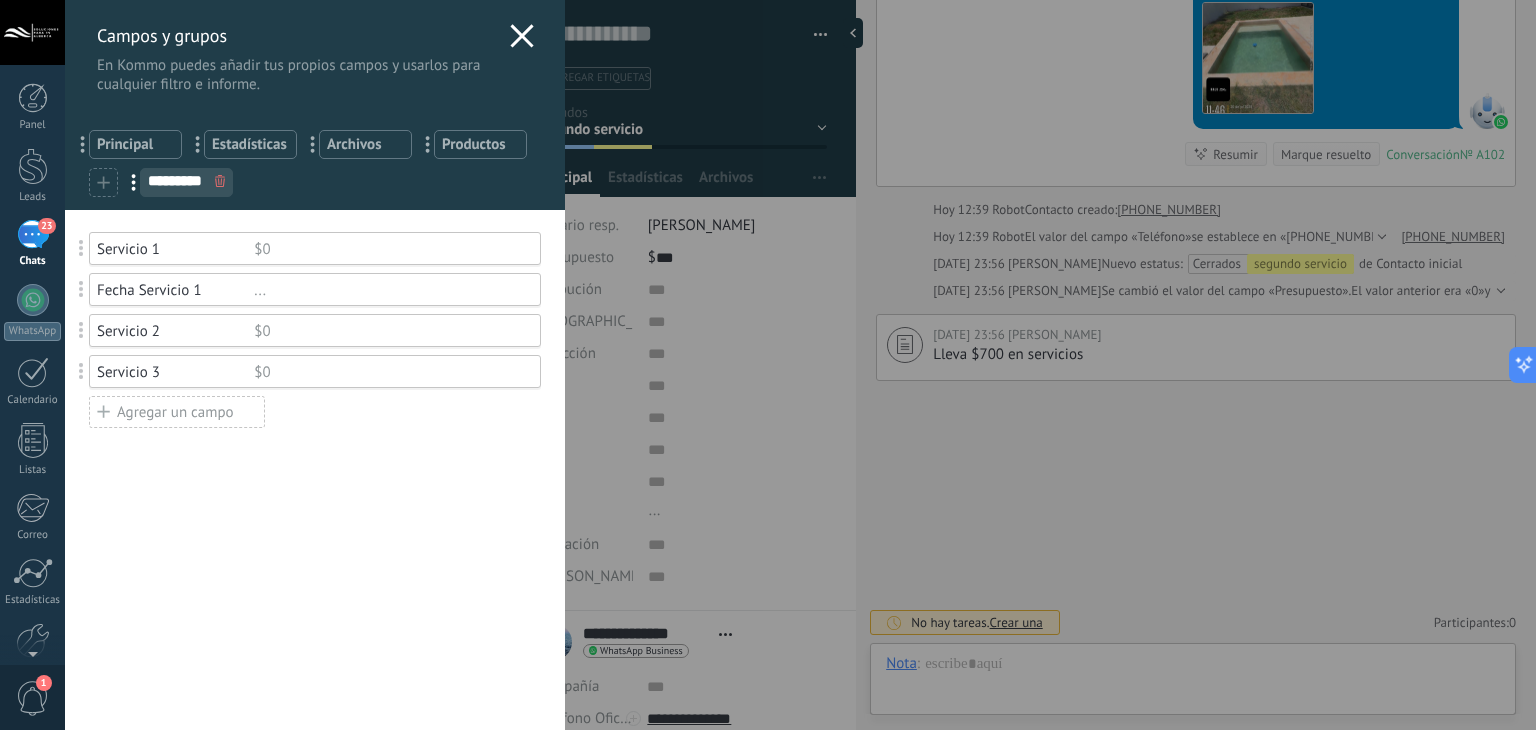 click on "Agregar un campo" at bounding box center [177, 412] 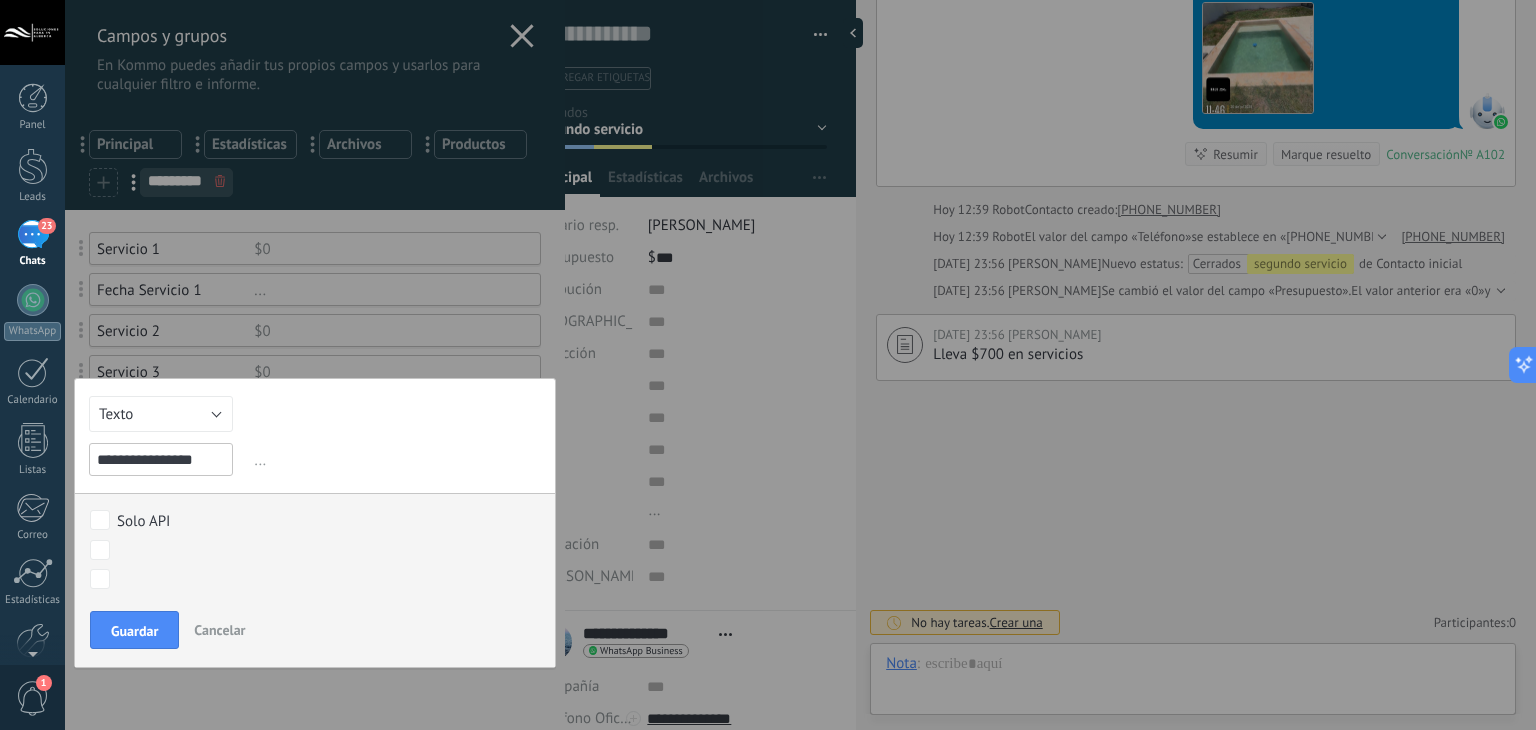 type on "**********" 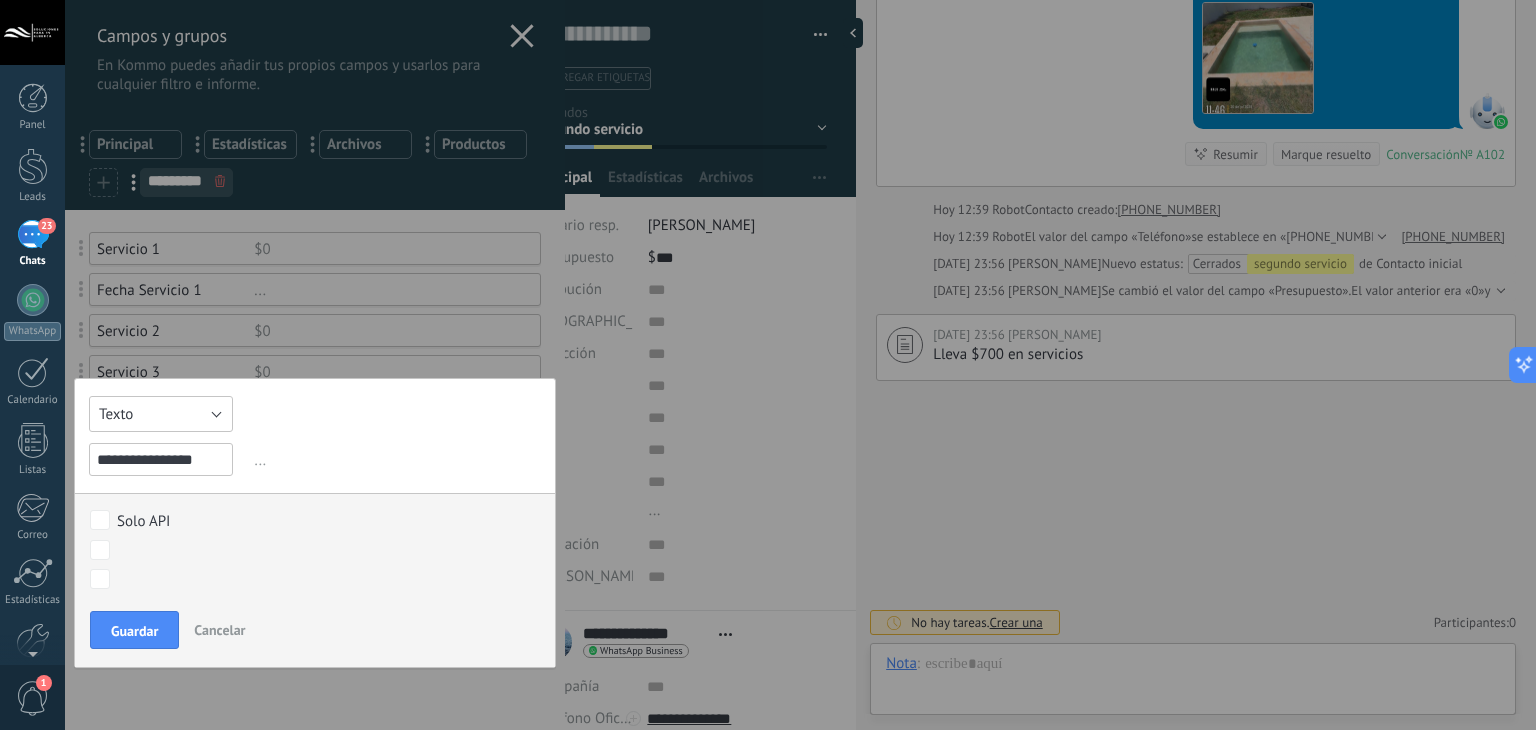 click on "Texto" at bounding box center (161, 414) 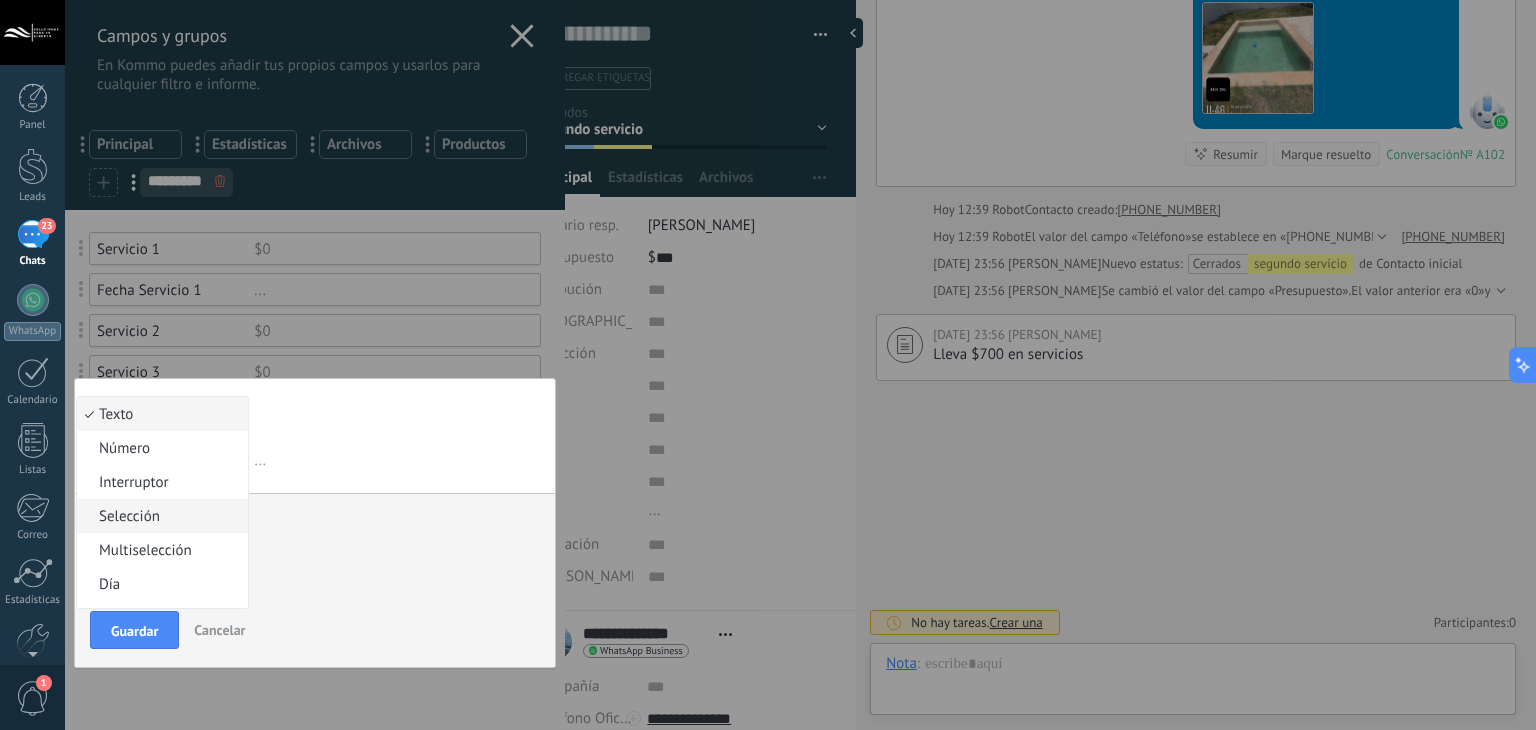 scroll, scrollTop: 370, scrollLeft: 0, axis: vertical 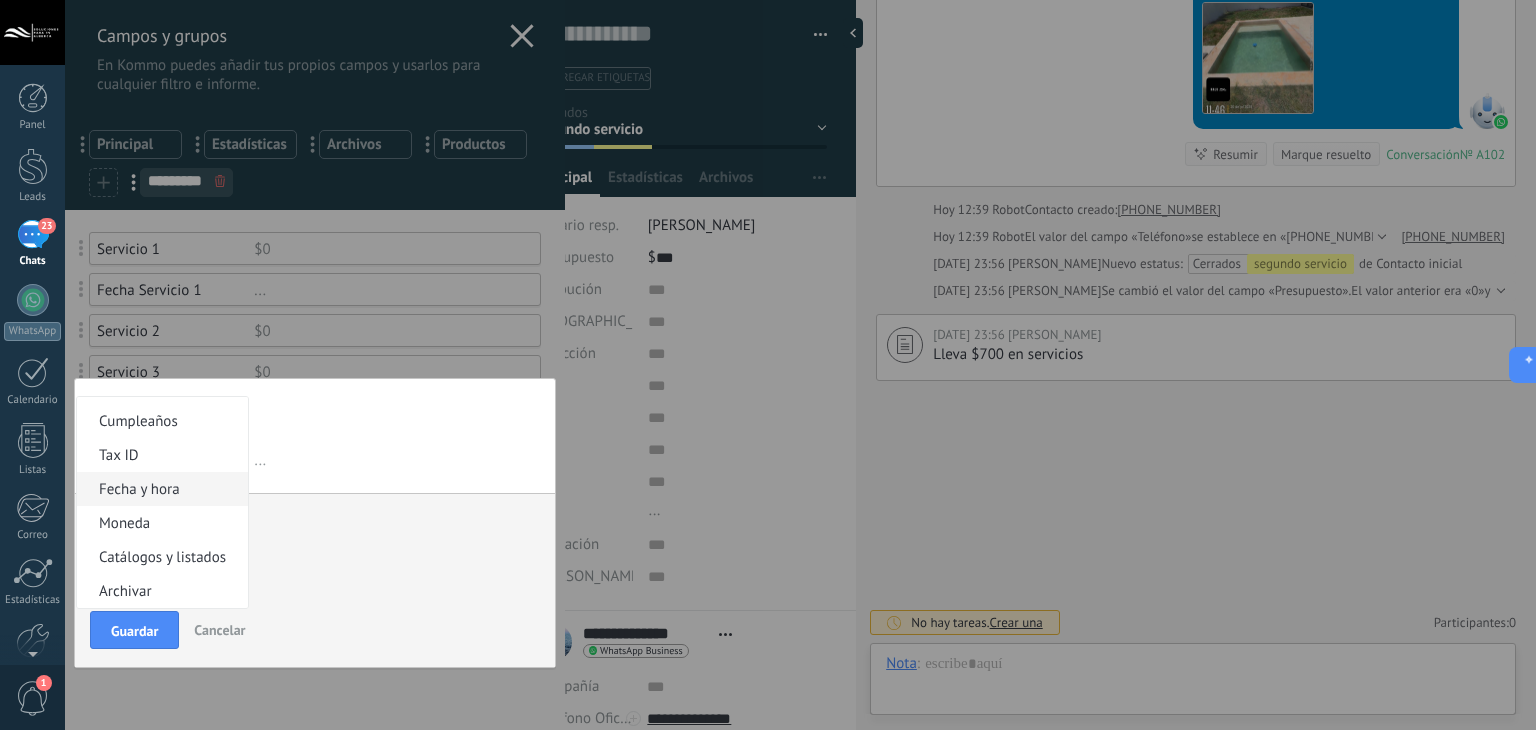 click on "Fecha y hora" at bounding box center (159, 489) 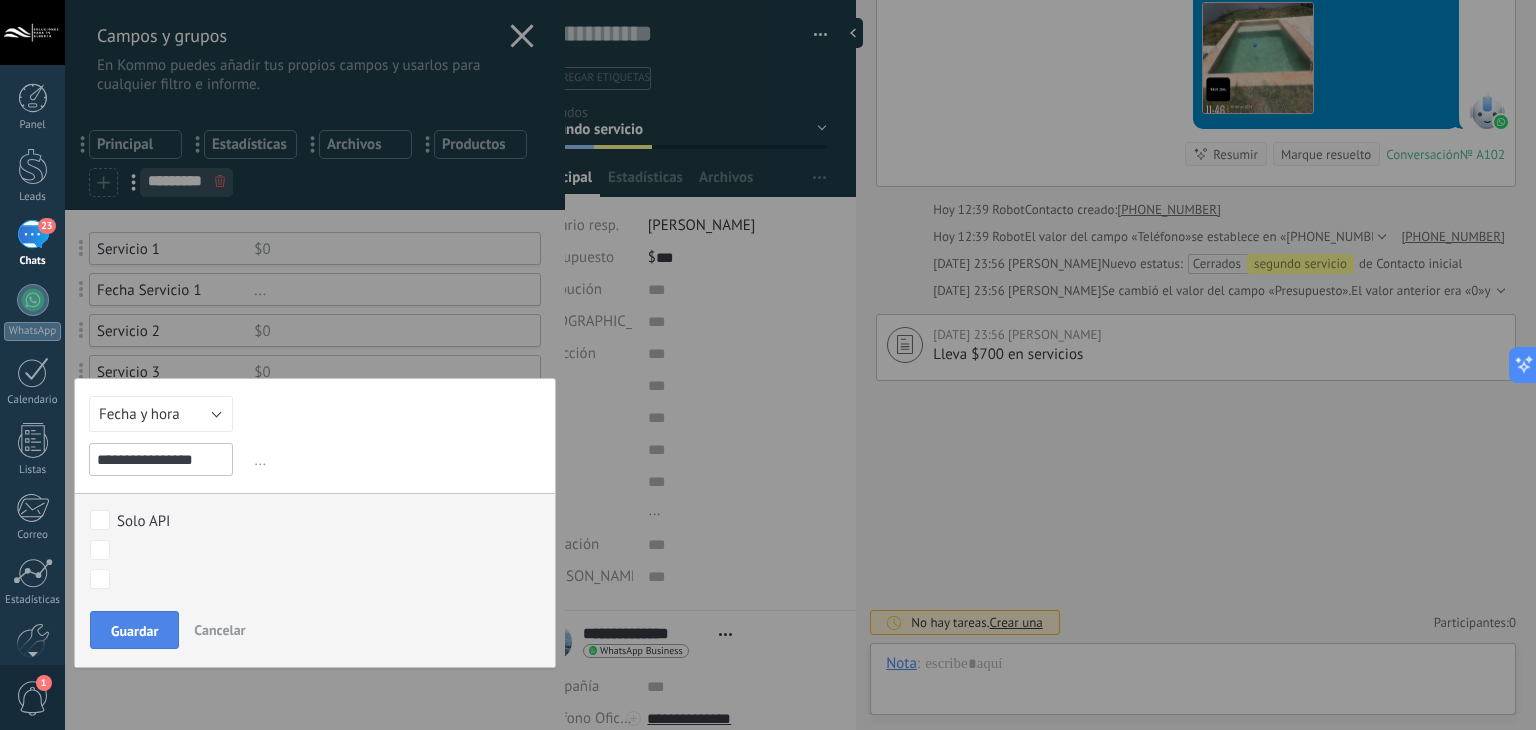 click on "Guardar" at bounding box center [134, 630] 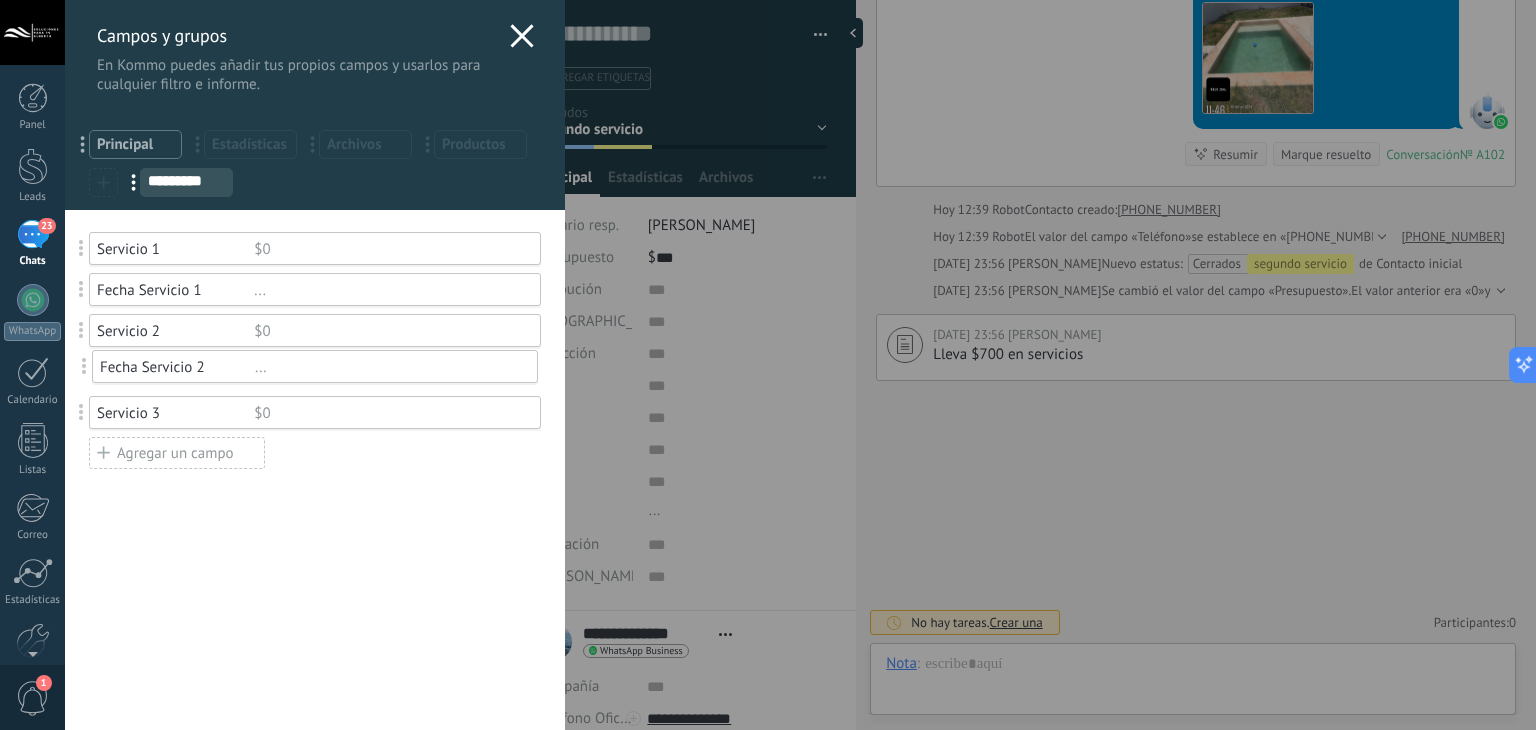 drag, startPoint x: 84, startPoint y: 412, endPoint x: 87, endPoint y: 366, distance: 46.09772 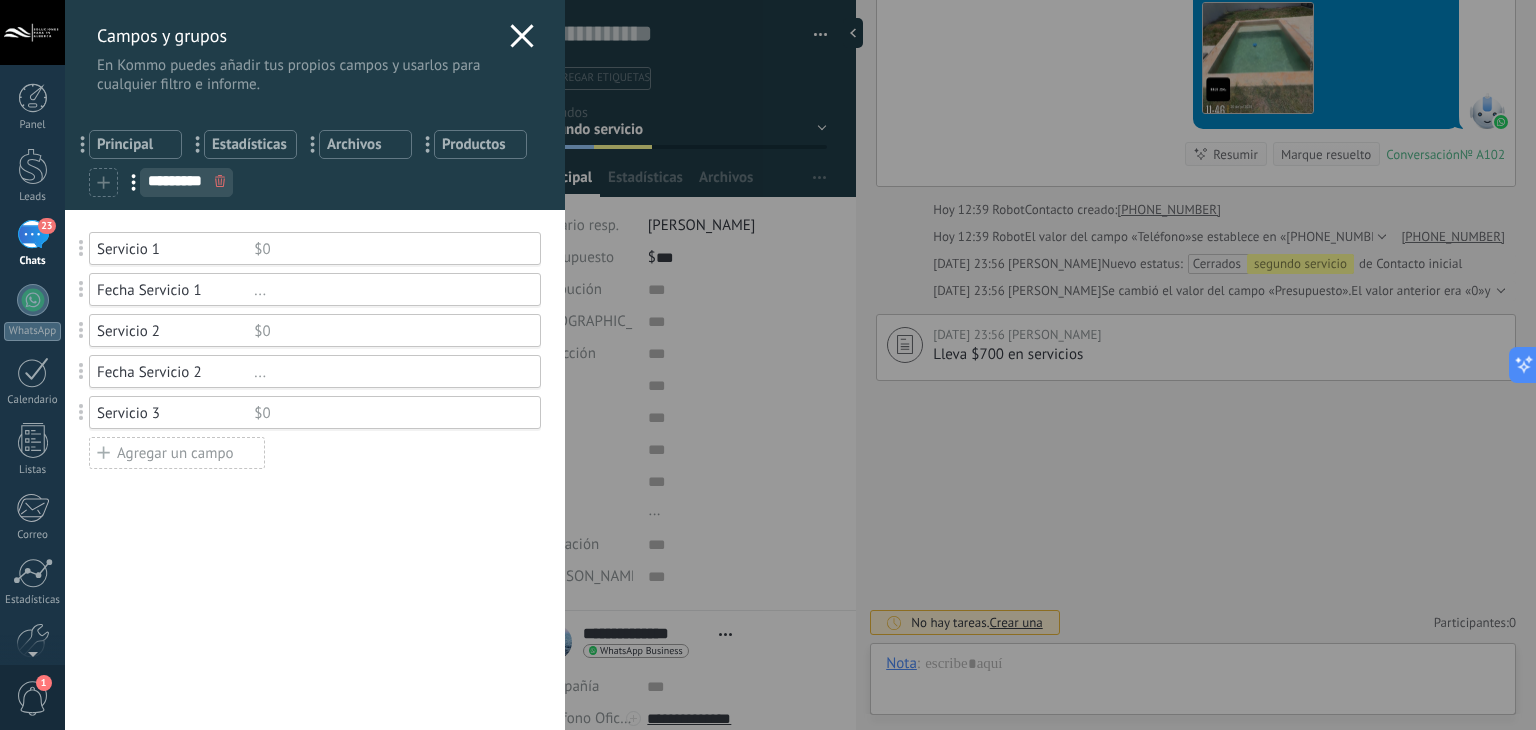 click 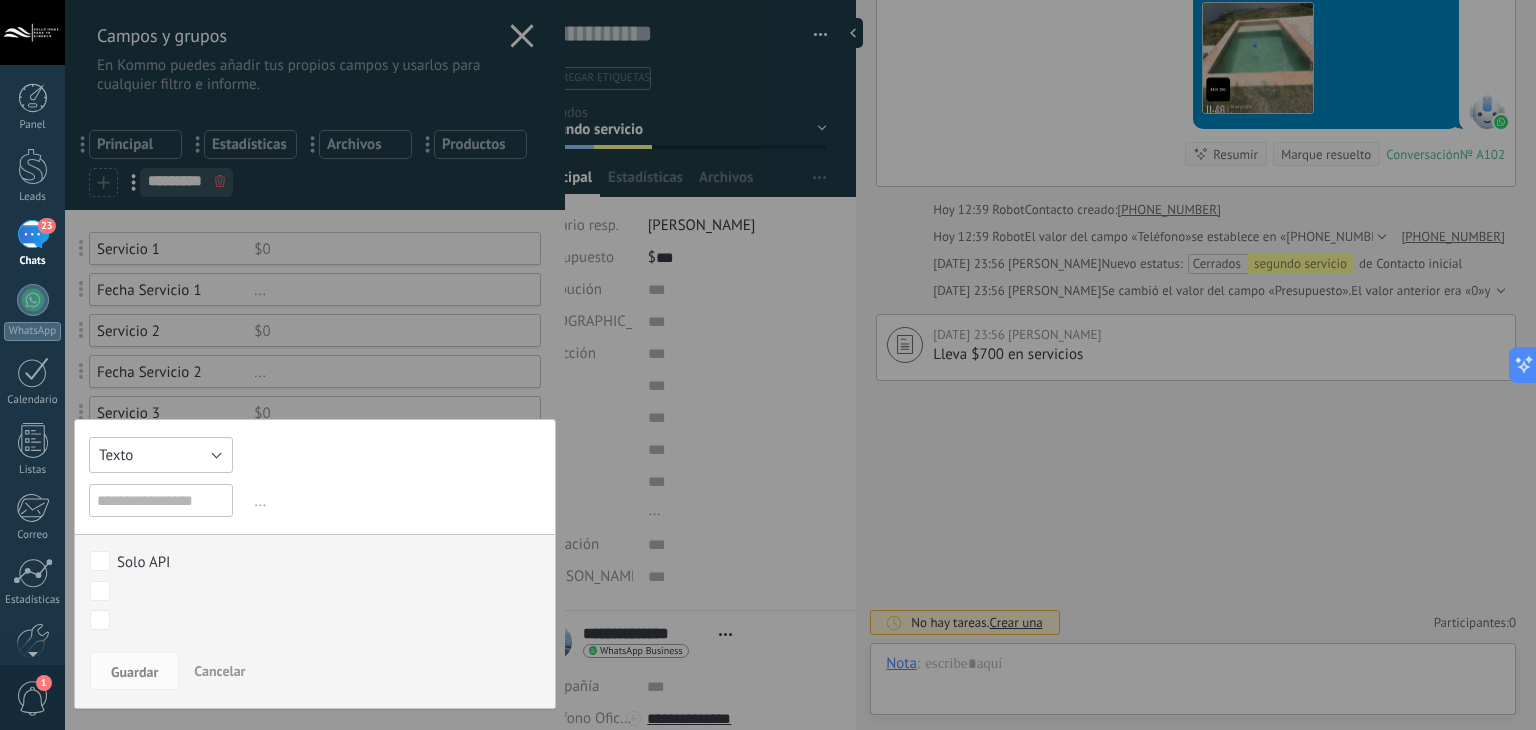 click on "Texto" at bounding box center (161, 455) 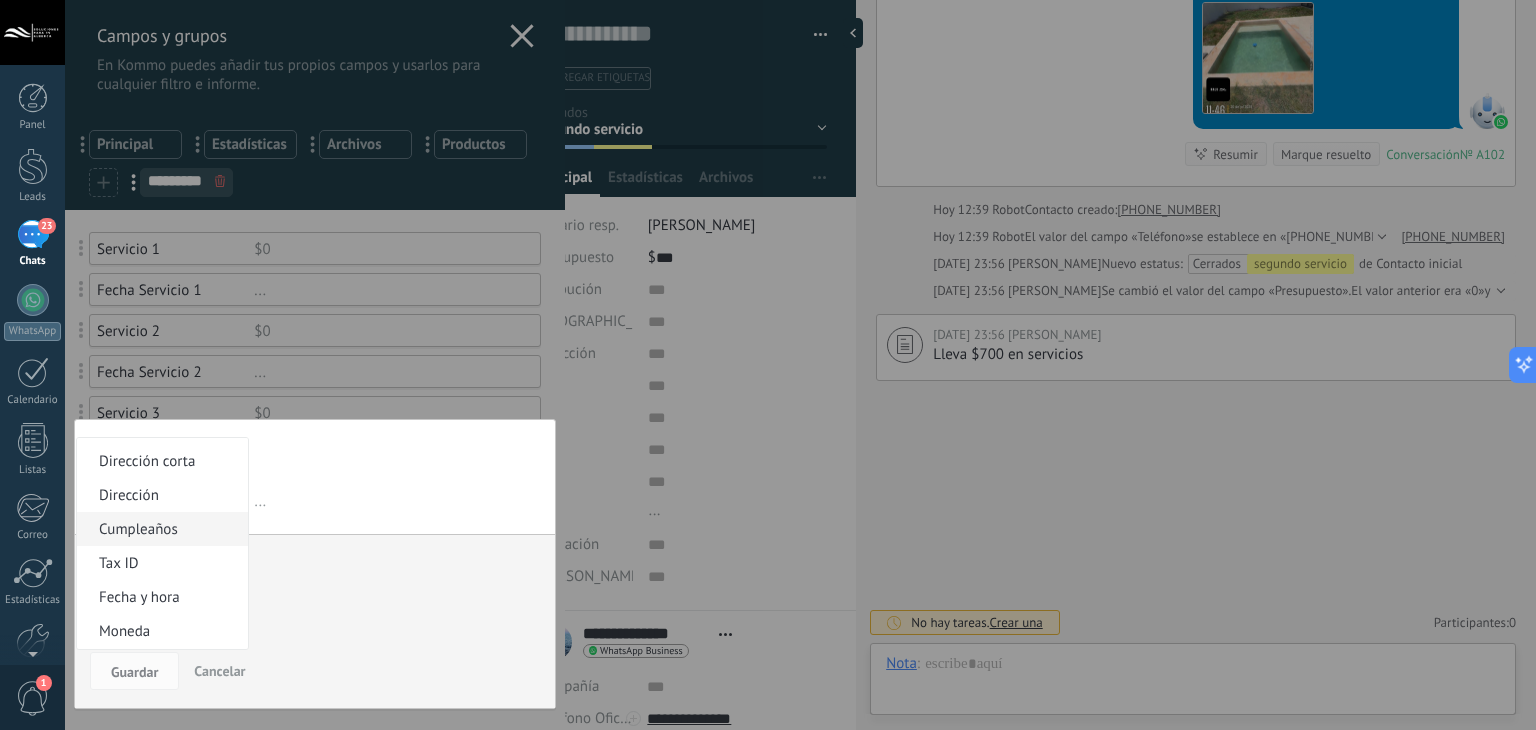 scroll, scrollTop: 370, scrollLeft: 0, axis: vertical 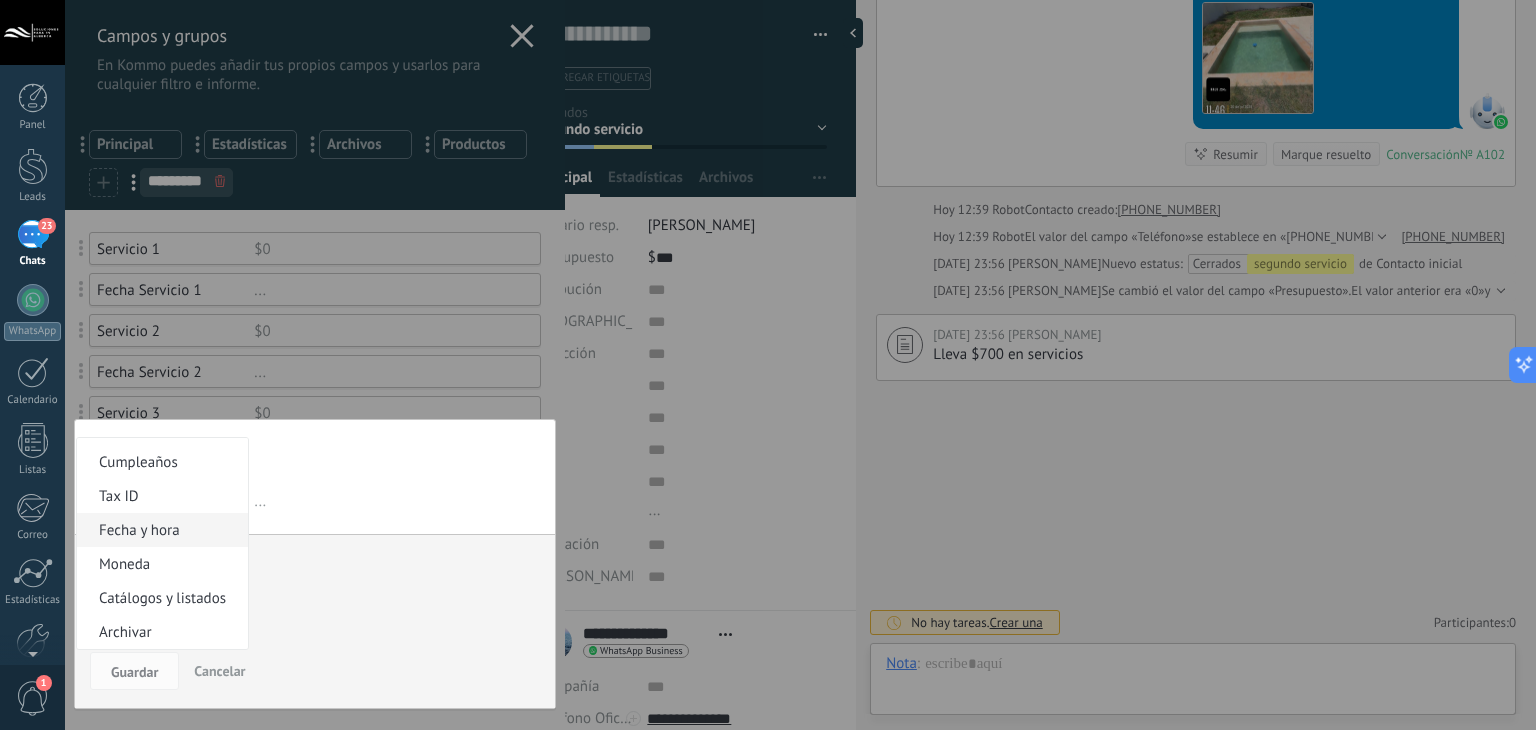 click on "Fecha y hora" at bounding box center (159, 530) 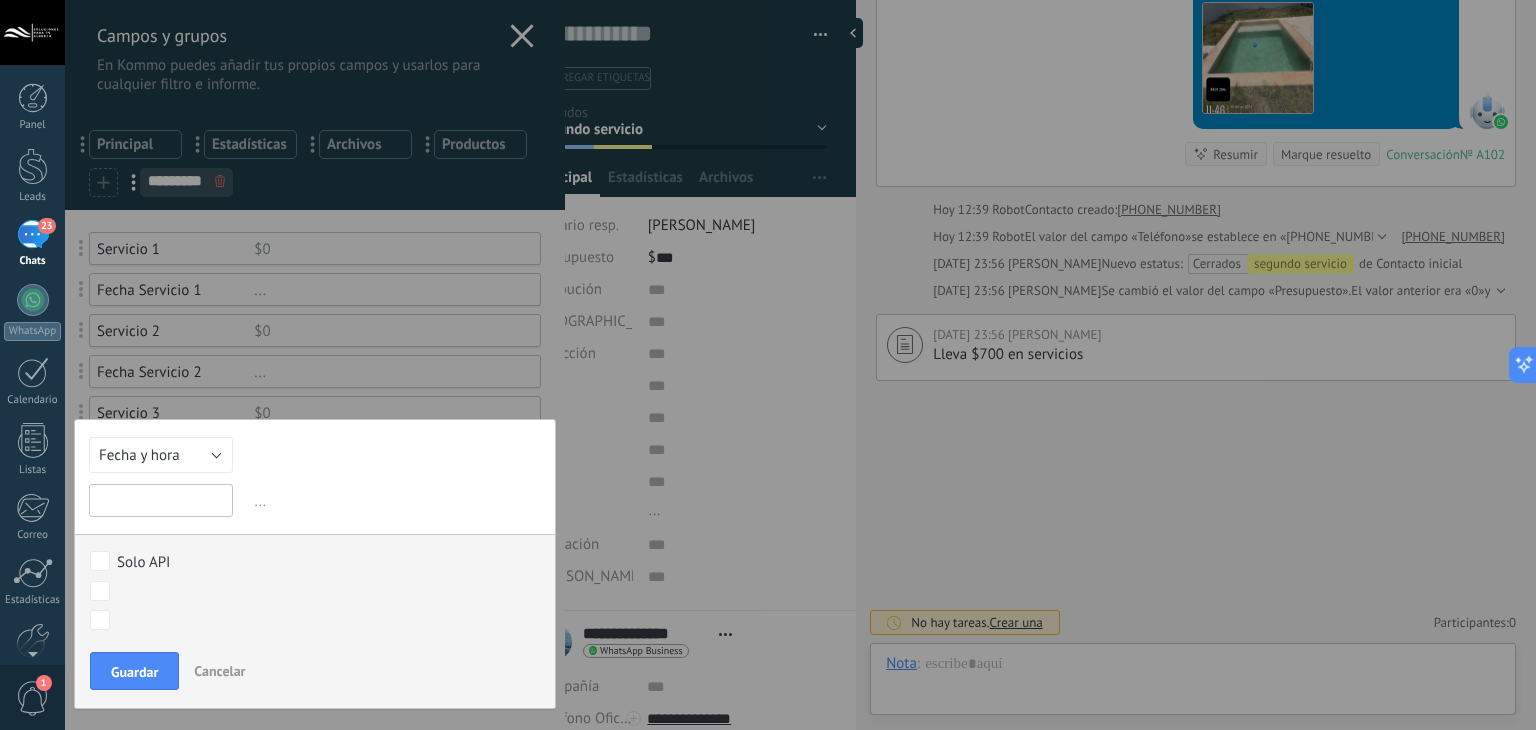click at bounding box center [161, 500] 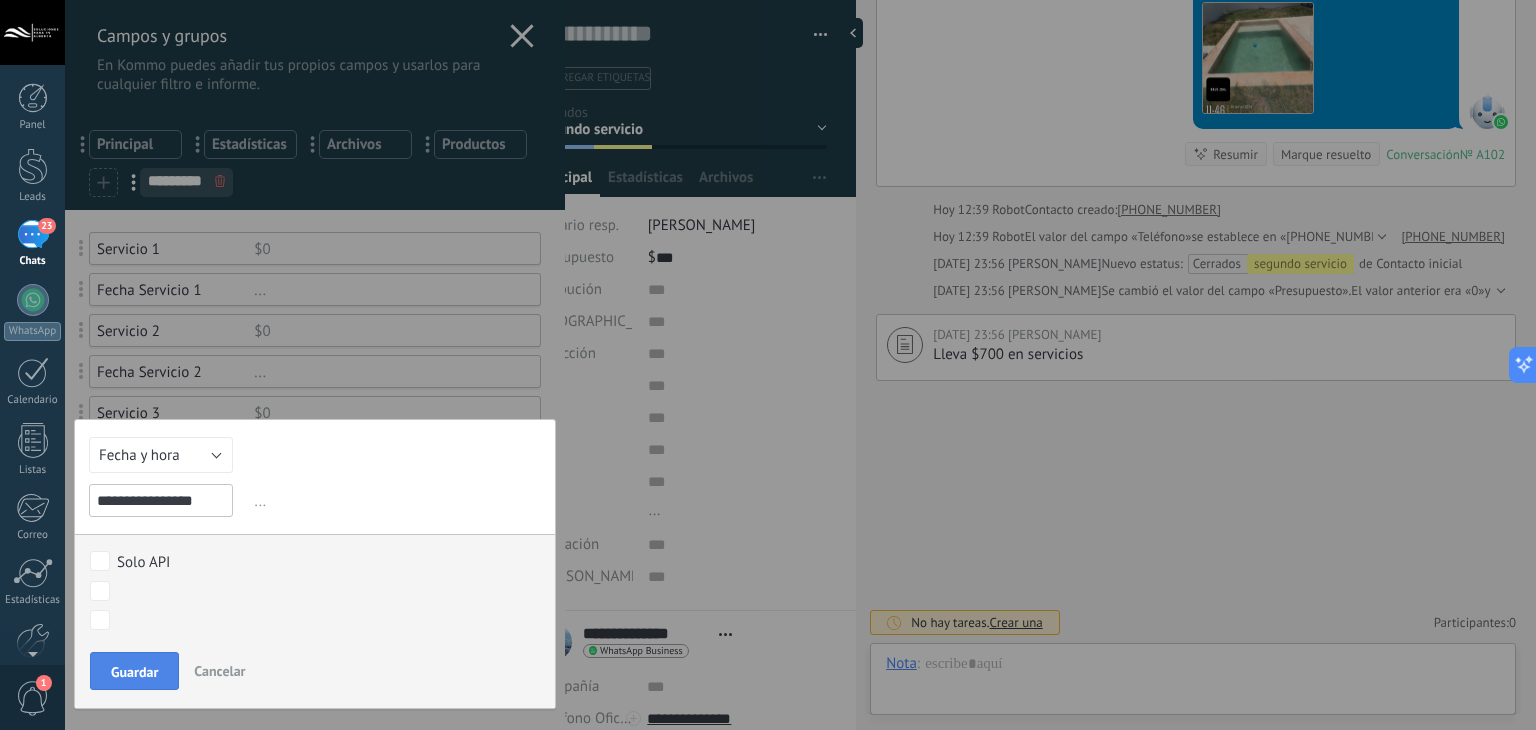 type on "**********" 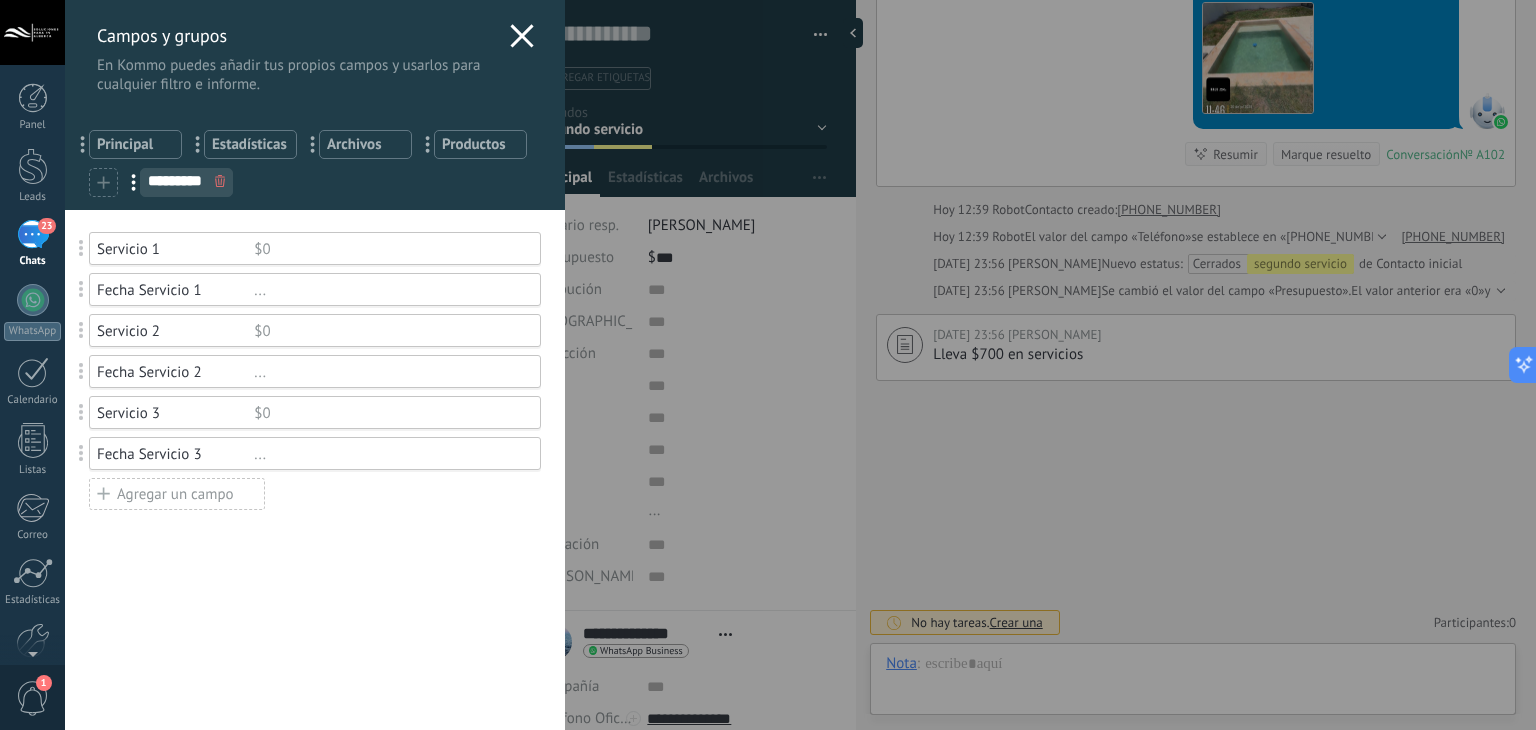 click on "$0" at bounding box center (388, 249) 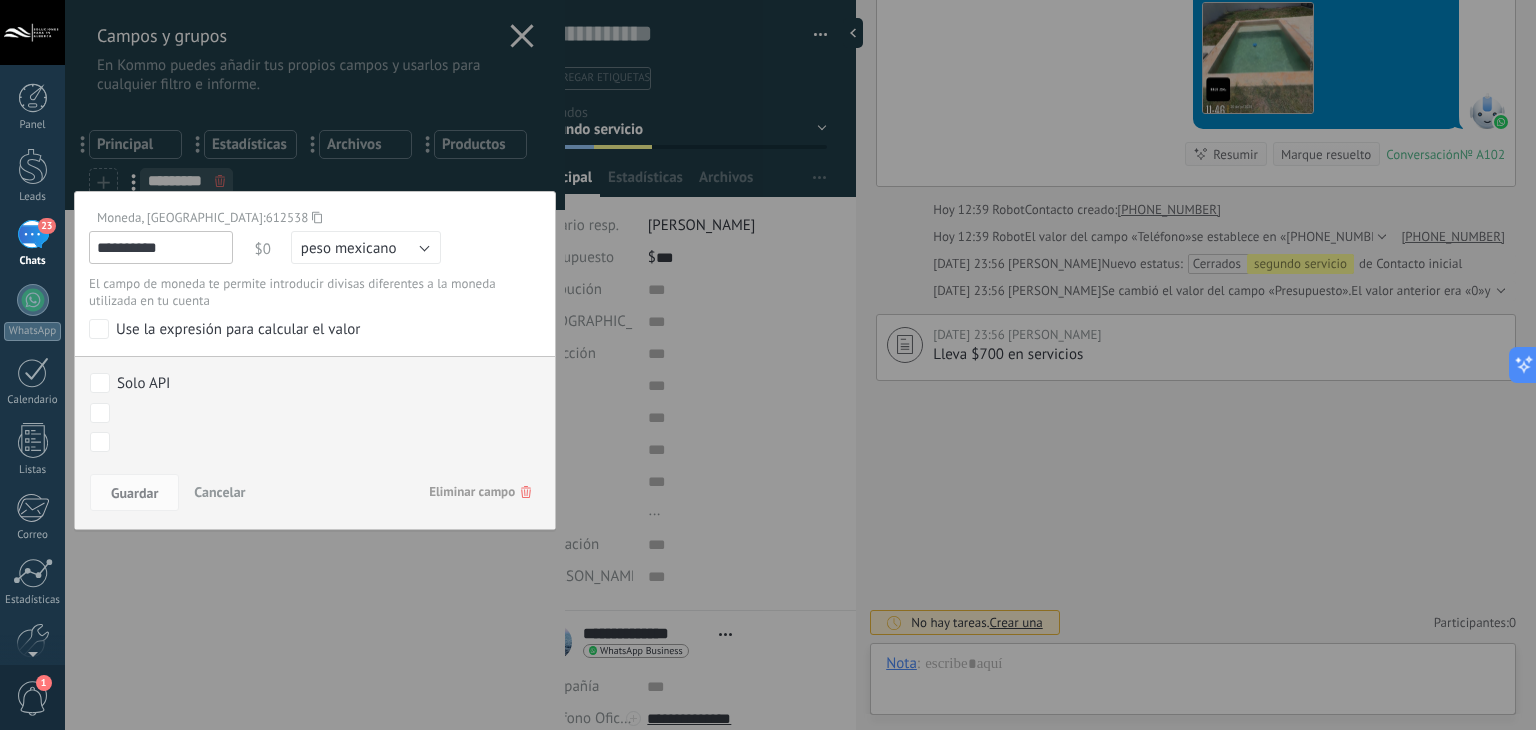 click at bounding box center [315, 365] 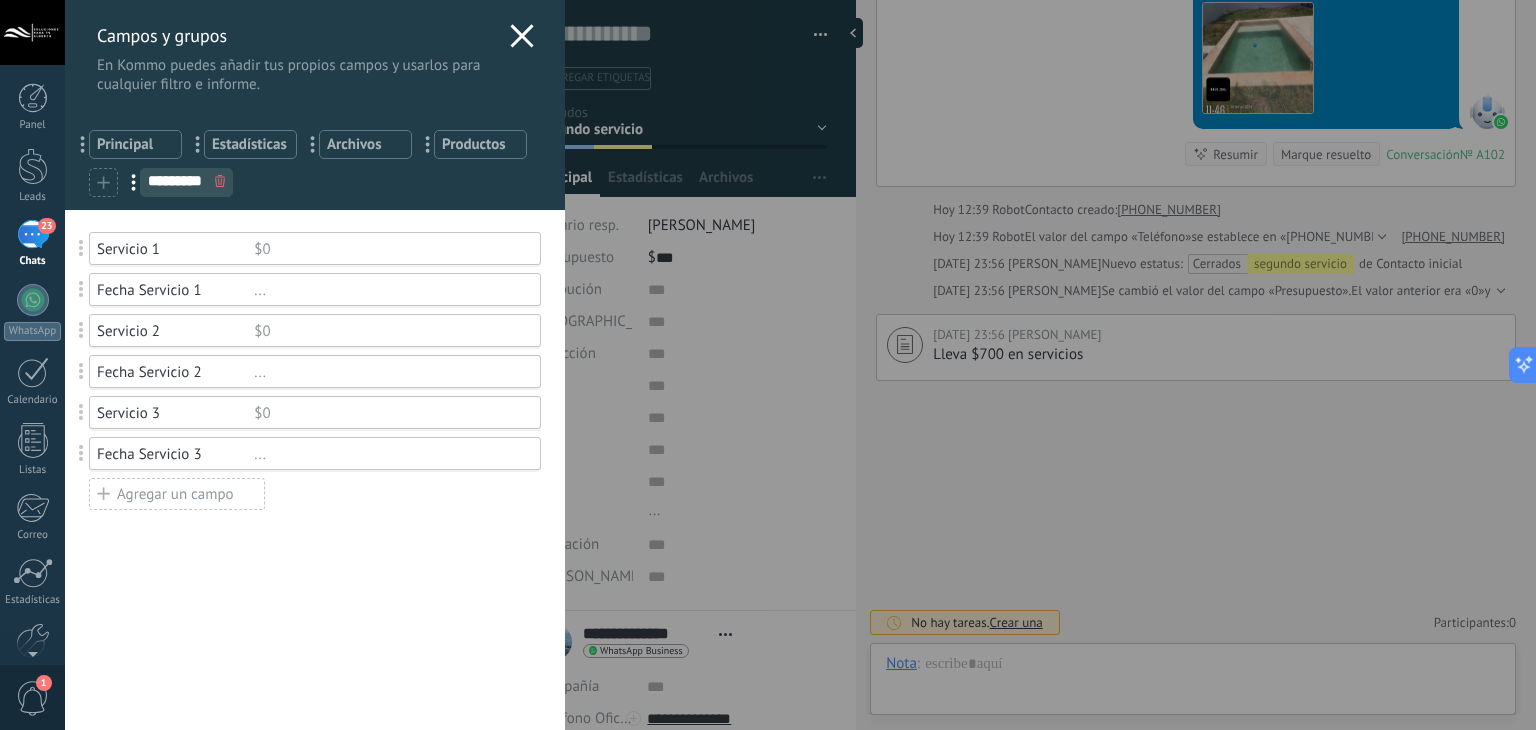 click on "Campos y grupos En Kommo puedes añadir tus propios campos y usarlos para cualquier filtro e informe. ... Principal ... Estadísticas ... Archivos ... Productos ... Servicios ********* Usted ha alcanzado la cantidad máxima de los campos añadidos en la tarifa Periodo de prueba Presupuesto $0 Atribución ... [GEOGRAPHIC_DATA] ... Dirección ... Ubicación ... Horario preferido ... Agregar un campo utm_content ... utm_medium ... utm_campaign ... utm_source ... utm_term ... utm_referrer ... referrer ... gclientid ... gclid ... fbclid ... Add meta Servicio 1 $0 Fecha Servicio 1 ... Servicio 2 $0 Fecha Servicio 2 ... Servicio 3 $0 Fecha Servicio 3 ... Agregar un campo Campos de contactos Nombre del contacto ... Teléfono ... Correo ... Cargo ... Agregar un campo Campos de compañias Nombre de la compañía ... Teléfono ... Correo ... Página web ... Dirección ... Agregar un campo" at bounding box center [800, 365] 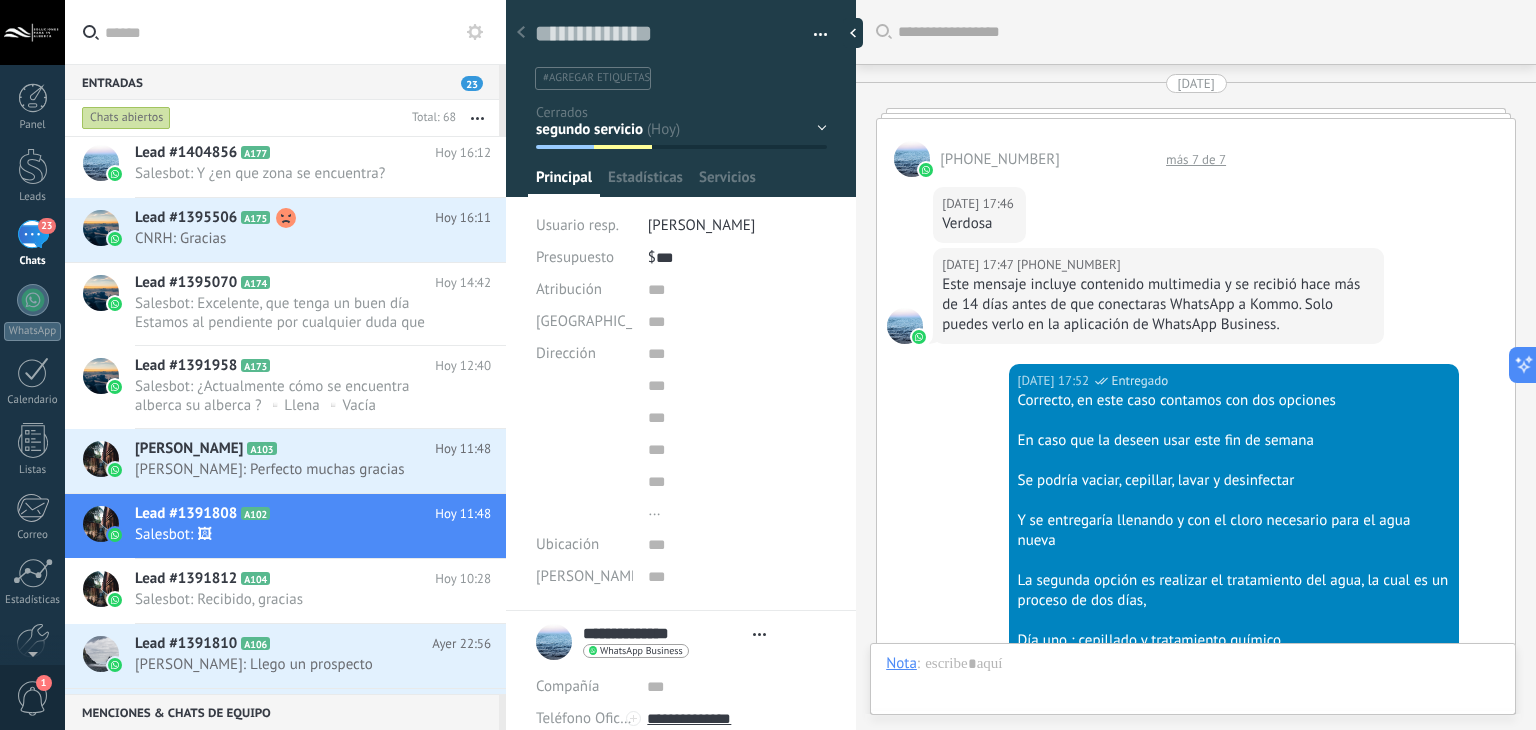 type on "**********" 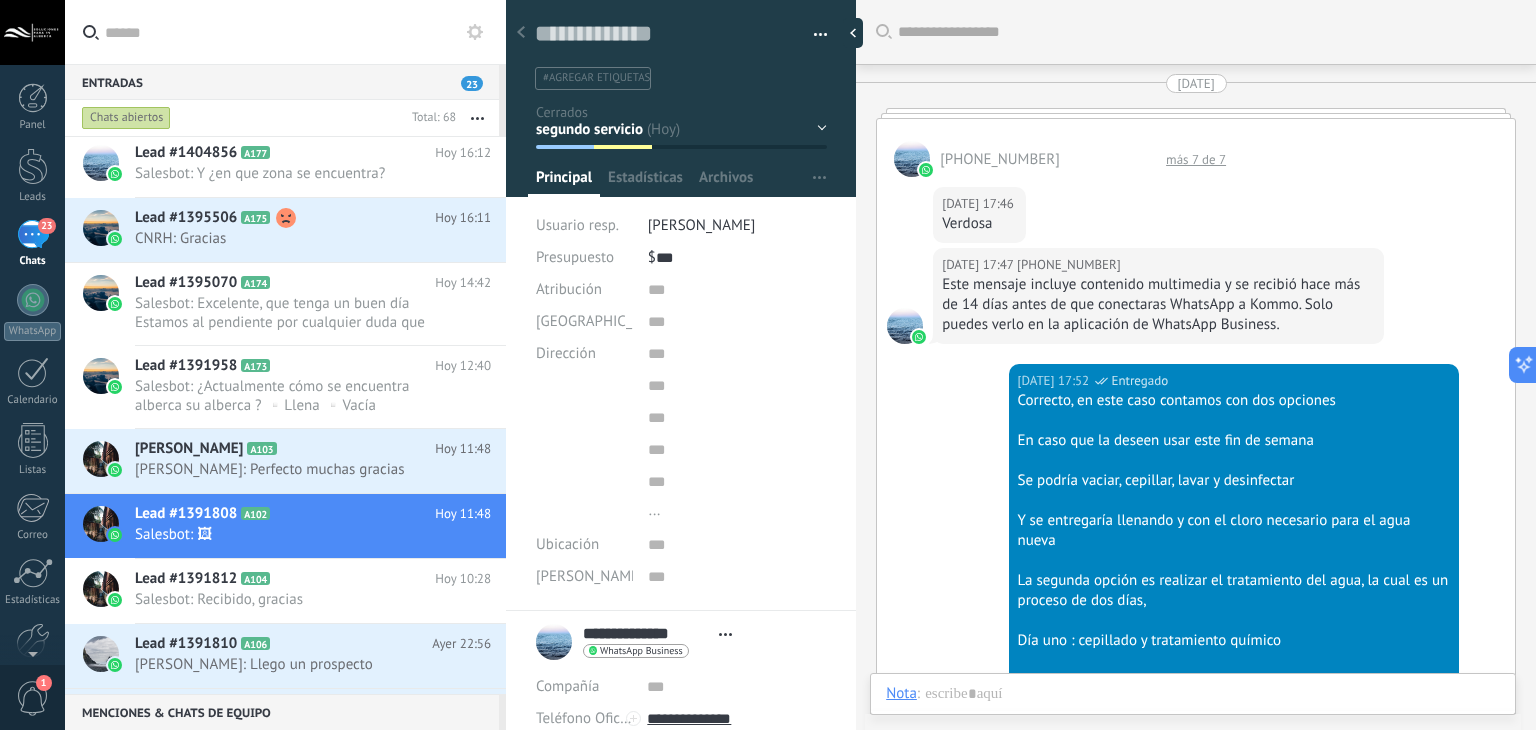 scroll, scrollTop: 29, scrollLeft: 0, axis: vertical 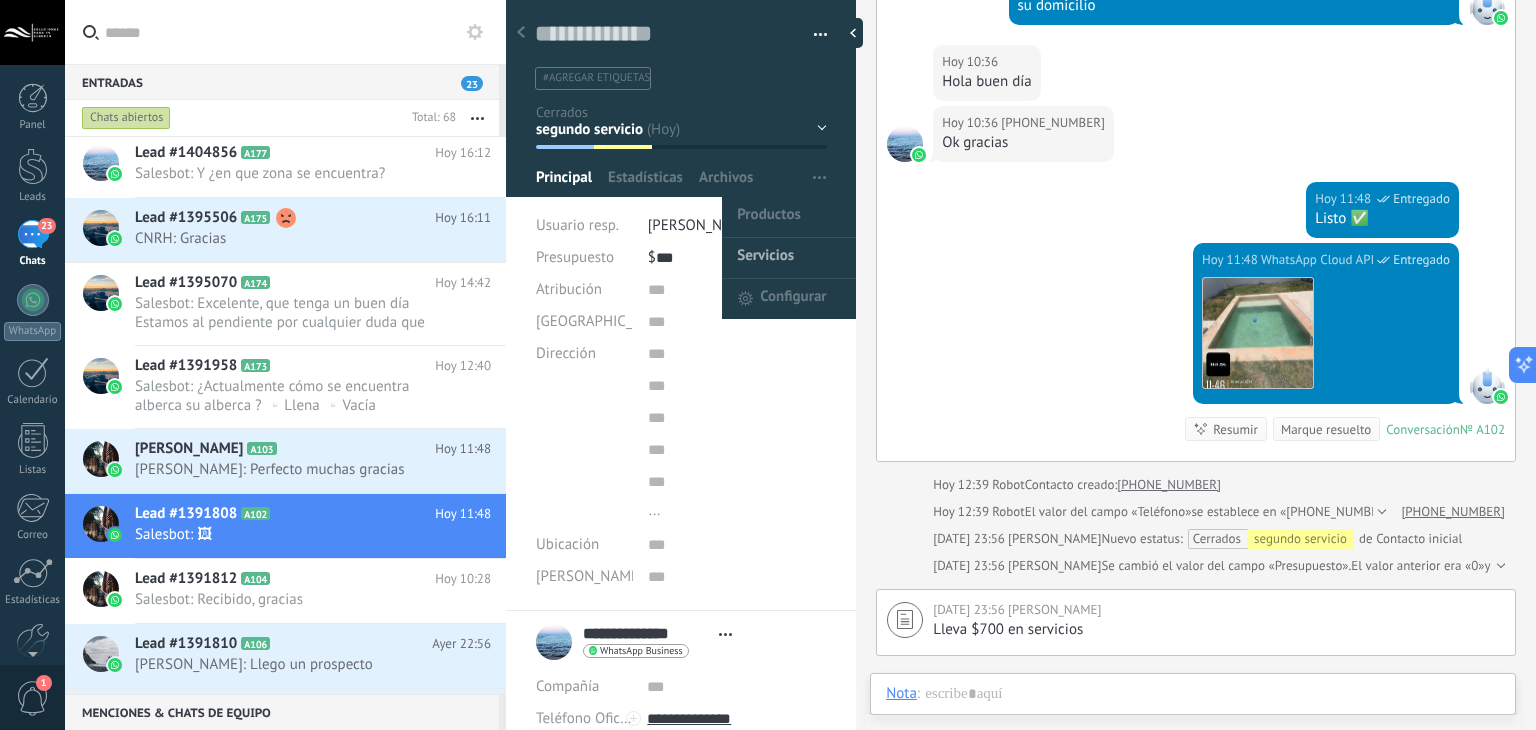 click on "Servicios" at bounding box center (765, 258) 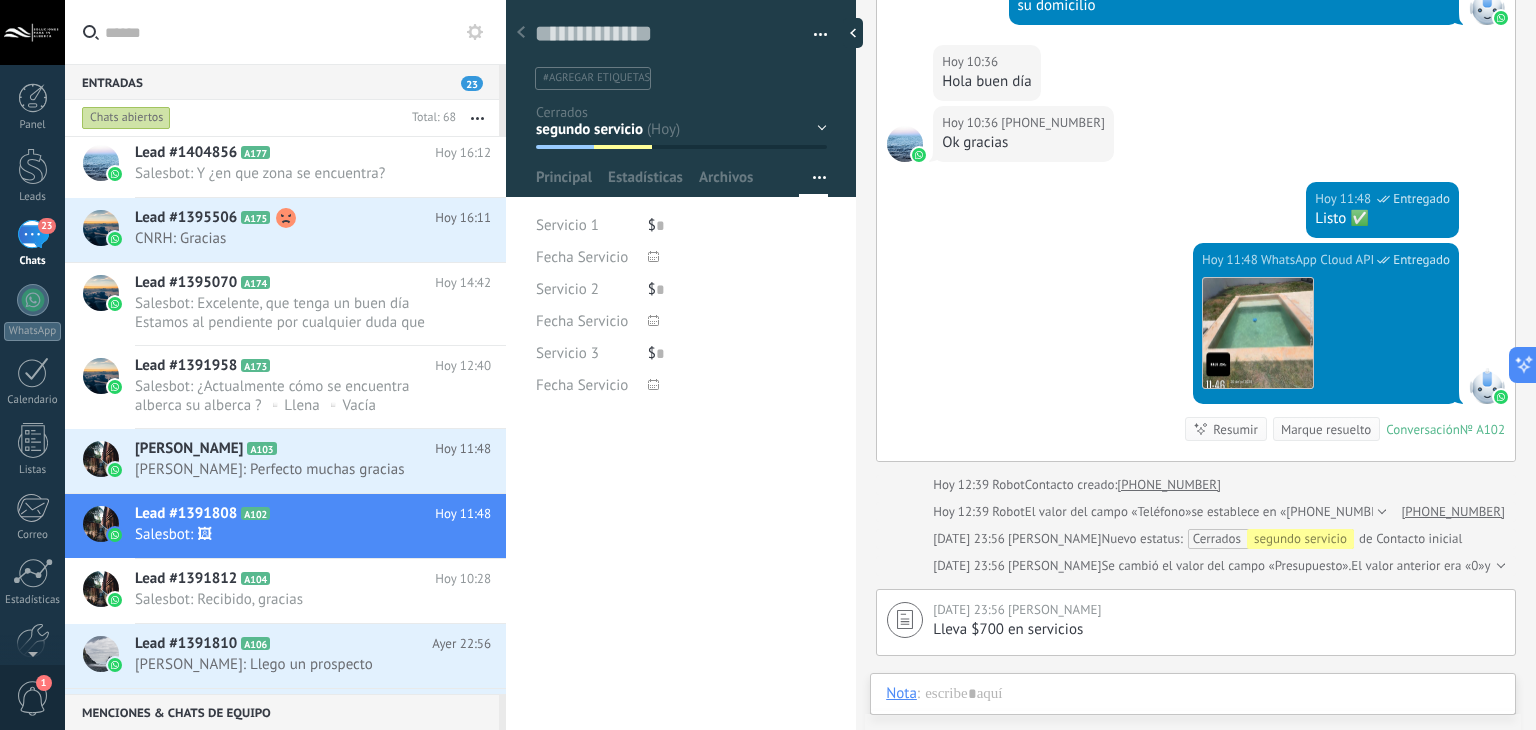 click on "$
0" at bounding box center [737, 226] 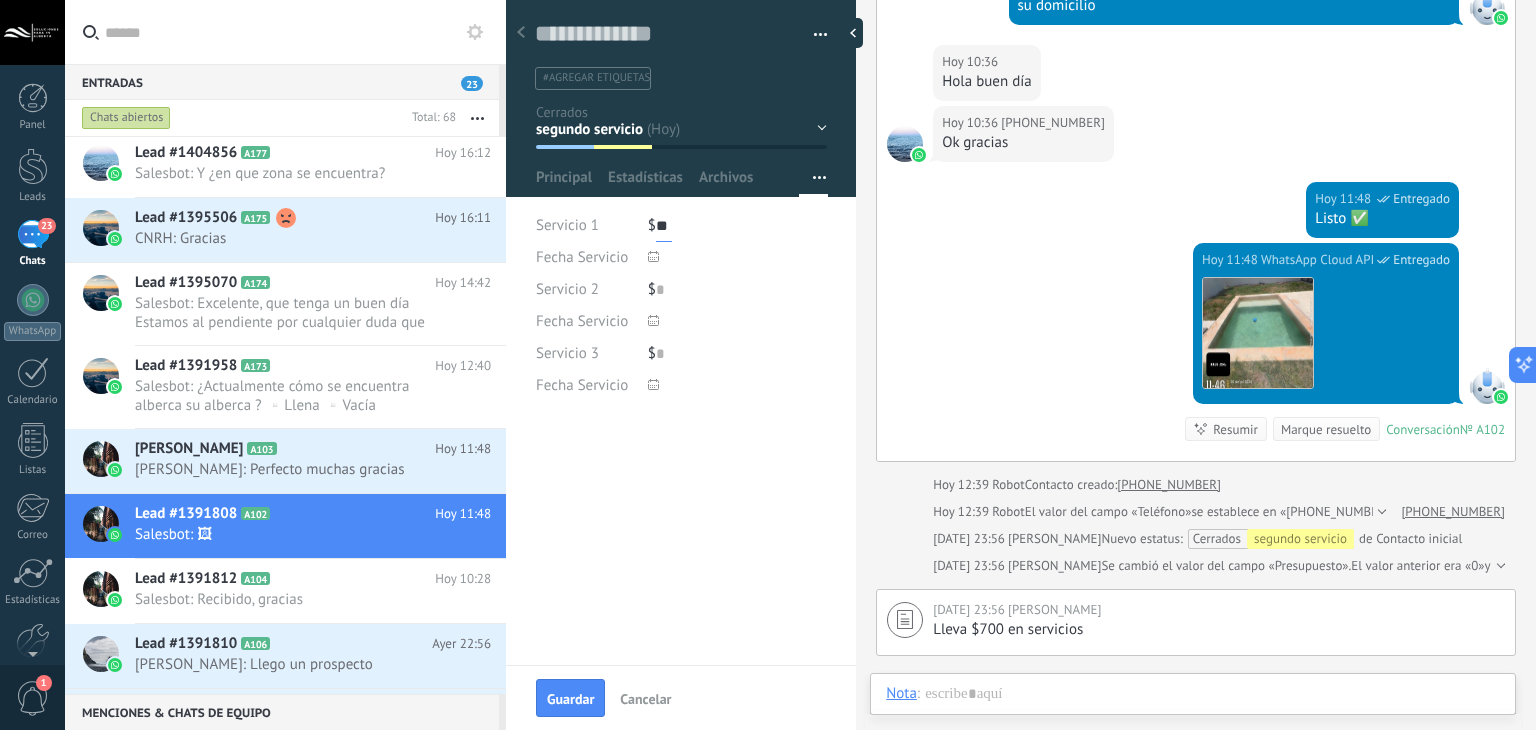 type on "*" 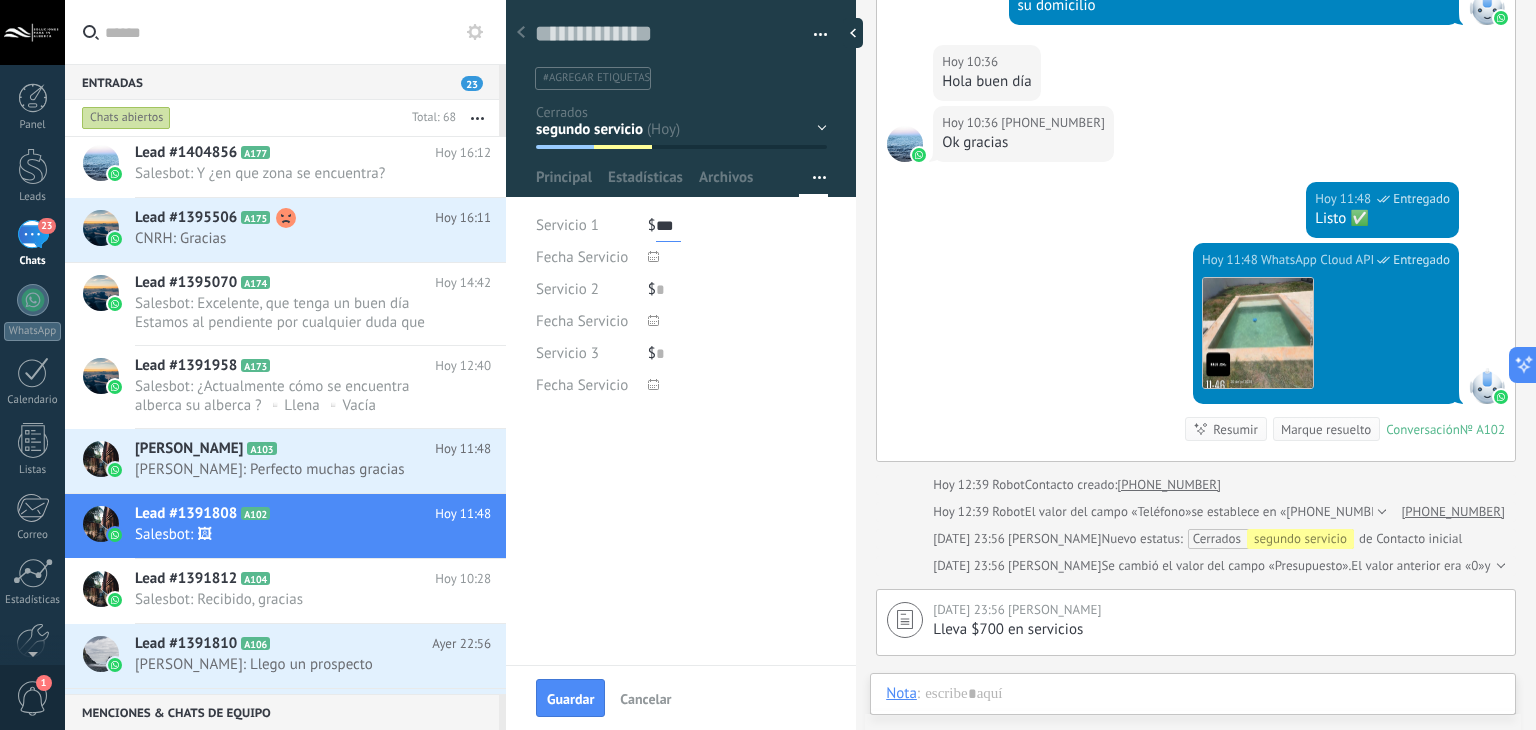 type on "***" 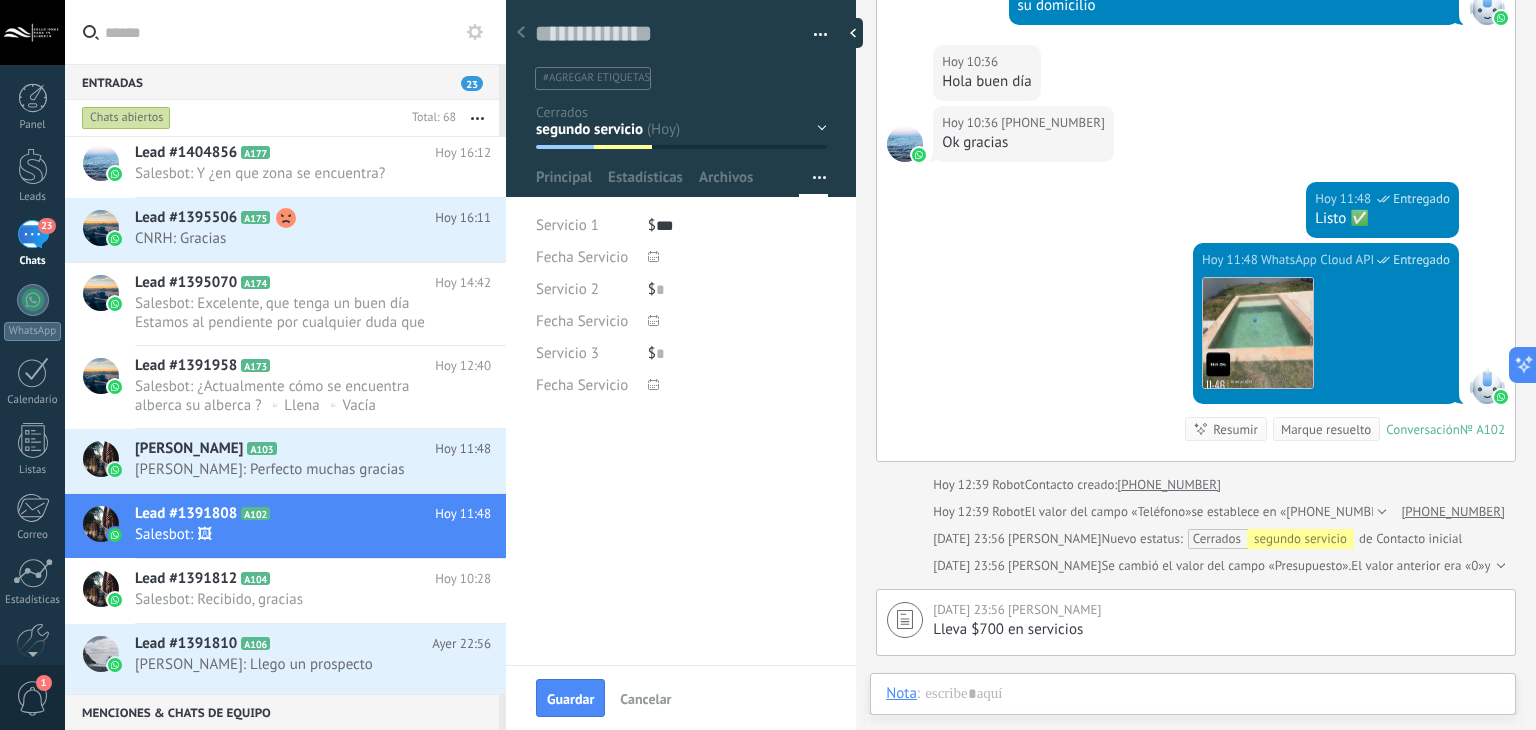 click on "$
0" at bounding box center [737, 290] 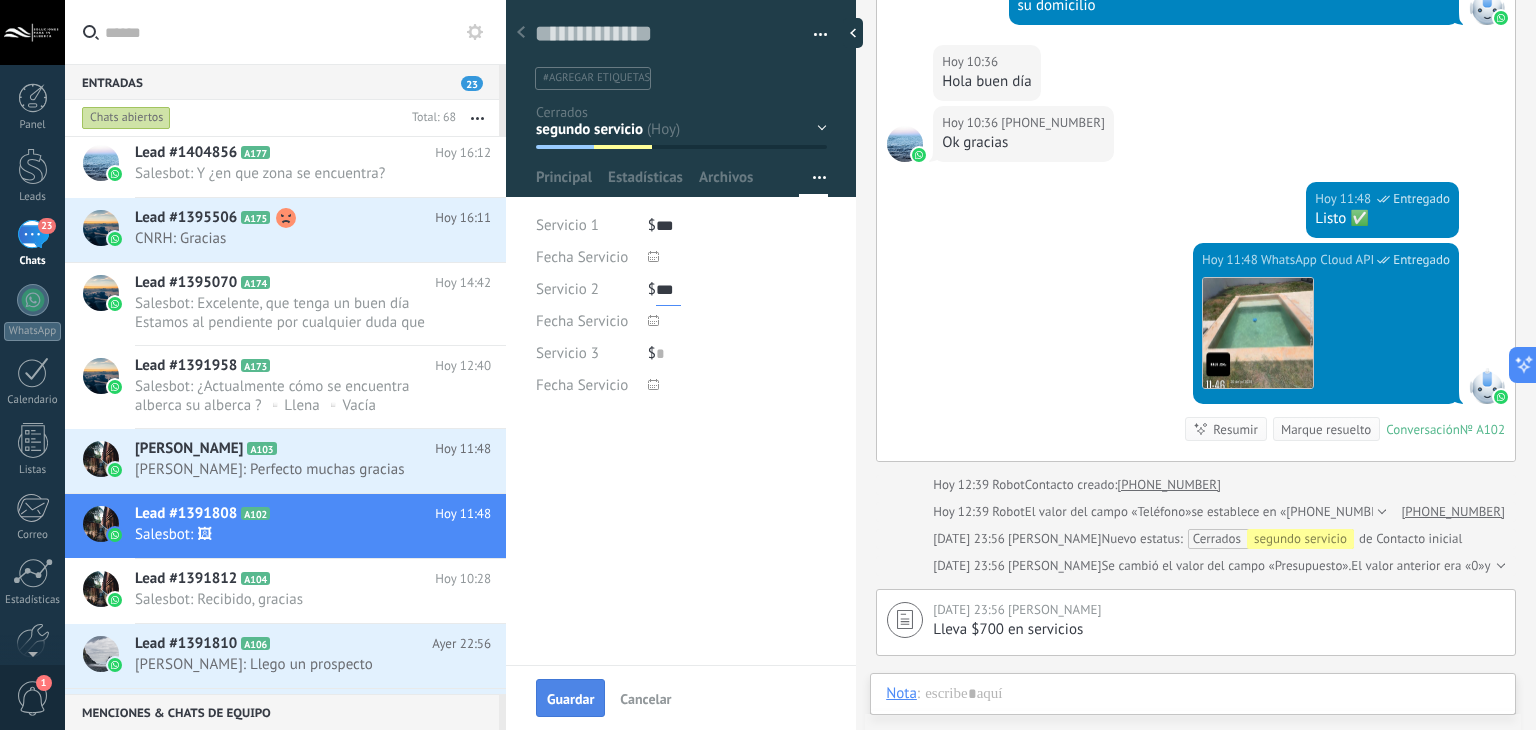 type on "***" 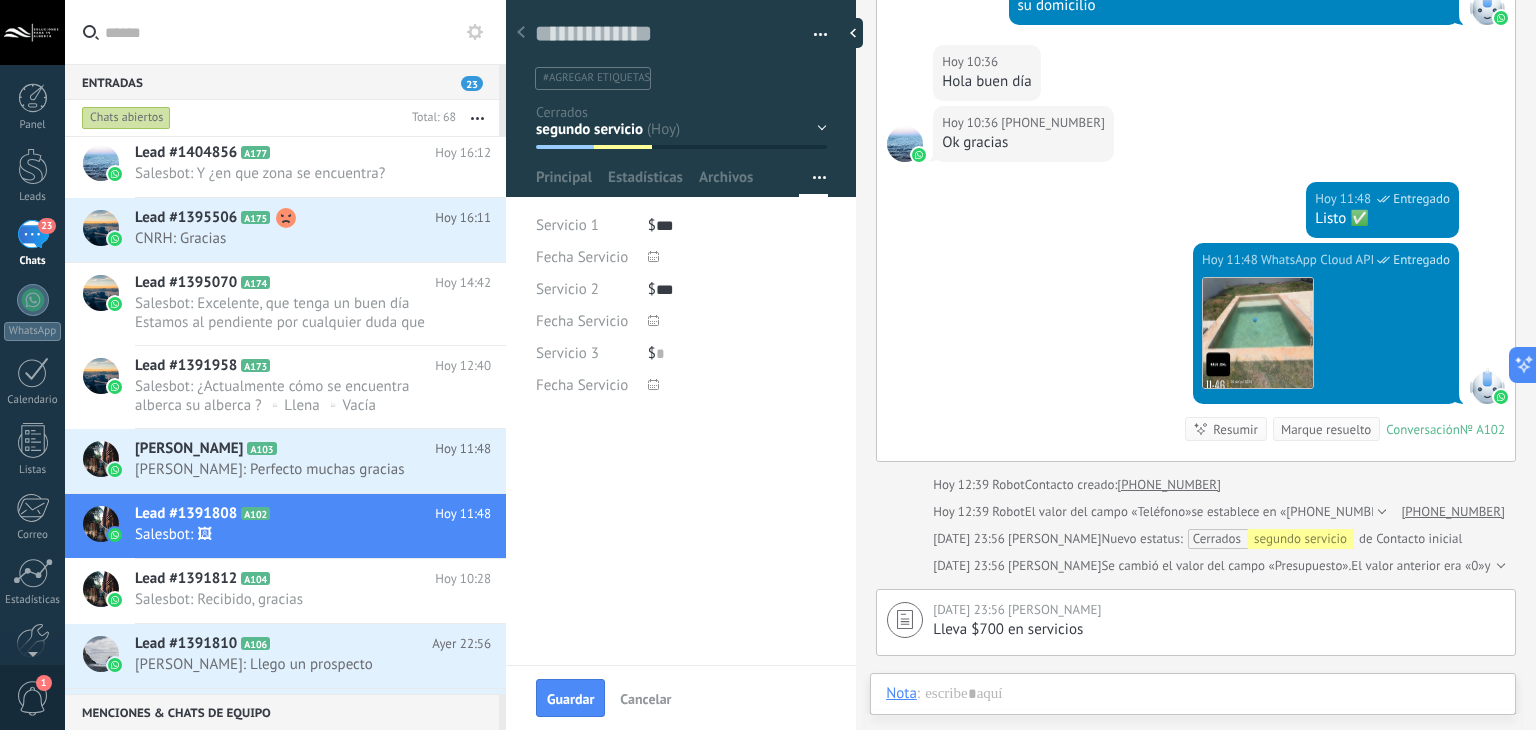 drag, startPoint x: 588, startPoint y: 705, endPoint x: 584, endPoint y: 632, distance: 73.109505 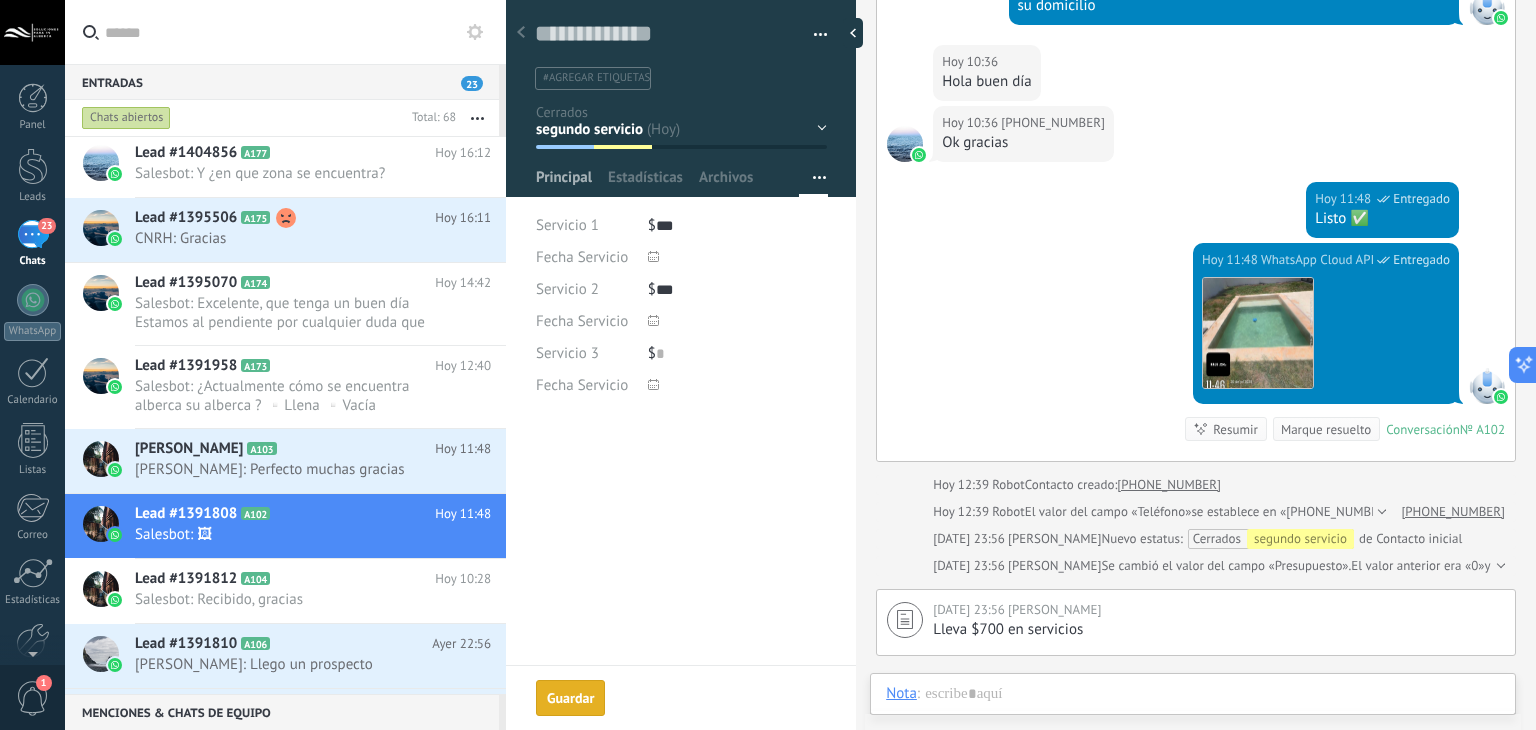 scroll, scrollTop: 4107, scrollLeft: 0, axis: vertical 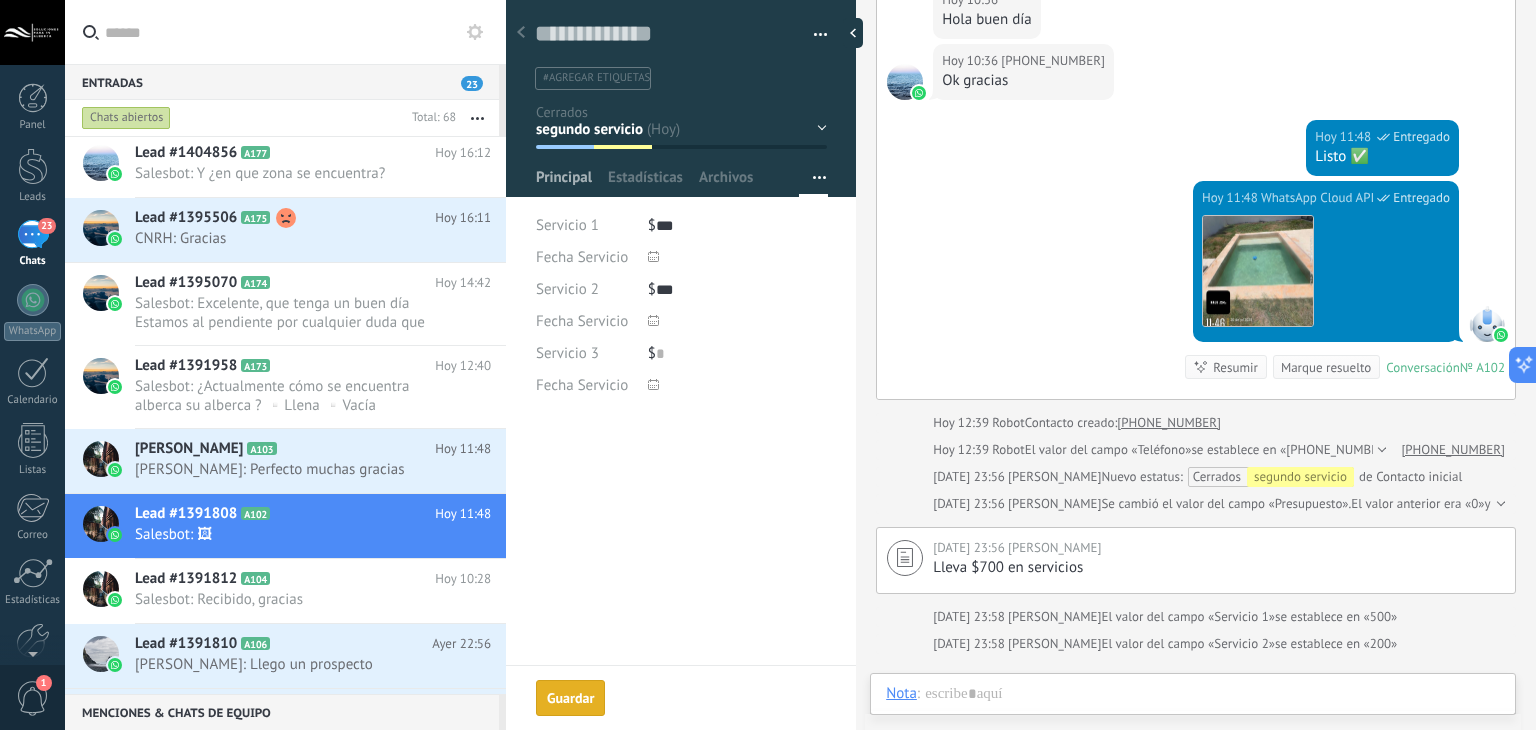 click on "Principal" at bounding box center [564, 182] 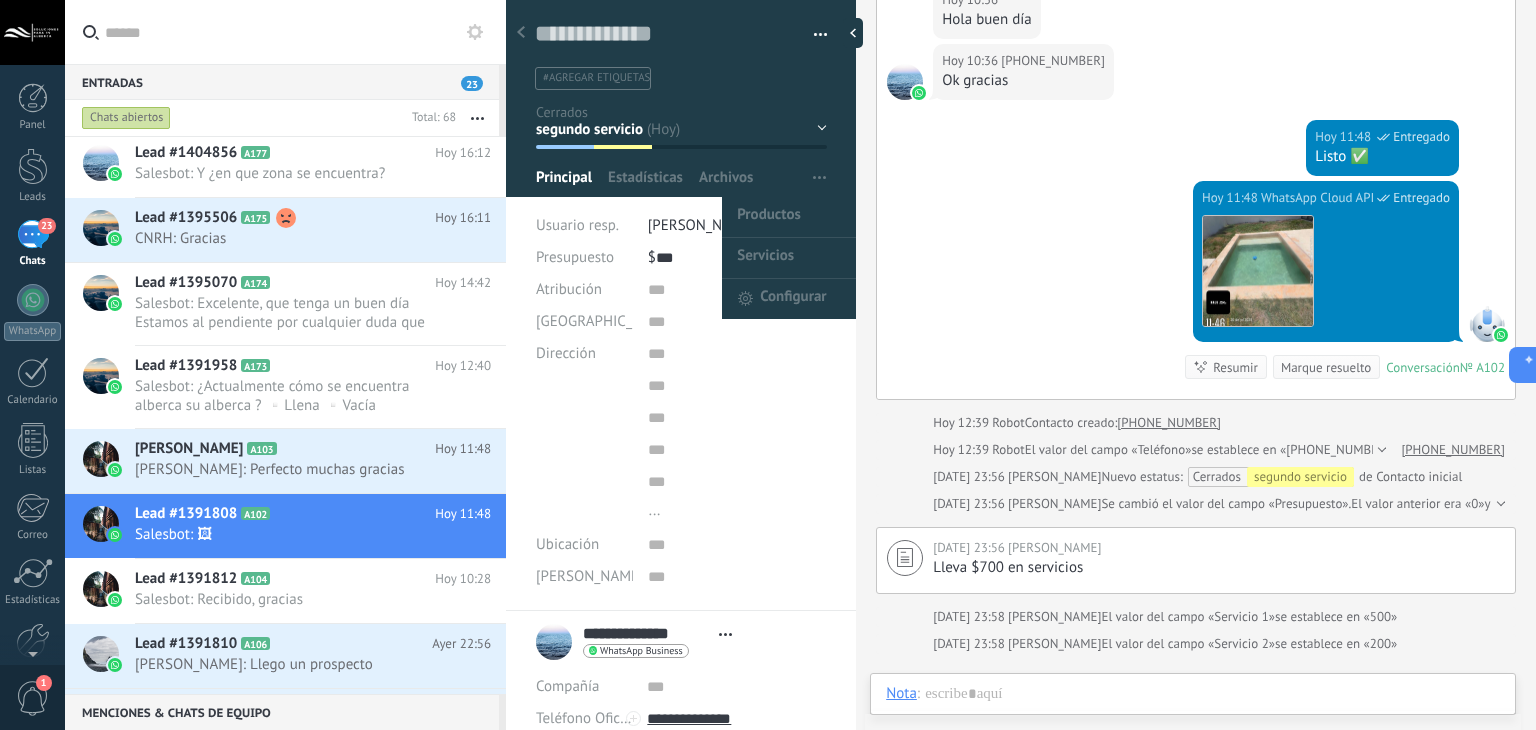 click at bounding box center (819, 178) 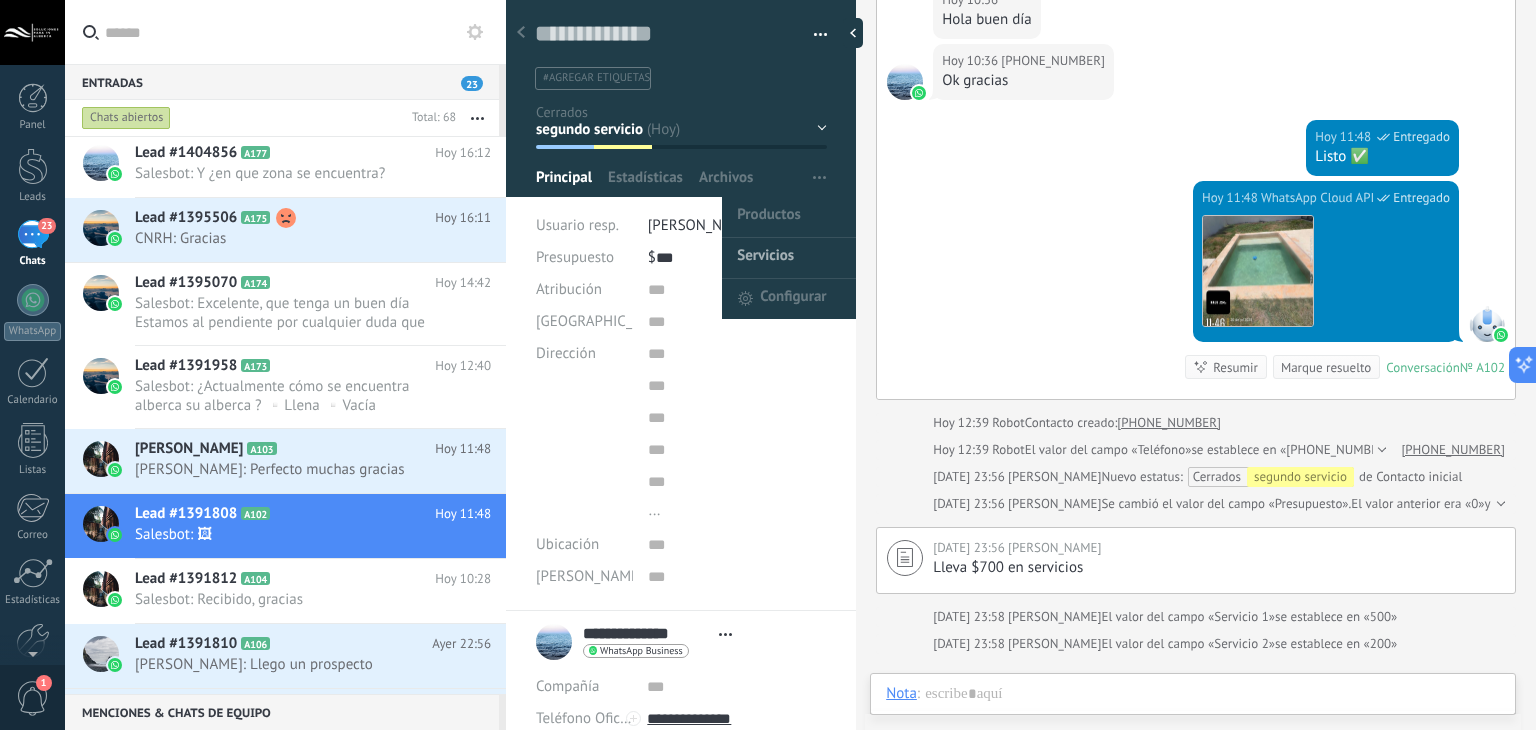 click on "Servicios" at bounding box center (765, 258) 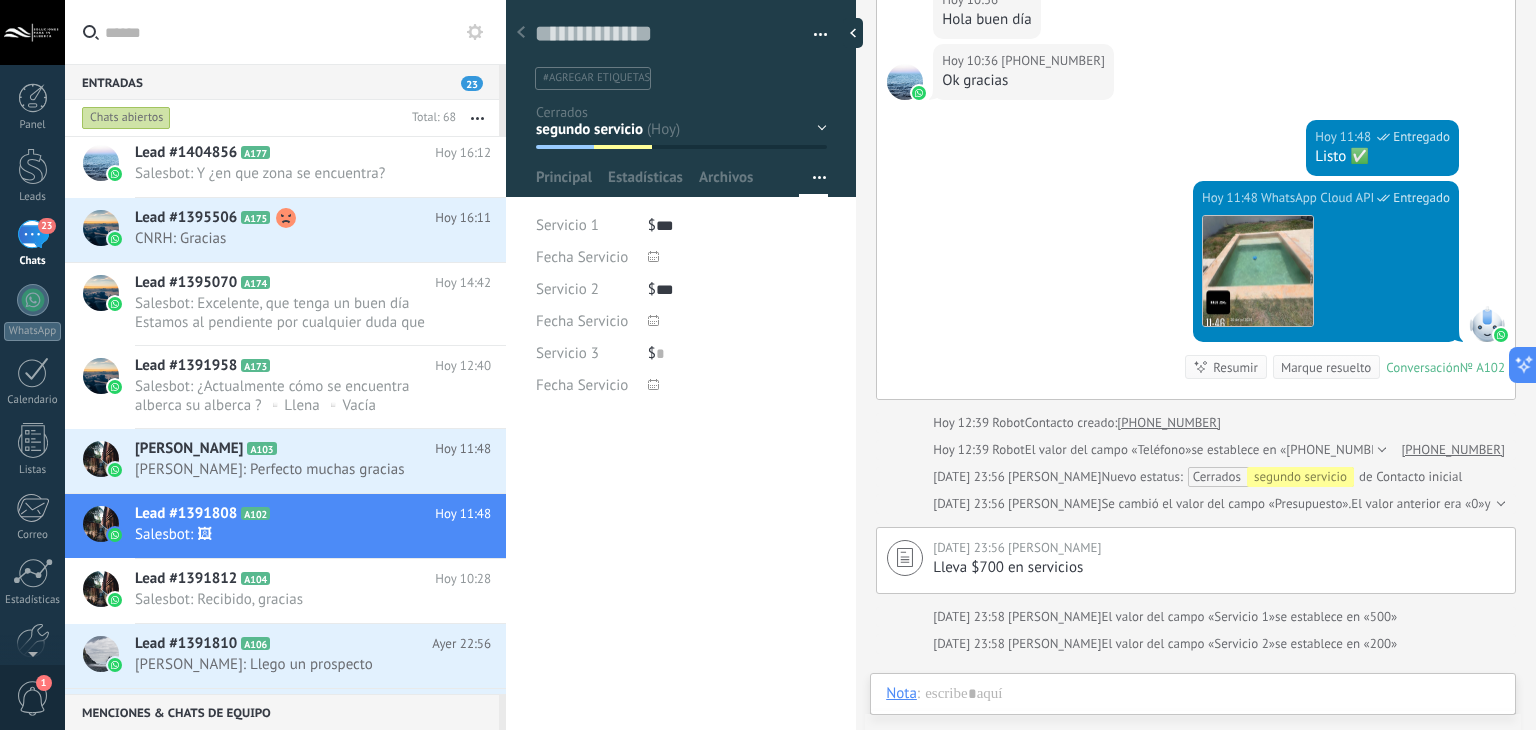 click at bounding box center (653, 257) 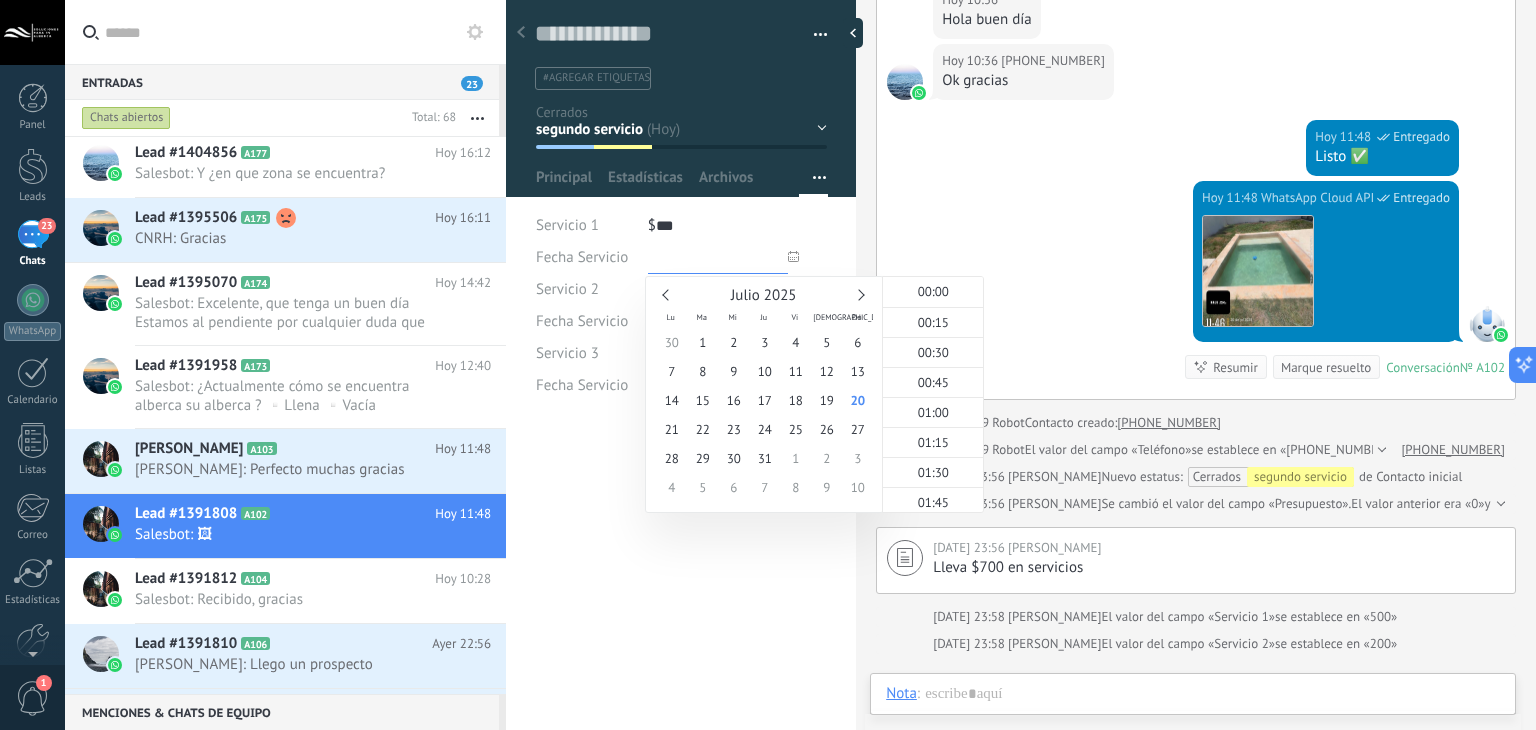 scroll, scrollTop: 2644, scrollLeft: 0, axis: vertical 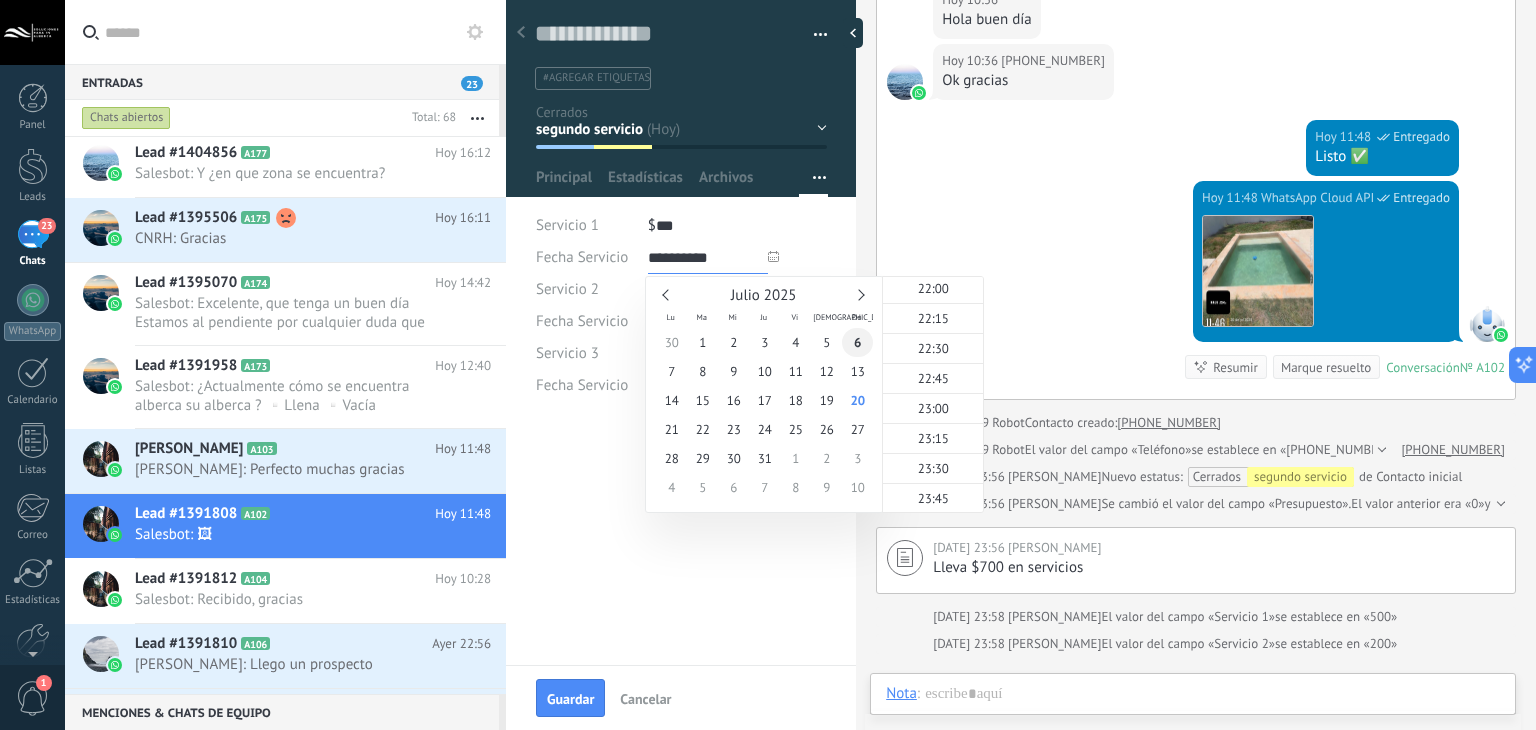 type on "**********" 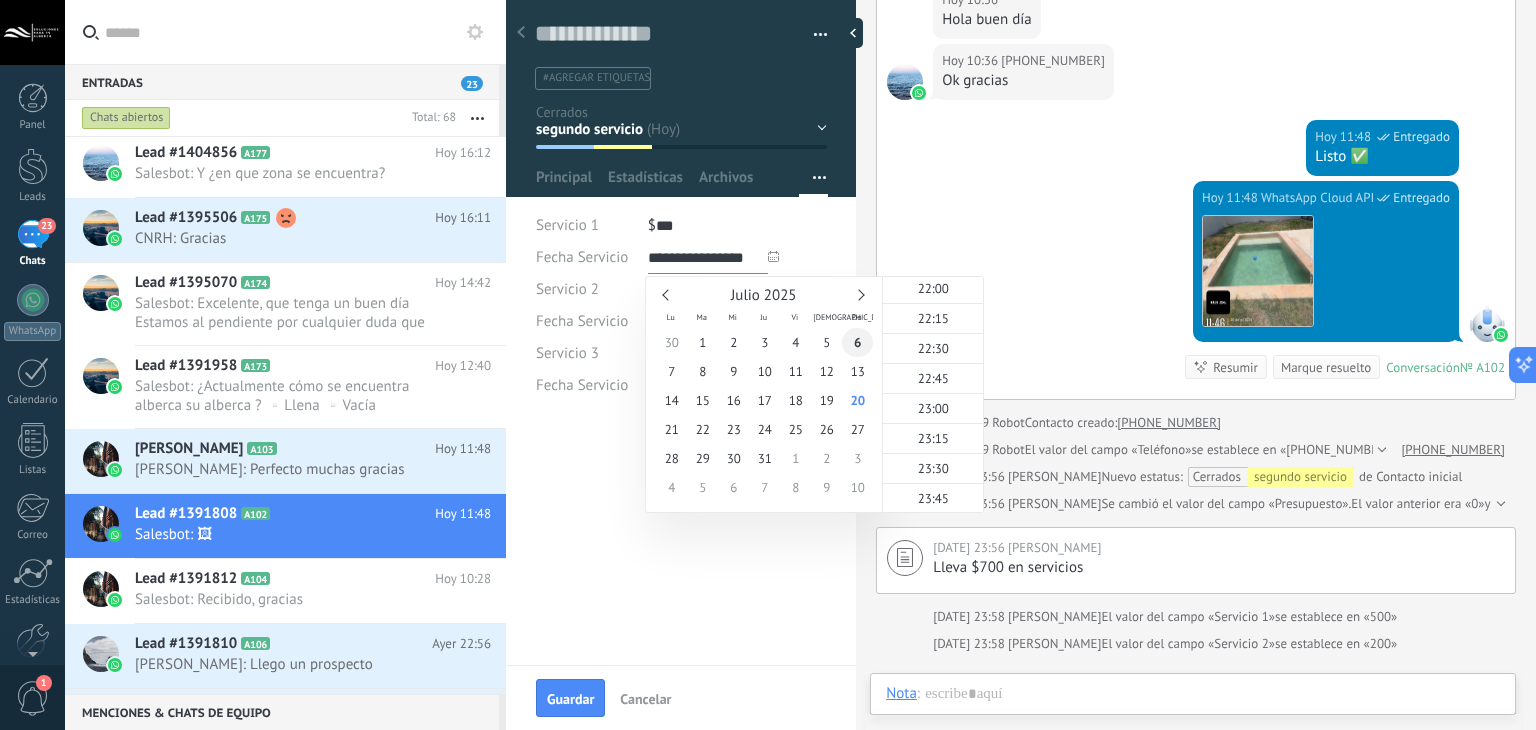 click on "6" at bounding box center (857, 342) 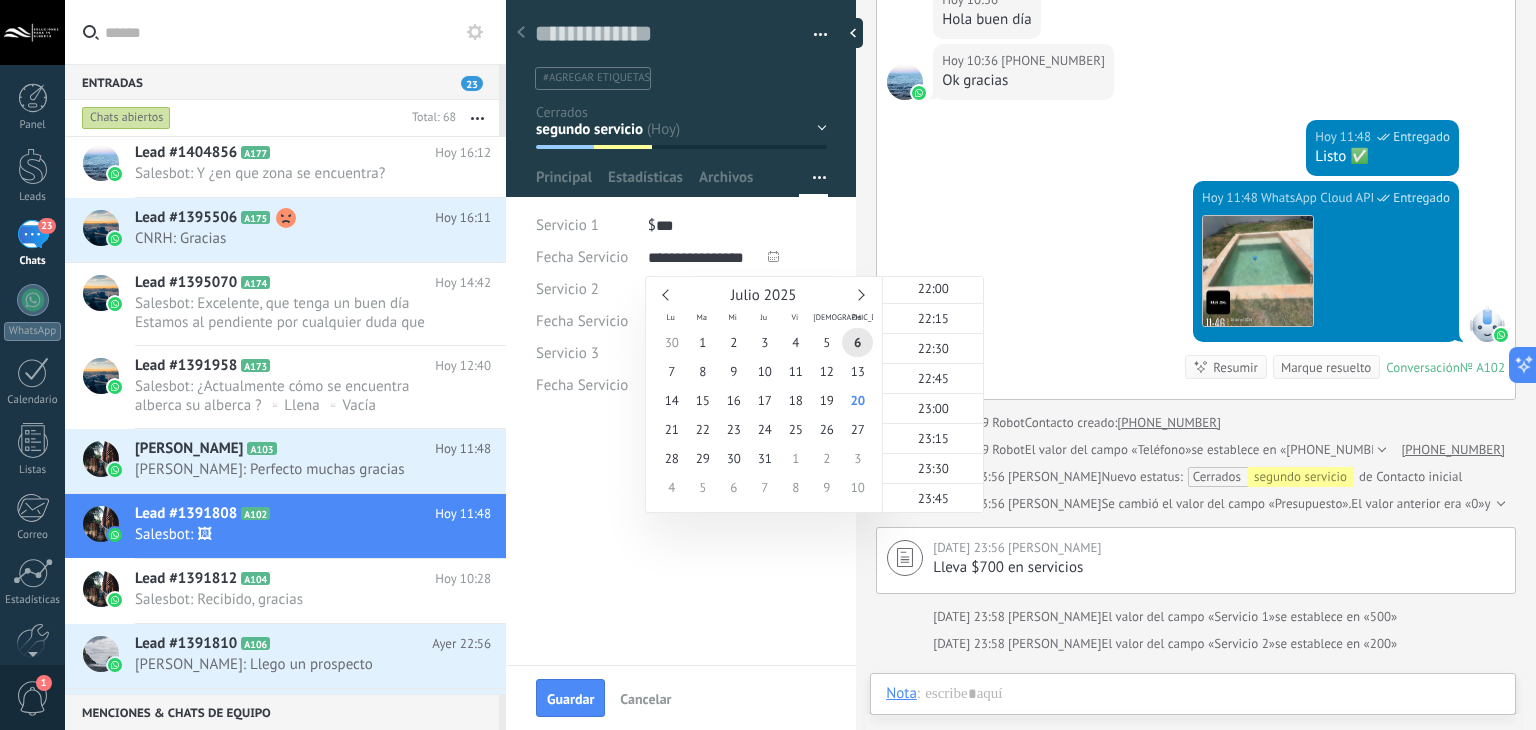 click on "**********" at bounding box center [681, 543] 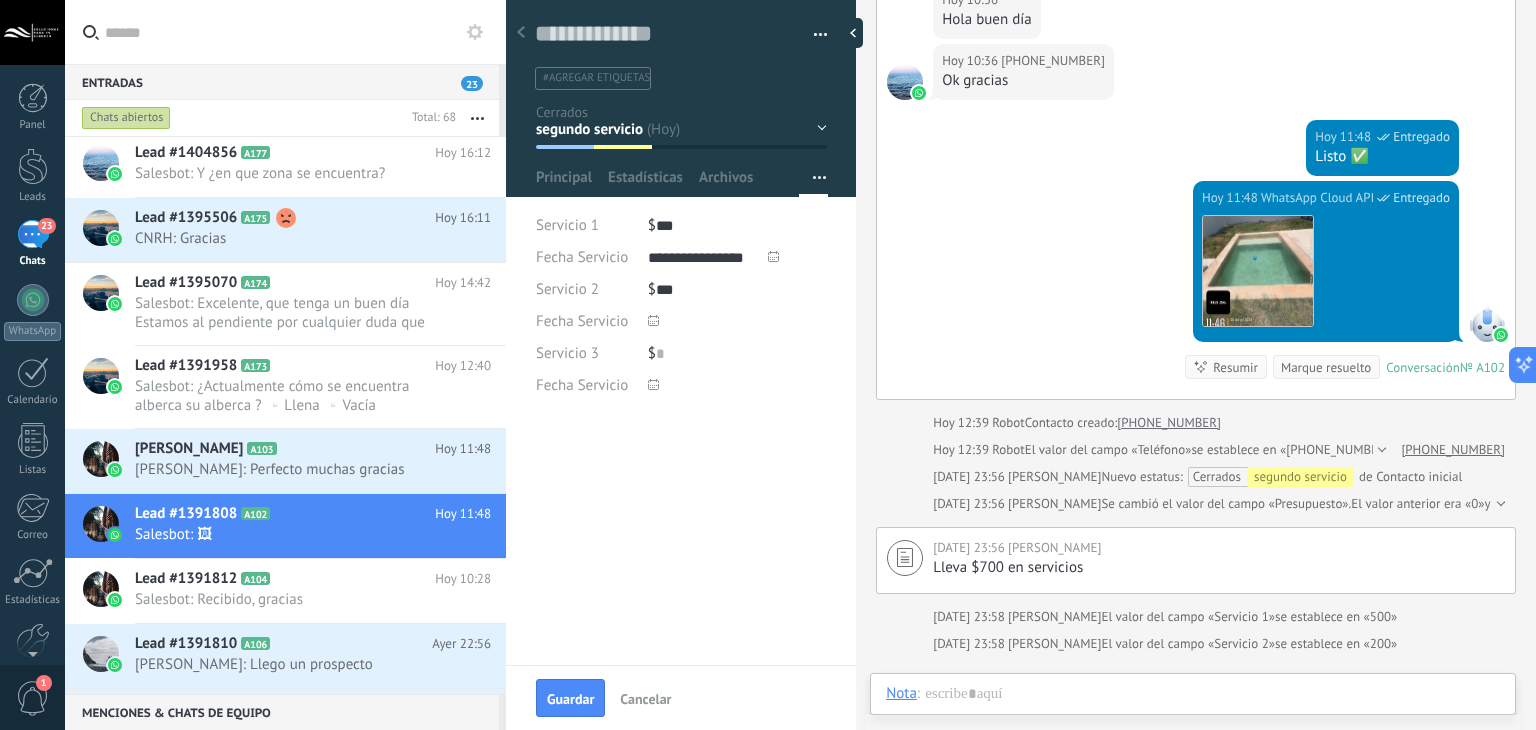 click 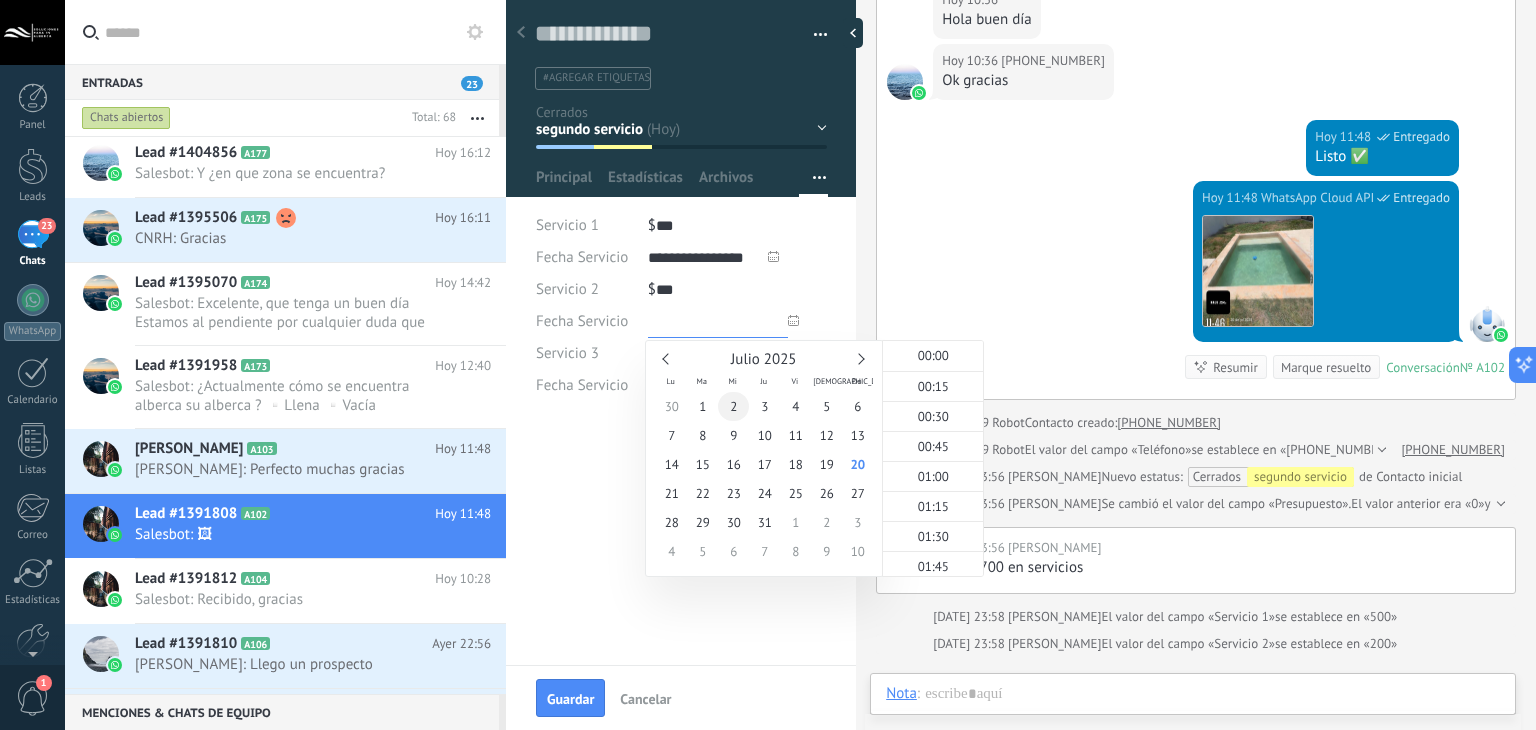 scroll, scrollTop: 2644, scrollLeft: 0, axis: vertical 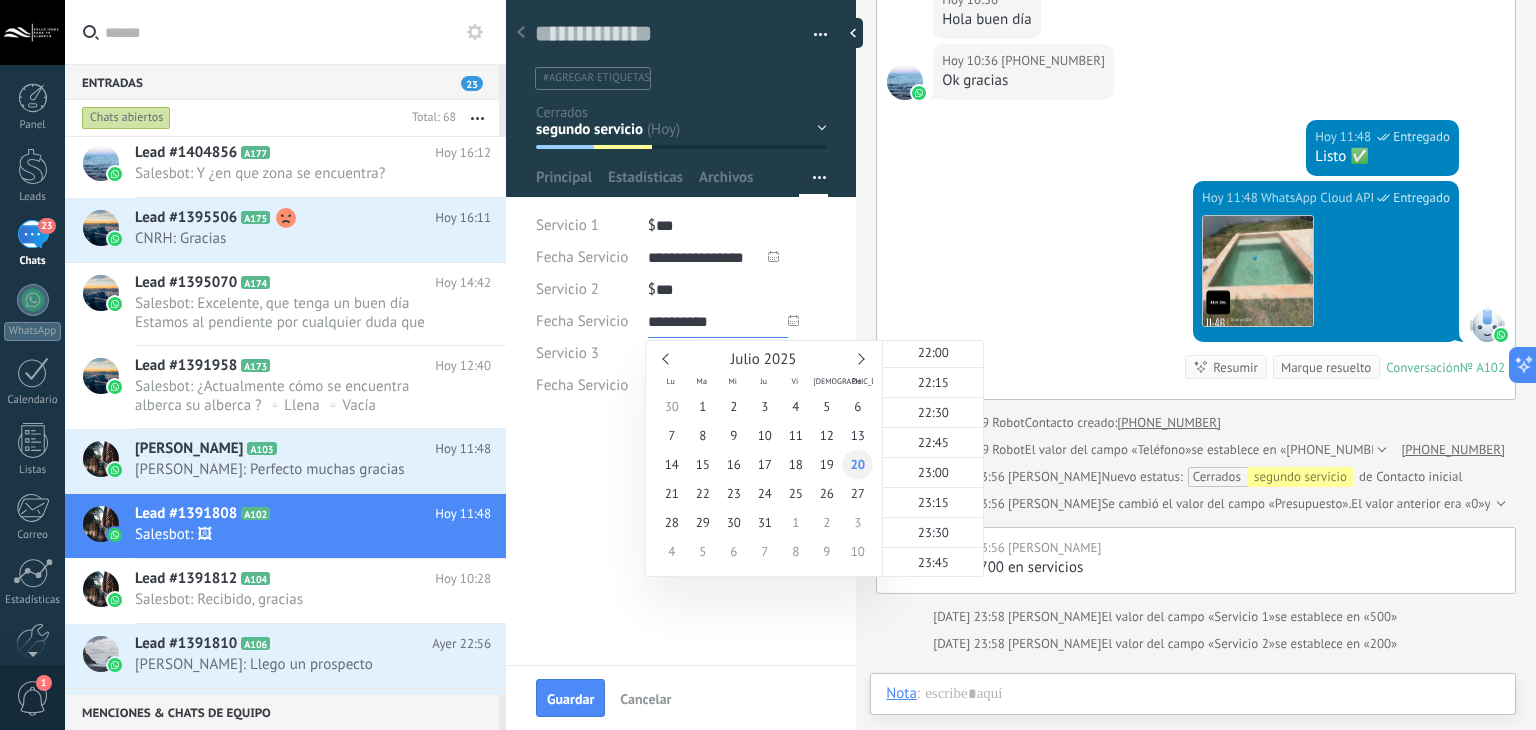 type on "**********" 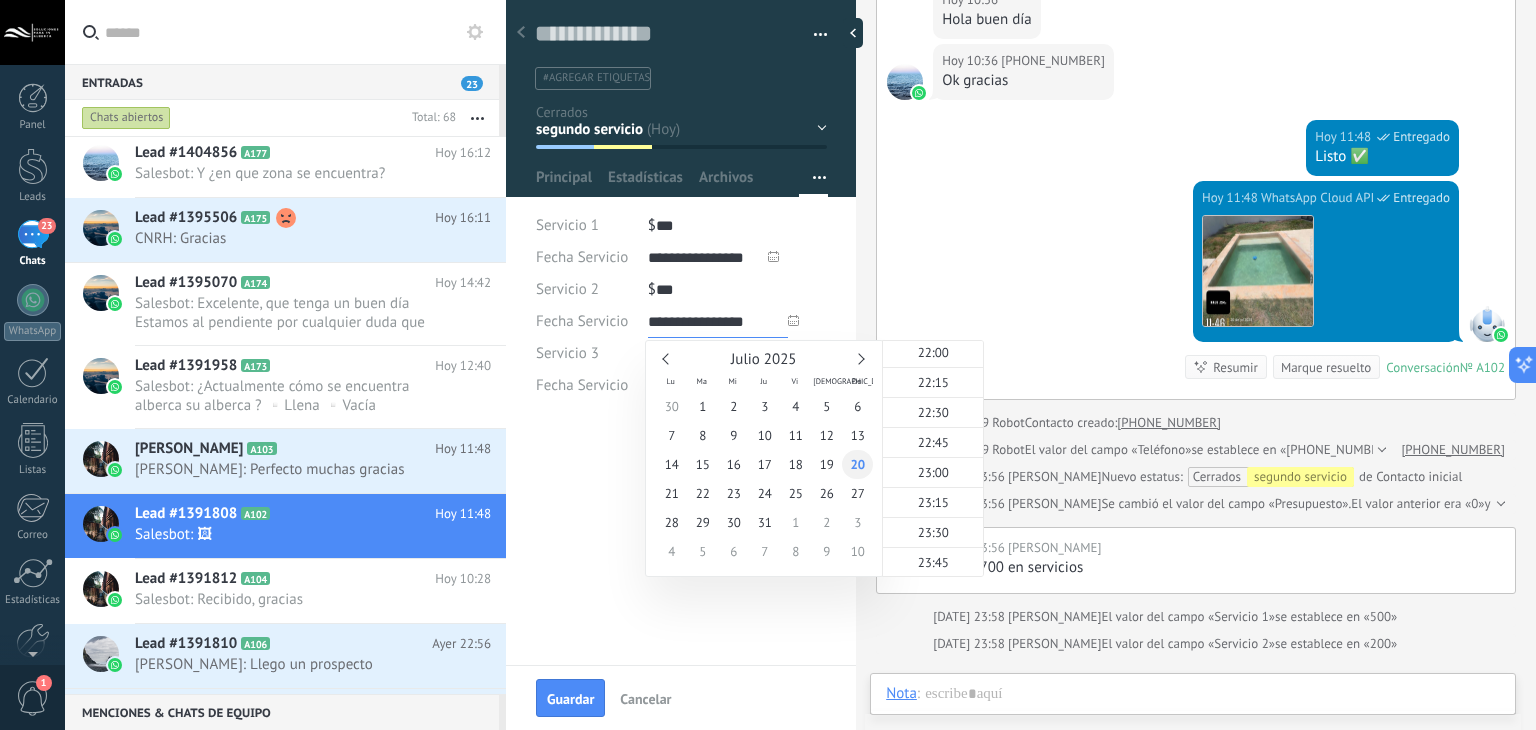 click on "20" at bounding box center (857, 464) 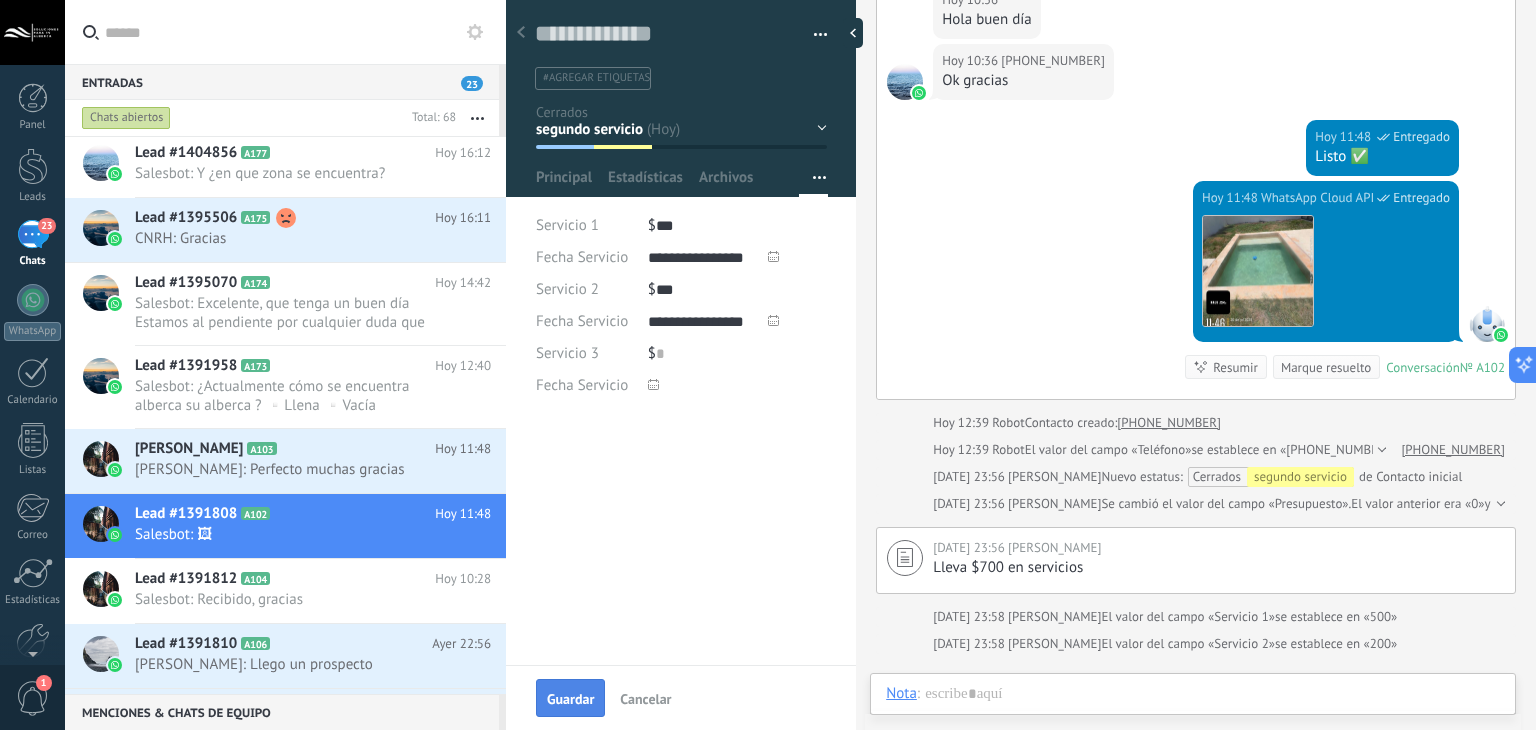 click on "Guardar" at bounding box center [570, 698] 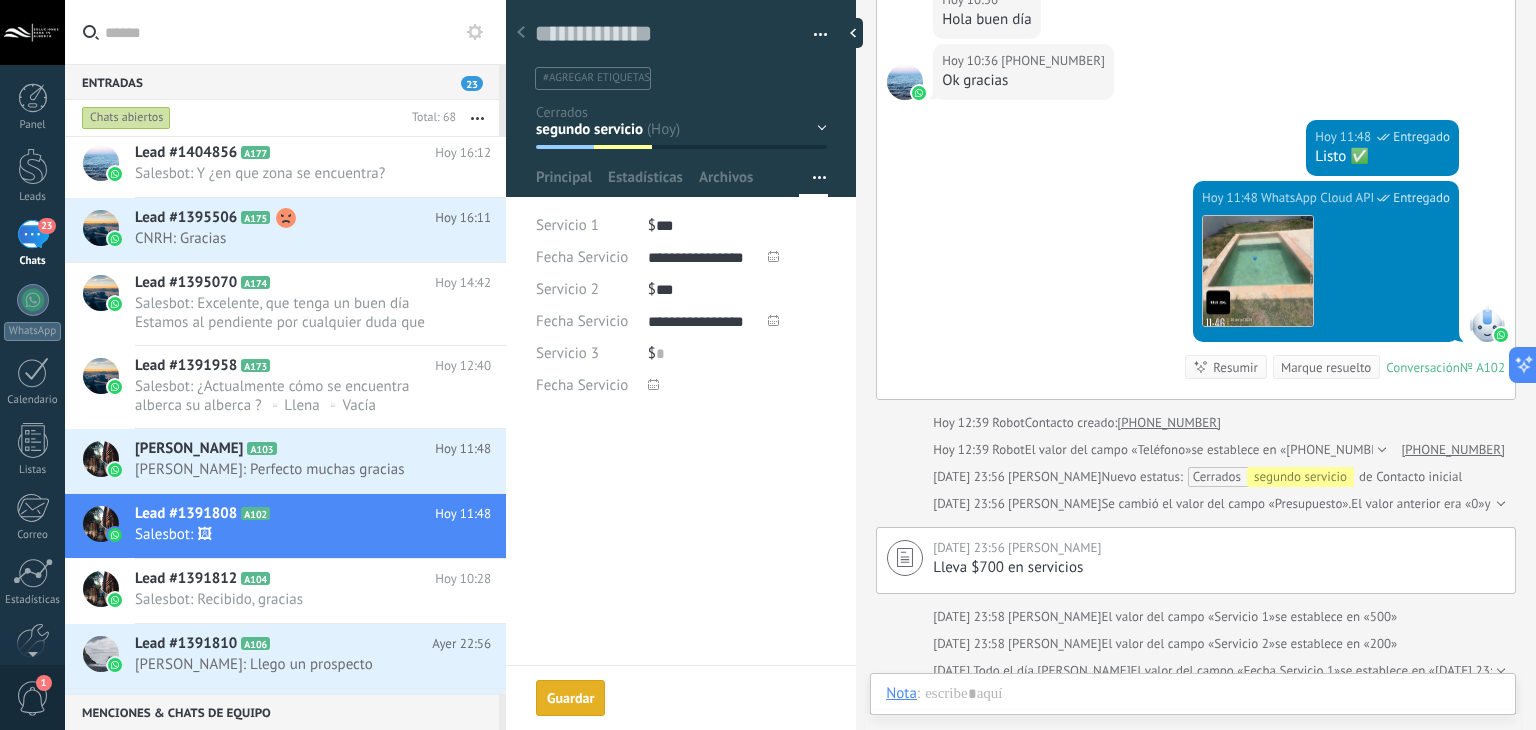 scroll, scrollTop: 4163, scrollLeft: 0, axis: vertical 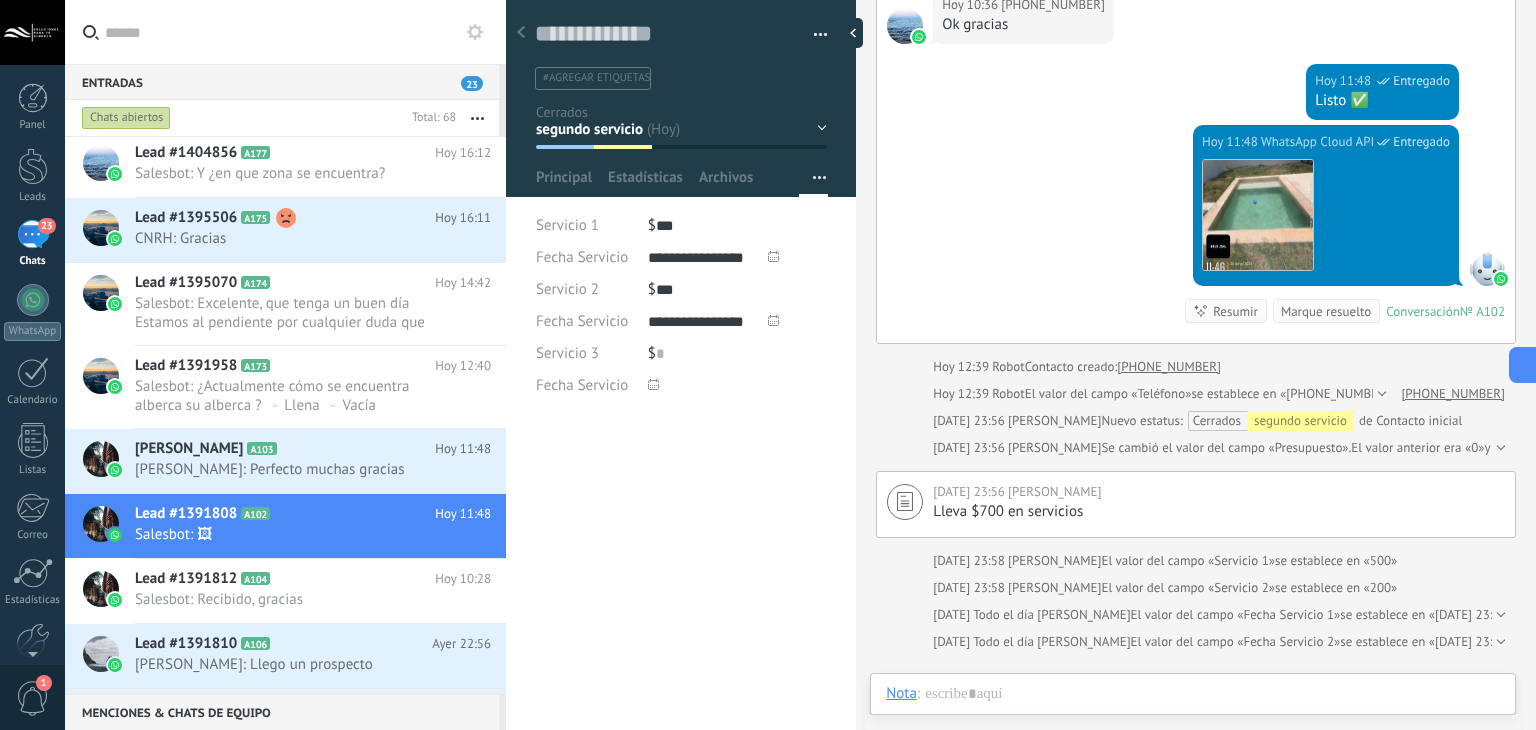 click at bounding box center (297, 32) 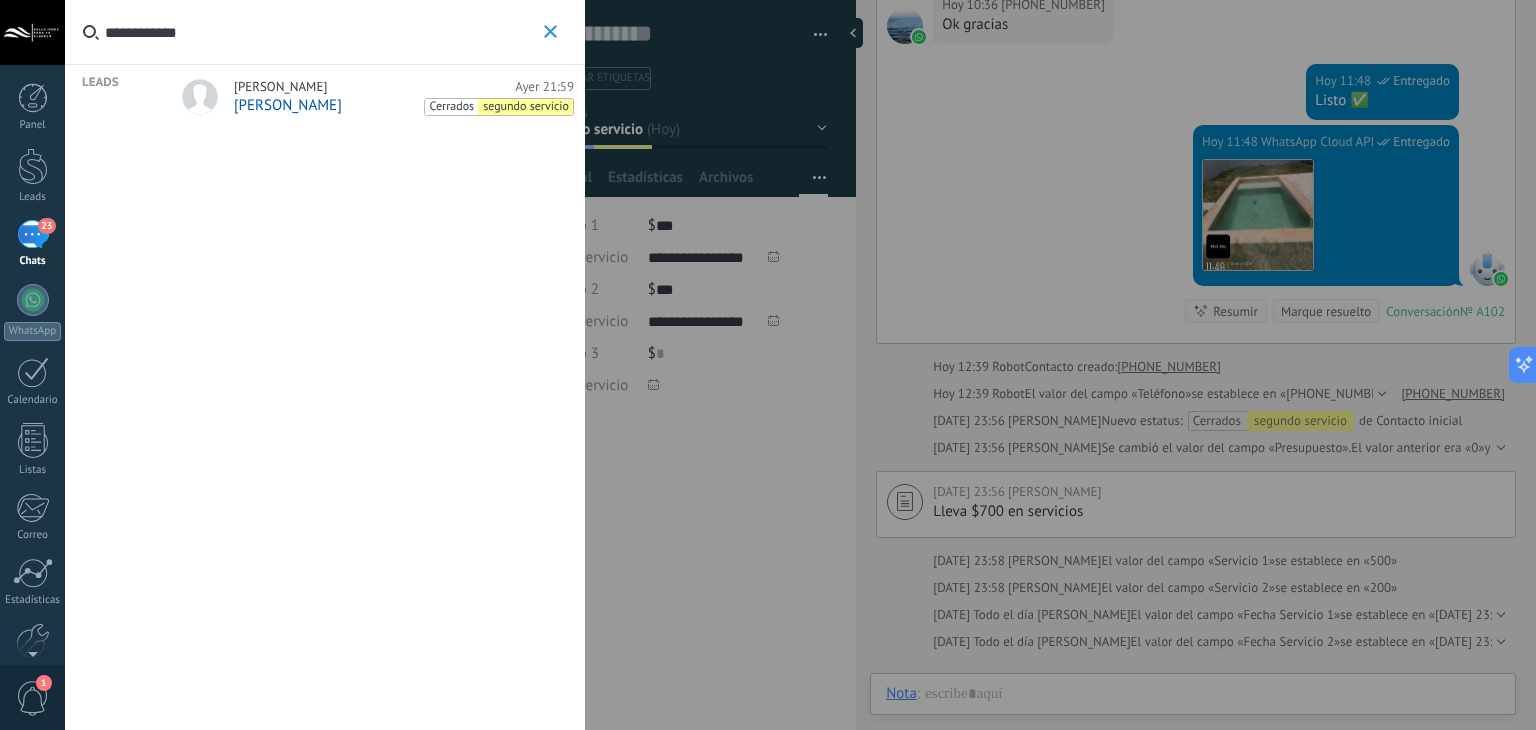 type on "**********" 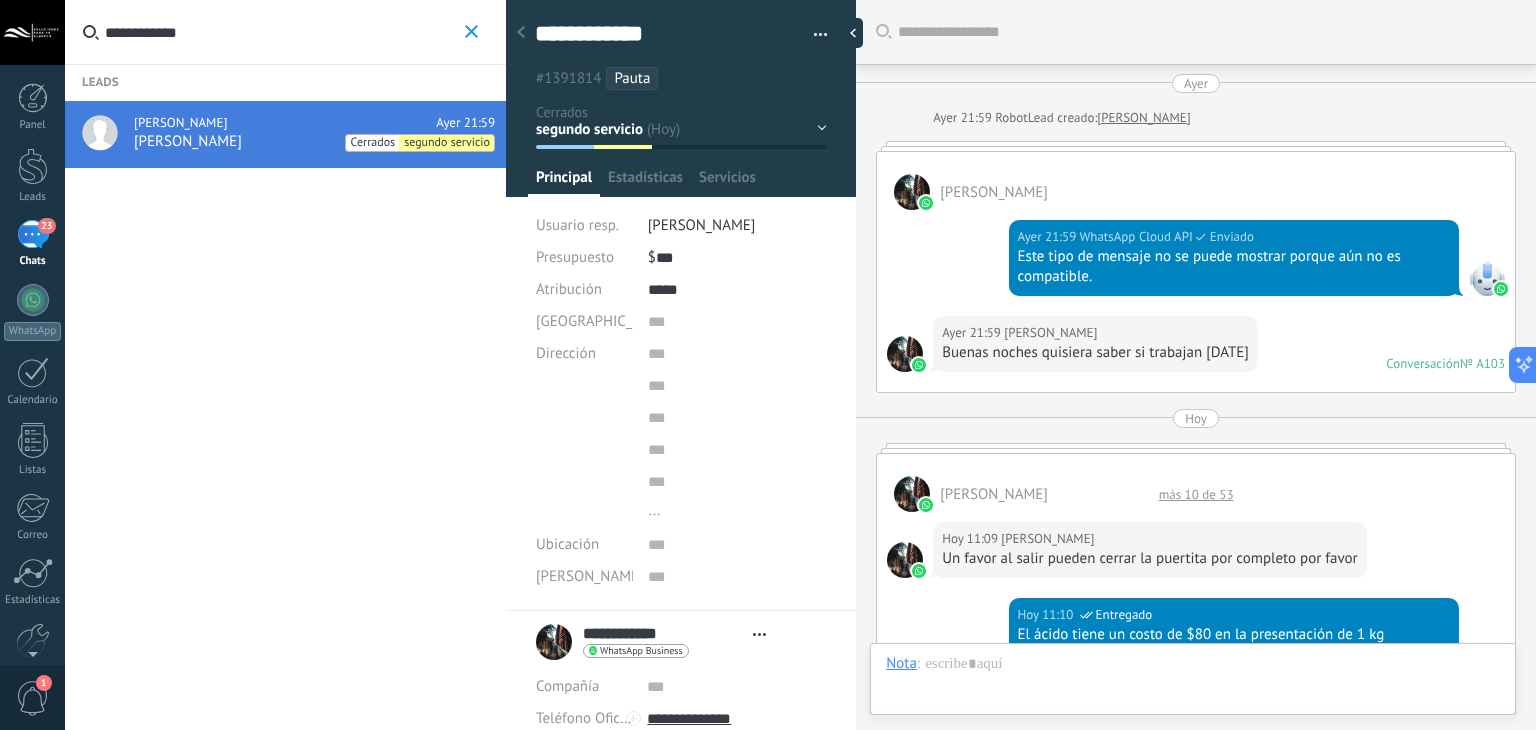 type on "**********" 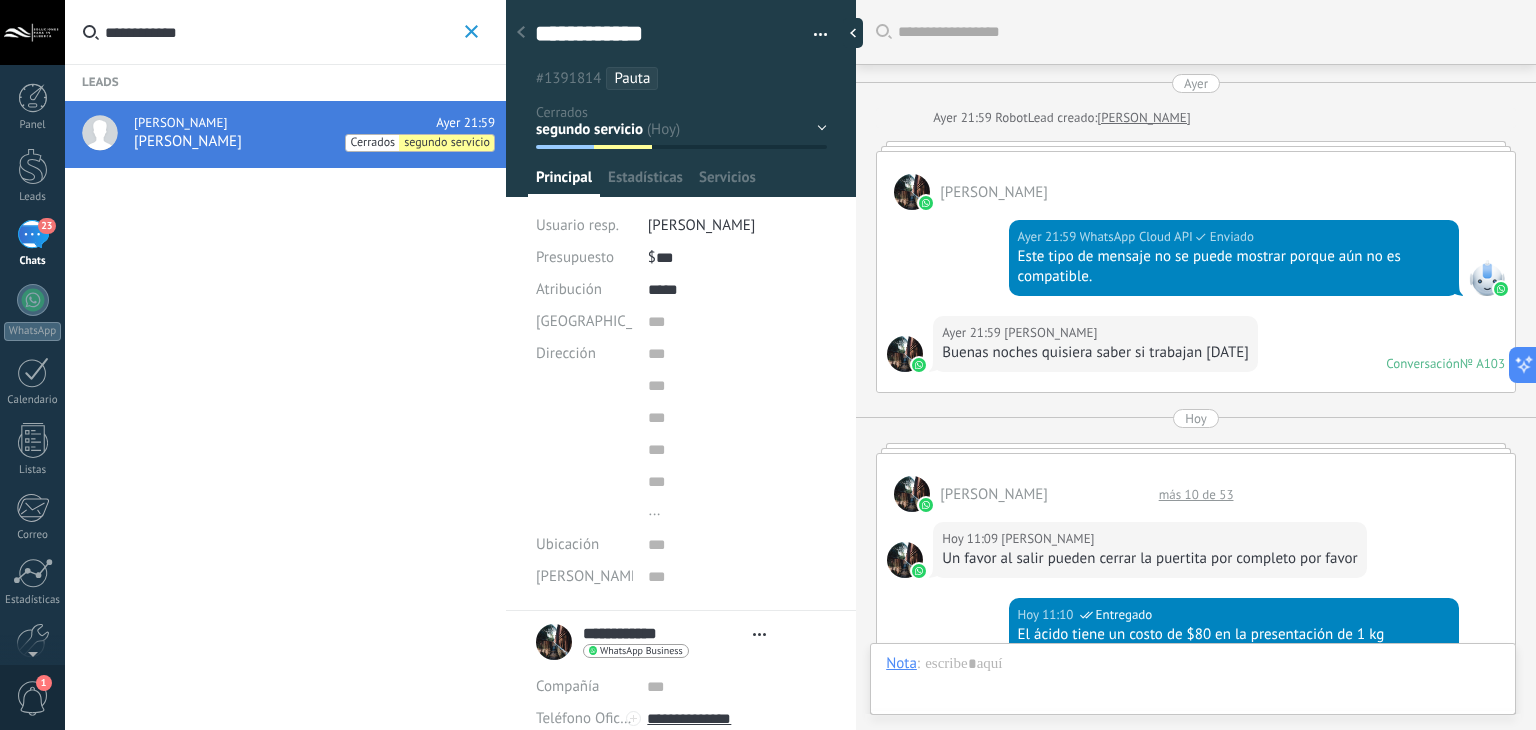scroll, scrollTop: 1274, scrollLeft: 0, axis: vertical 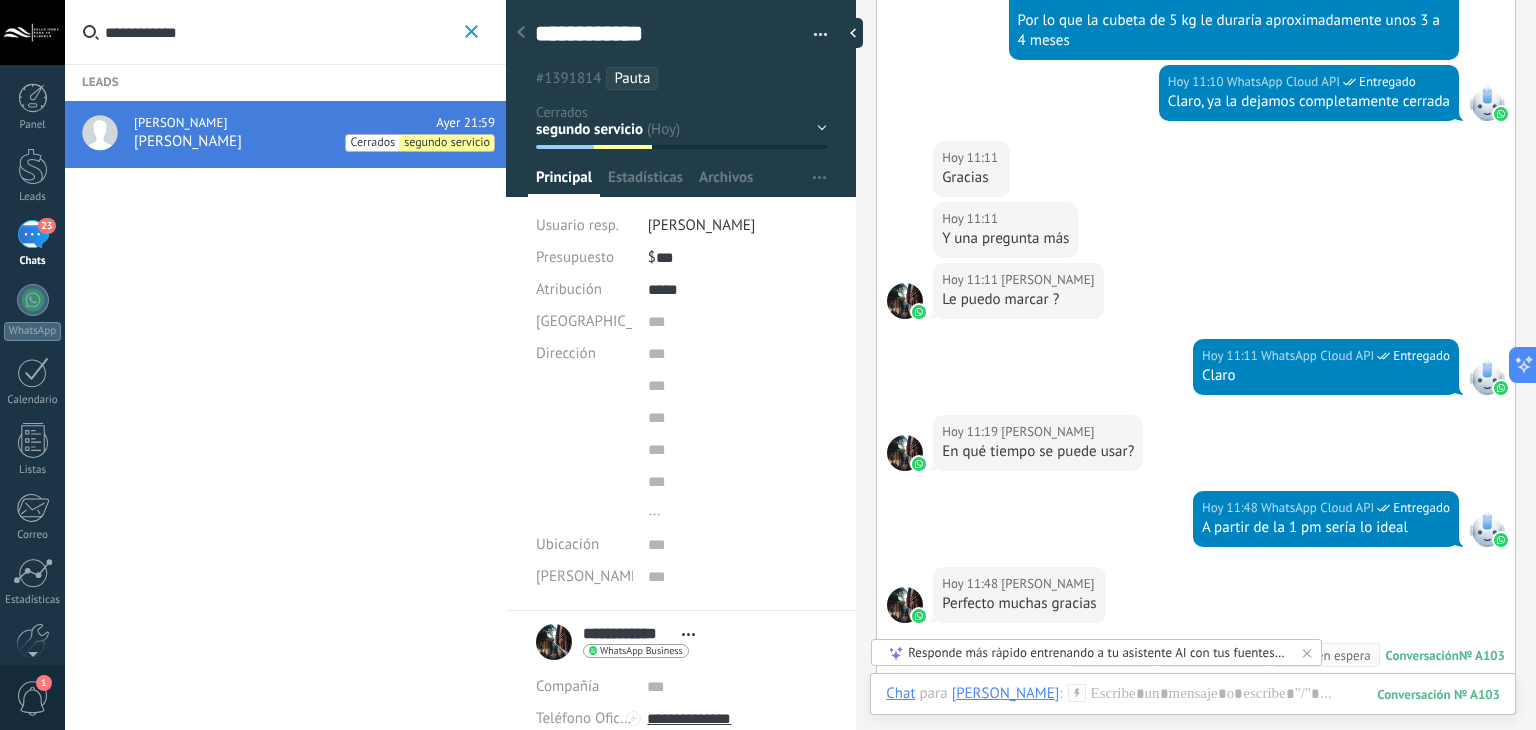 click at bounding box center (471, 32) 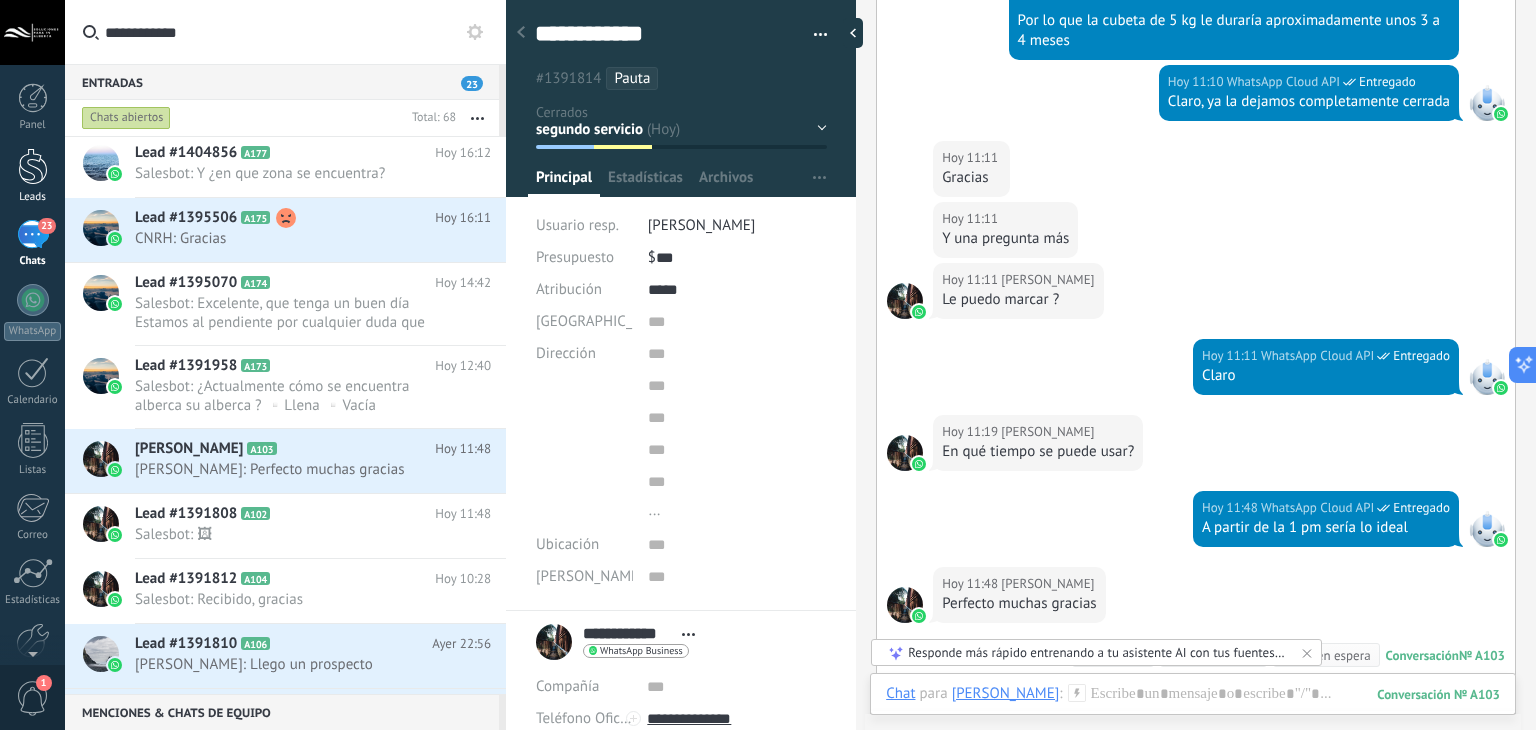 click on "Leads" at bounding box center (32, 176) 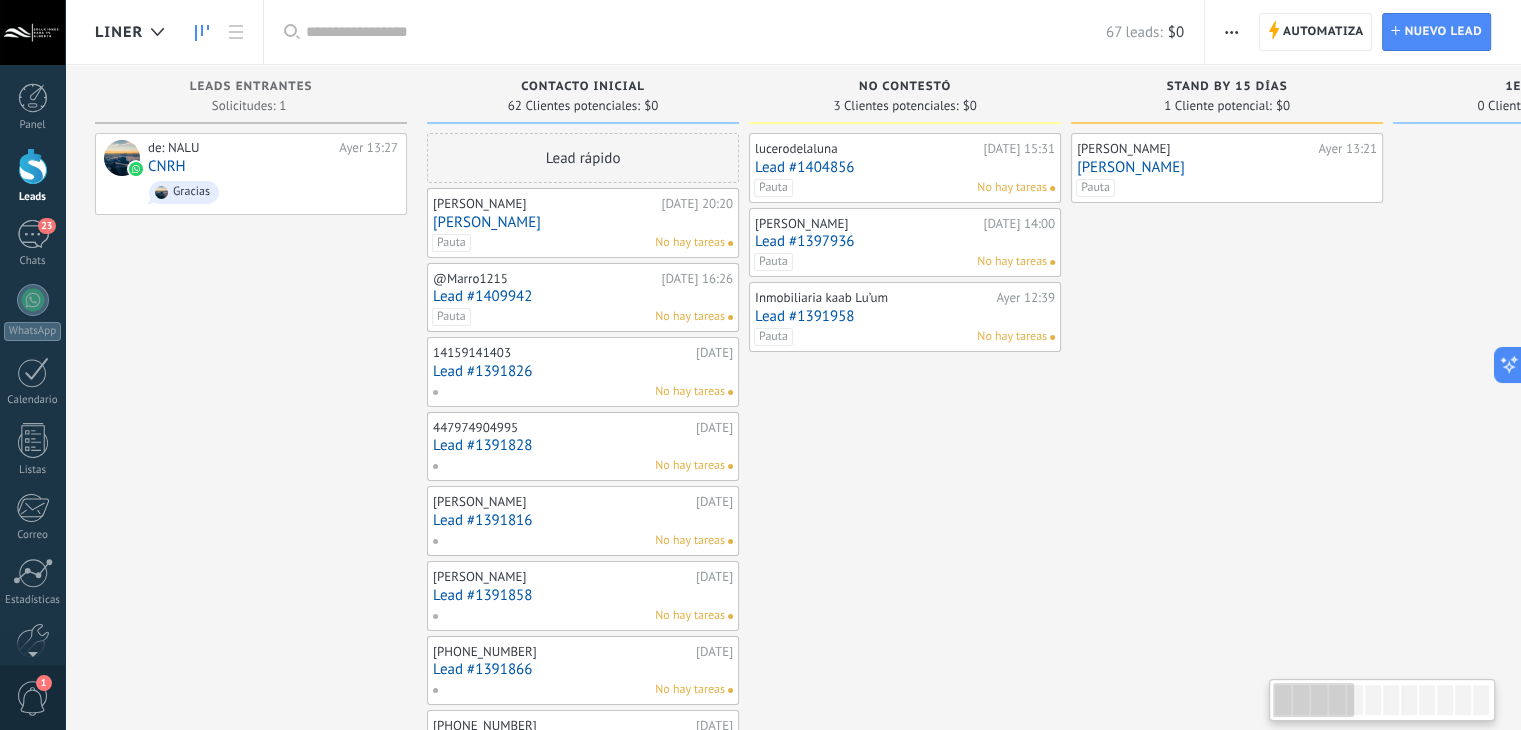 click at bounding box center (706, 32) 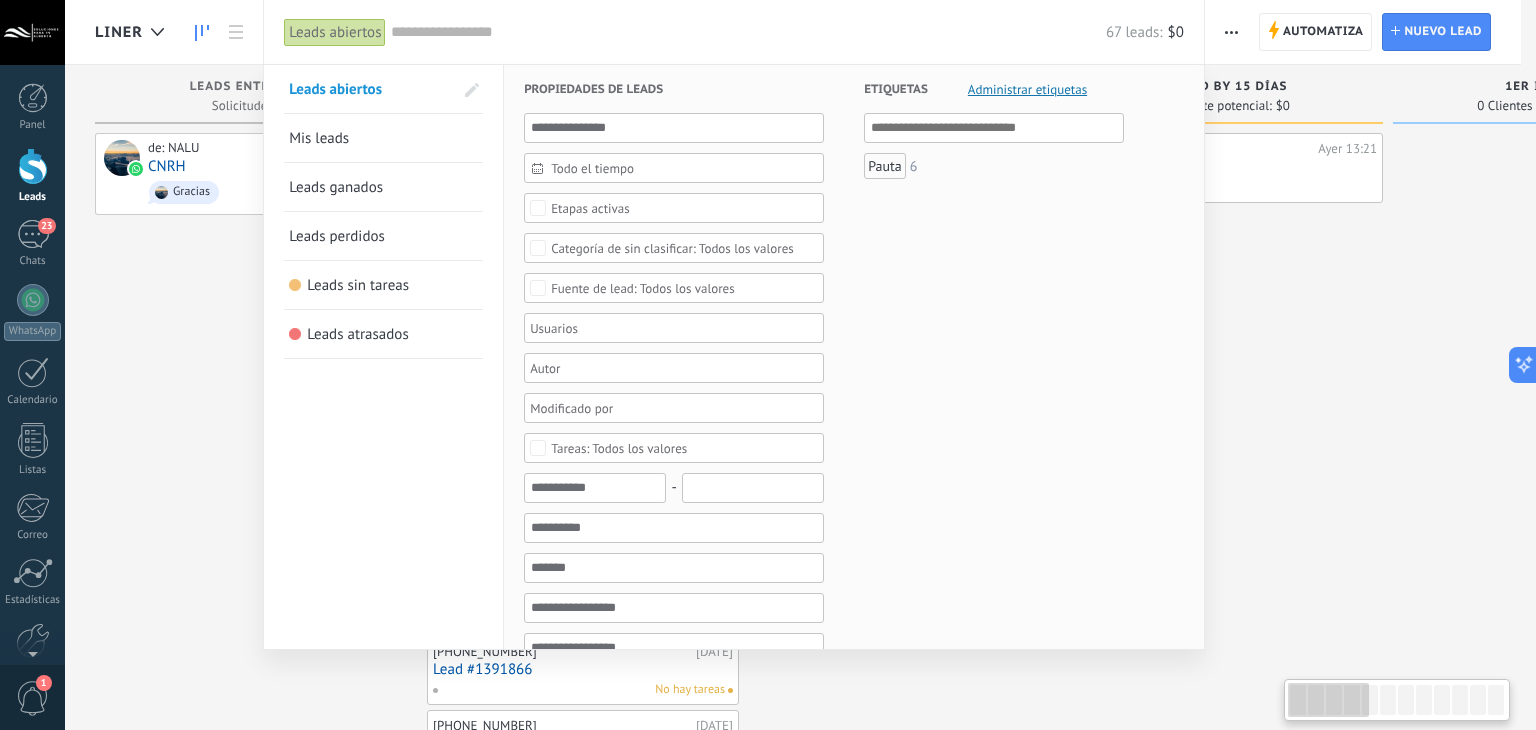 paste on "**********" 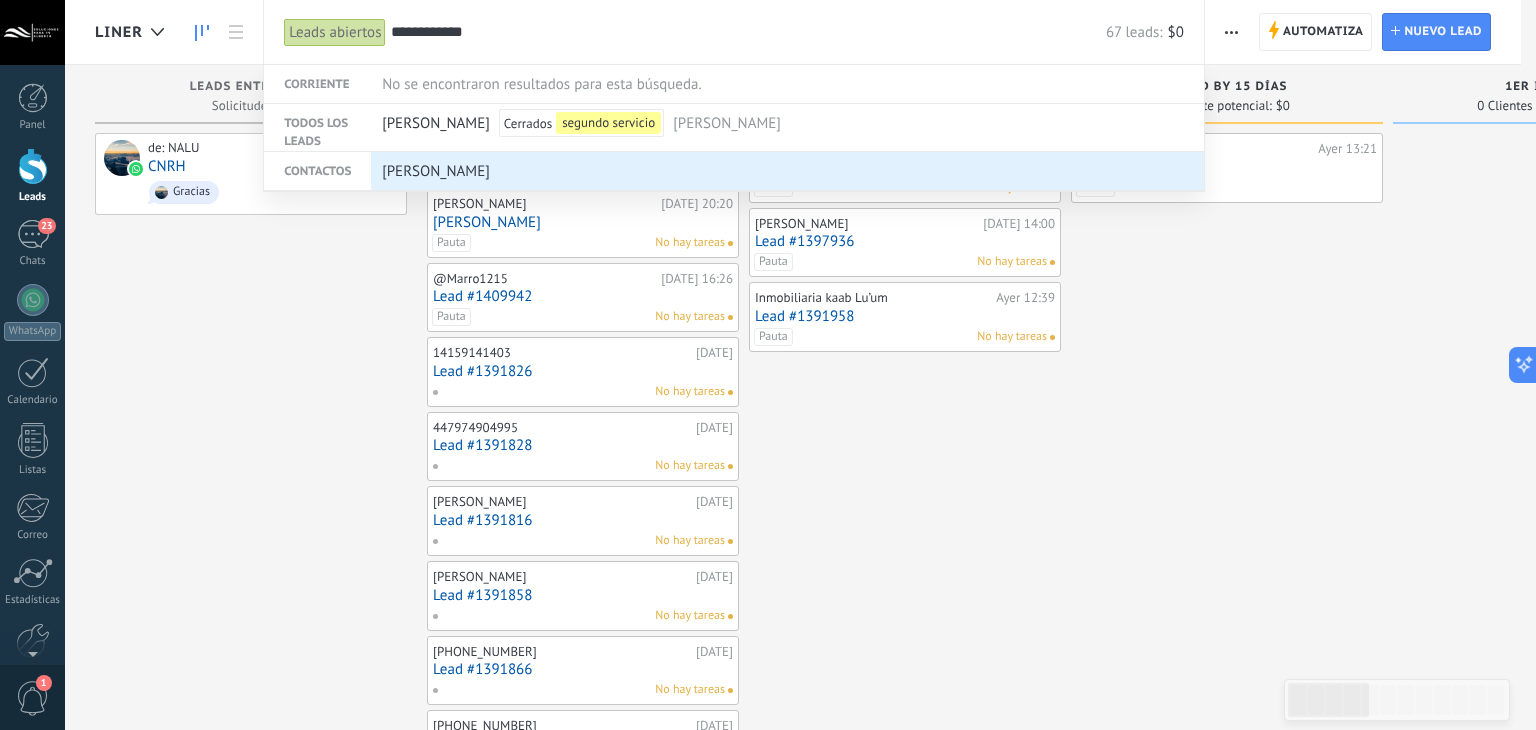 type on "**********" 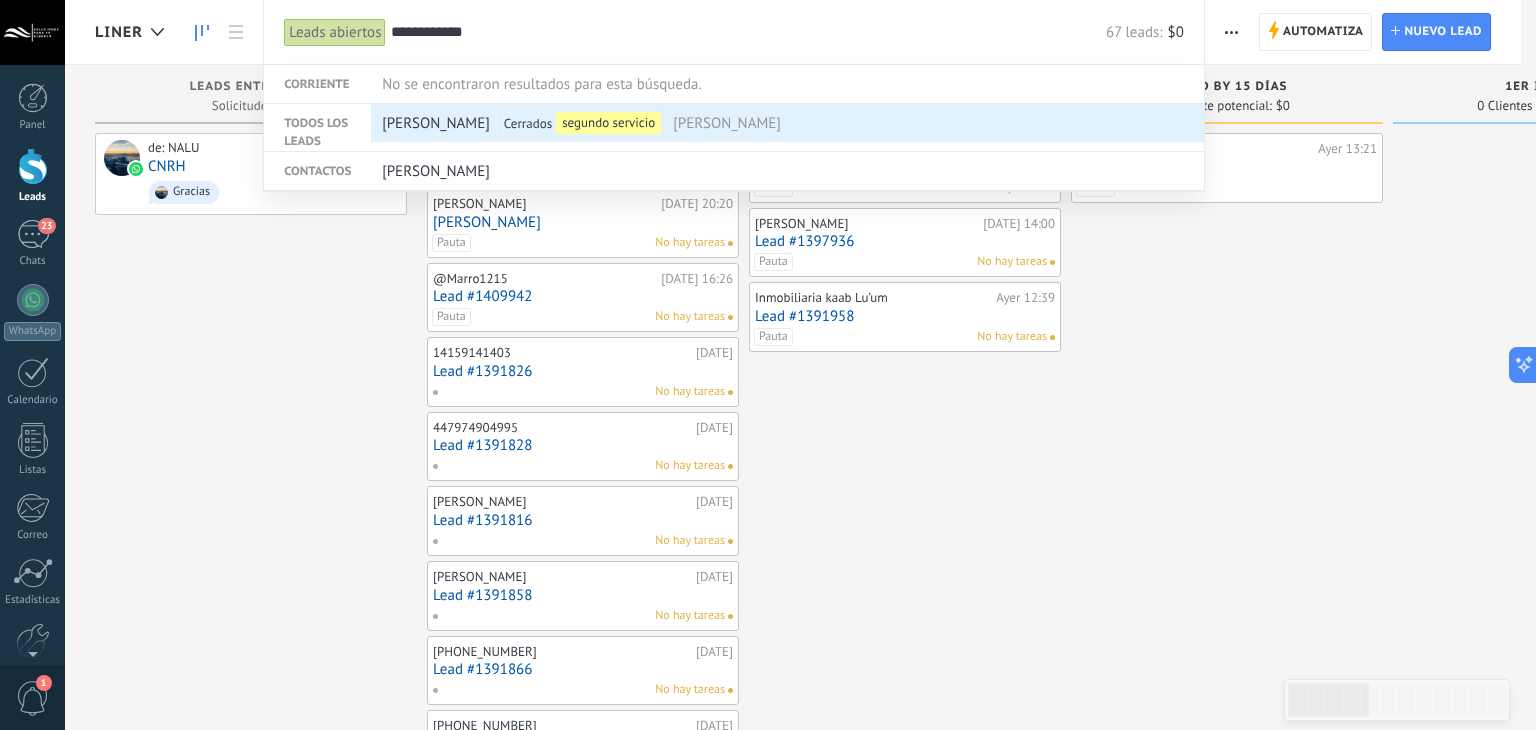 click on "[PERSON_NAME]" at bounding box center [727, 123] 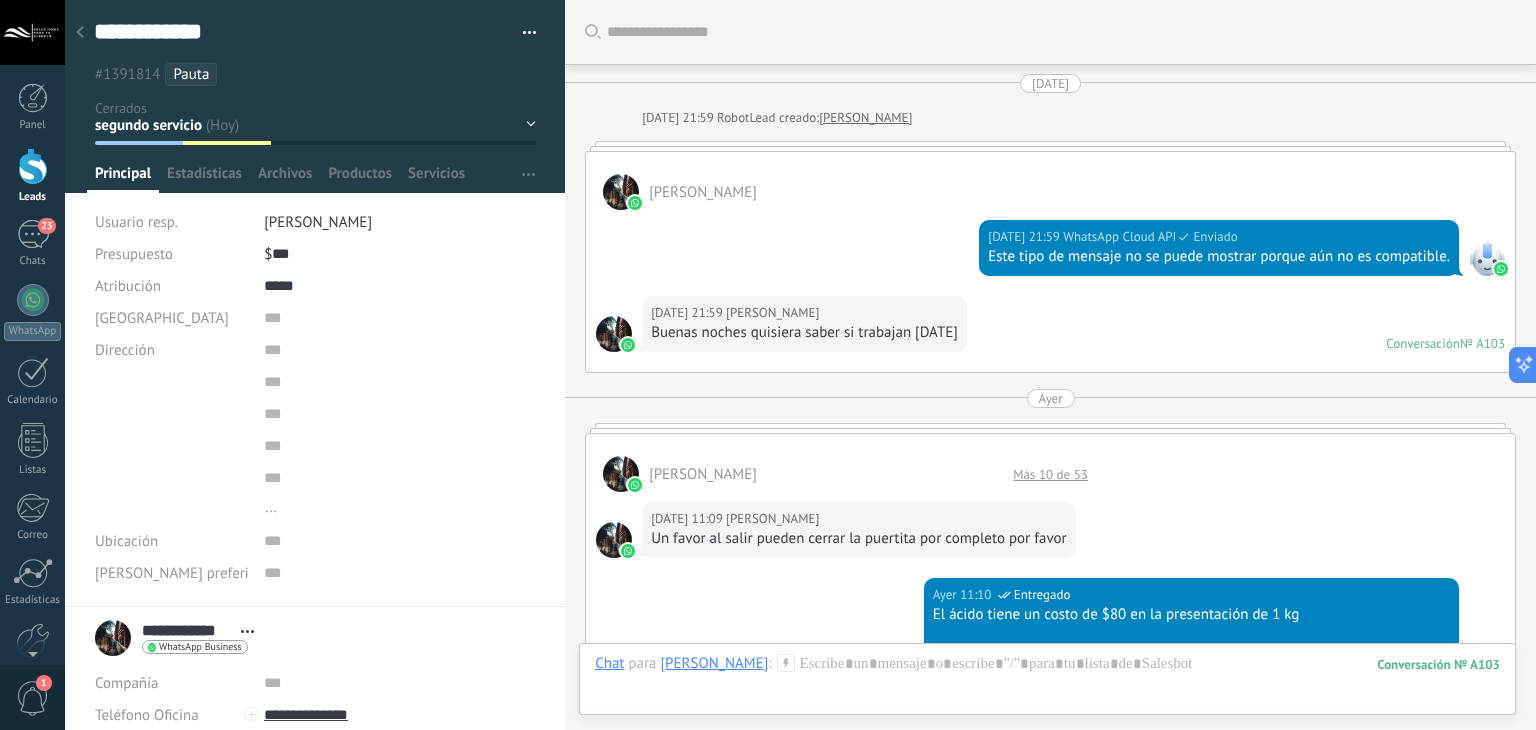 scroll, scrollTop: 1170, scrollLeft: 0, axis: vertical 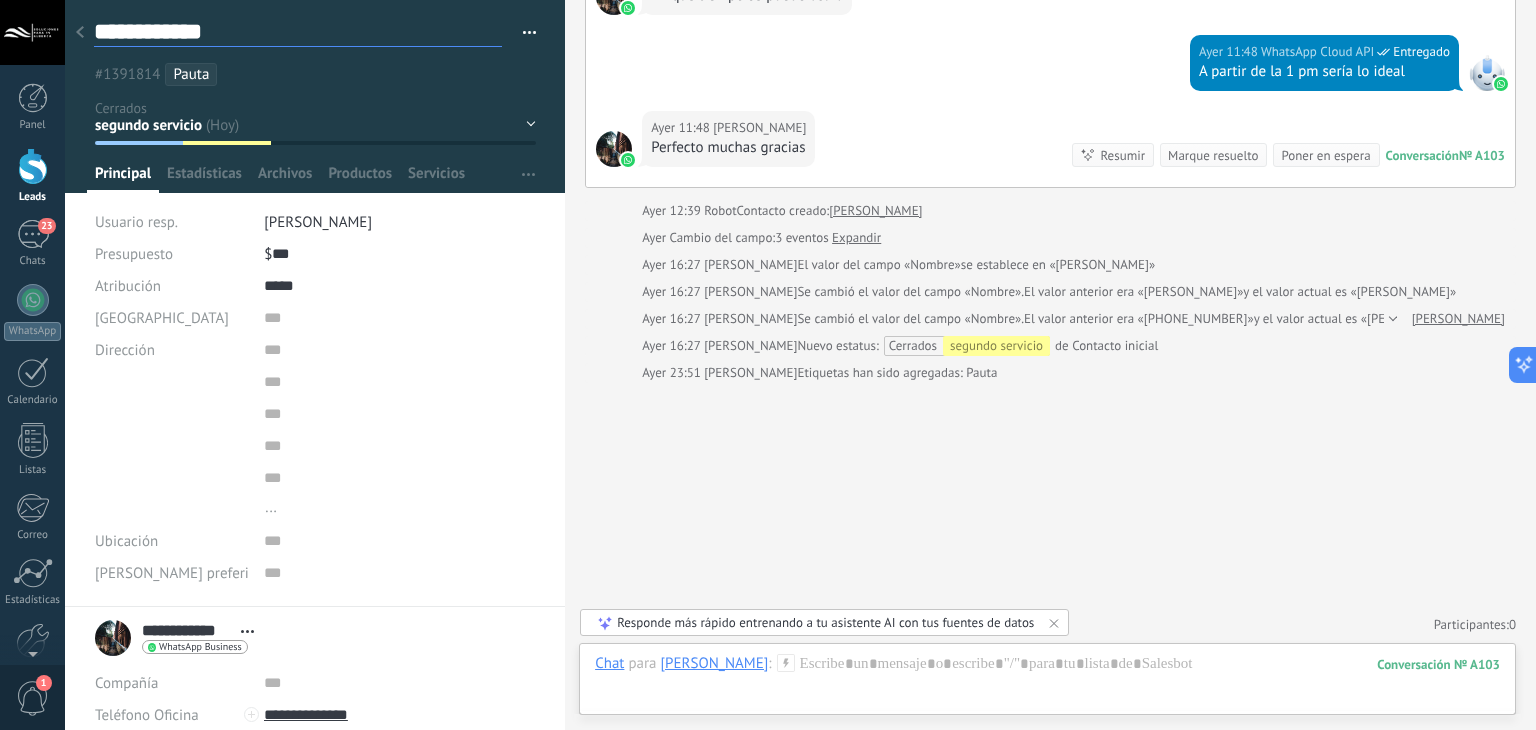 click on "**********" at bounding box center [298, 32] 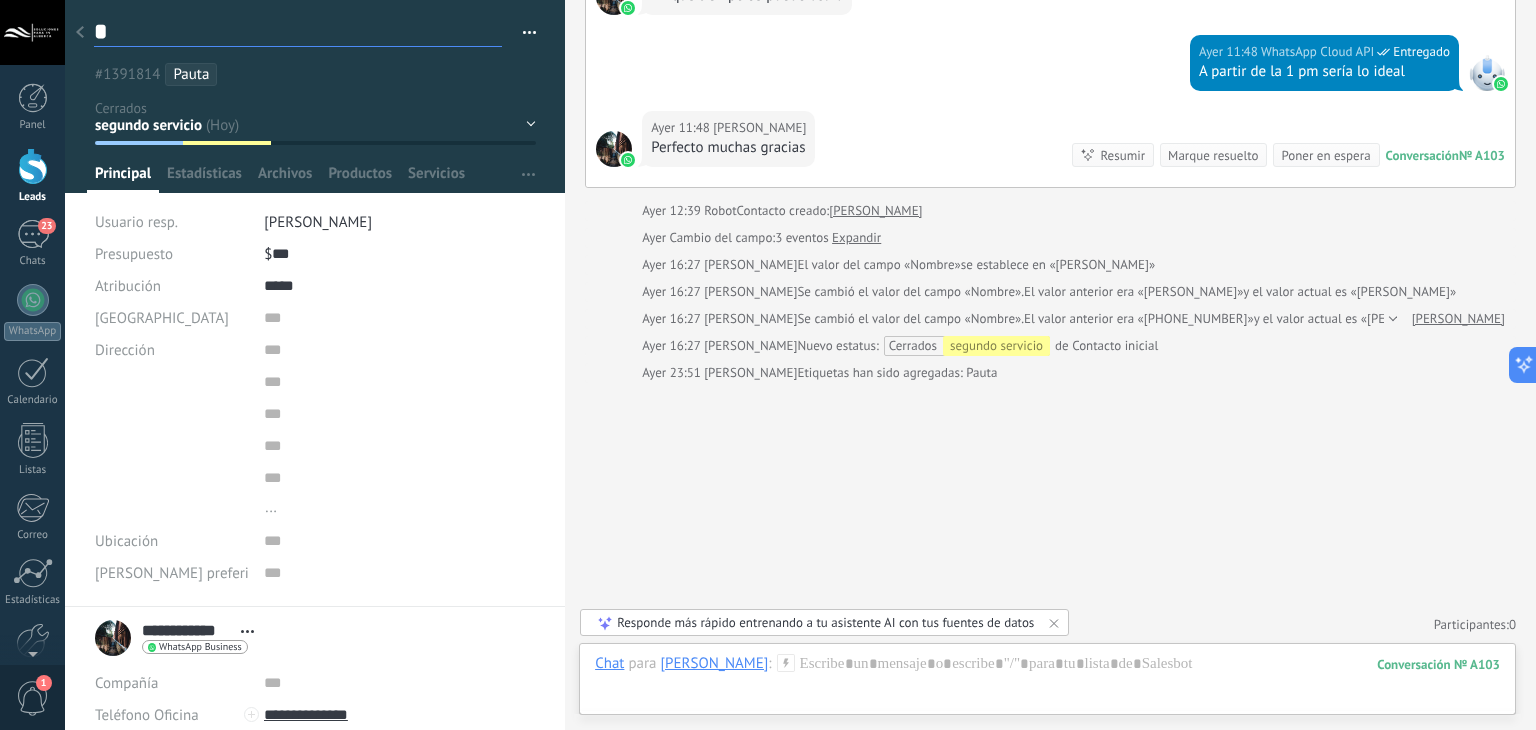 type on "**" 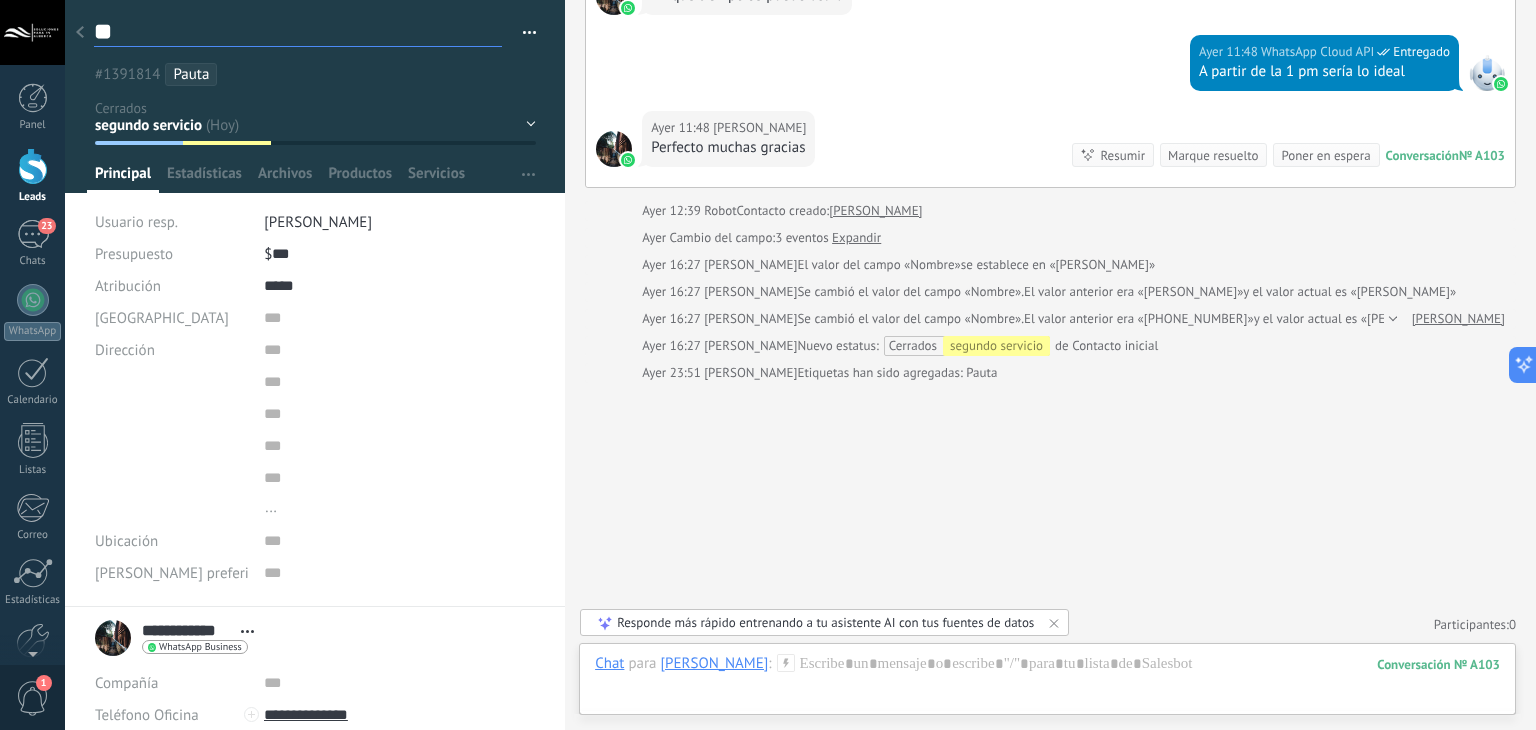 type on "***" 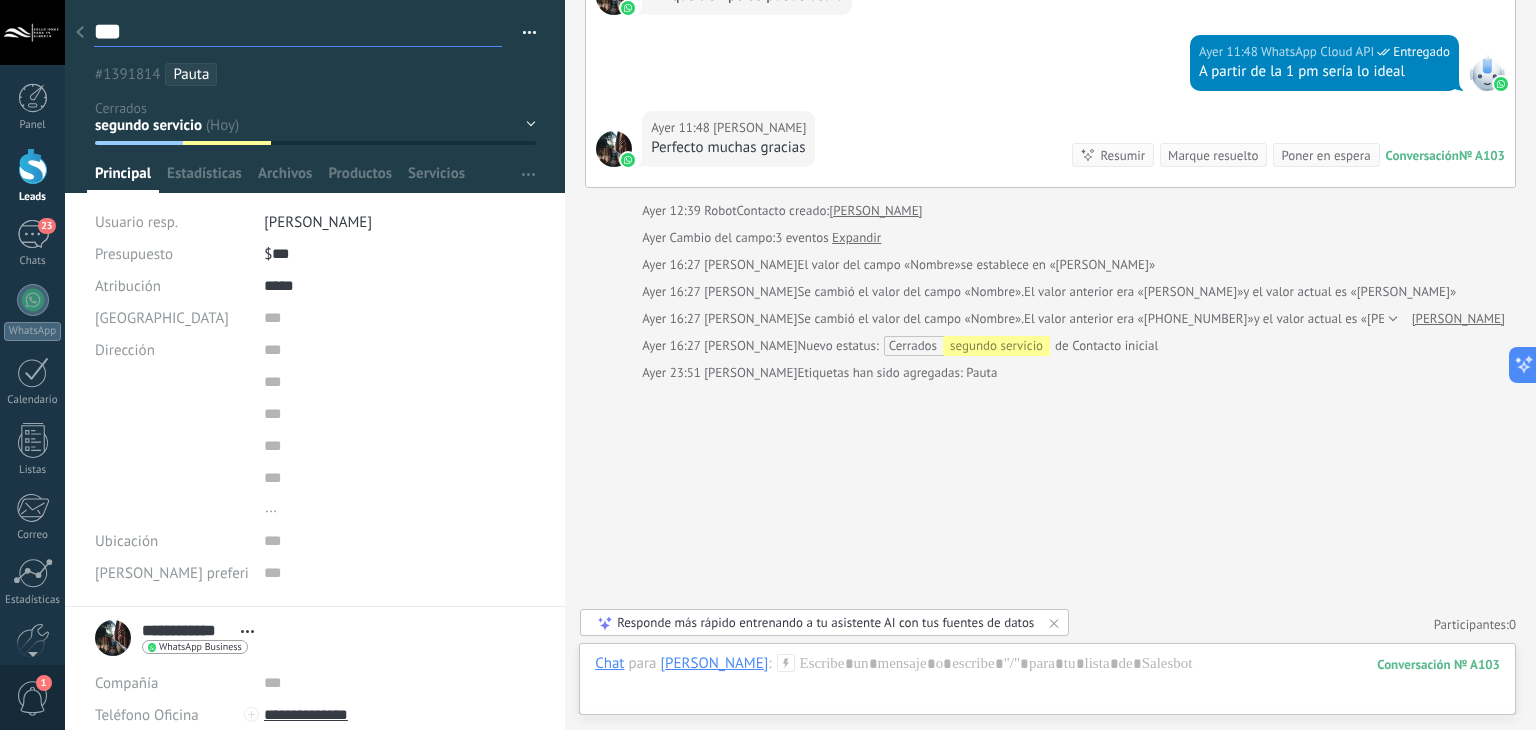 scroll, scrollTop: 29, scrollLeft: 0, axis: vertical 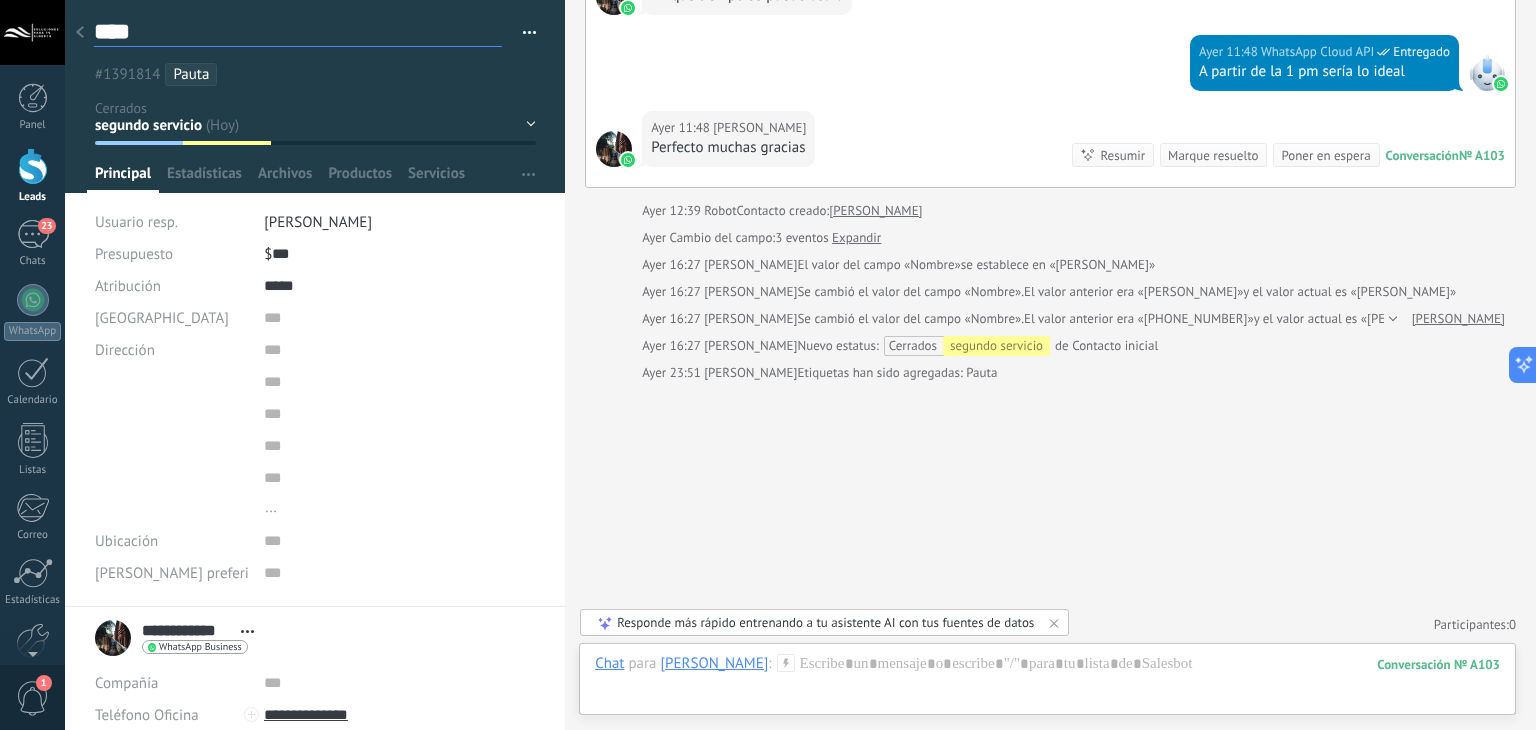 type on "****" 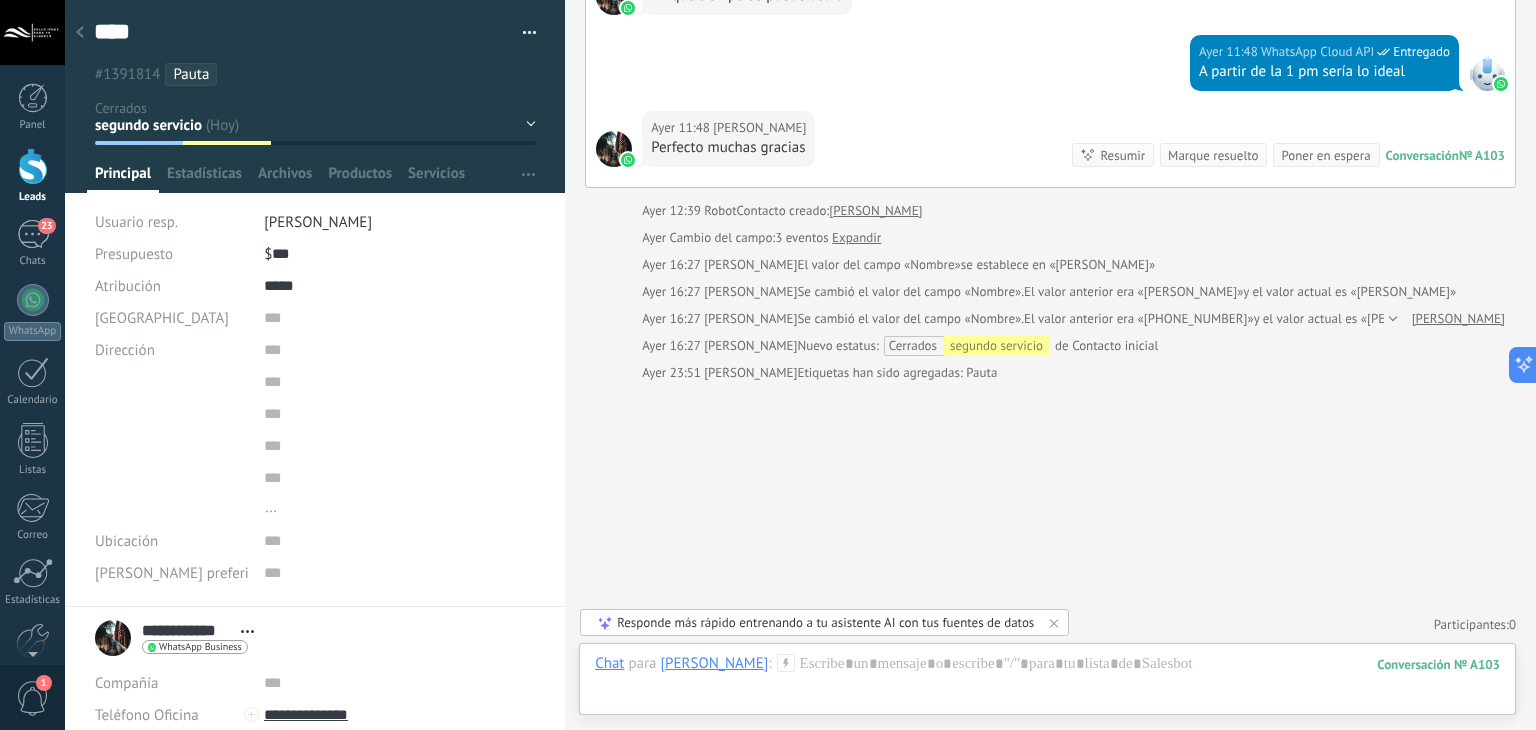 click on "Buscar Carga más [DATE] [DATE] 21:59 Robot  Lead creado:  [PERSON_NAME] [PERSON_NAME]  [DATE] 21:59 WhatsApp Cloud API  Enviado Este tipo de mensaje no se puede mostrar porque aún no es compatible. [DATE] 21:59 [PERSON_NAME] noches quisiera  saber si trabajan [DATE] Conversación  № A103 Conversación № A103 [DATE] [PERSON_NAME]  Más 10 de 53 [DATE] 11:09 [PERSON_NAME]  Un favor al salir pueden cerrar la puertita por completo por favor [DATE] 11:10 WhatsApp Cloud API  Entregado El ácido tiene un costo de $80 en la presentación de 1 kg   Y en la presentación de 5 kg tiene un costo de $280     Dado el tamaño de su alberca, se requiere 500 gr aproximadamente cada 15 días   Por lo que la cubeta de 5 kg le duraría aproximadamente unos 3 a 4 meses [DATE] 11:10 WhatsApp Cloud API  Entregado Claro, ya la dejamos completamente cerrada [DATE] 11:11 [PERSON_NAME] [DATE] 11:11 [PERSON_NAME]  Y una pregunta más [DATE] 11:11 [PERSON_NAME] puedo marcar ? [DATE] 11:11 Entregado" at bounding box center [1050, -219] 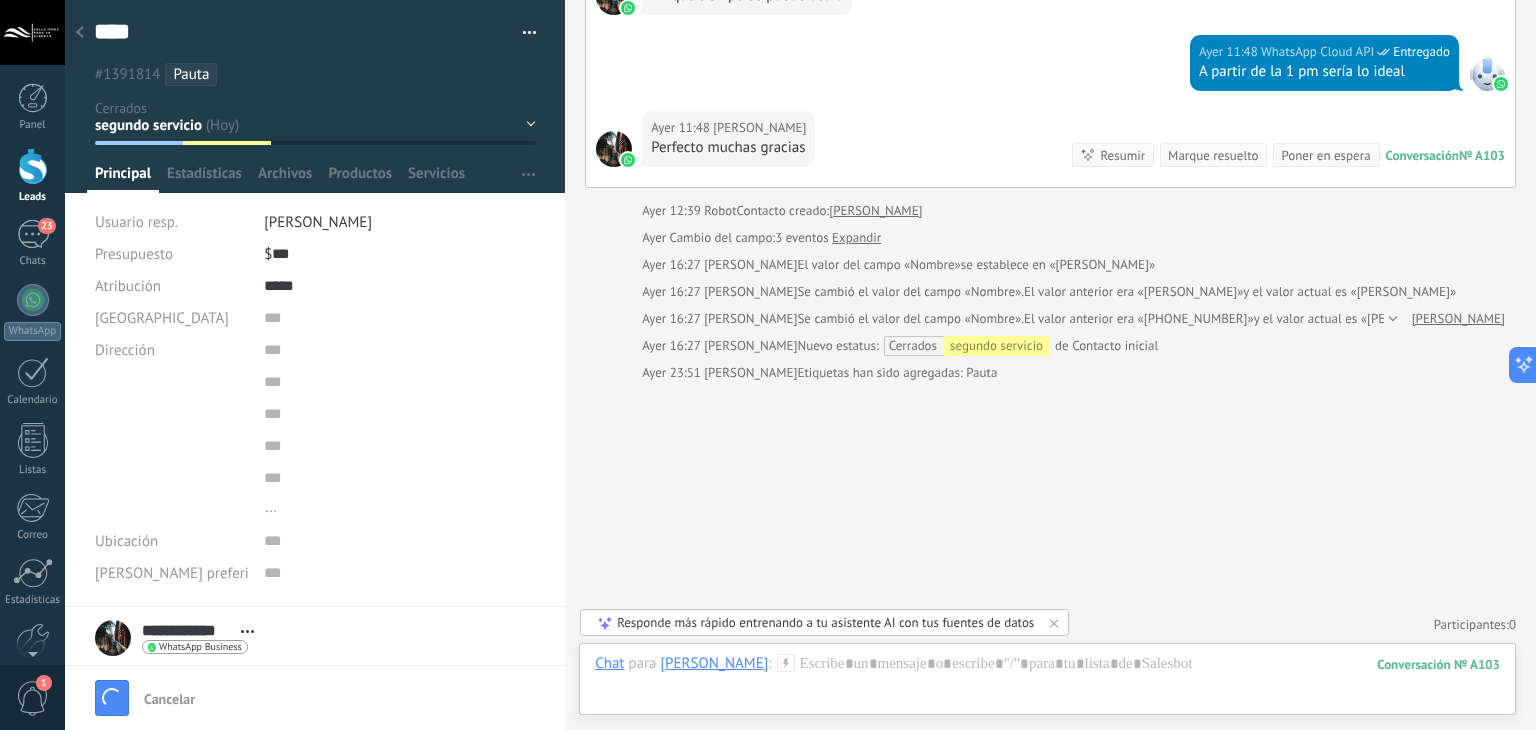 type on "****" 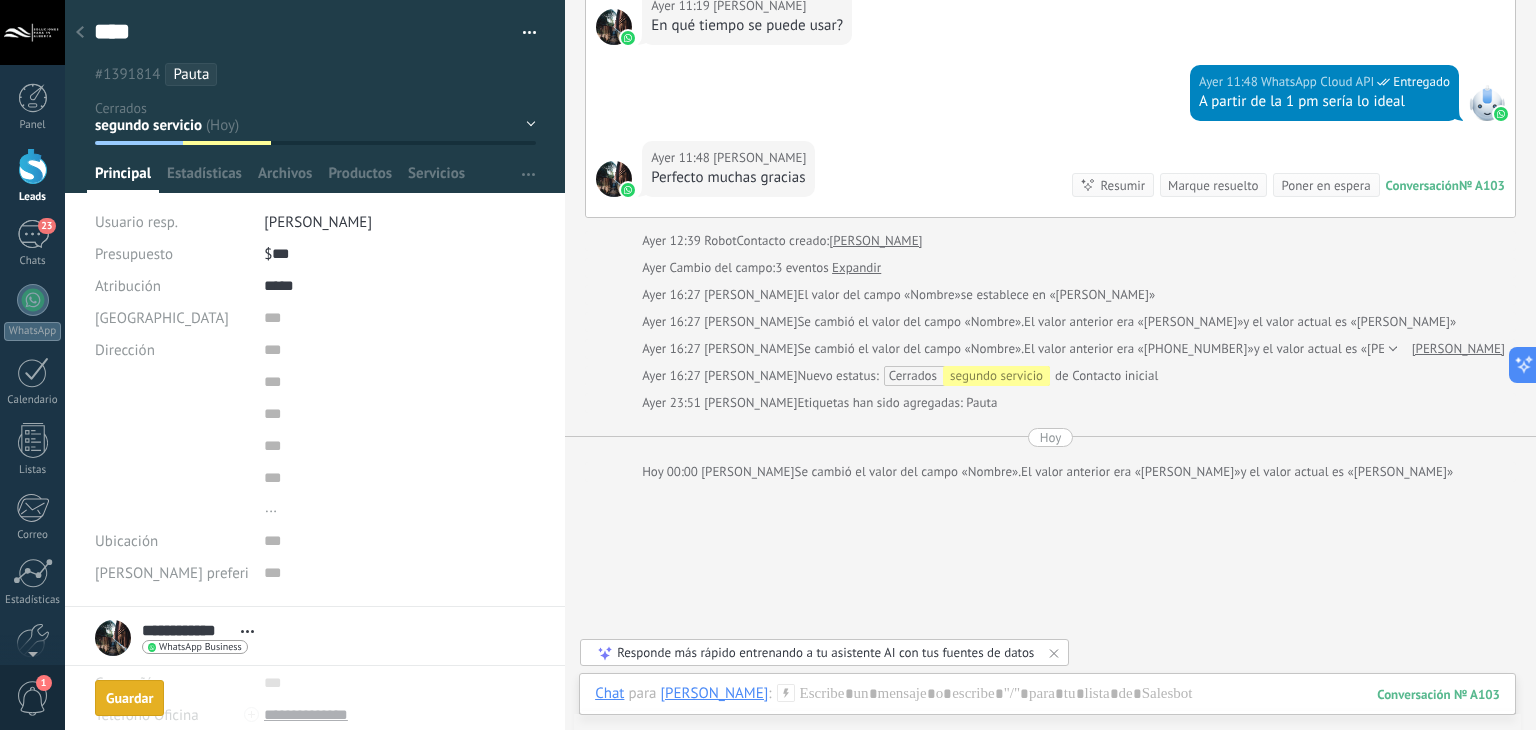 scroll, scrollTop: 939, scrollLeft: 0, axis: vertical 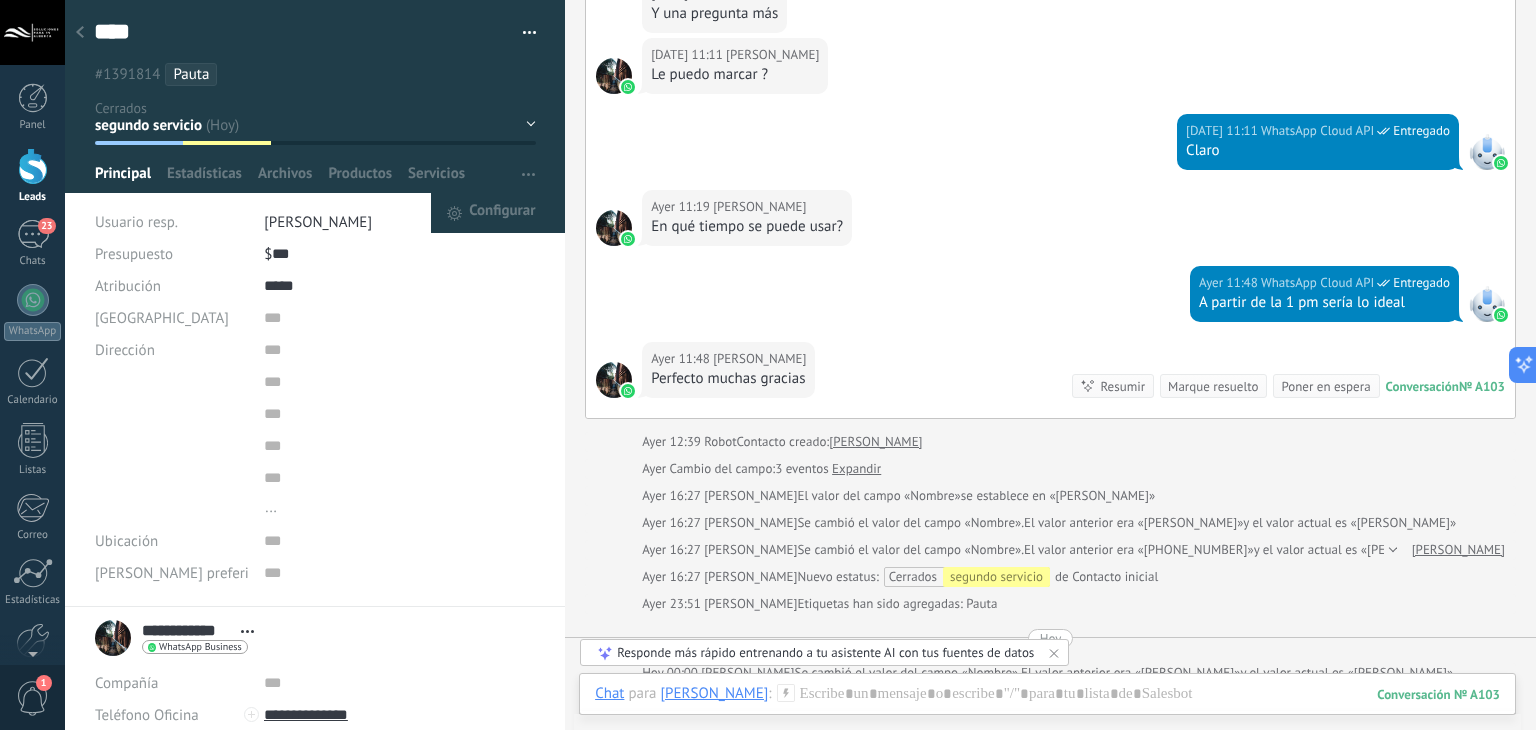 click at bounding box center (528, 174) 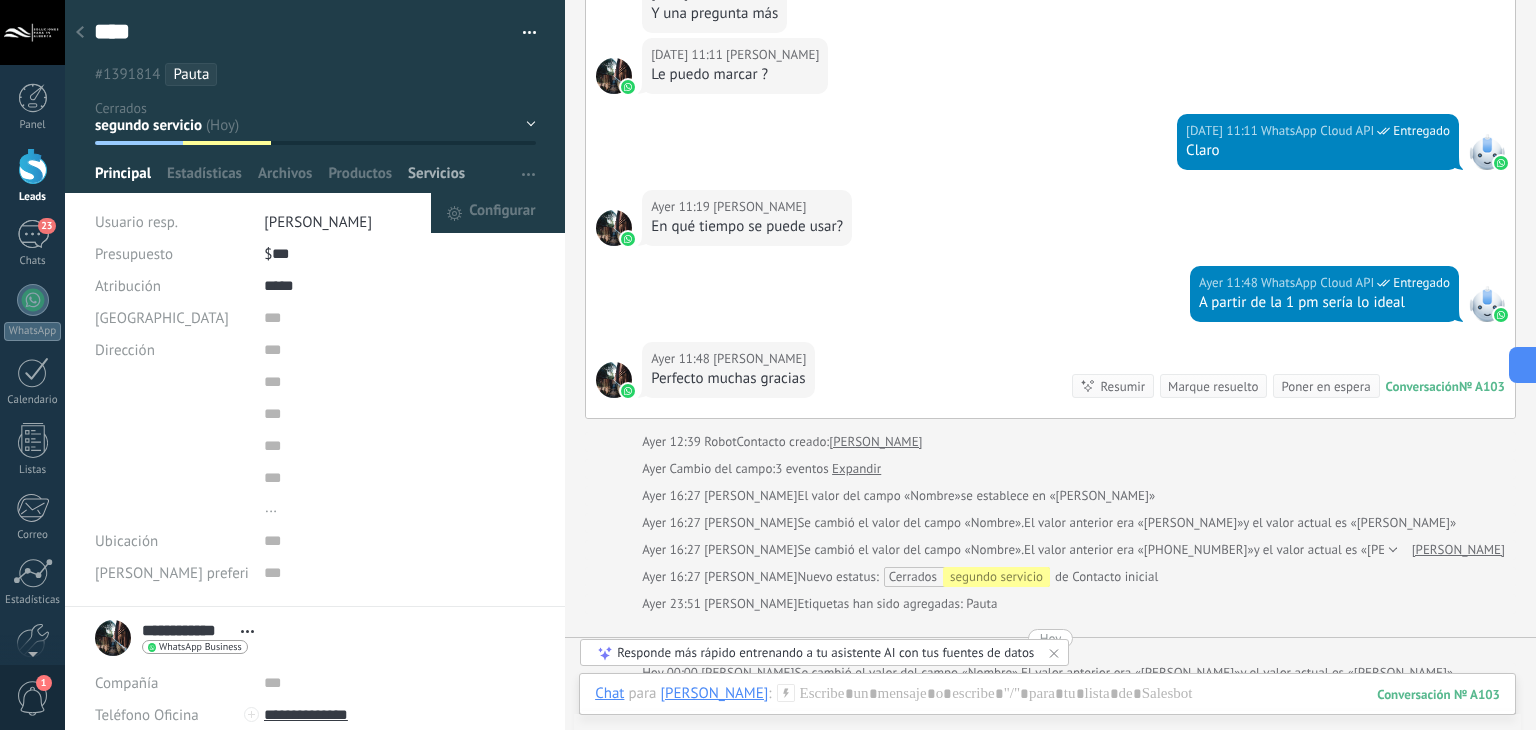 click on "Servicios" at bounding box center [436, 178] 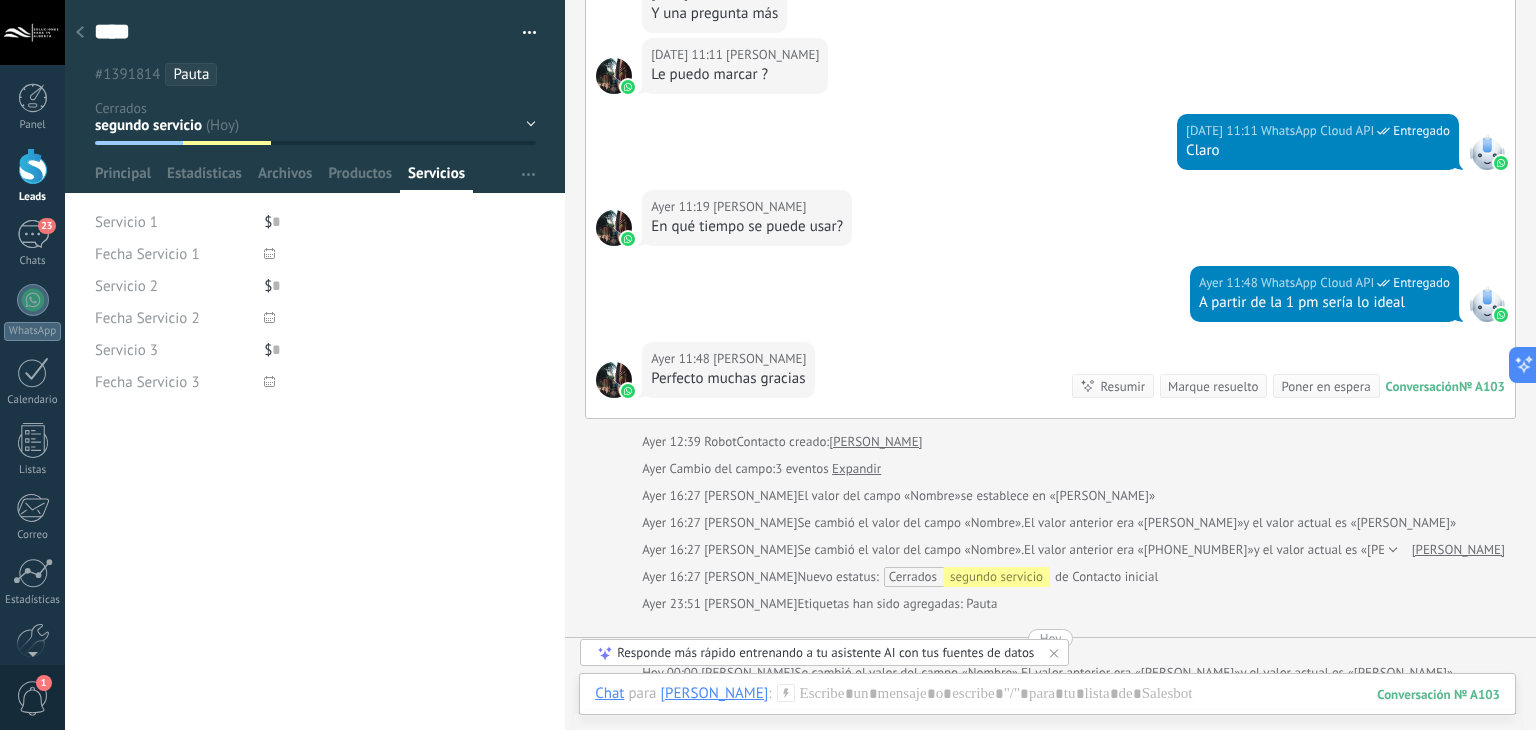 click at bounding box center [269, 253] 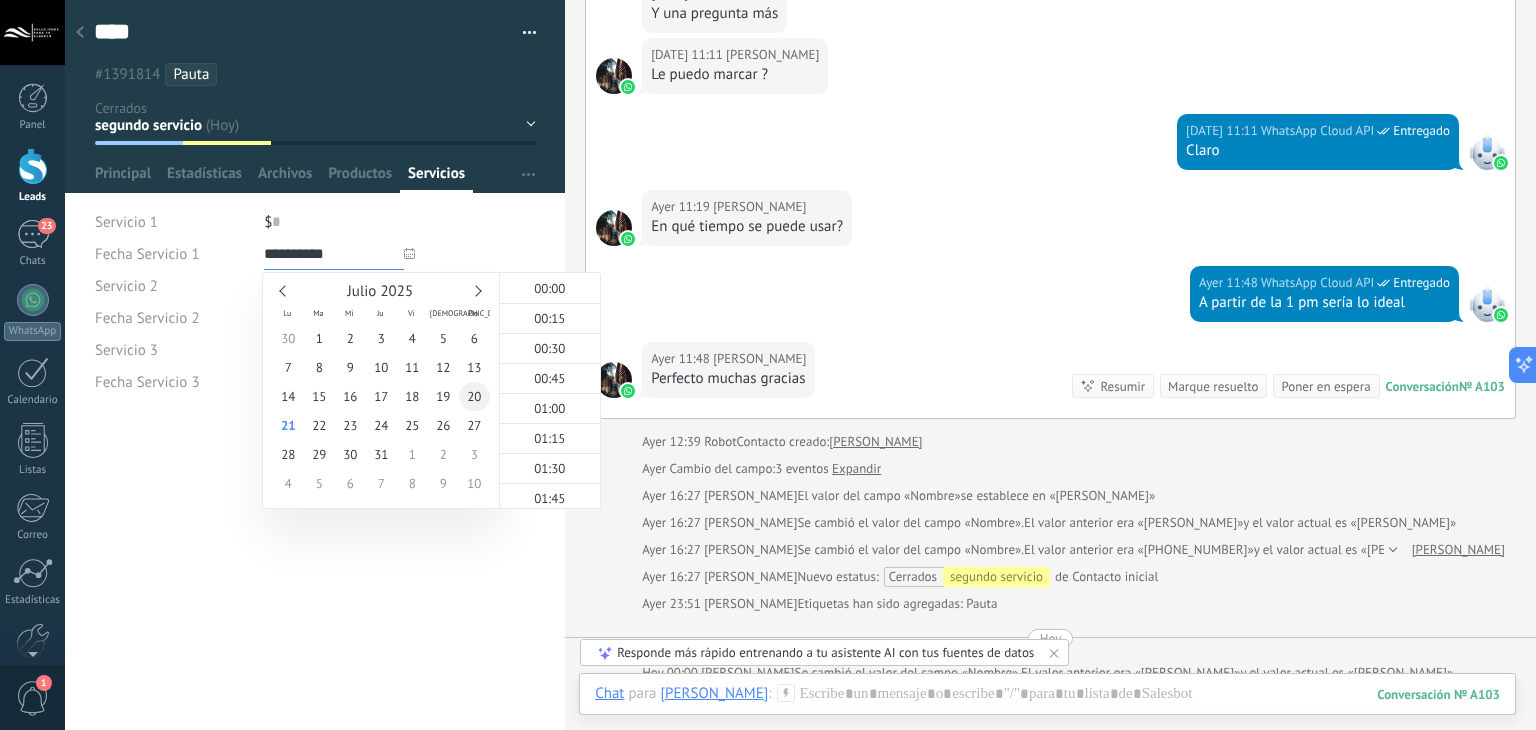 type on "**********" 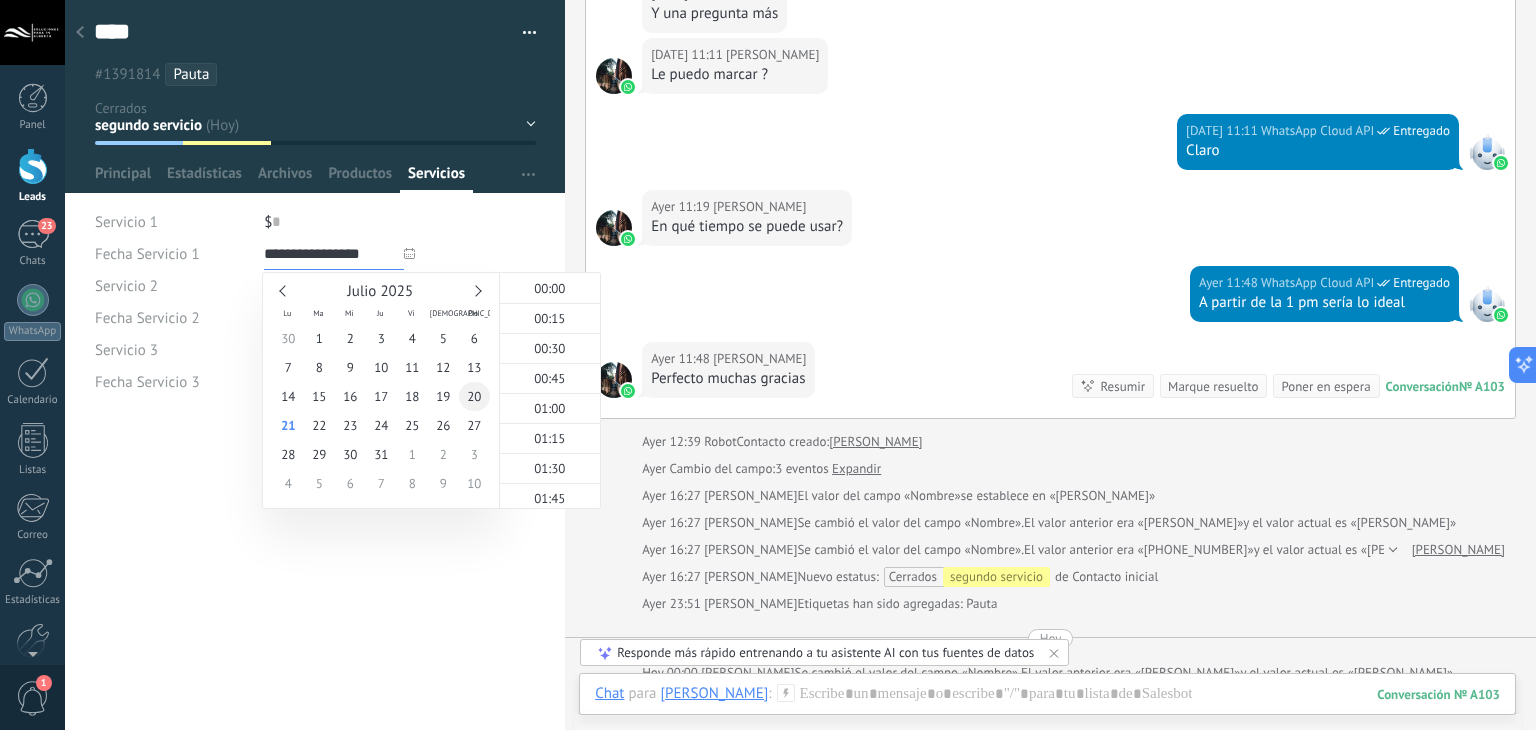 click on "20" at bounding box center (474, 396) 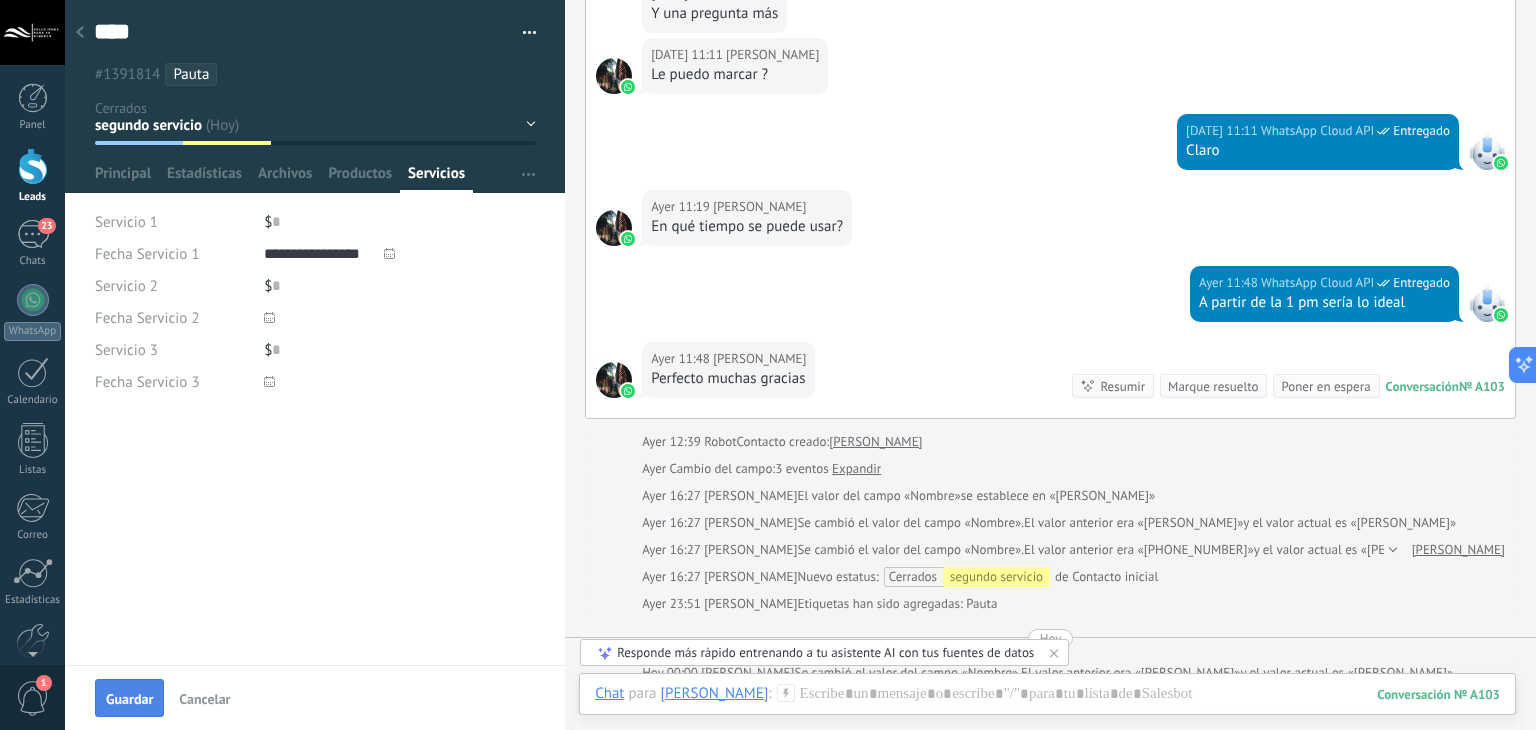 click on "Guardar" at bounding box center (129, 699) 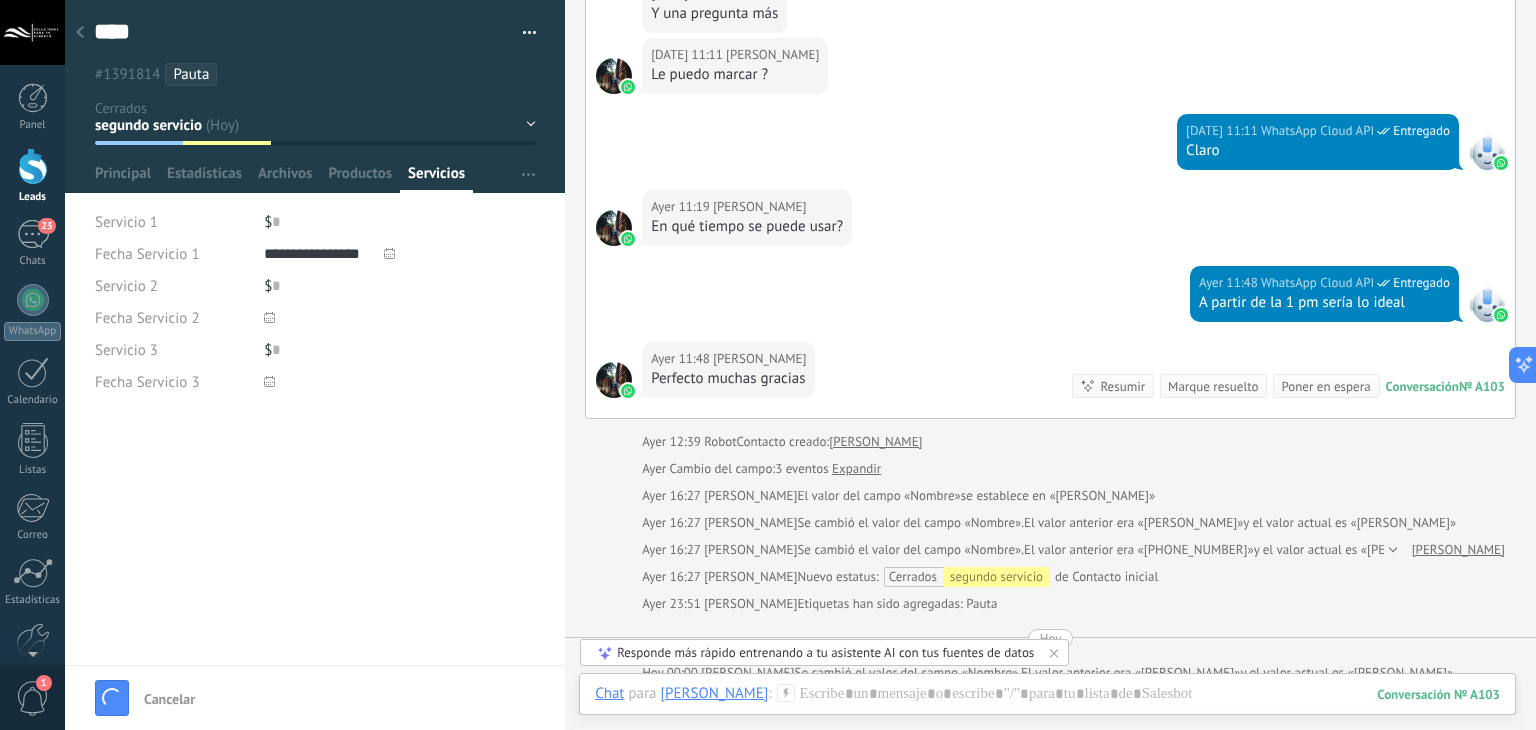 scroll, scrollTop: 967, scrollLeft: 0, axis: vertical 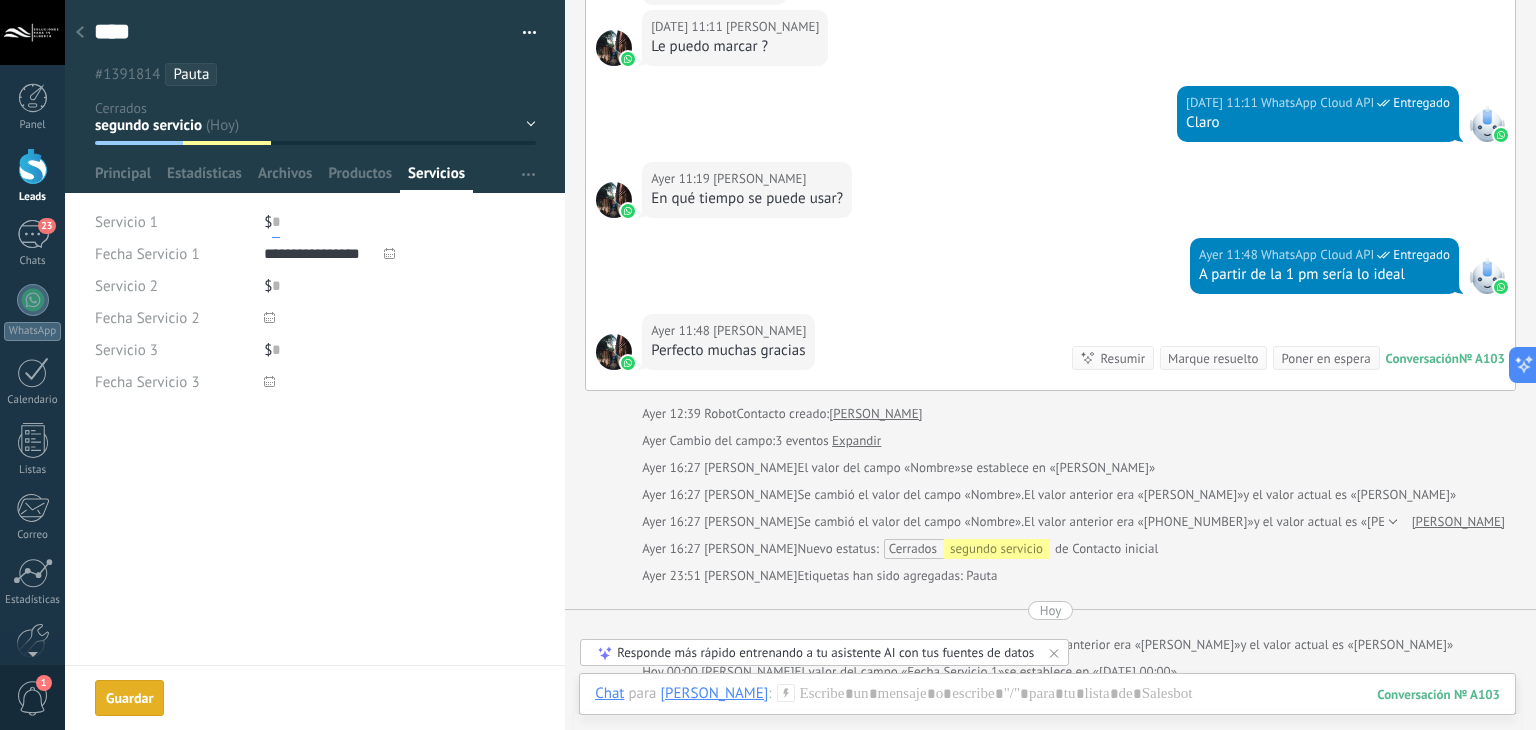click at bounding box center [276, 222] 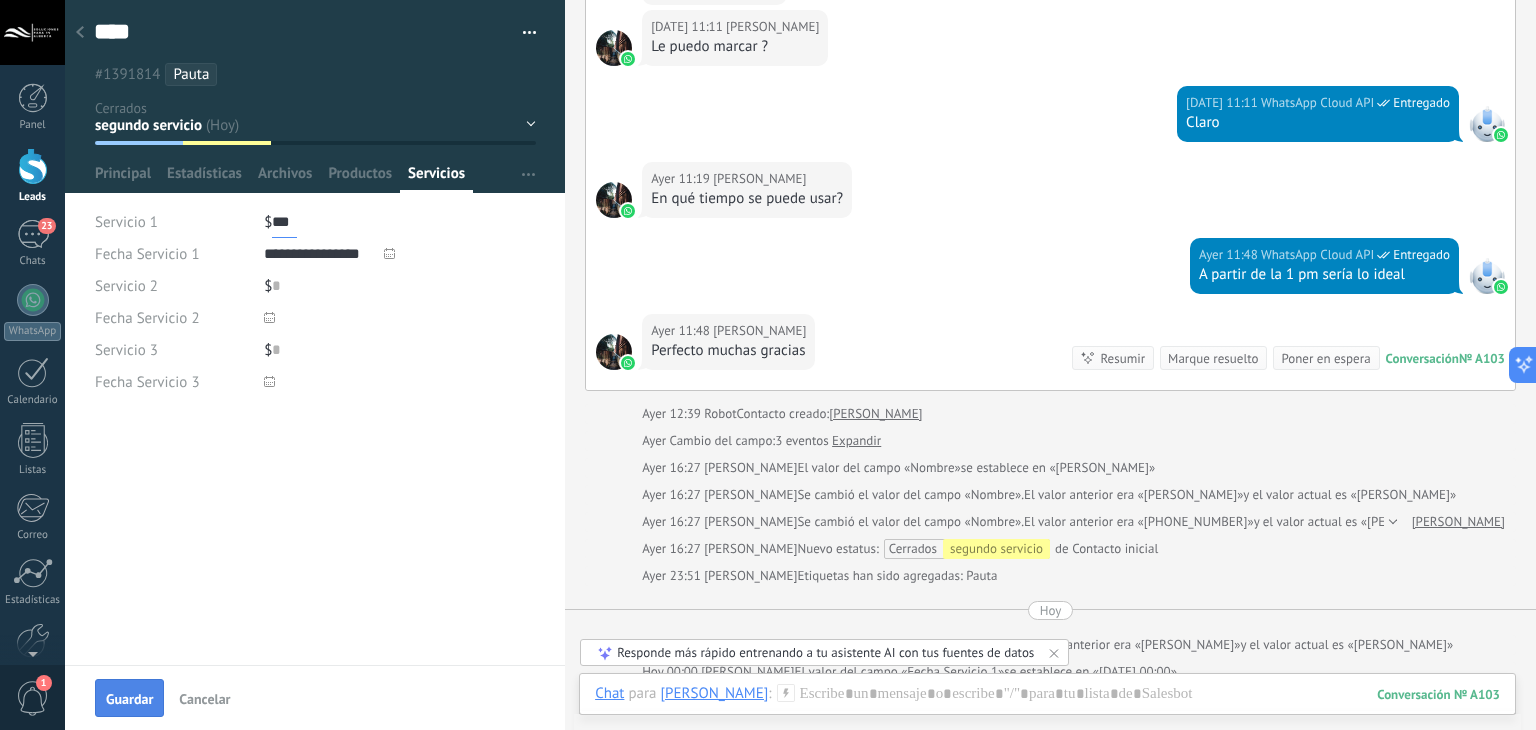 type on "***" 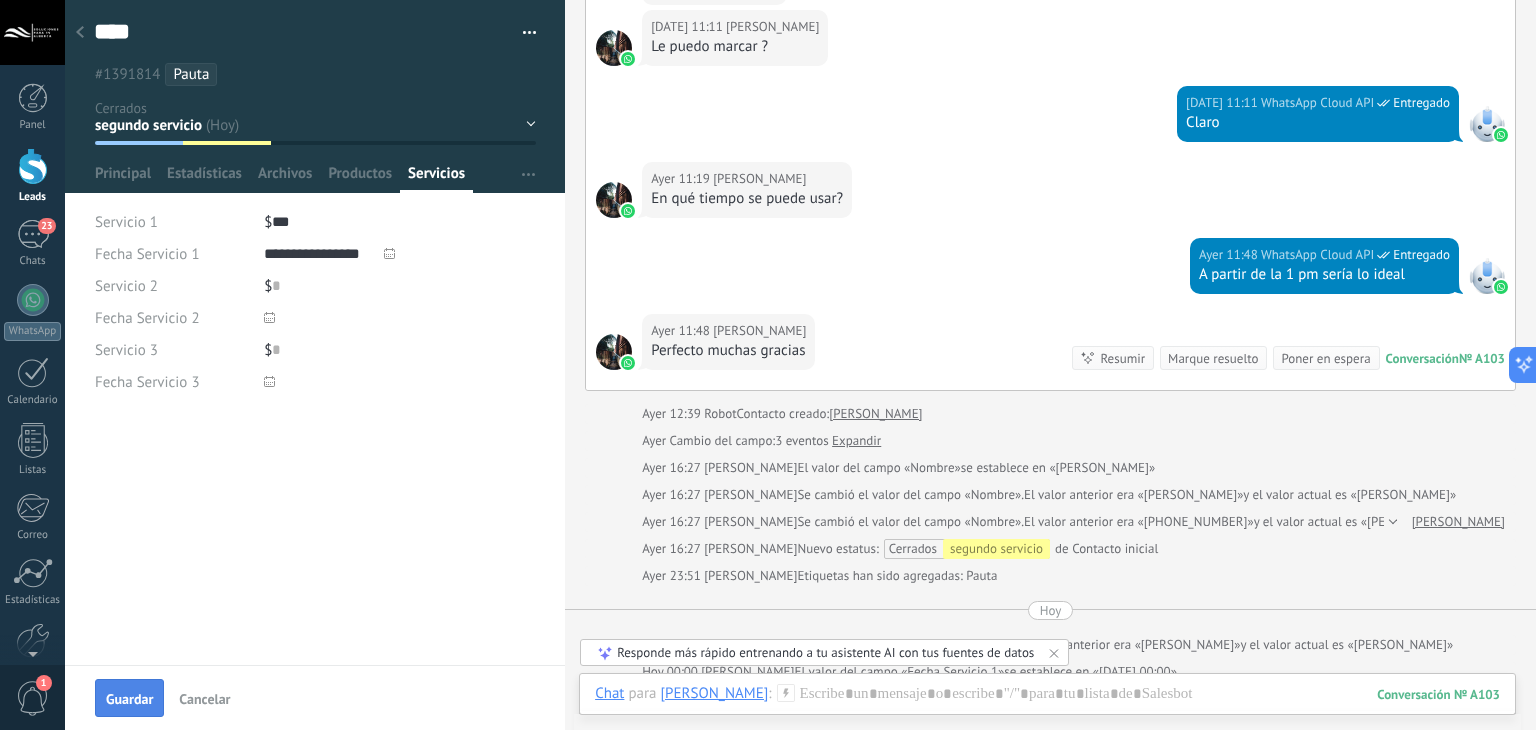 click on "Guardar" at bounding box center [129, 699] 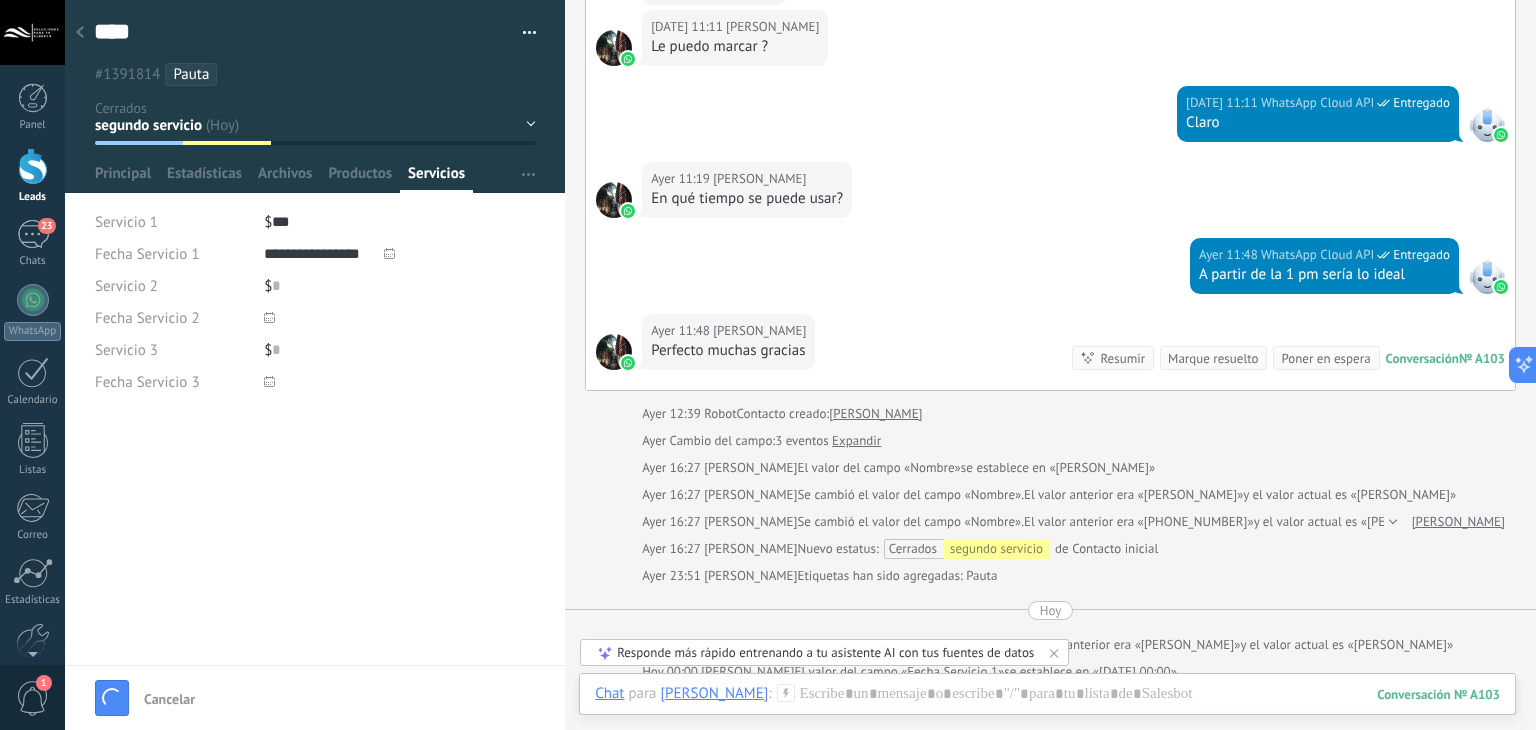 scroll, scrollTop: 995, scrollLeft: 0, axis: vertical 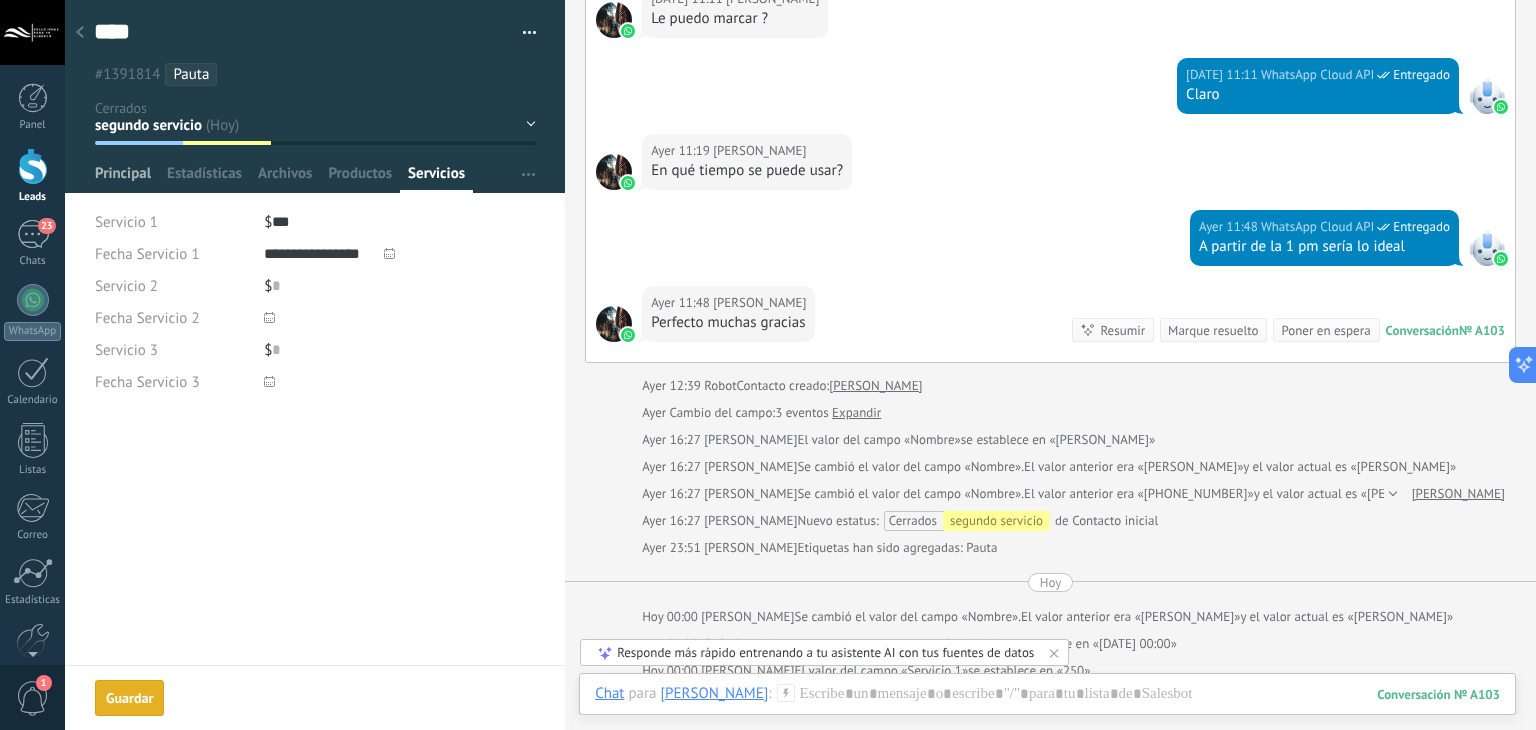 click on "Principal" at bounding box center (123, 178) 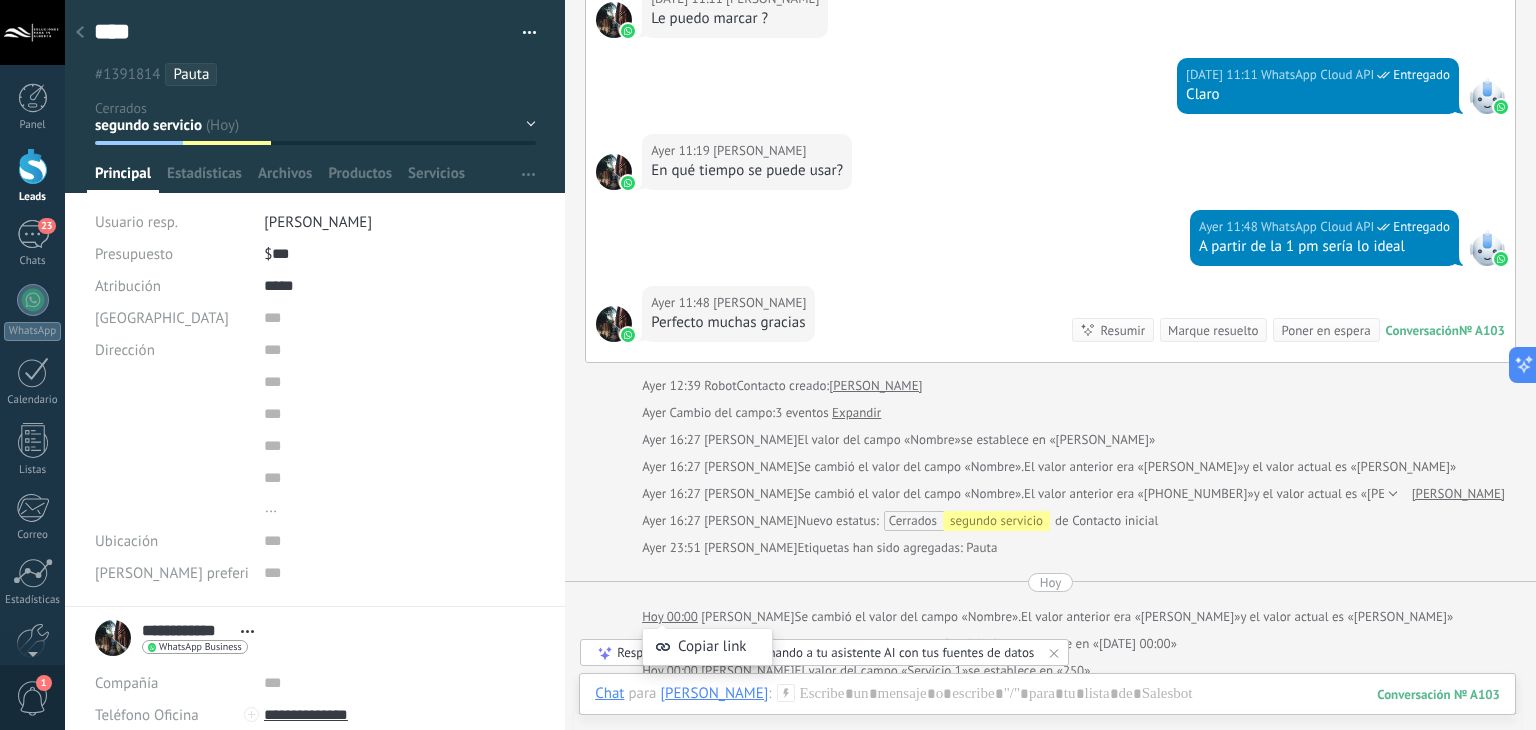 click on "Chat" at bounding box center [609, 693] 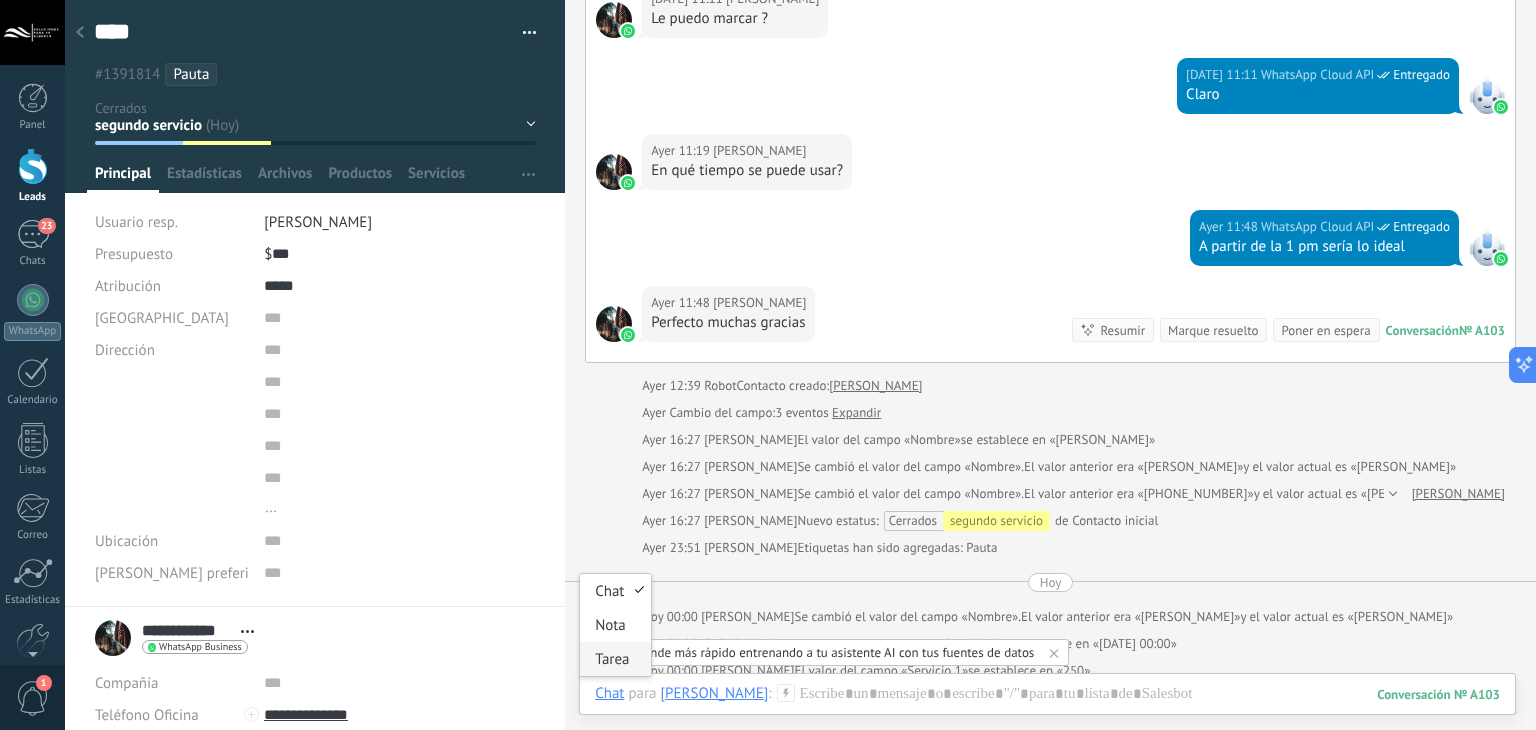 click on "Tarea" at bounding box center [615, 659] 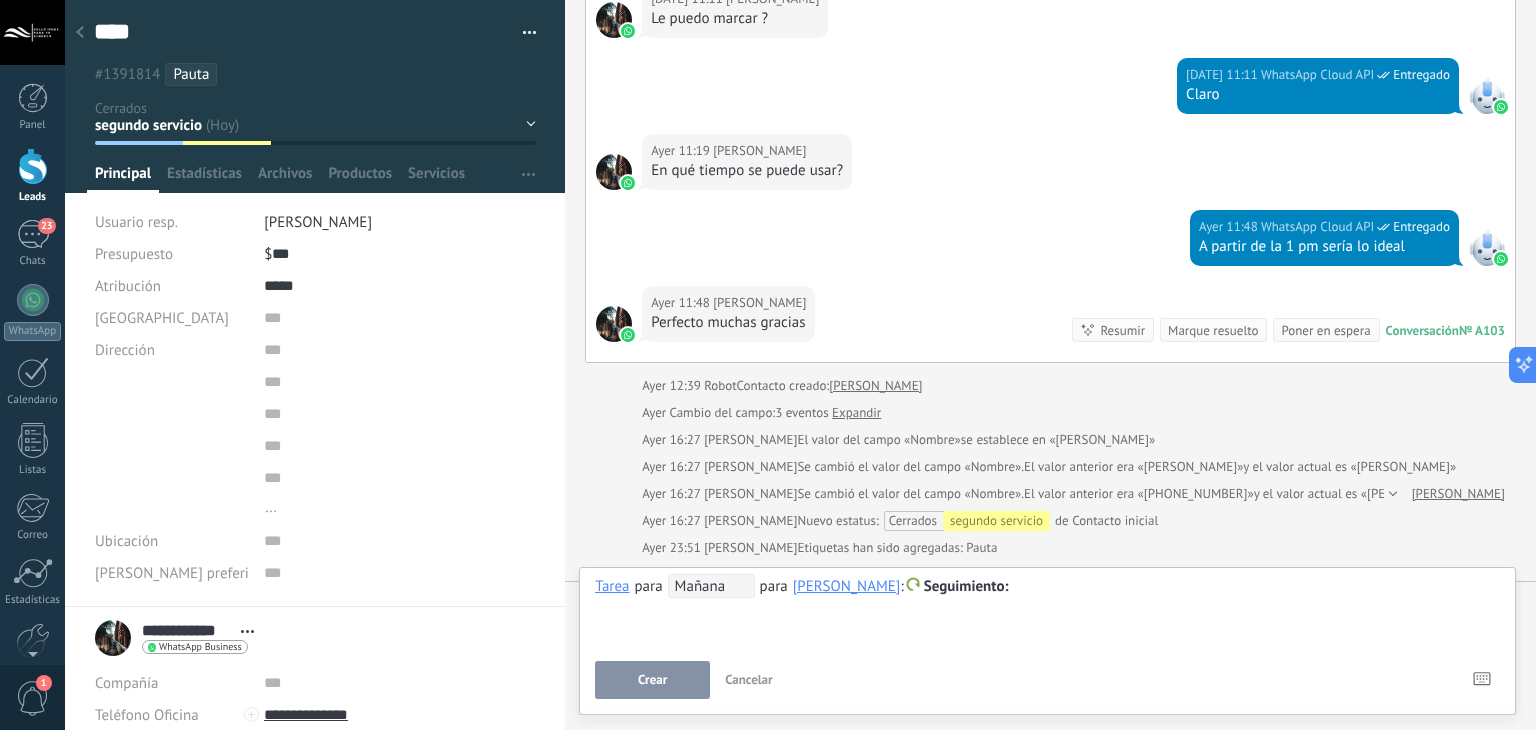 click on "Mañana" at bounding box center [711, 586] 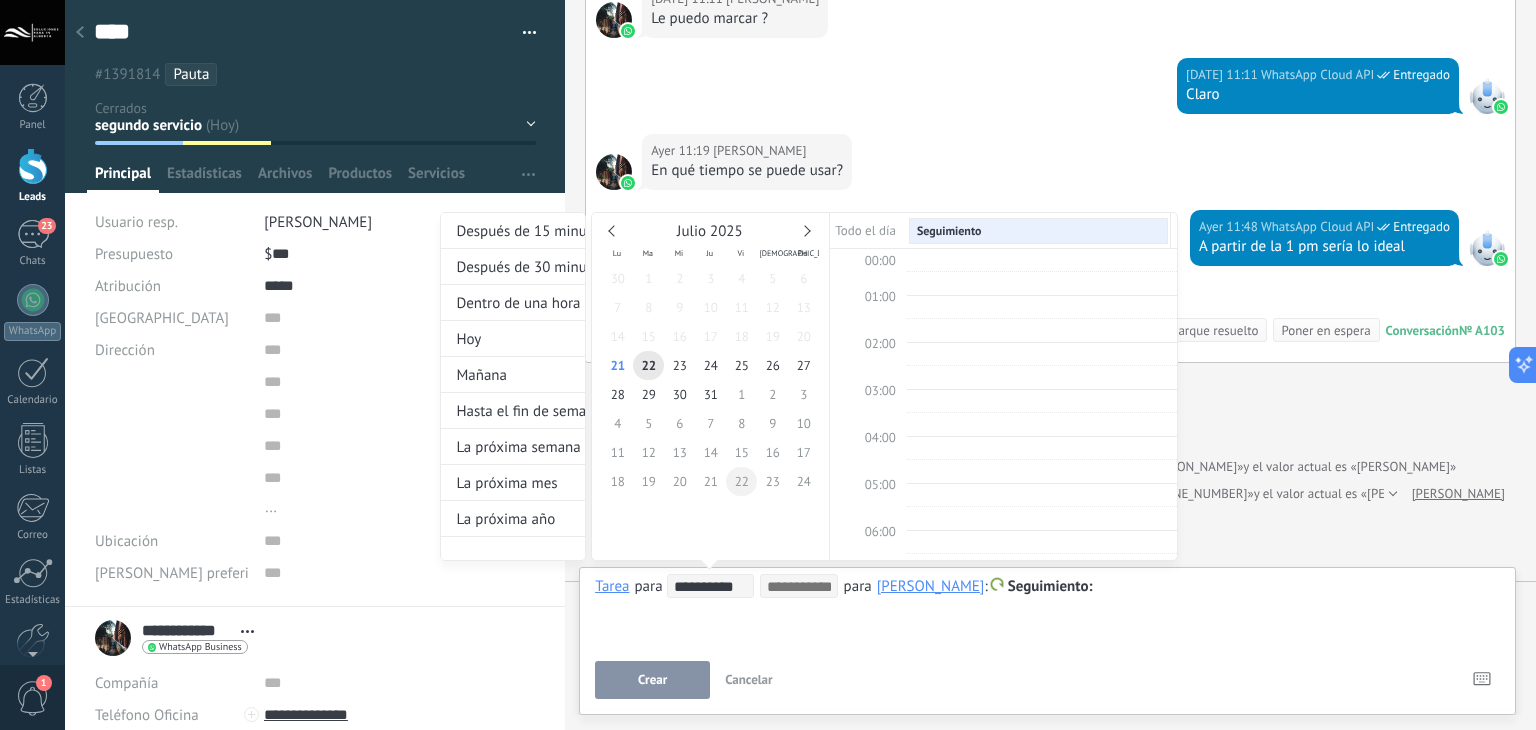 scroll, scrollTop: 374, scrollLeft: 0, axis: vertical 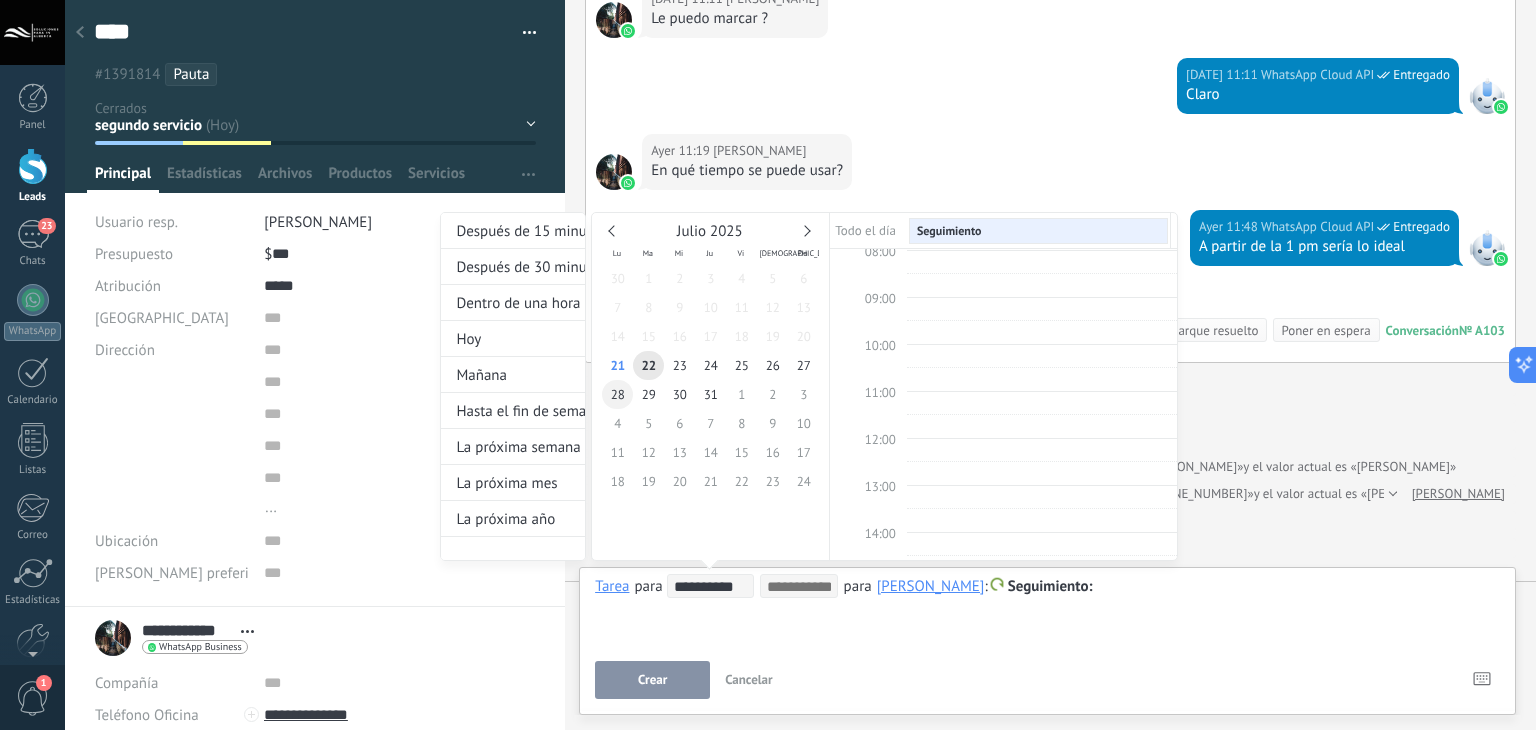 click on "28" at bounding box center [617, 394] 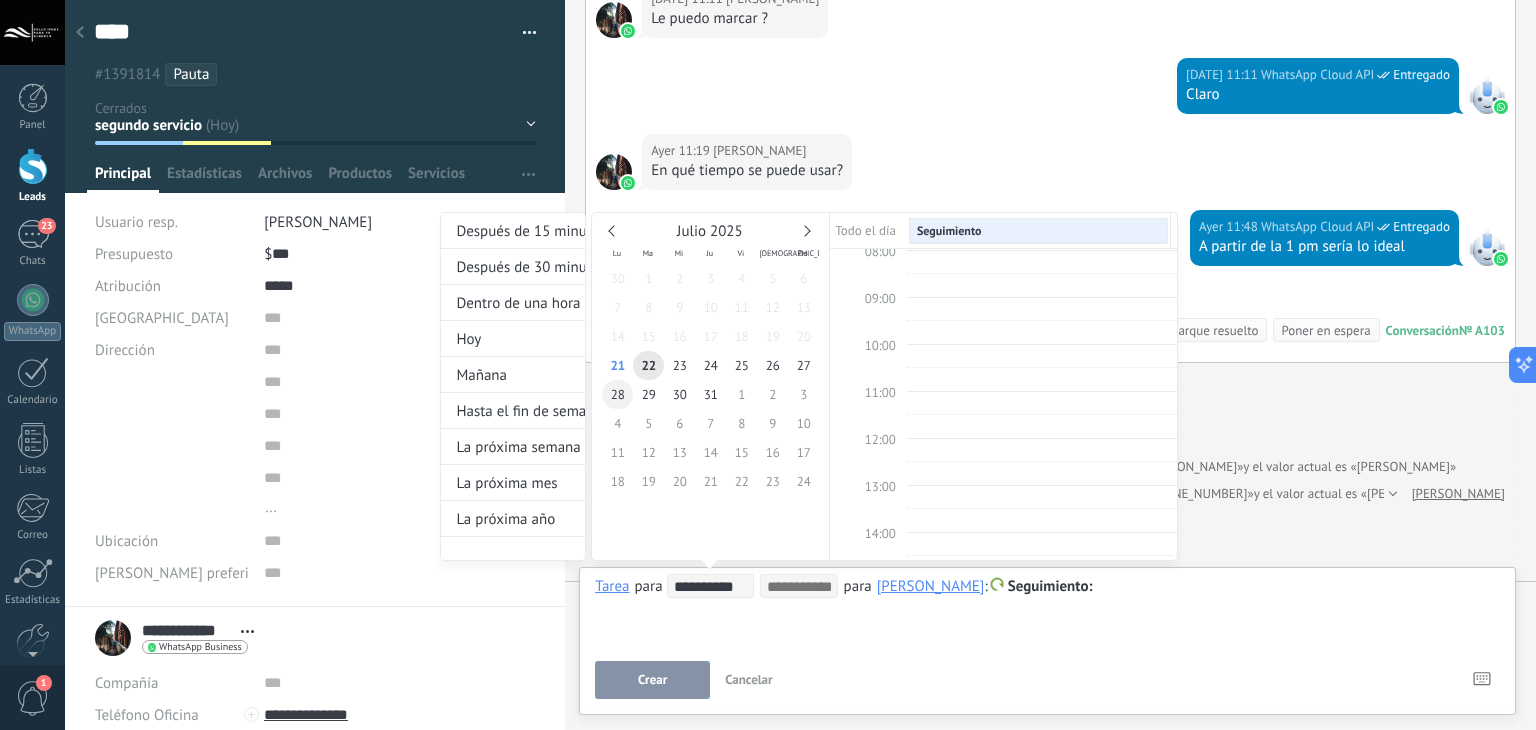type on "**********" 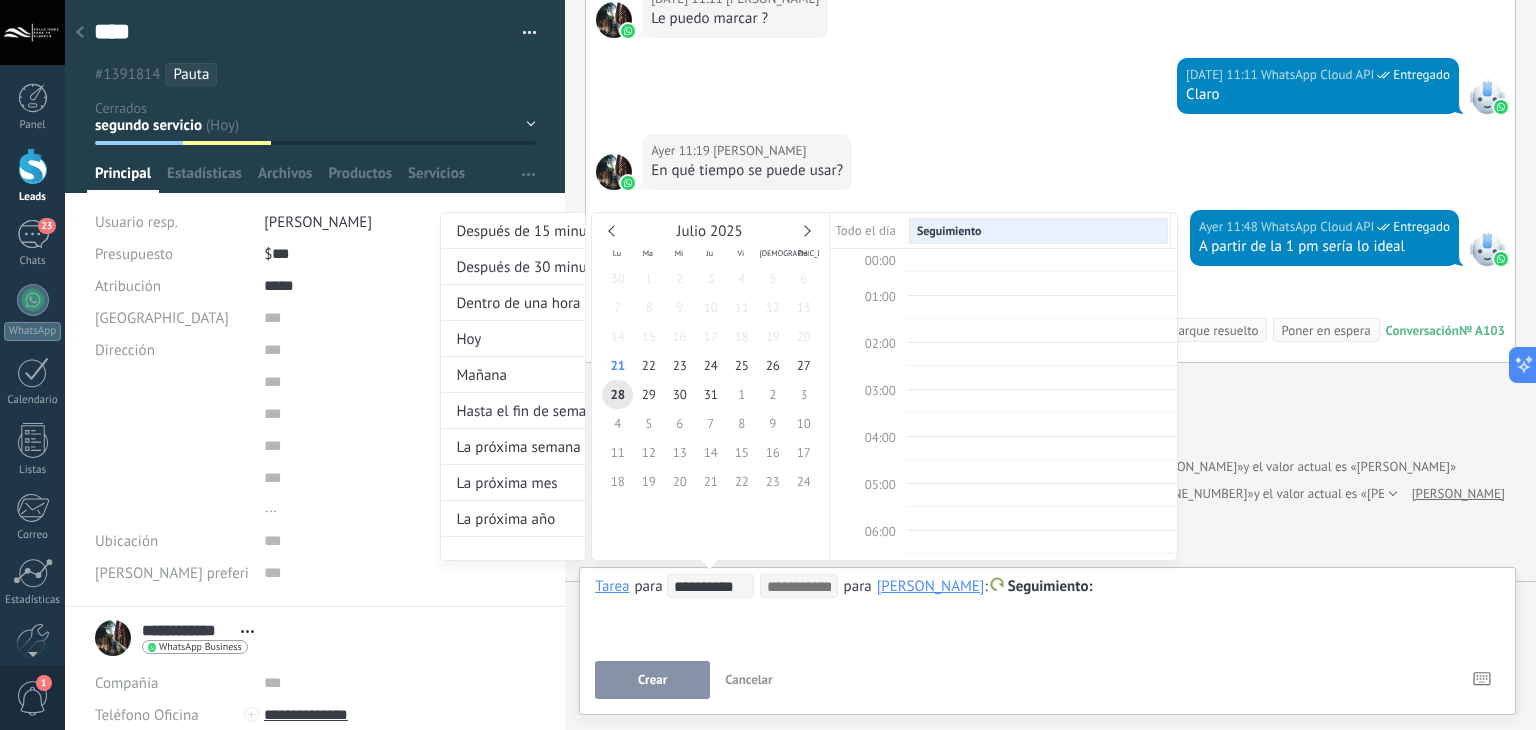 scroll, scrollTop: 374, scrollLeft: 0, axis: vertical 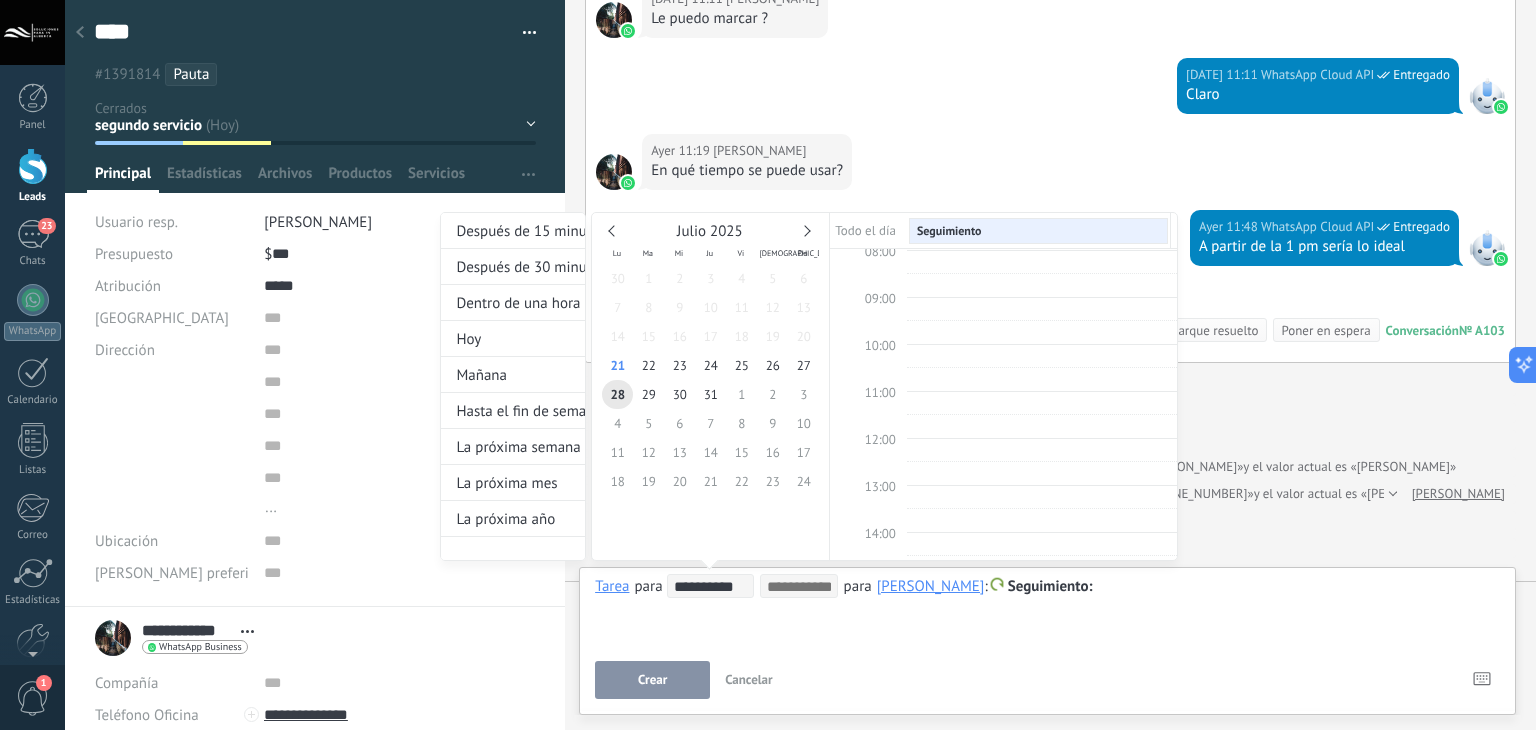 click at bounding box center (768, 365) 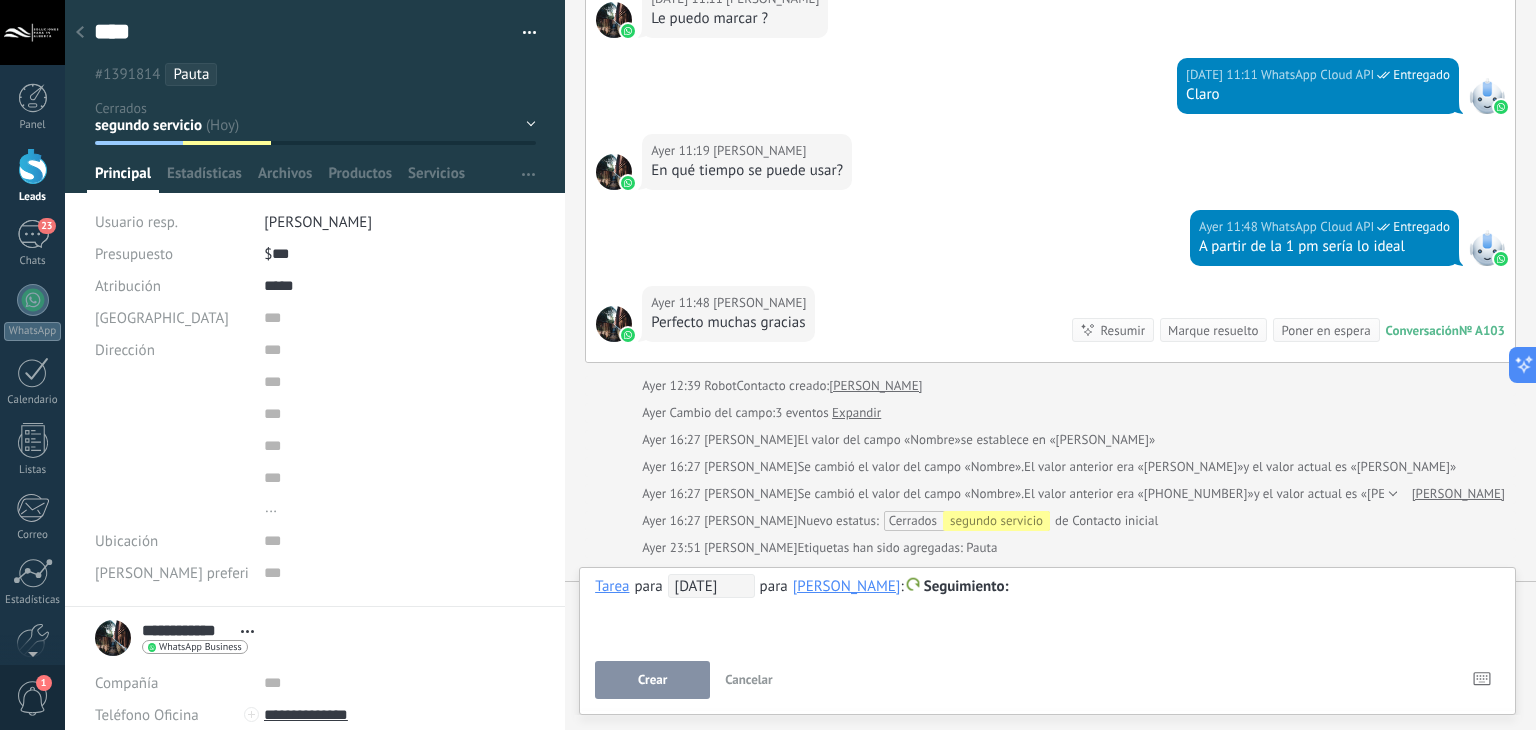 click on "Crear" at bounding box center [652, 680] 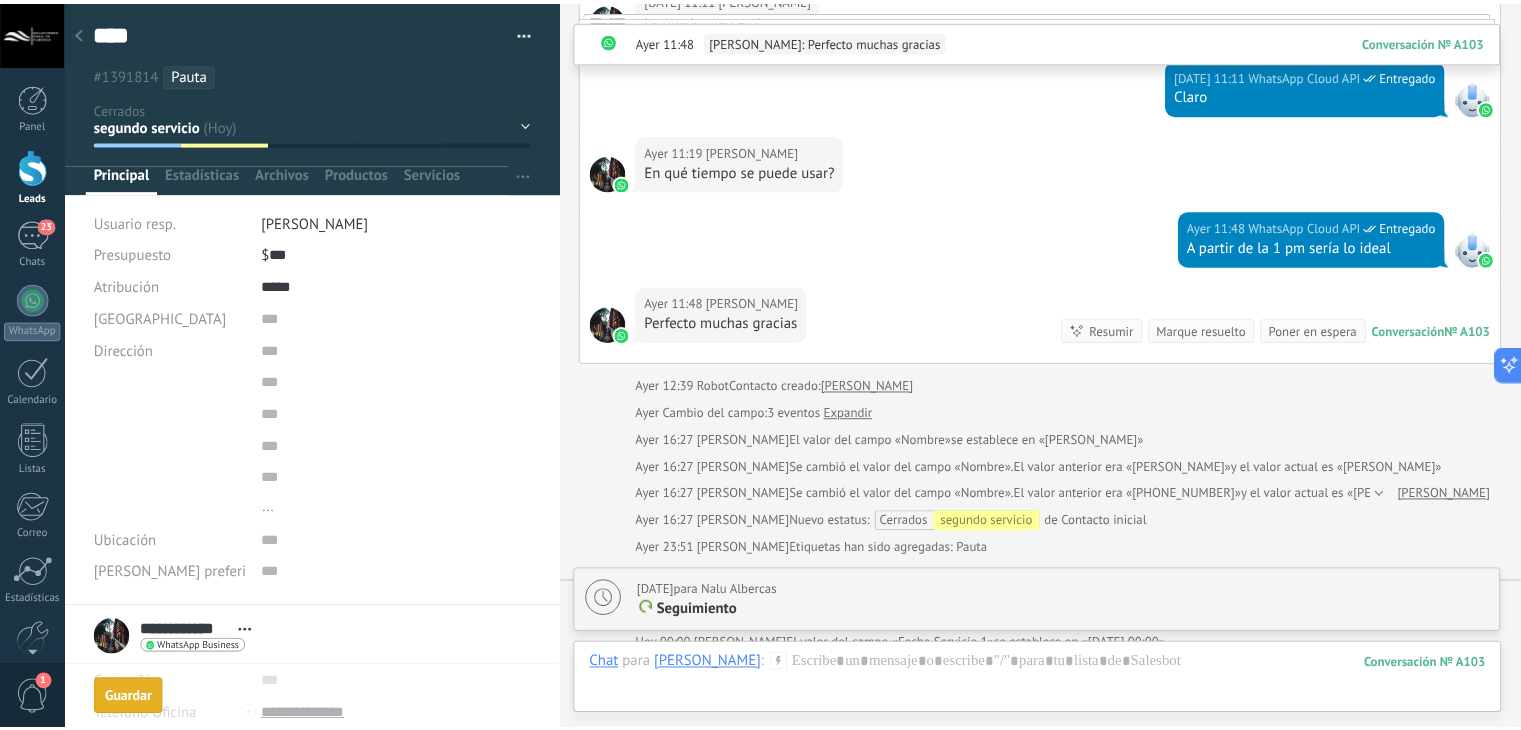 scroll, scrollTop: 1362, scrollLeft: 0, axis: vertical 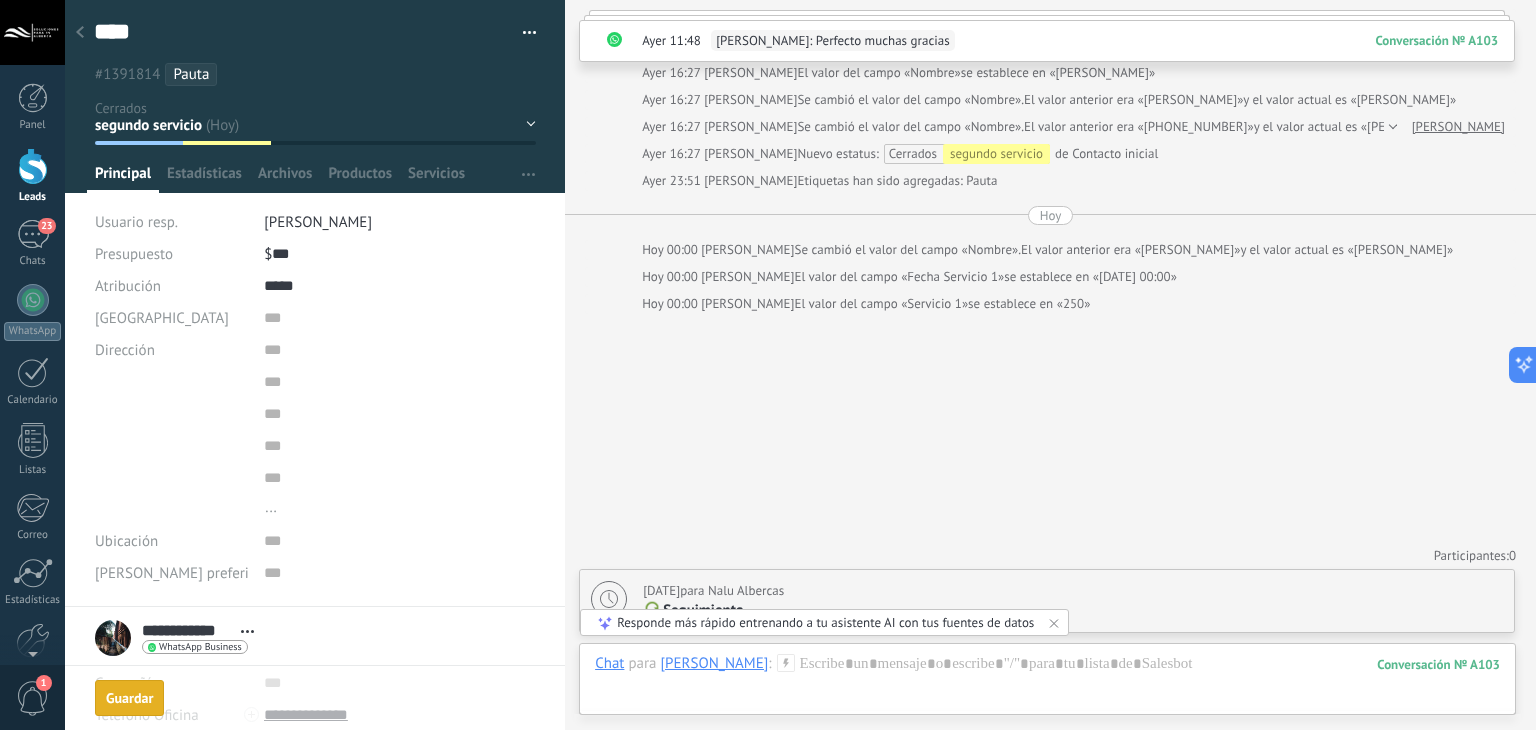 click at bounding box center [80, 33] 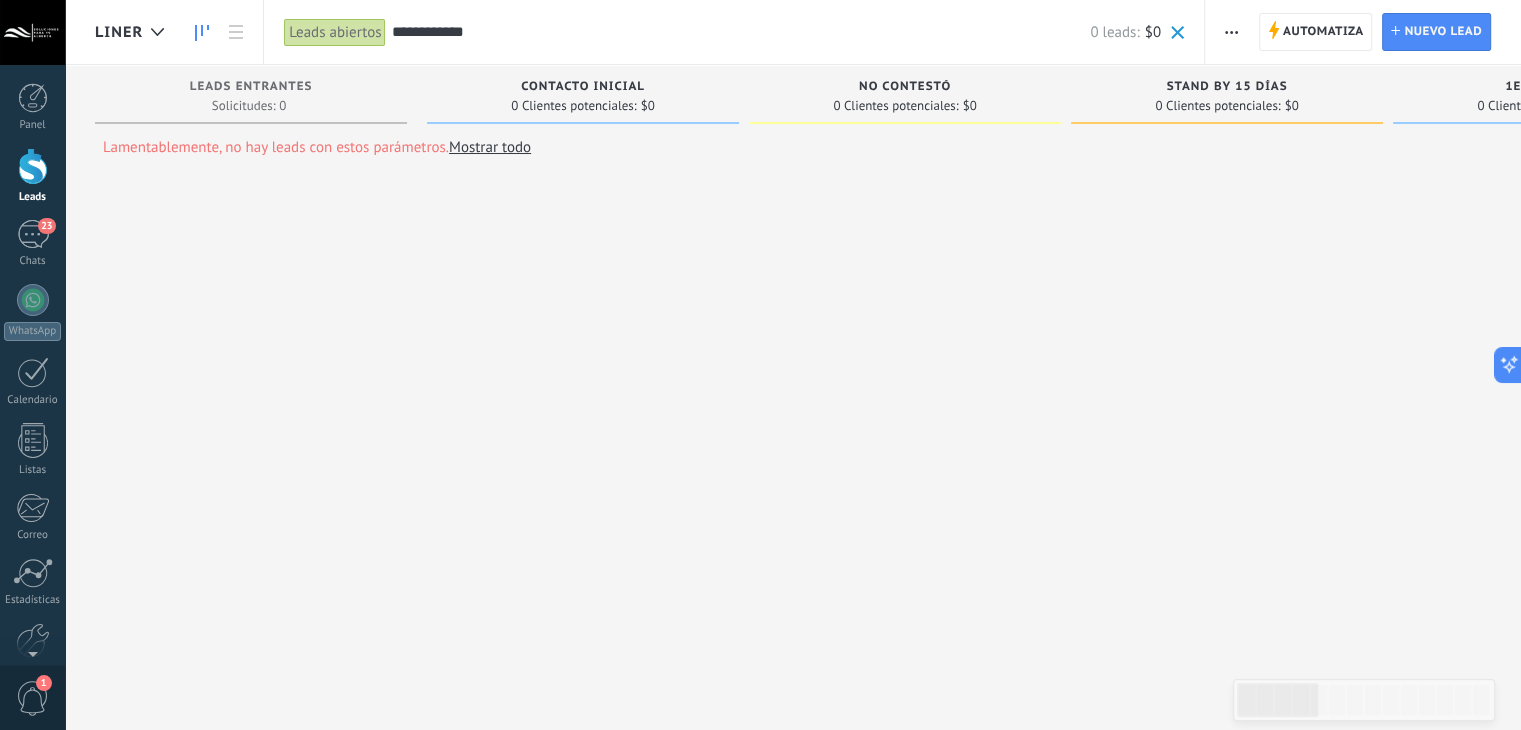 click on "**********" at bounding box center [734, 32] 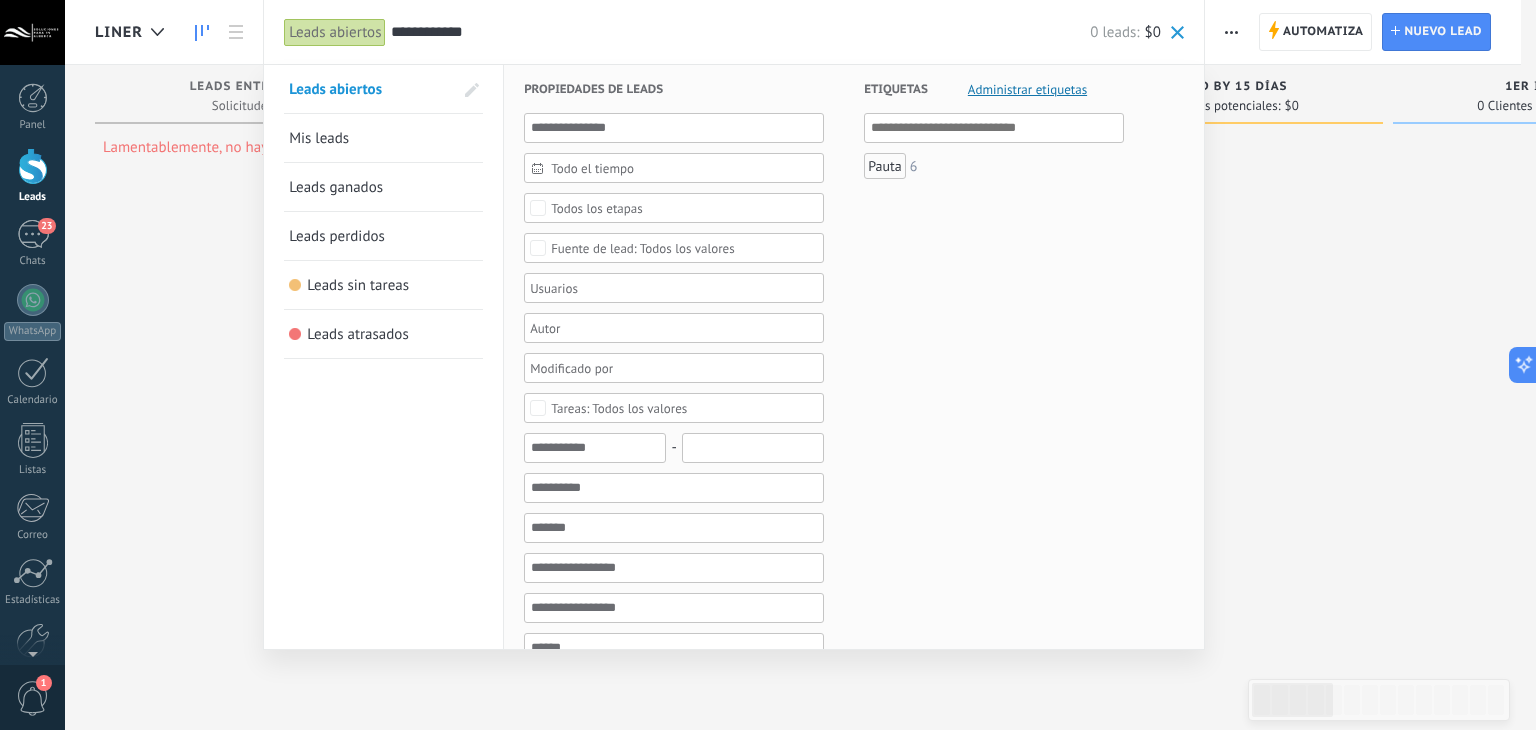 click at bounding box center (1177, 32) 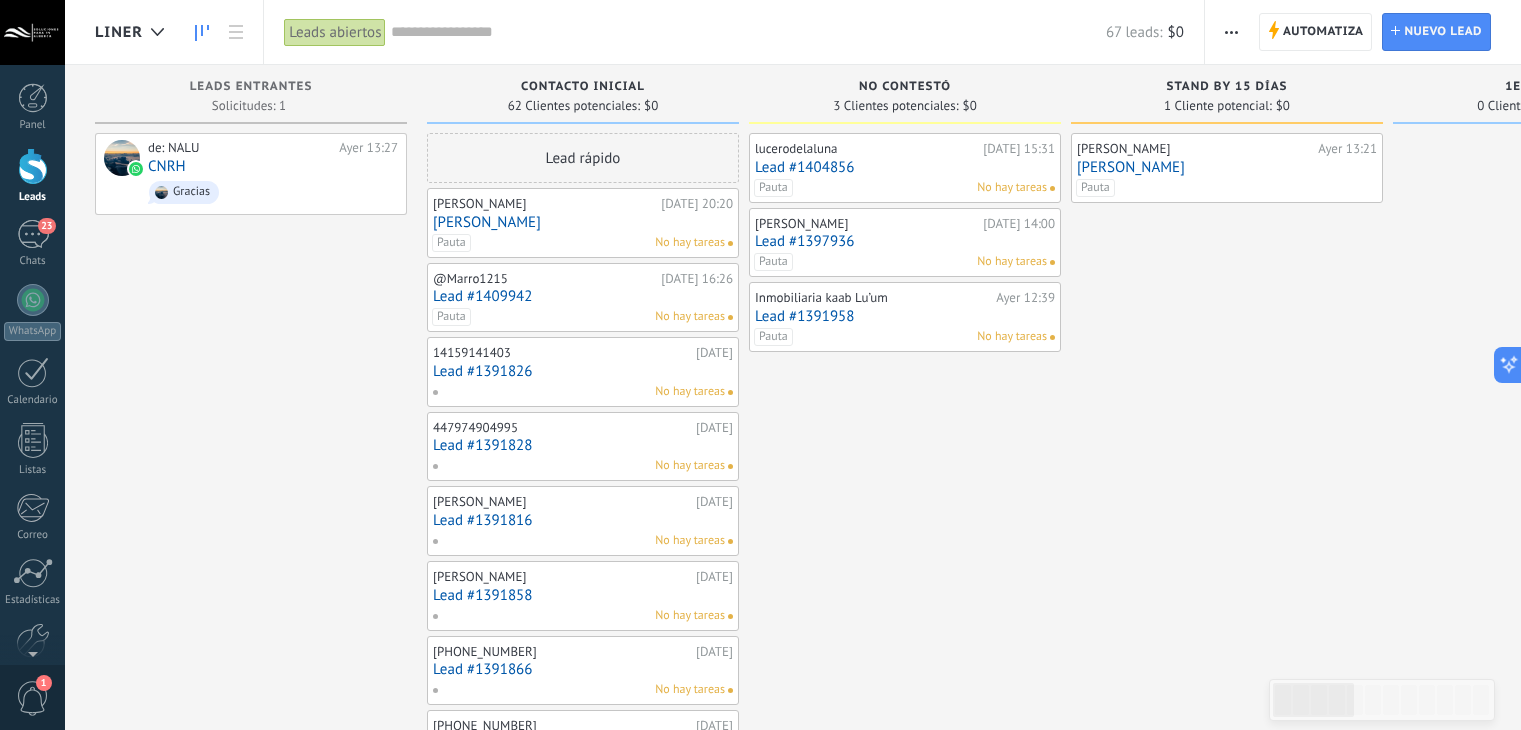 scroll, scrollTop: 0, scrollLeft: 0, axis: both 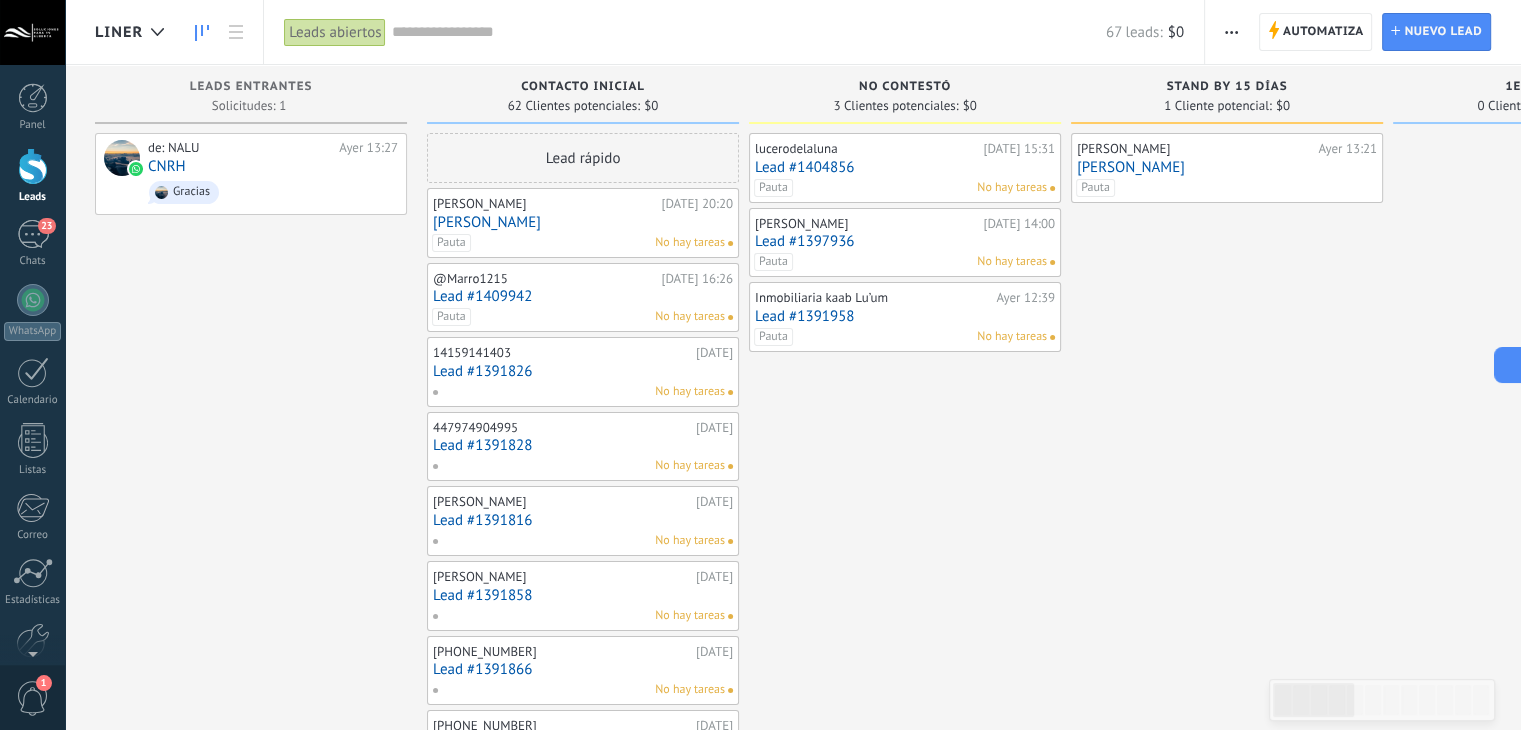 click at bounding box center [748, 32] 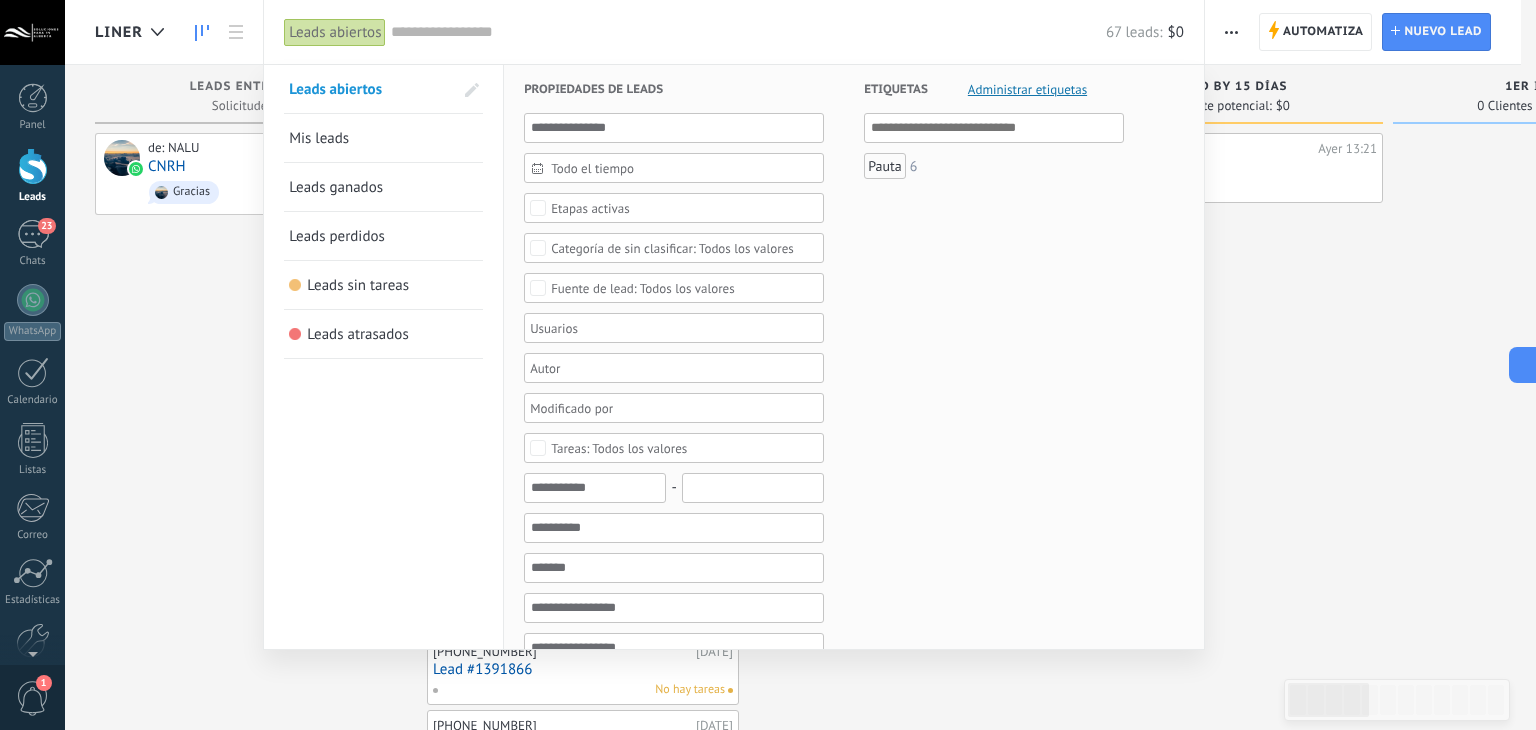 paste on "**********" 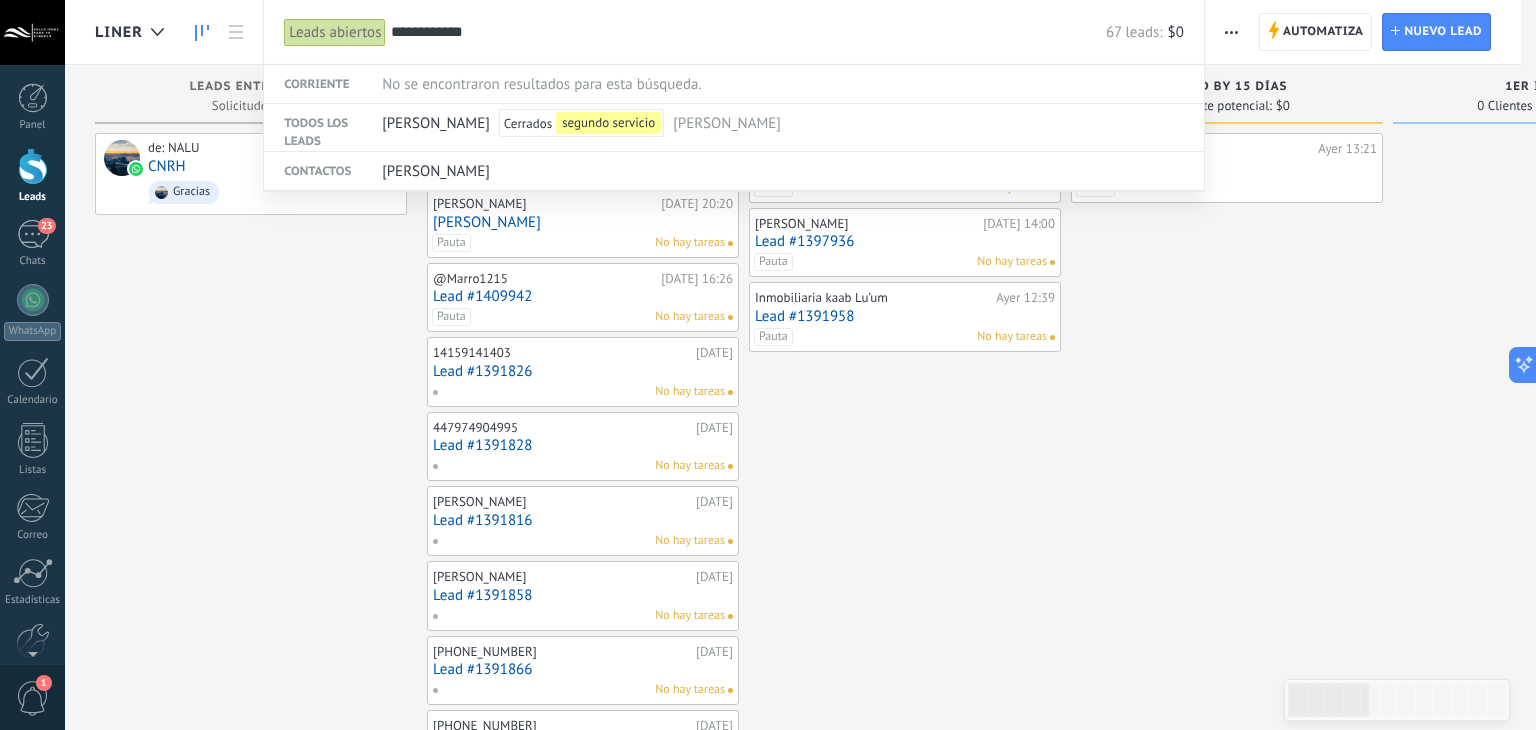 click on "**********" at bounding box center (748, 32) 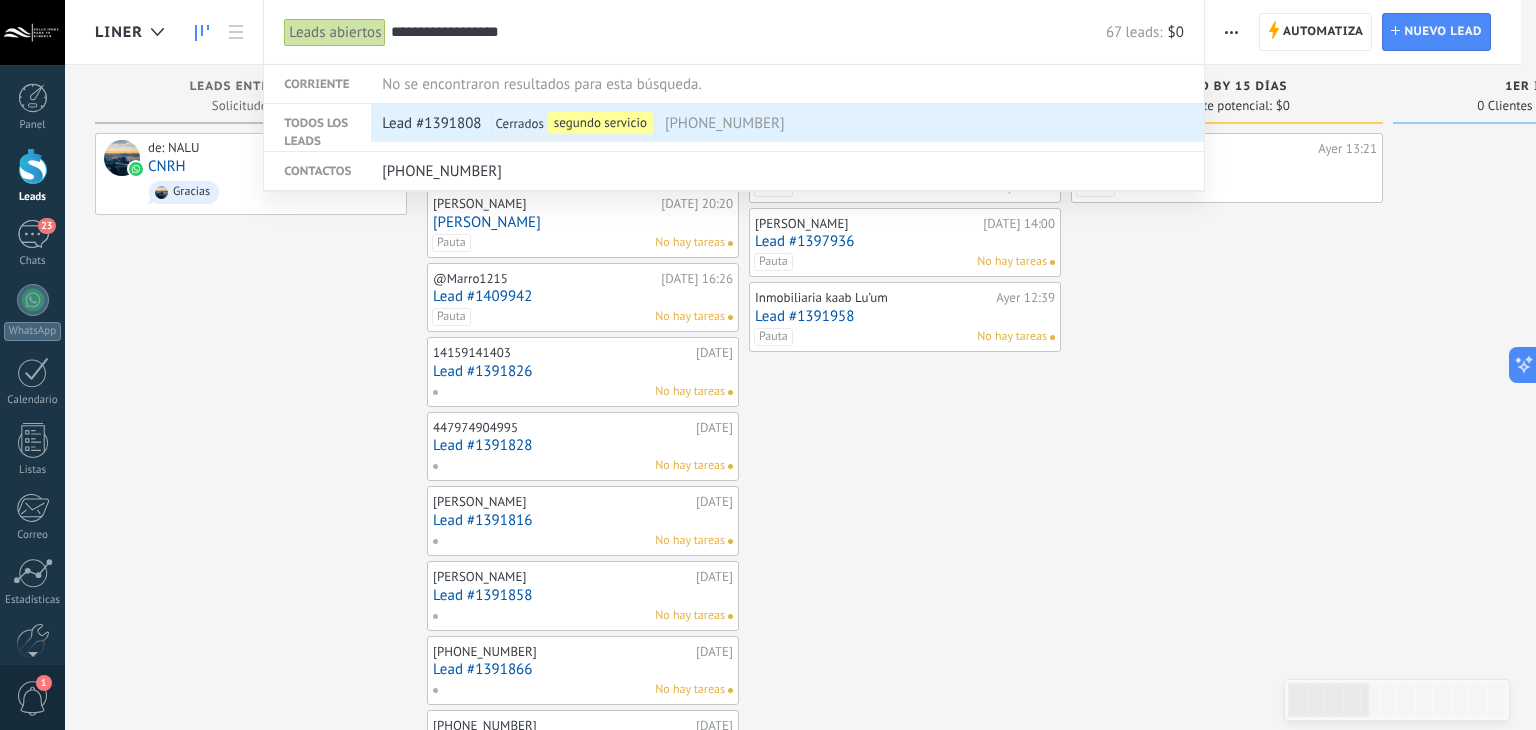 type on "**********" 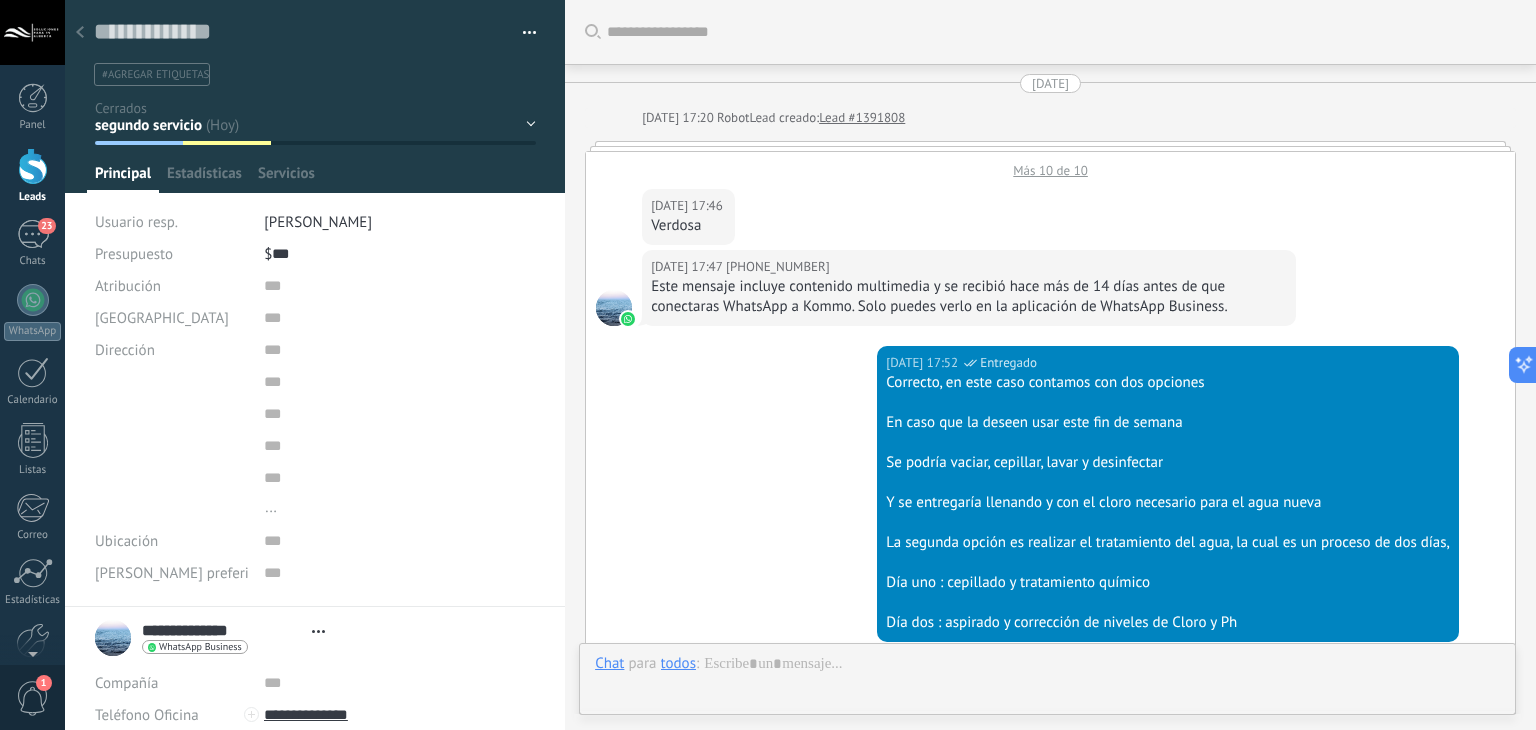 type on "**********" 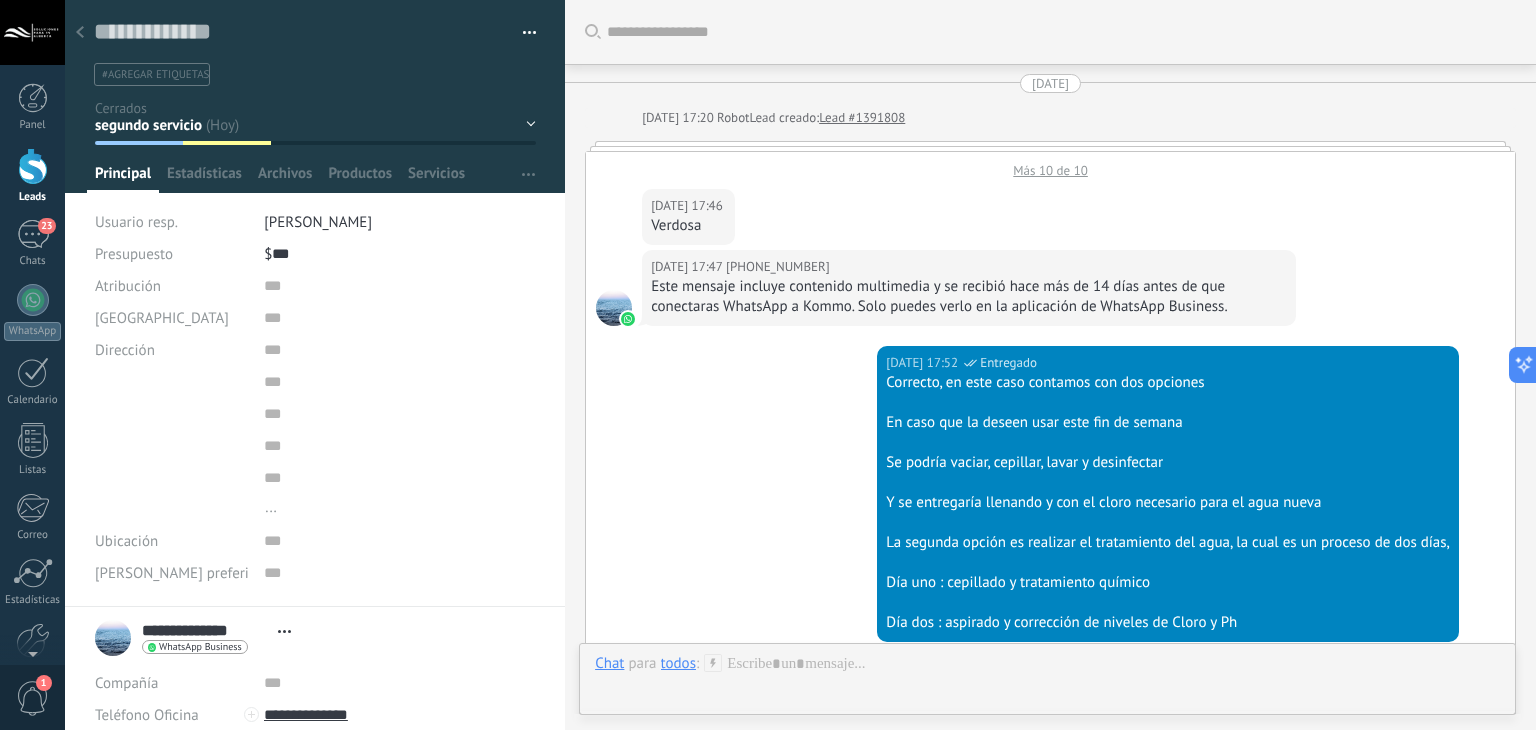 scroll, scrollTop: 4228, scrollLeft: 0, axis: vertical 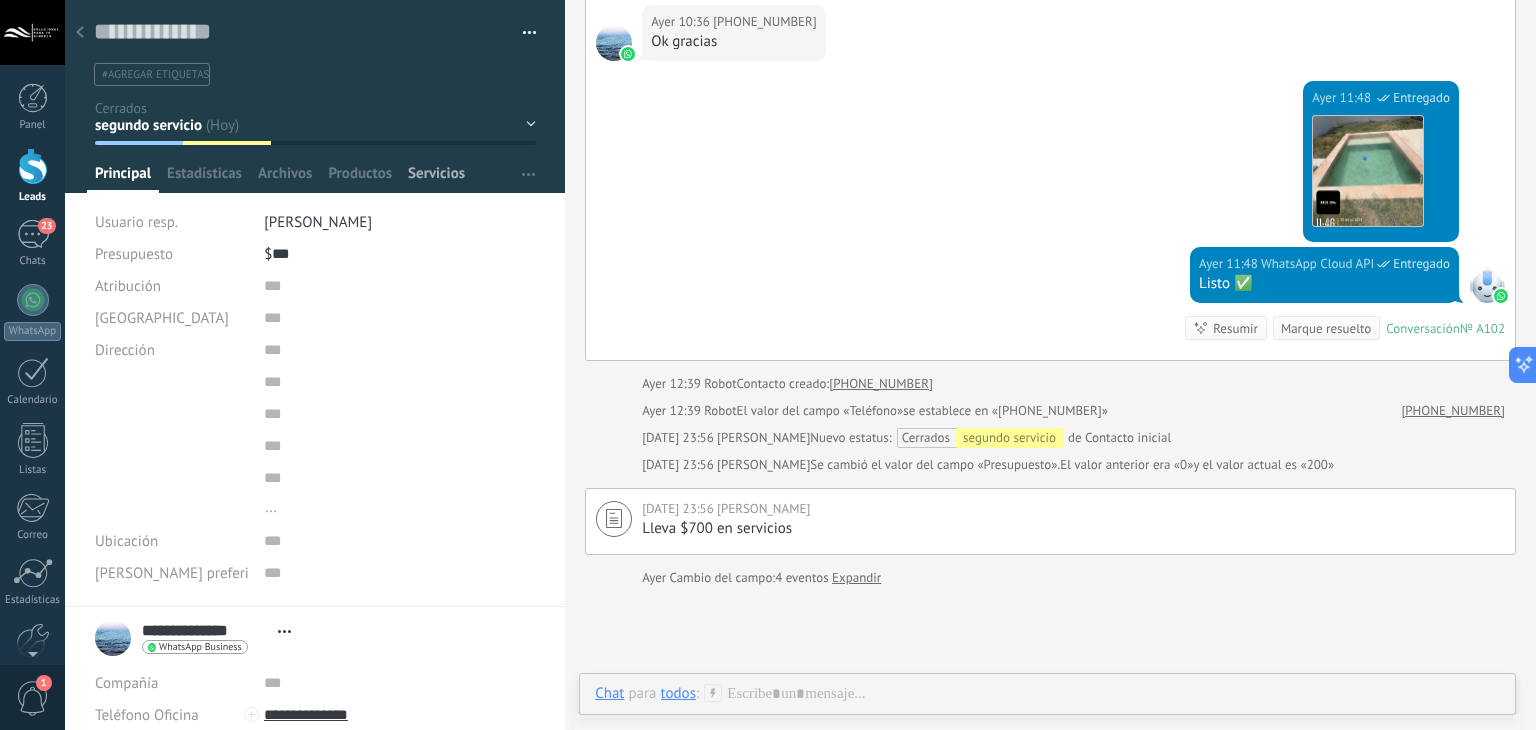 click on "Servicios" at bounding box center (436, 178) 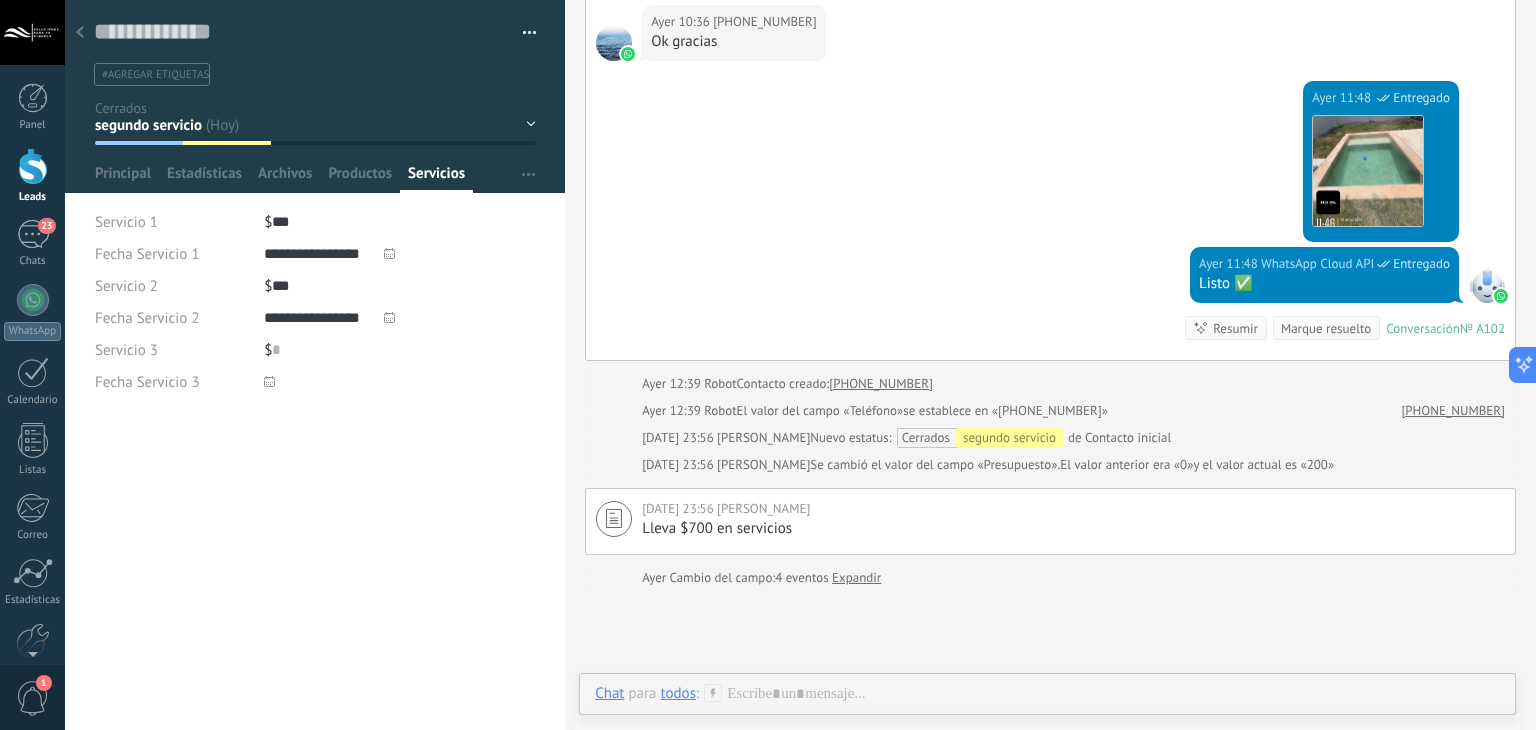 click at bounding box center (80, 33) 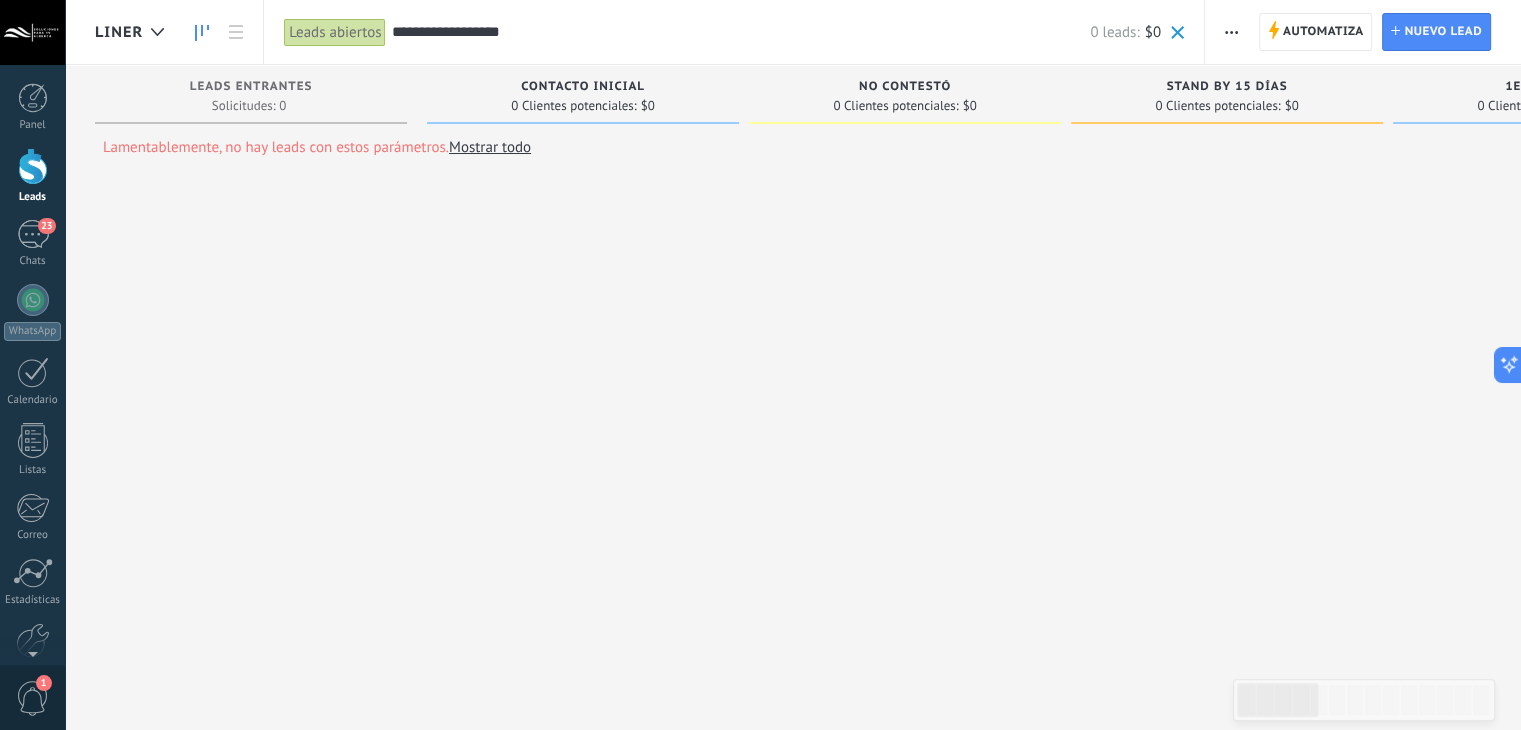 click at bounding box center [1177, 32] 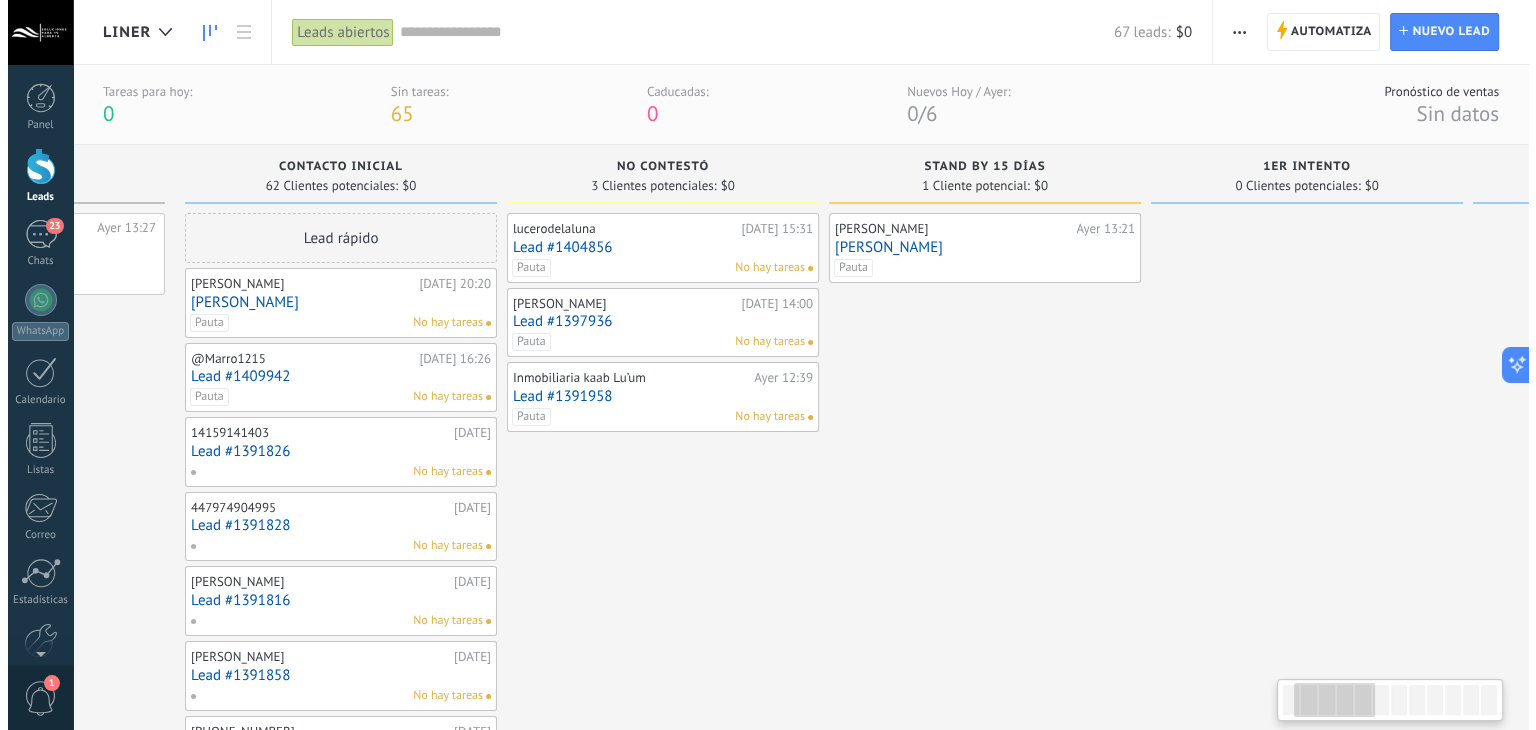 scroll, scrollTop: 0, scrollLeft: 252, axis: horizontal 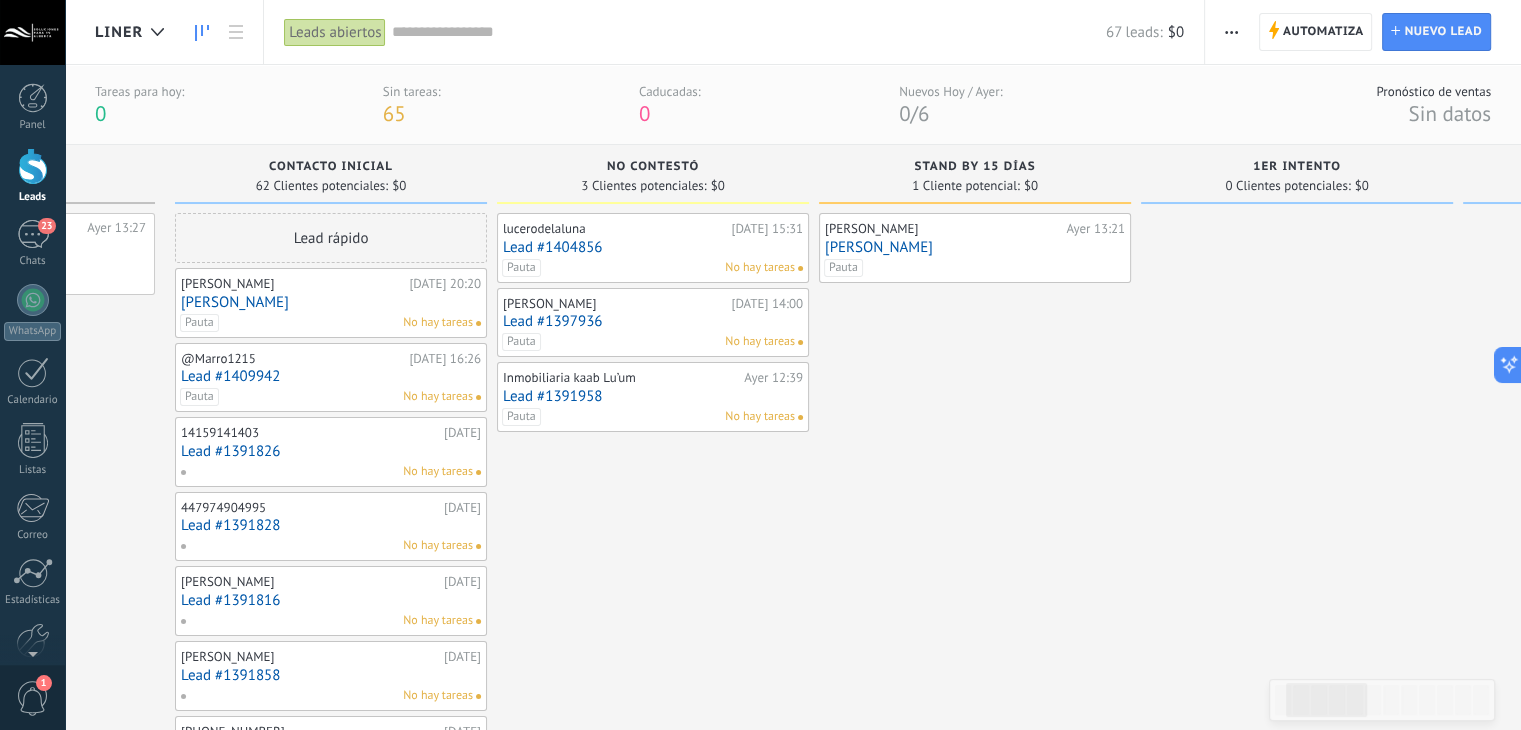 click on "[PERSON_NAME]" at bounding box center [331, 302] 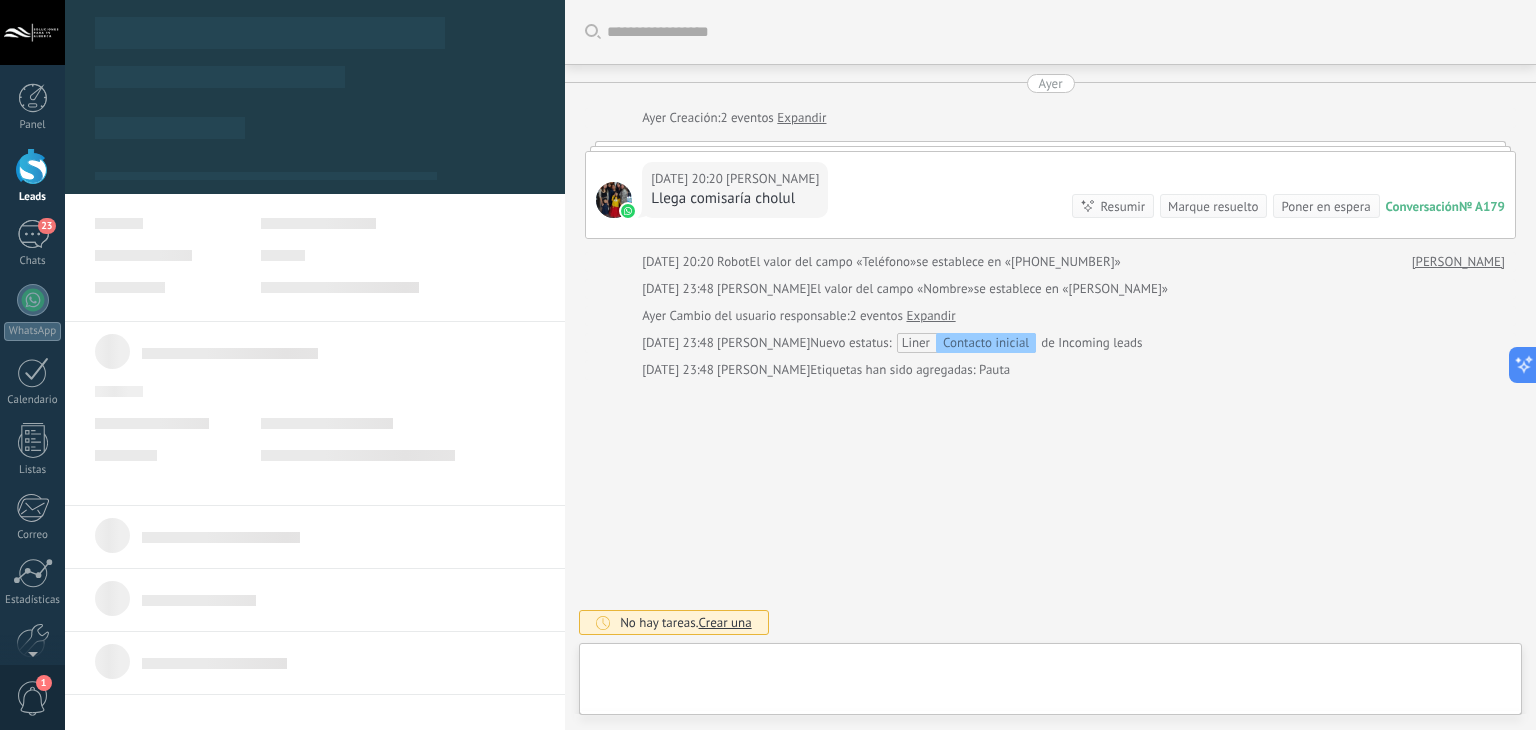 scroll, scrollTop: 29, scrollLeft: 0, axis: vertical 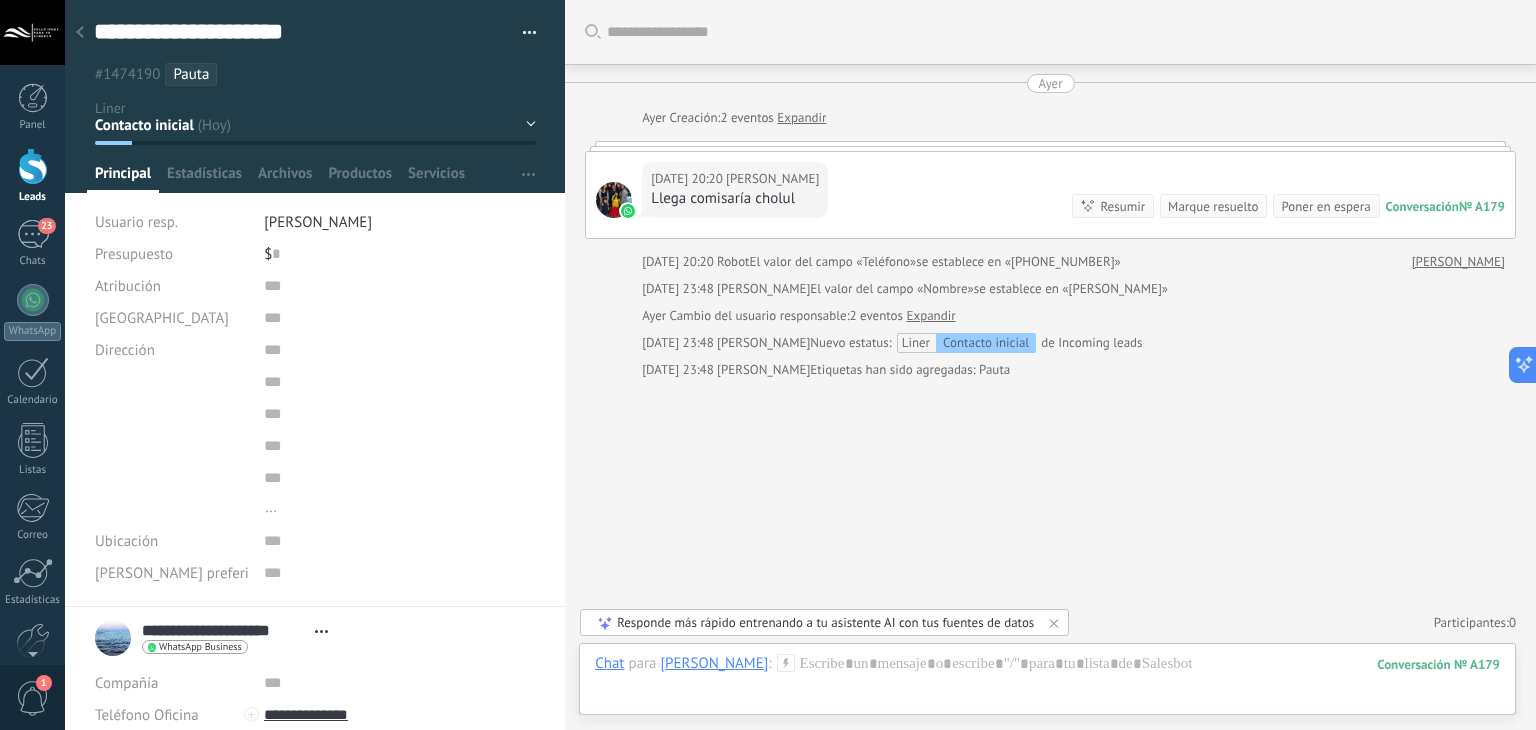 click at bounding box center [80, 33] 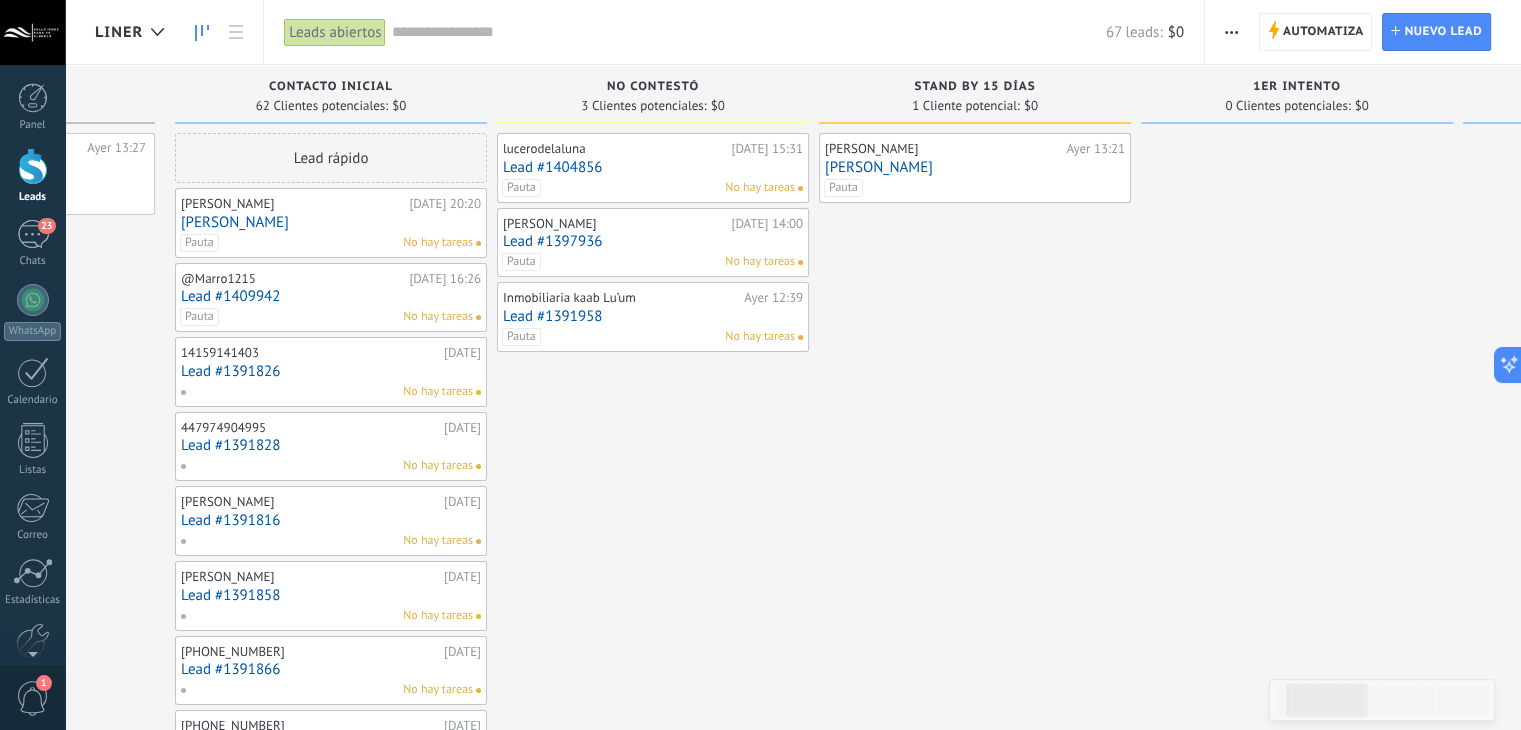 click on "Lead #1409942" at bounding box center (331, 296) 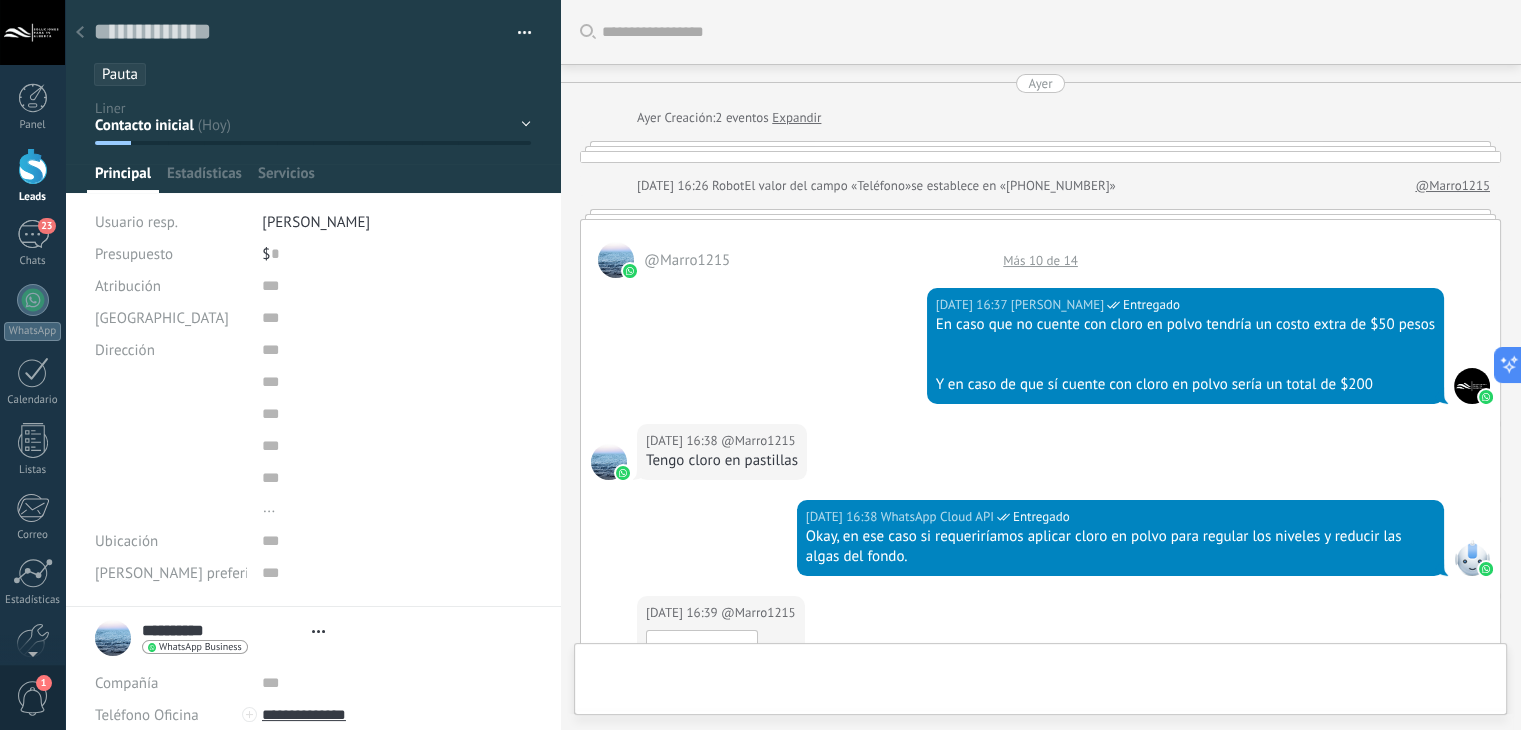 type on "**********" 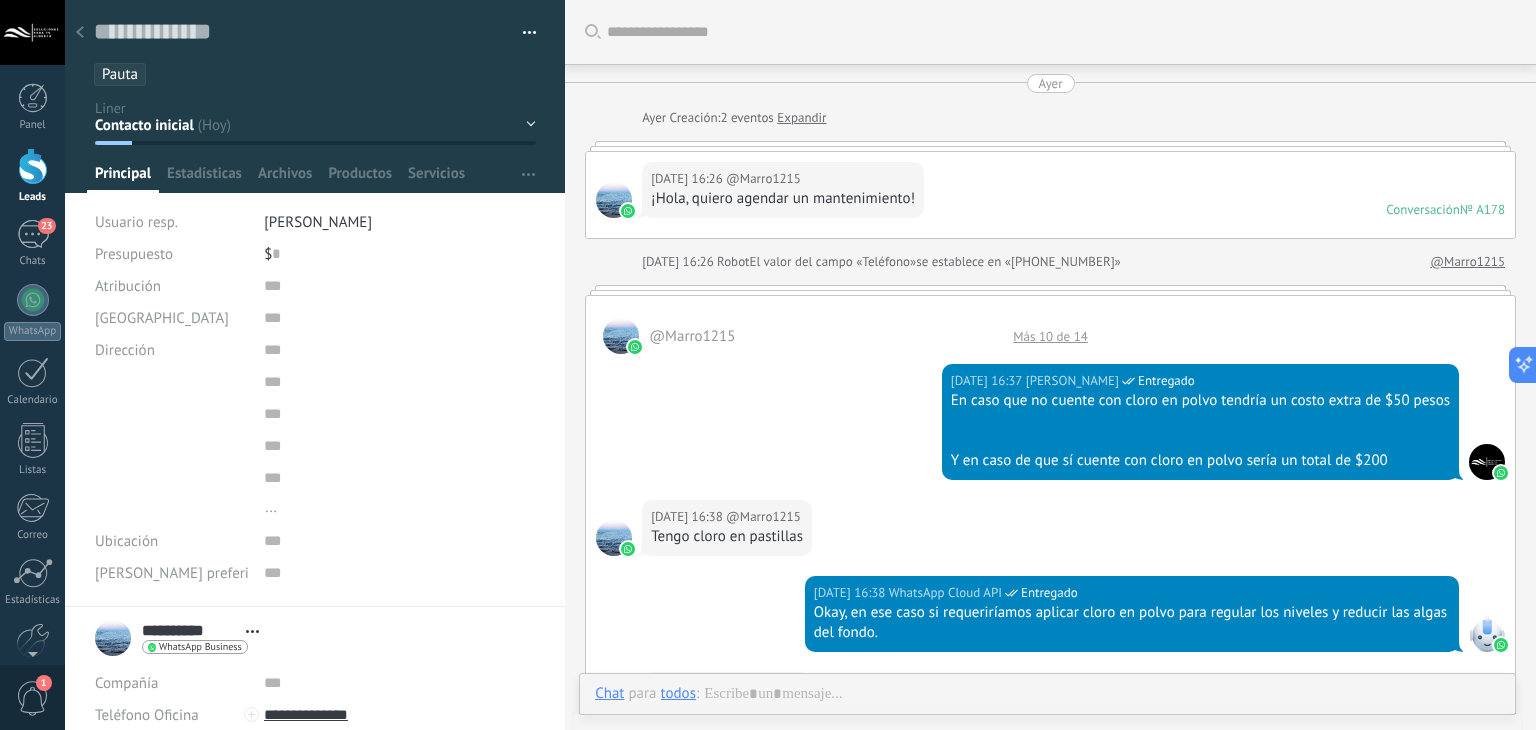 scroll, scrollTop: 29, scrollLeft: 0, axis: vertical 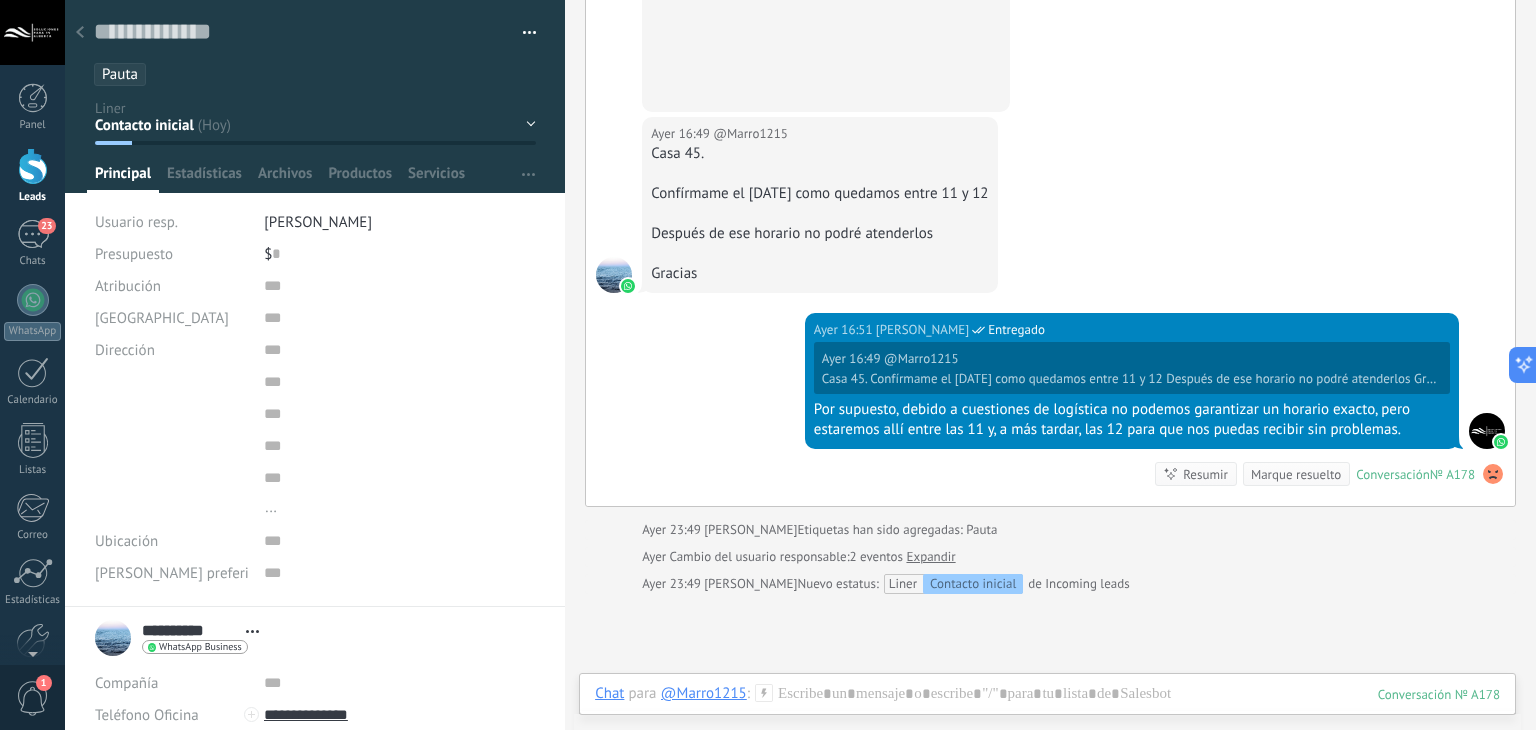 click on "Contacto inicial
no contestó
stand  by 15 días
1ER INTENTO
2DO INTENTO
3er intento" at bounding box center [0, 0] 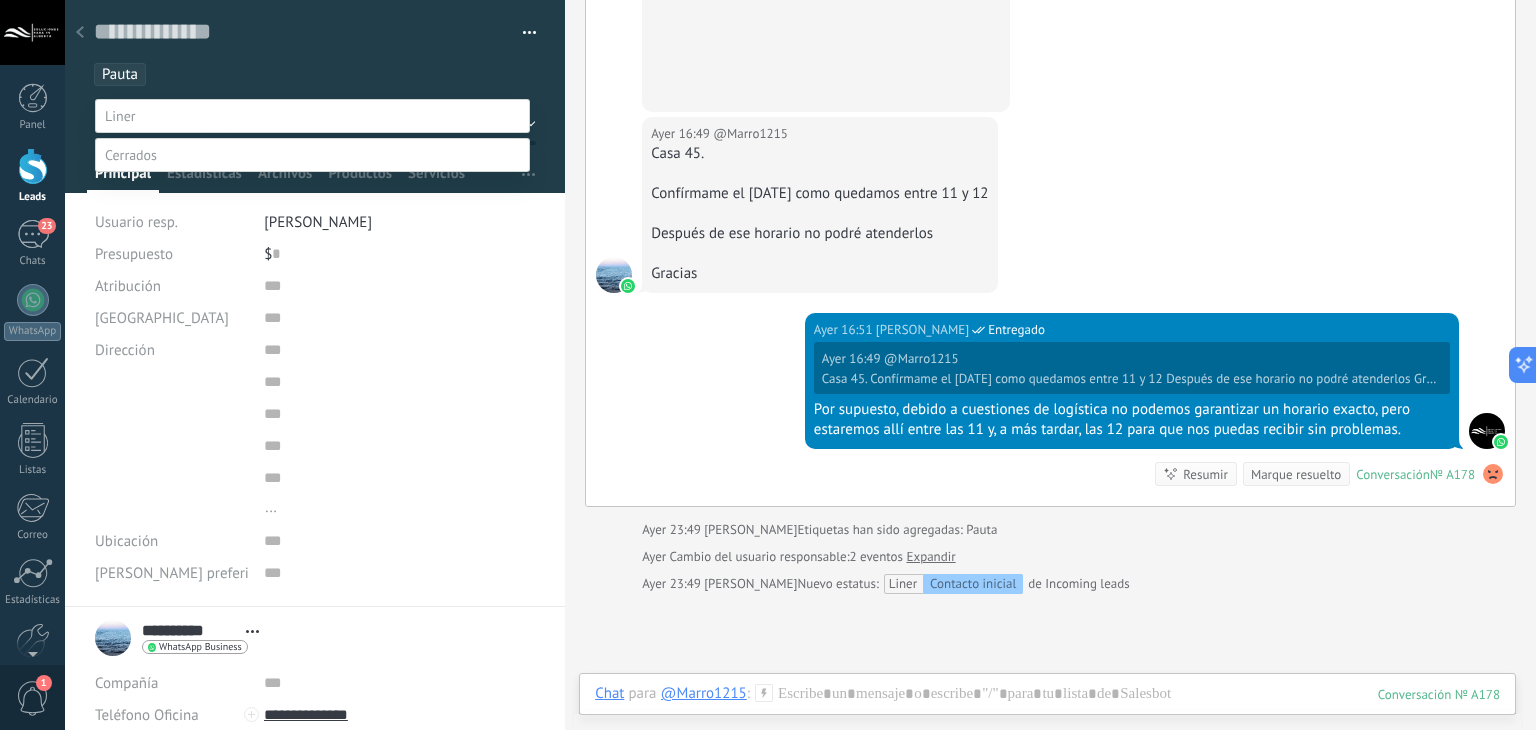 click at bounding box center (312, 155) 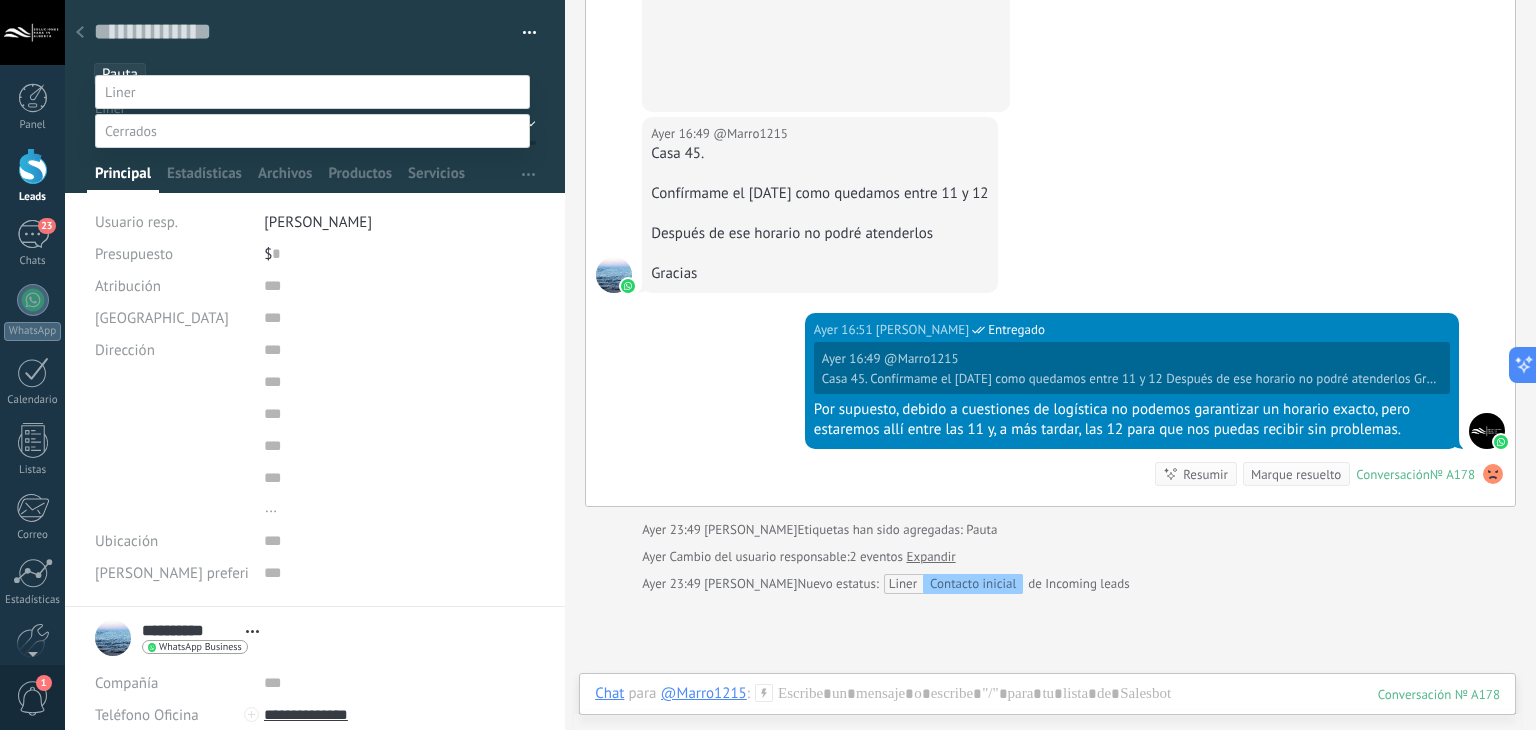 click on "por agendar" at bounding box center (0, 0) 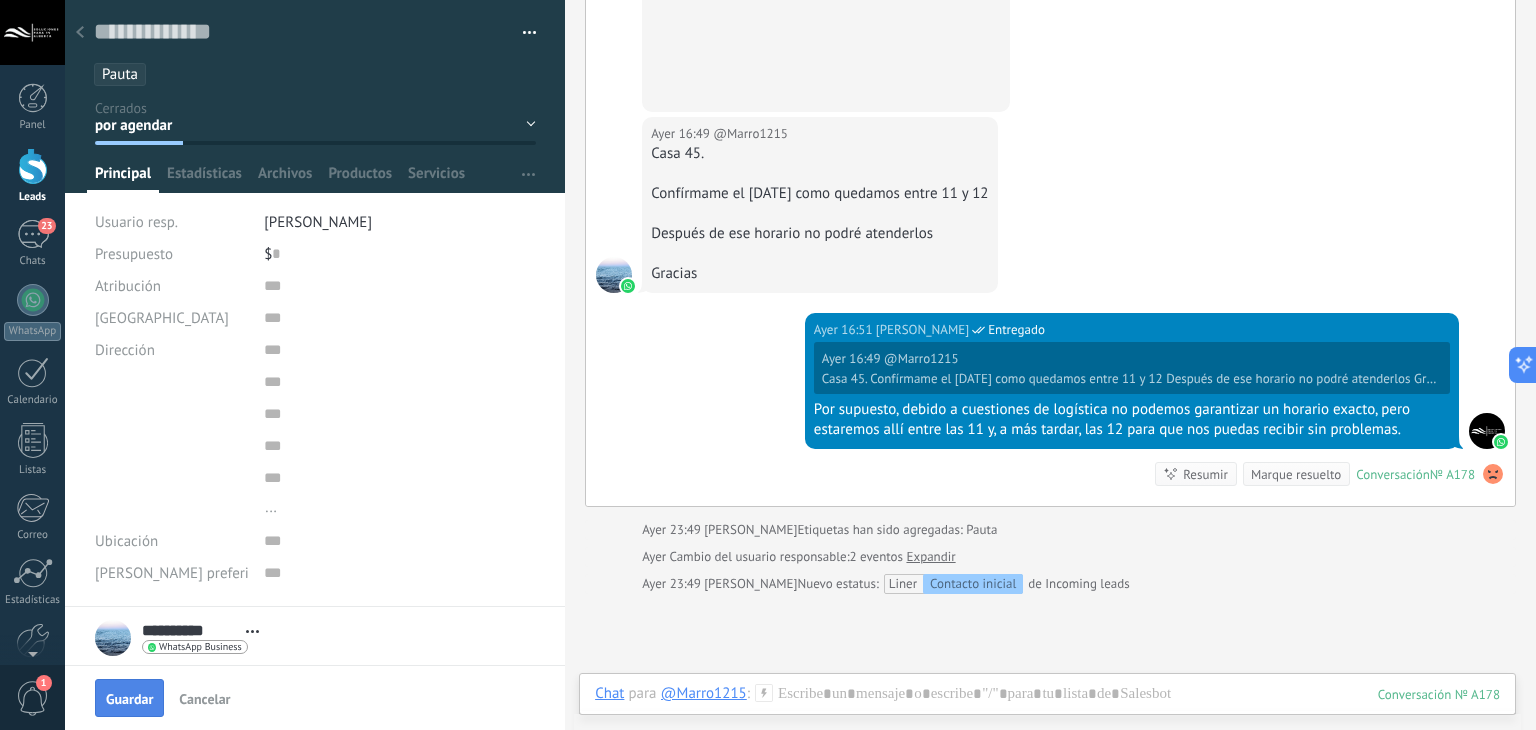 click on "Guardar" at bounding box center (129, 699) 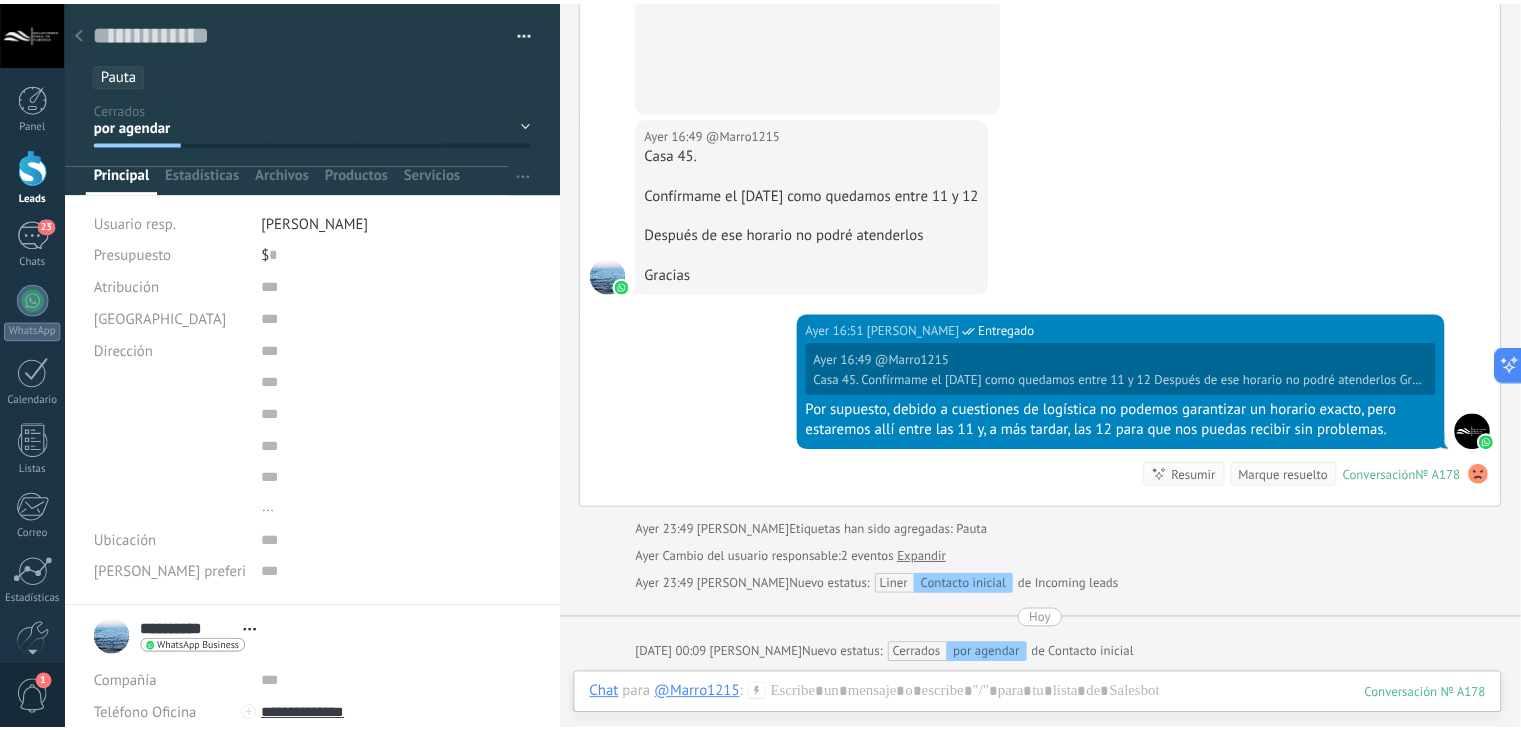 scroll, scrollTop: 1560, scrollLeft: 0, axis: vertical 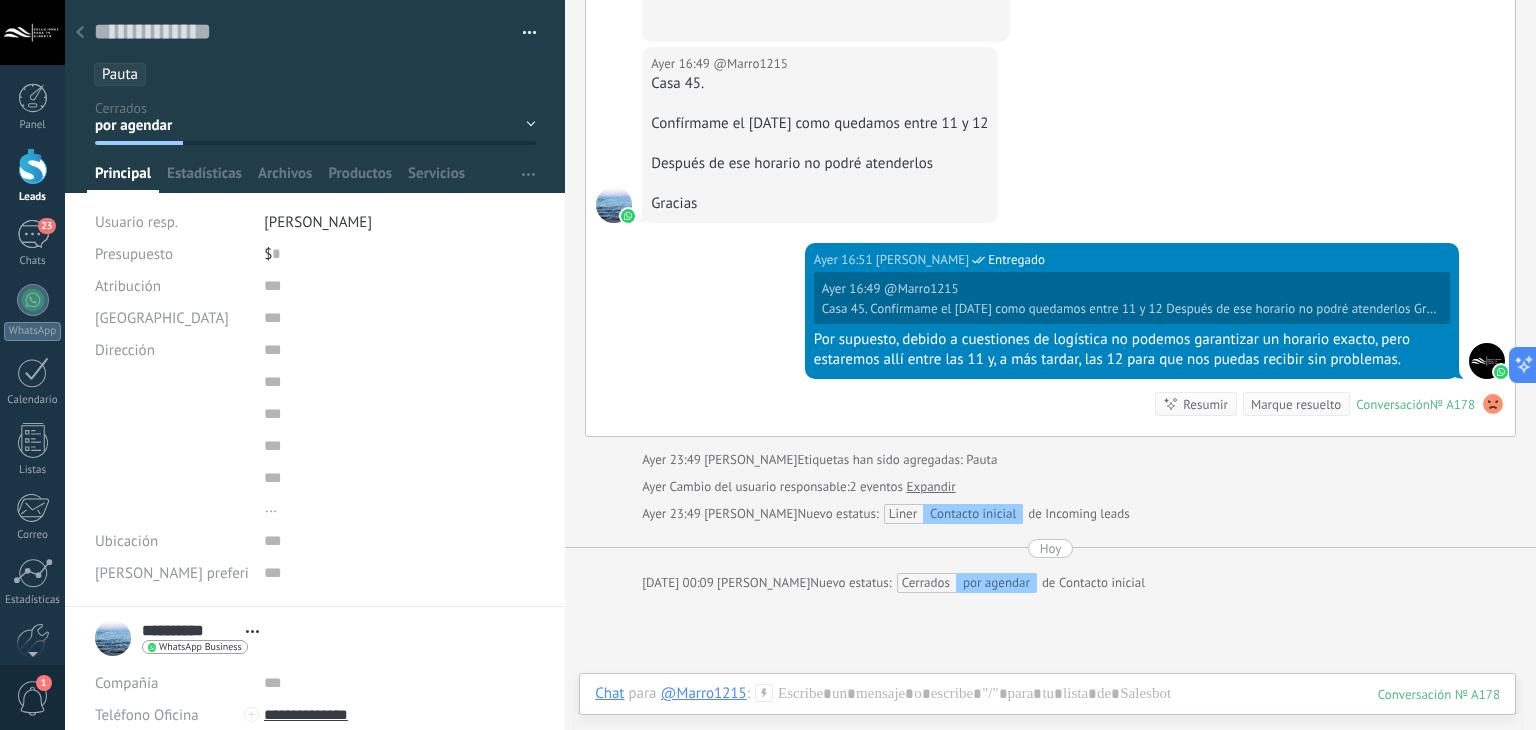 click 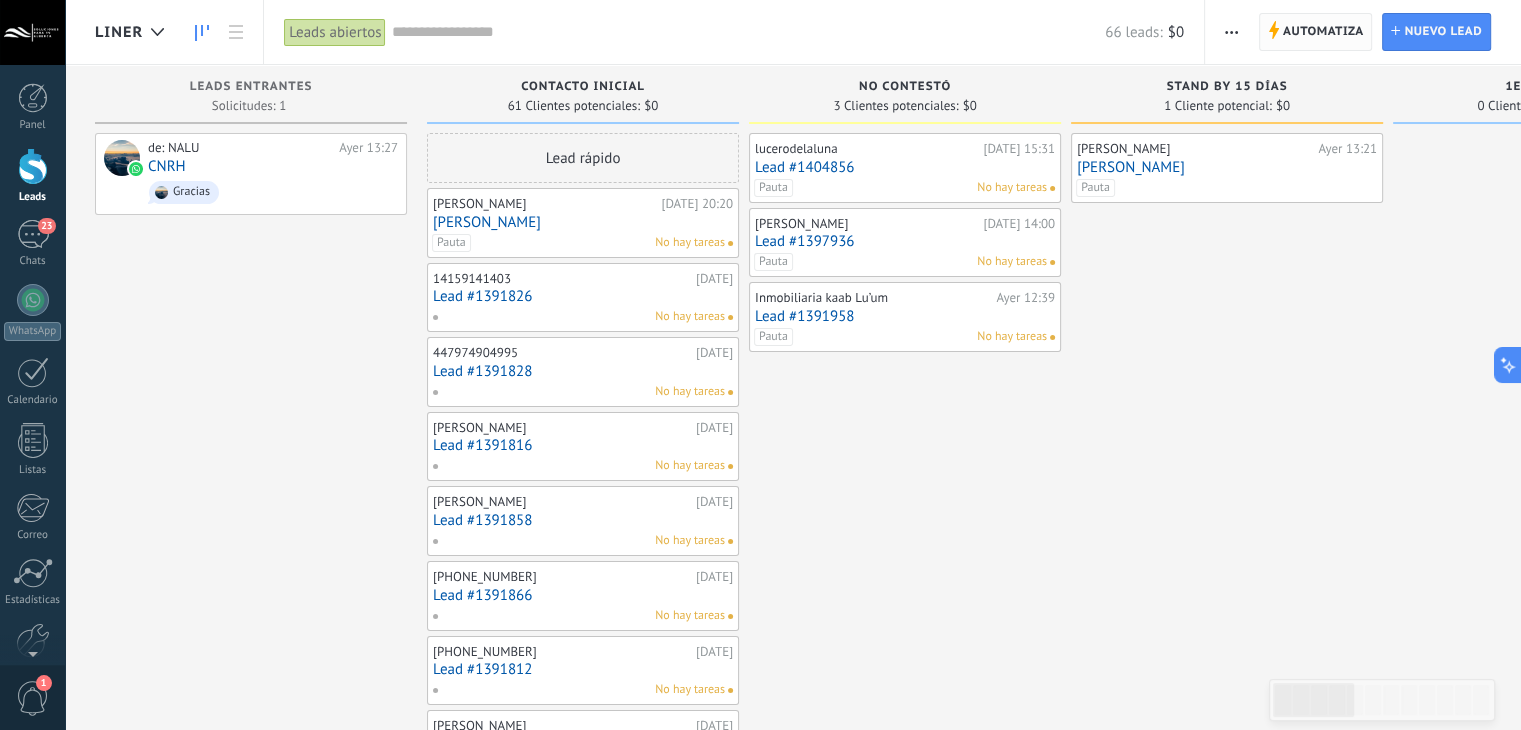 click on "Automatiza" at bounding box center (1323, 32) 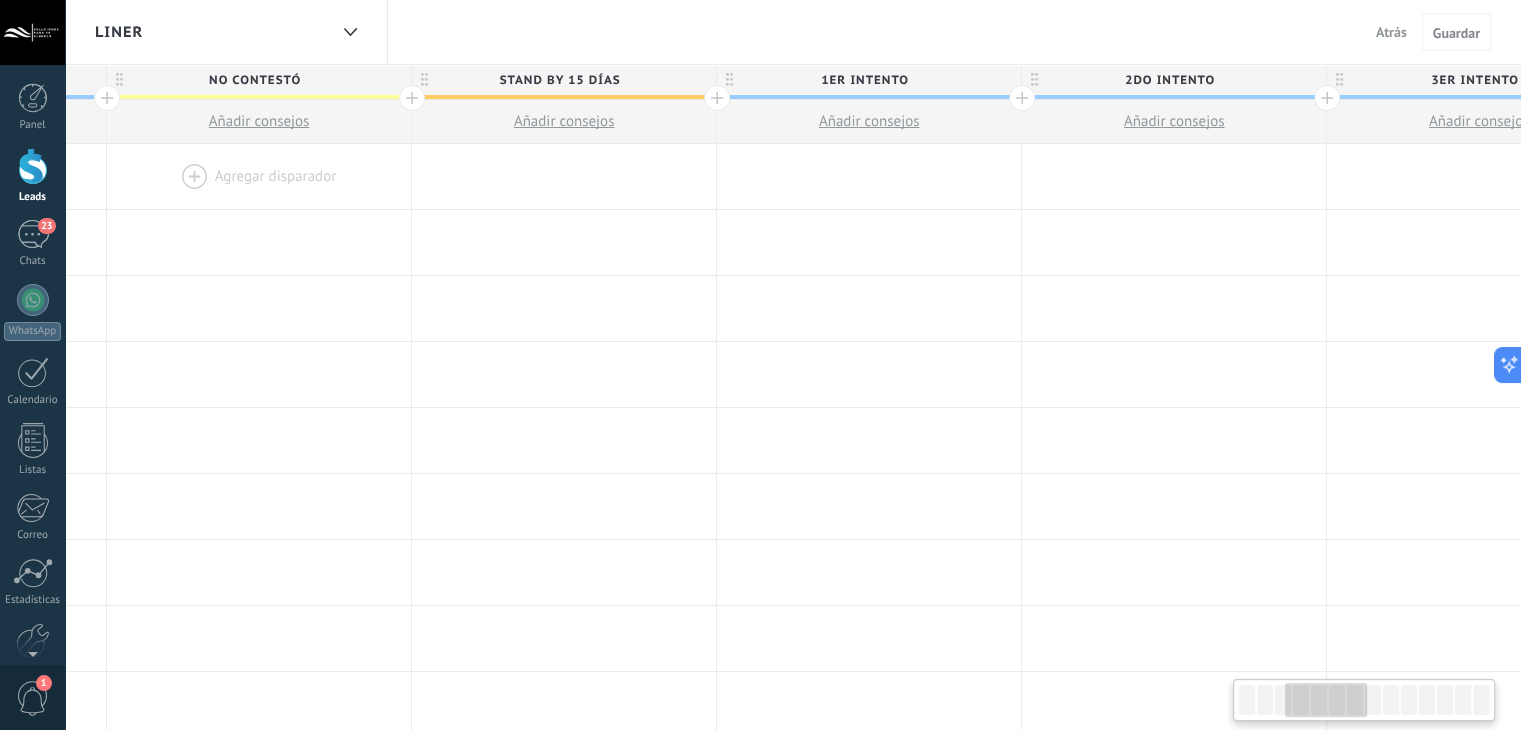 scroll, scrollTop: 0, scrollLeft: 892, axis: horizontal 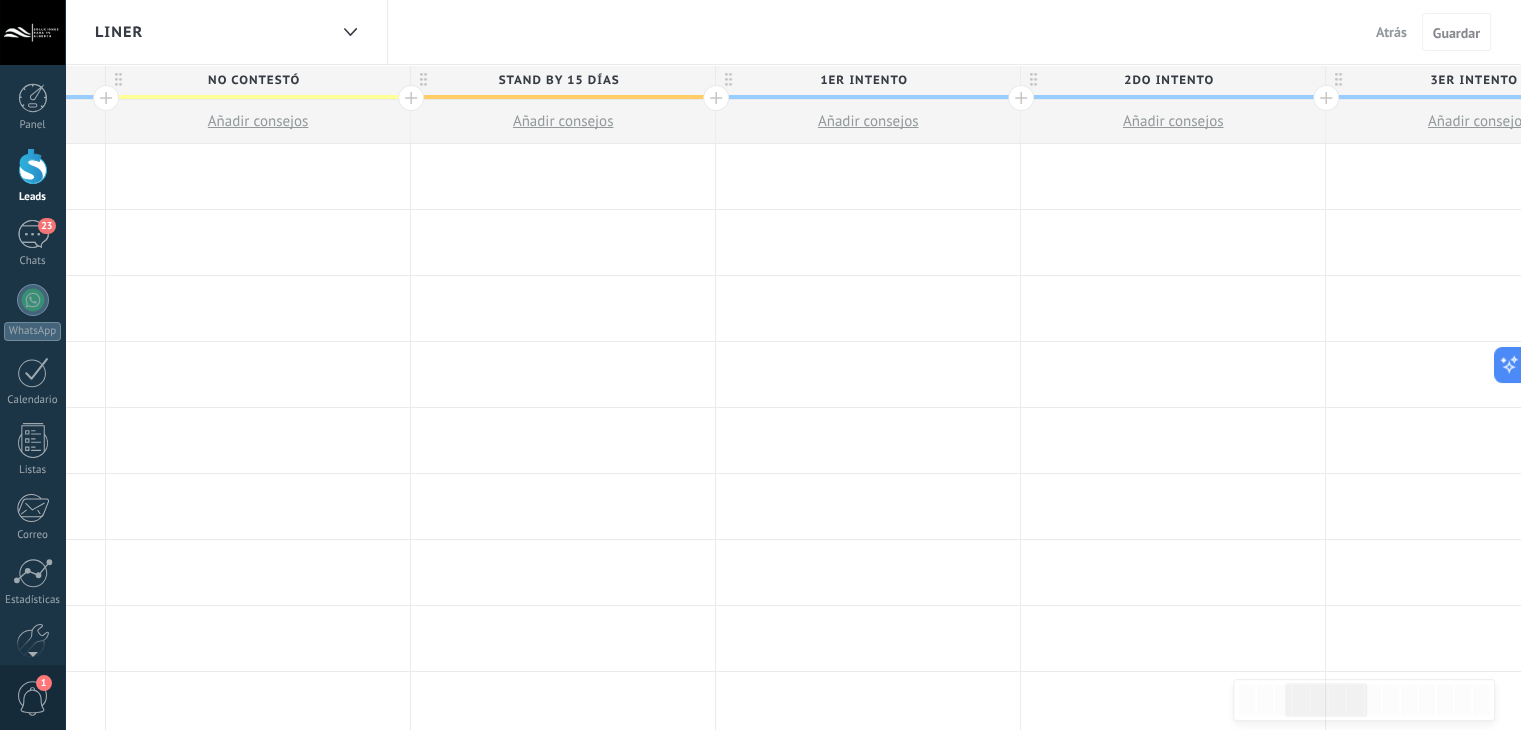 click on "1ER INTENTO" at bounding box center [863, 80] 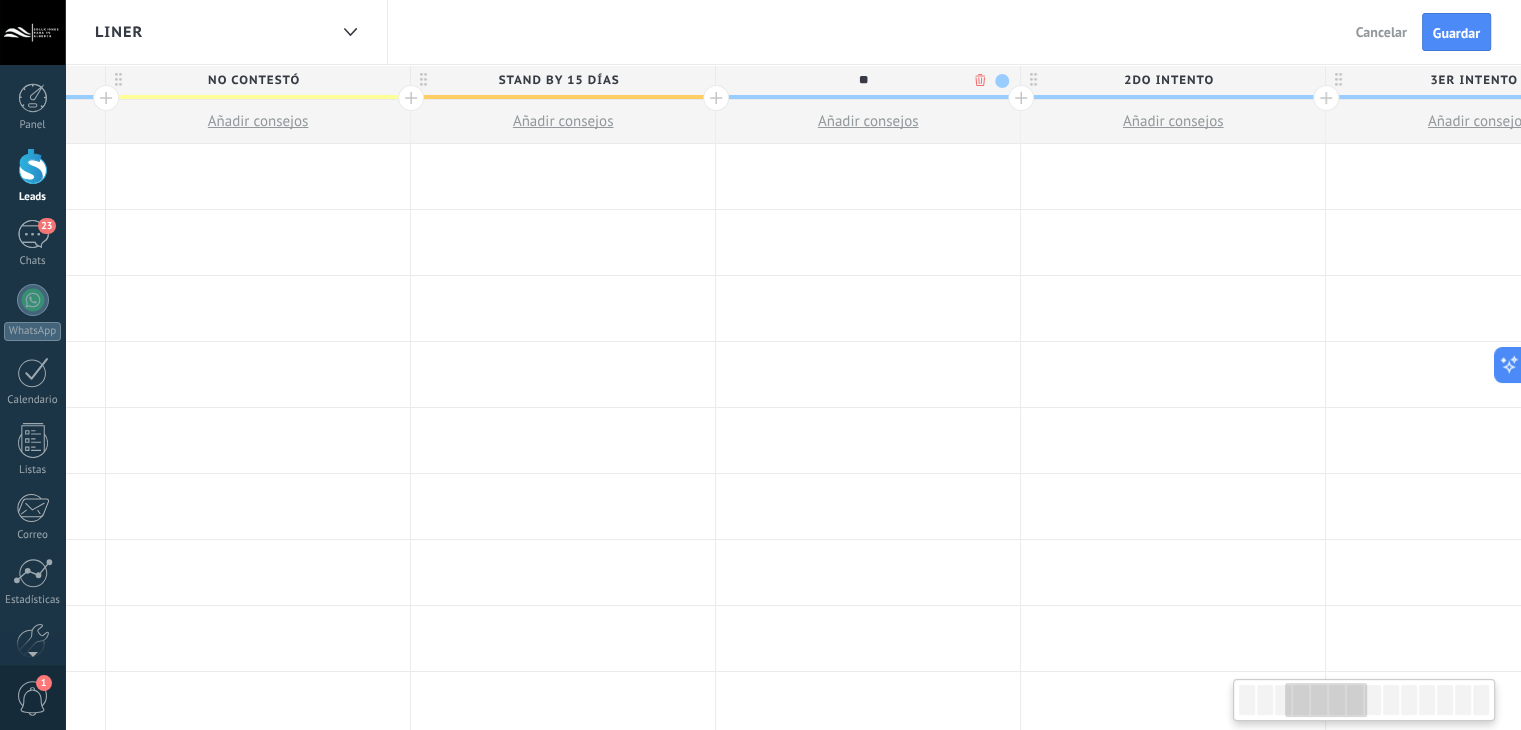 type on "**" 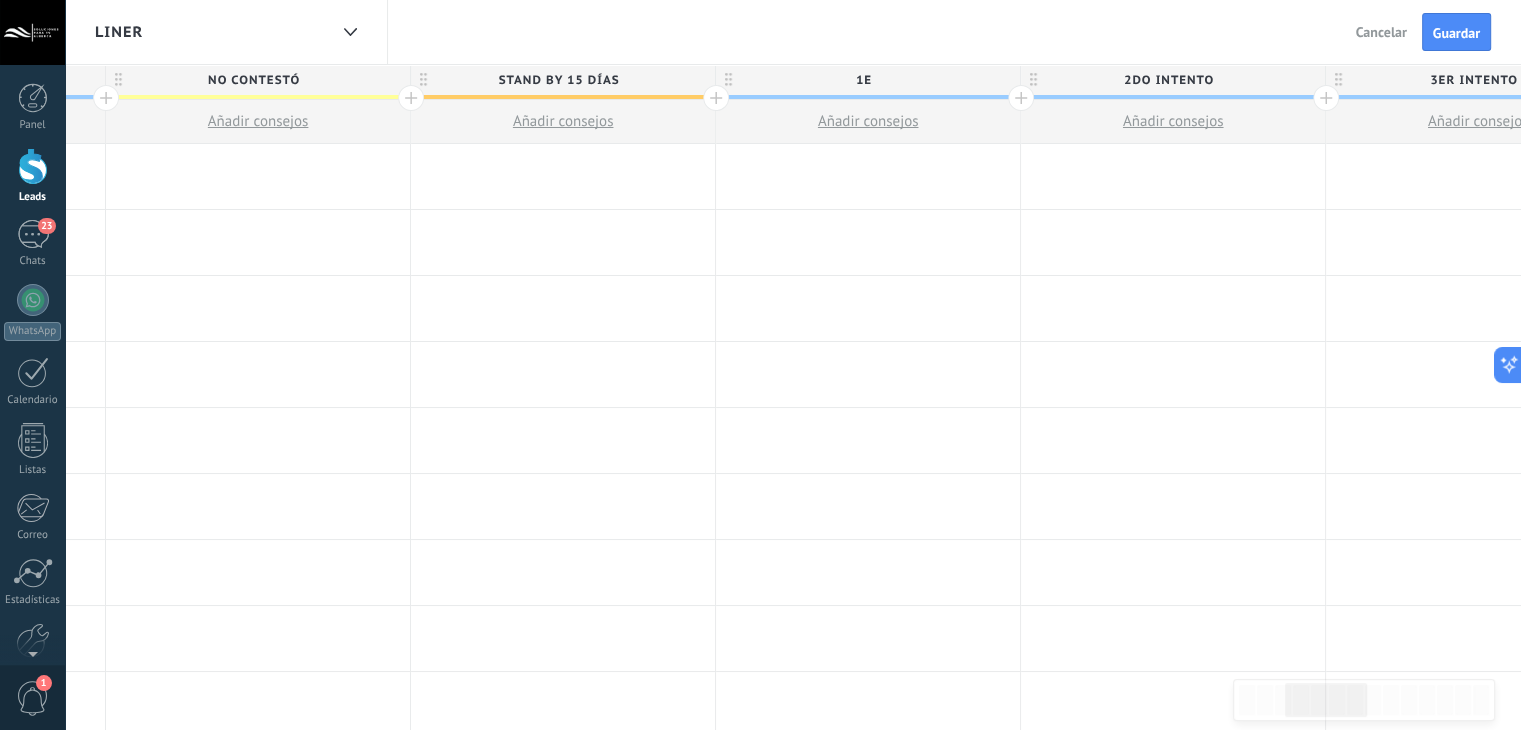 click on "1E" at bounding box center [863, 80] 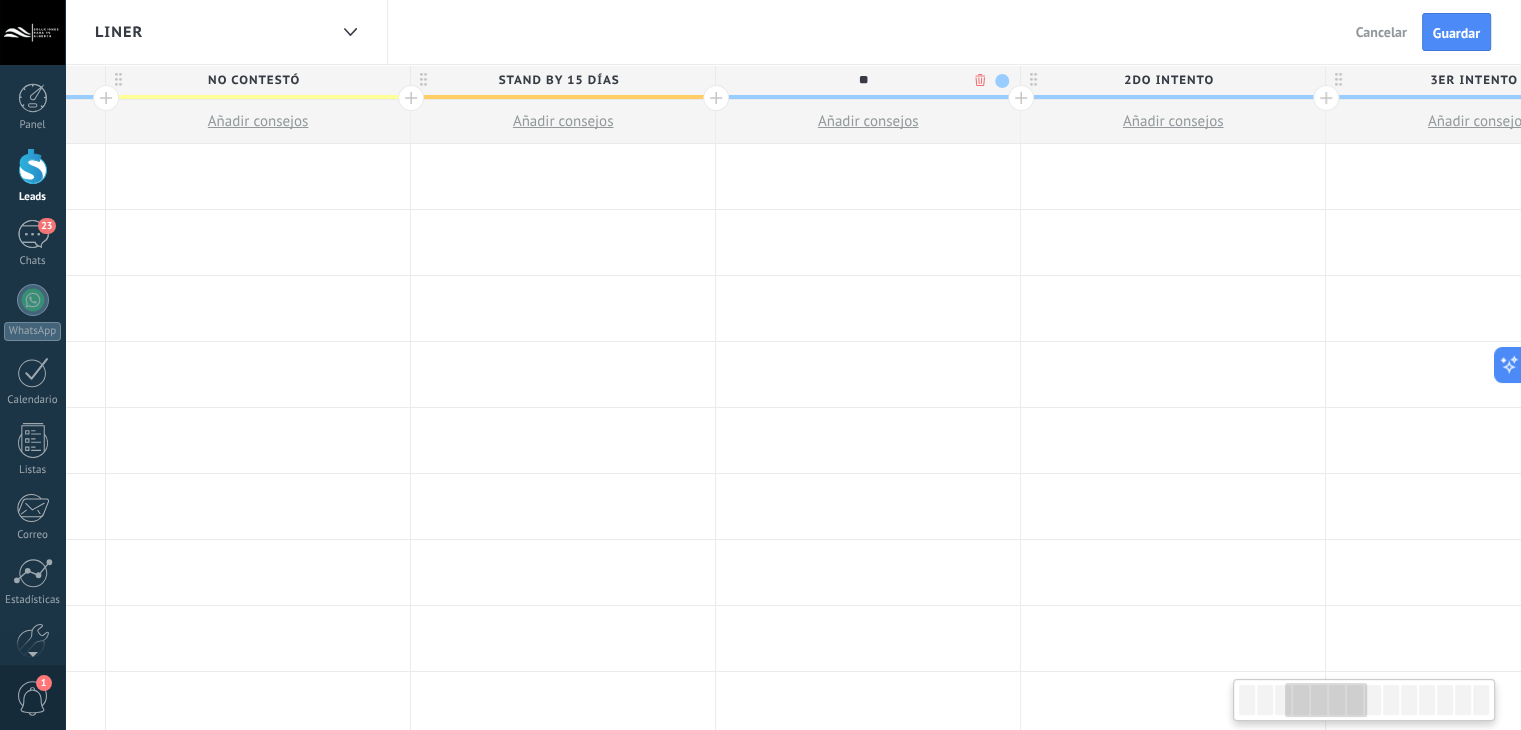 click on "**" at bounding box center (863, 80) 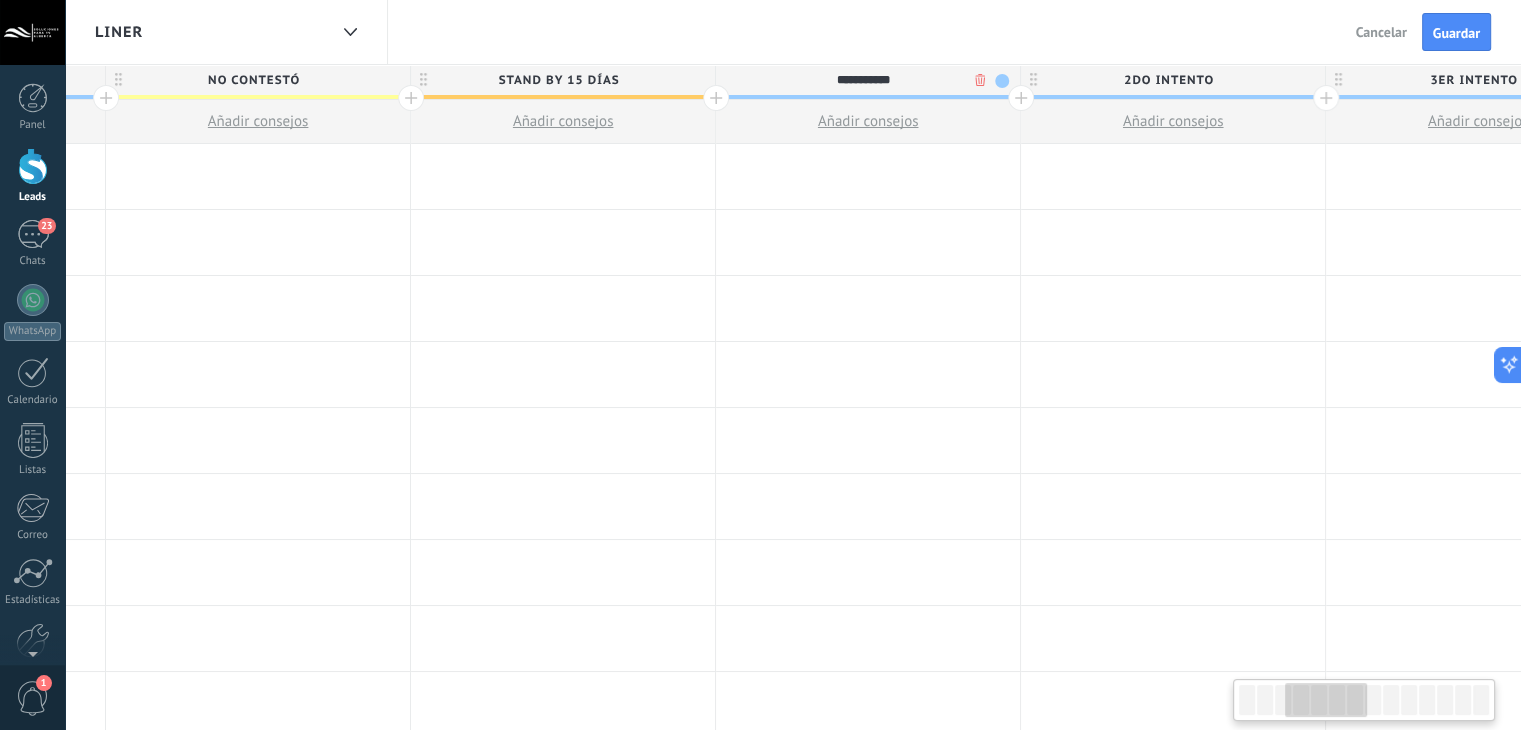 type on "**********" 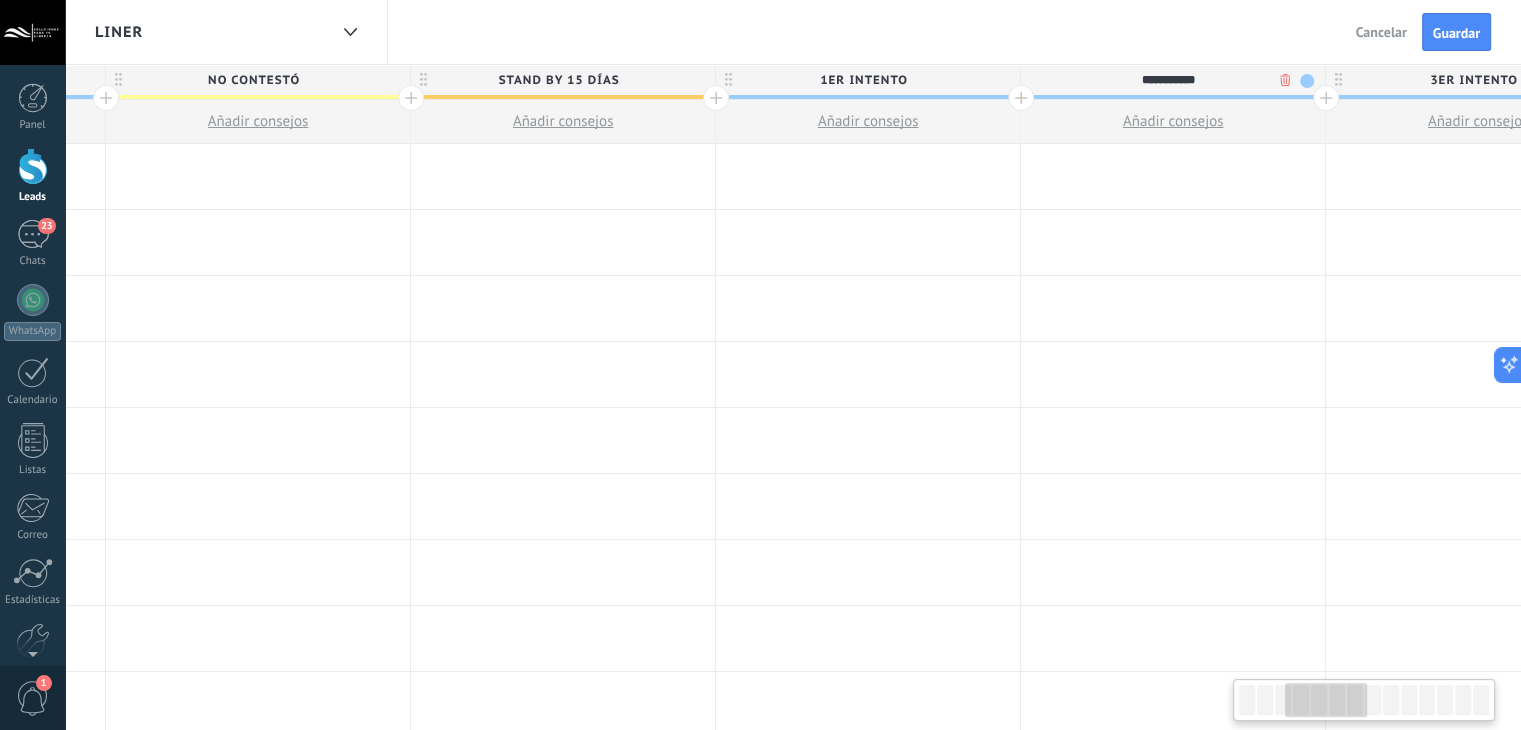 click on "**********" at bounding box center [1168, 80] 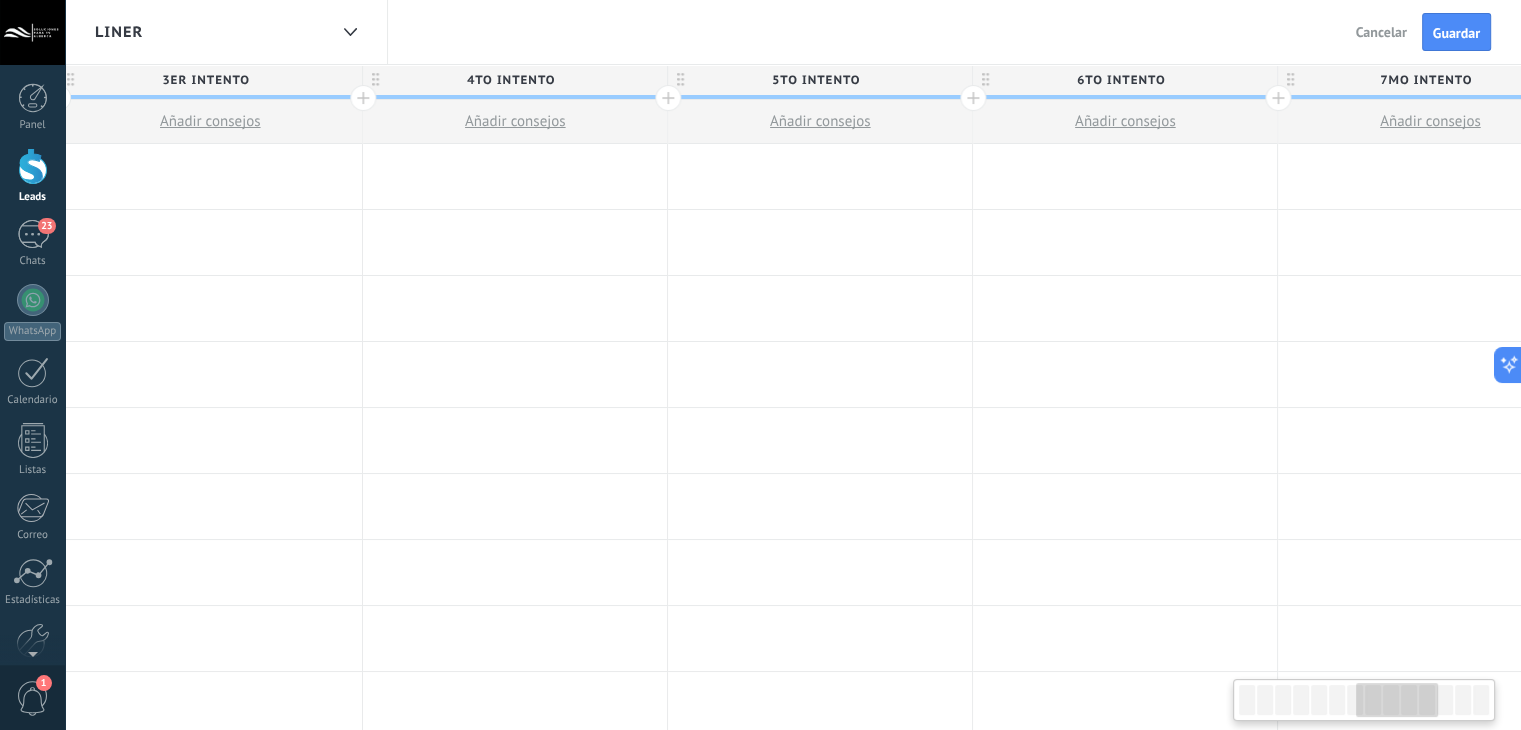 scroll, scrollTop: 0, scrollLeft: 3134, axis: horizontal 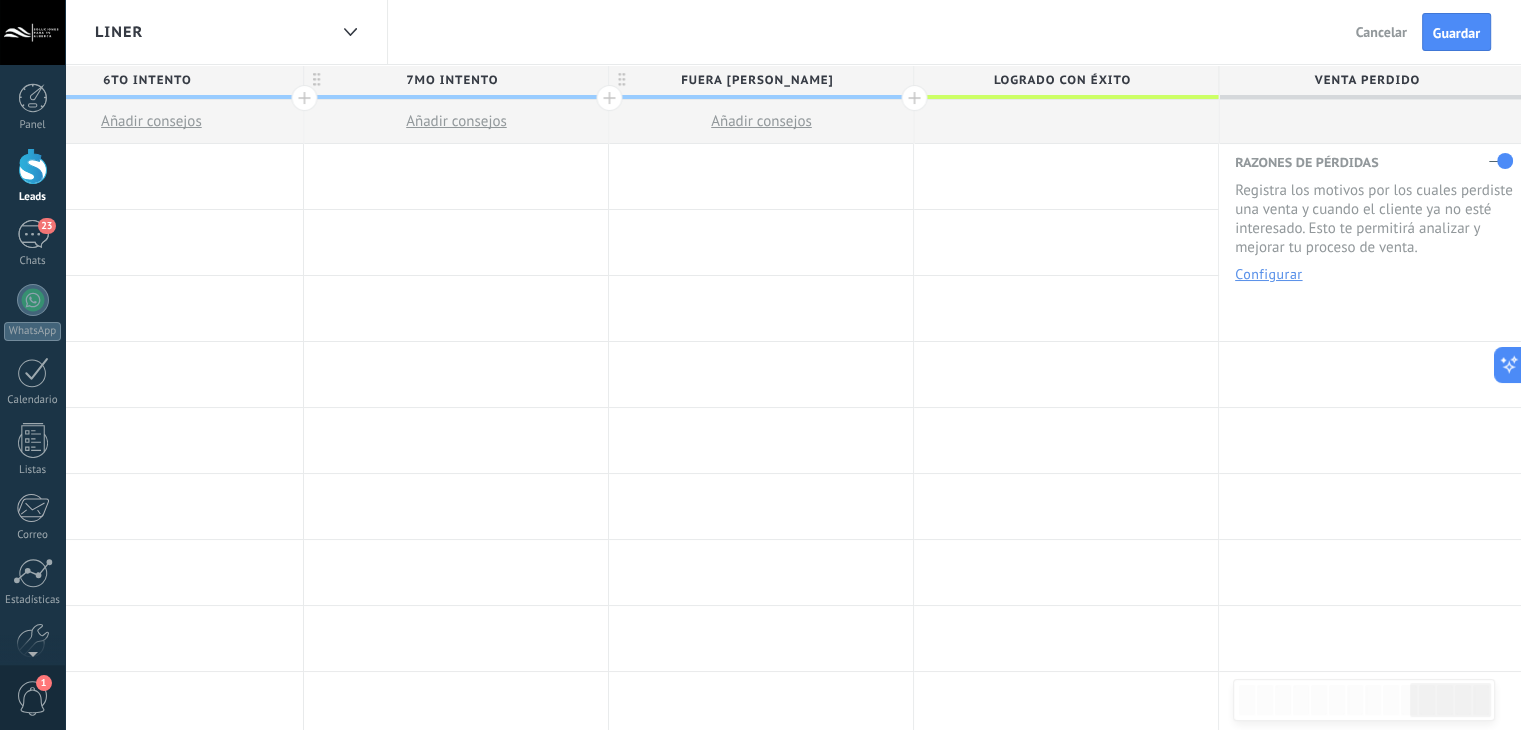 type on "**********" 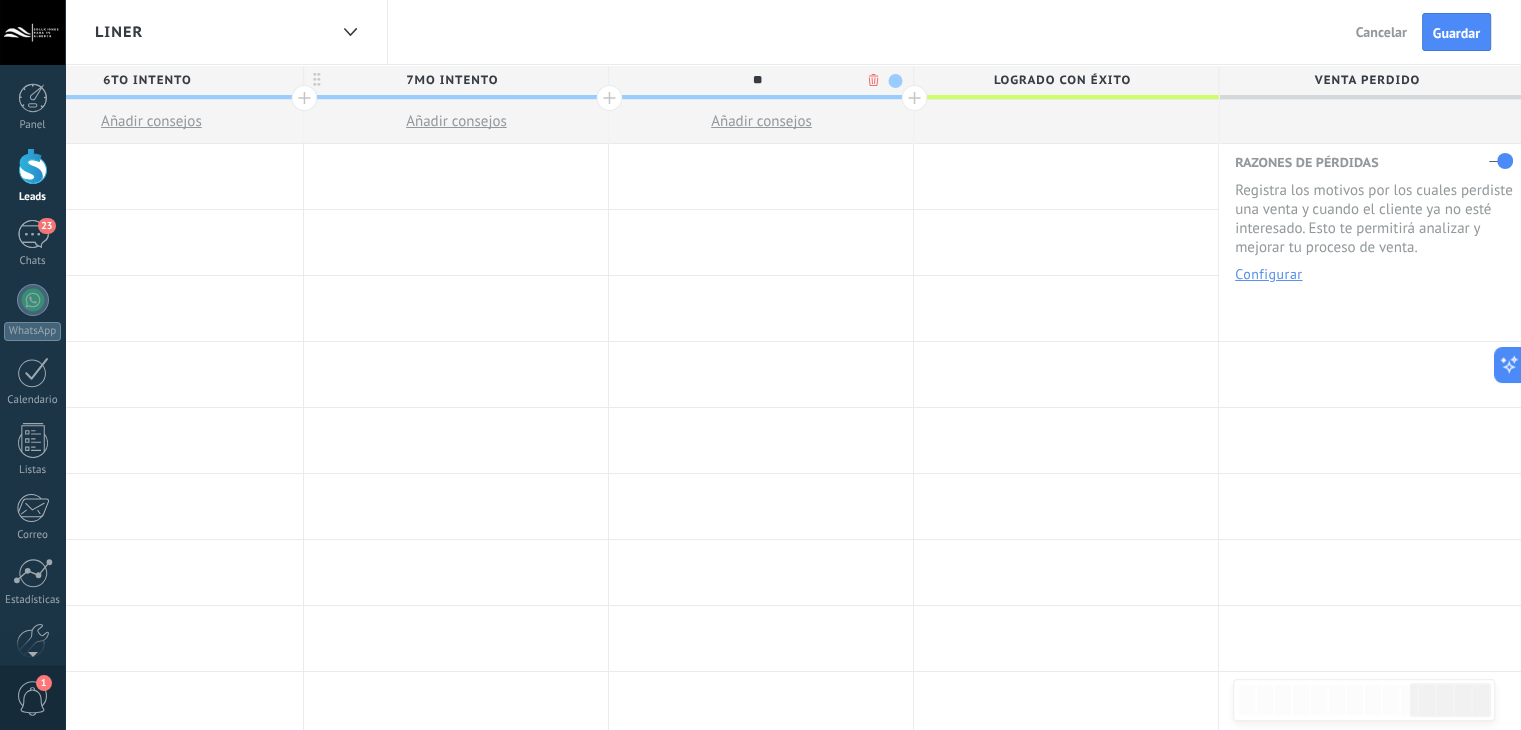 type on "*" 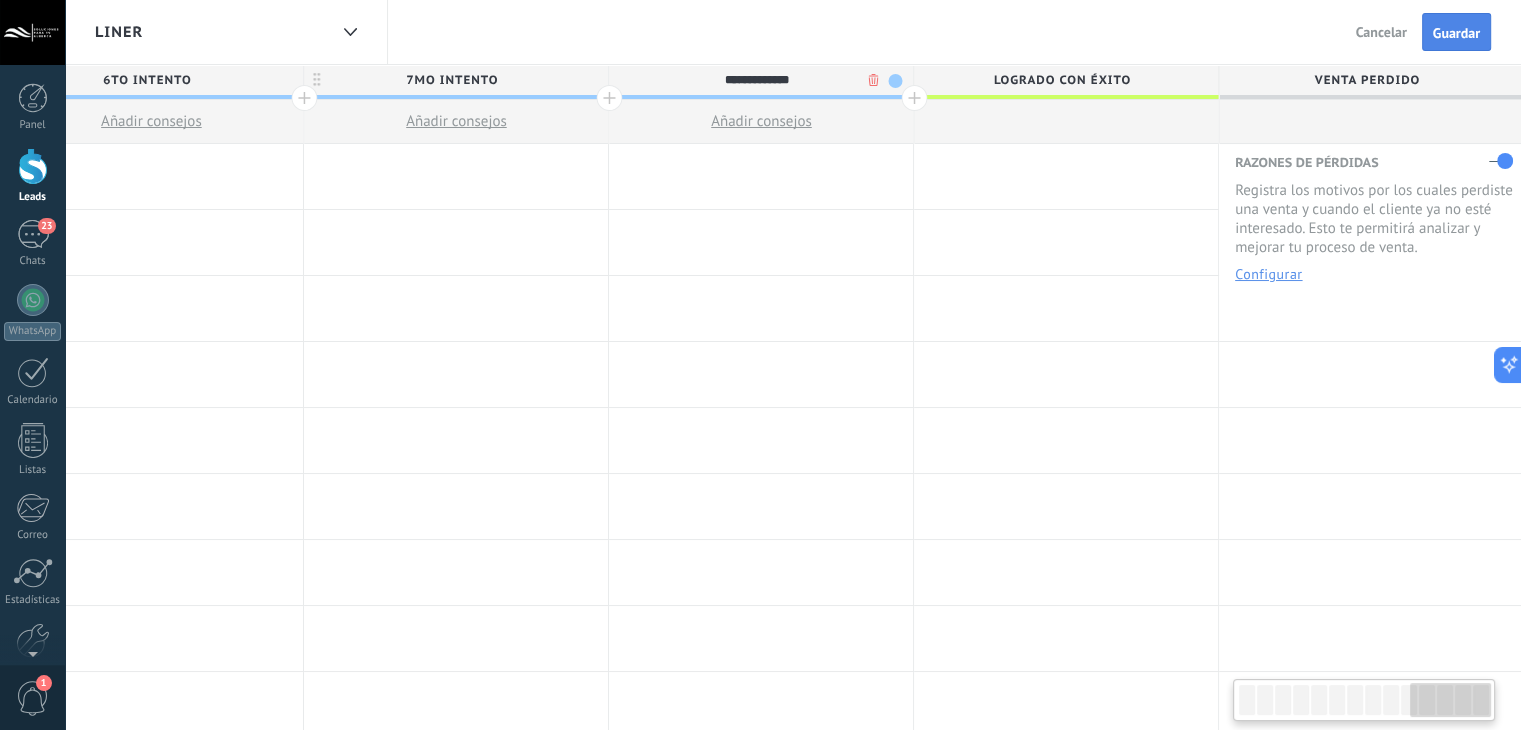 type on "**********" 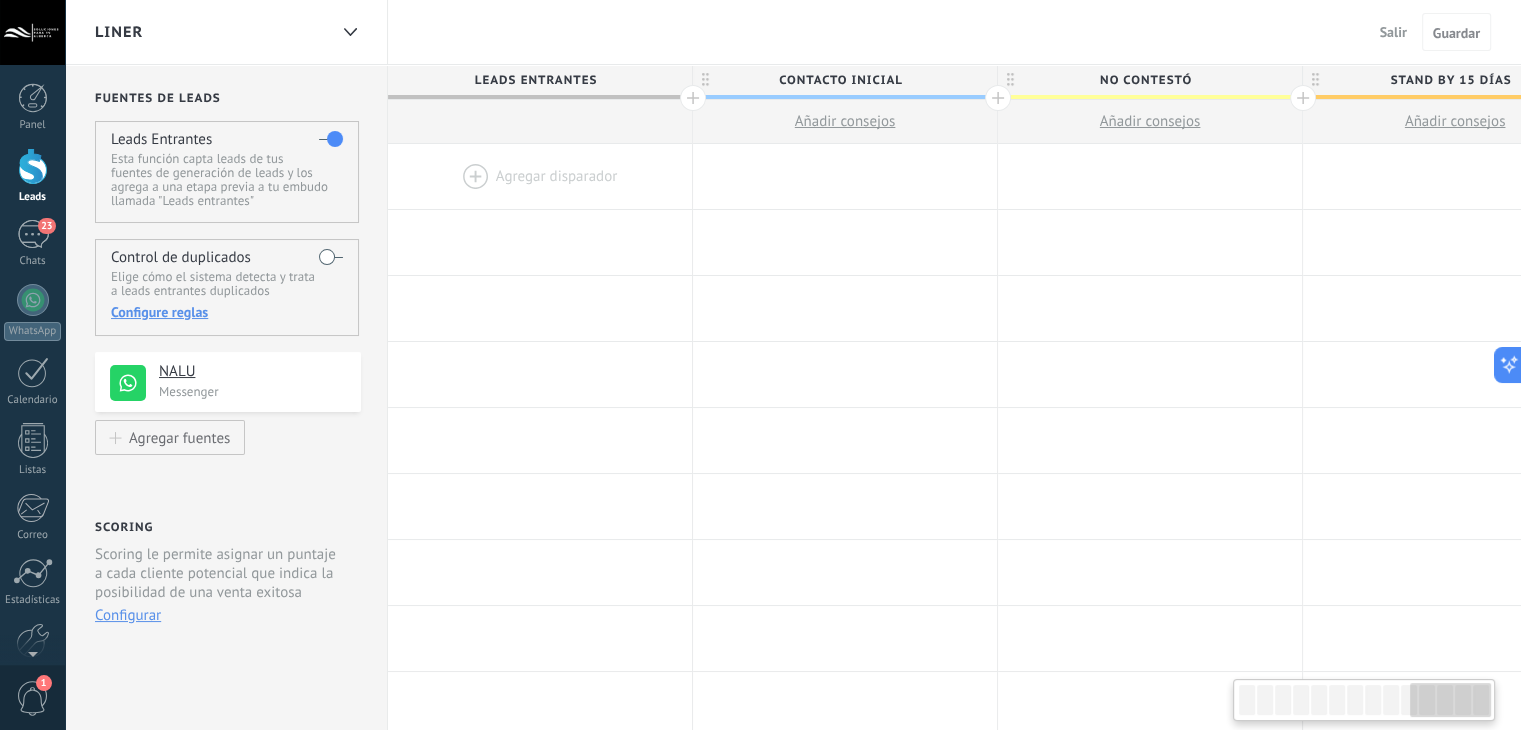 scroll, scrollTop: 0, scrollLeft: 3134, axis: horizontal 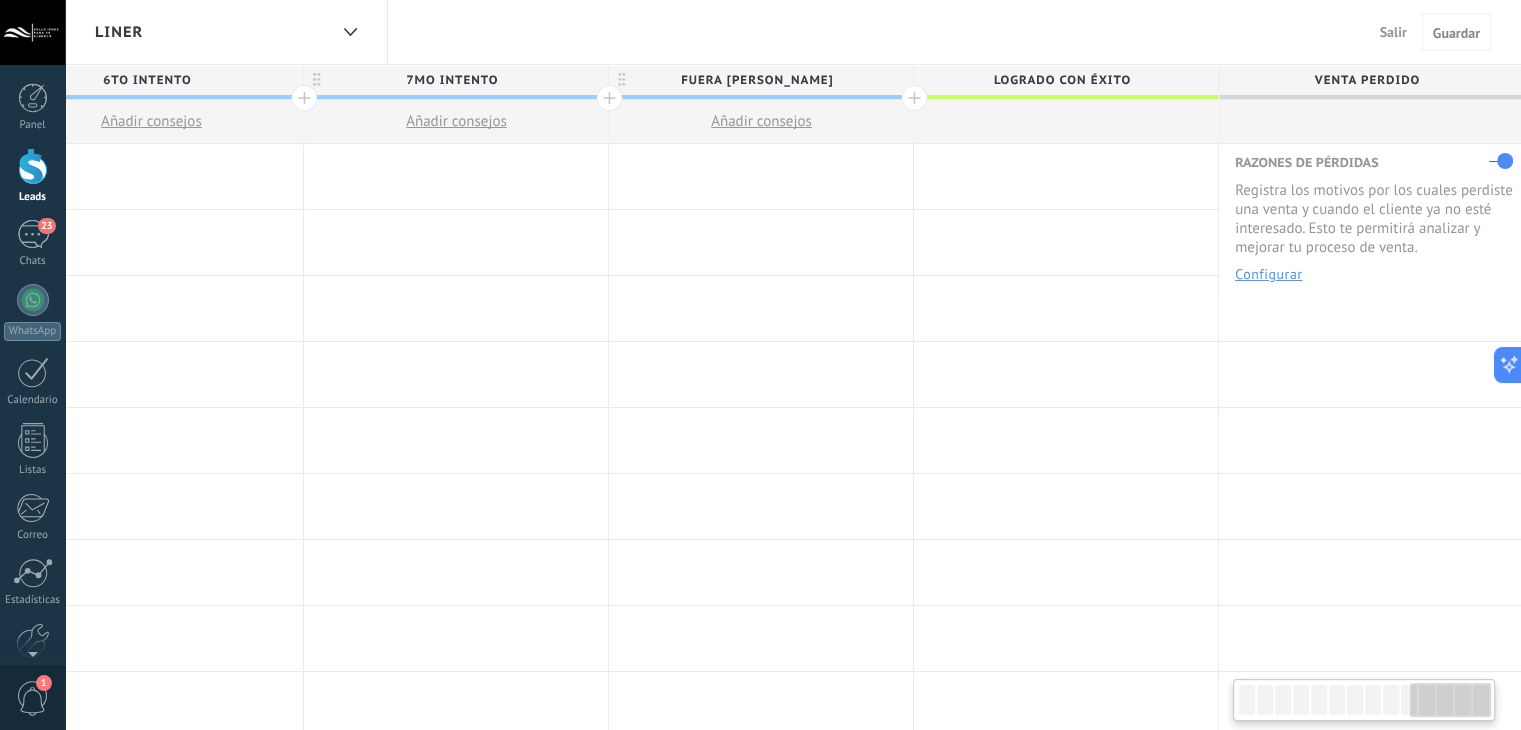 click on "Salir" at bounding box center (1393, 32) 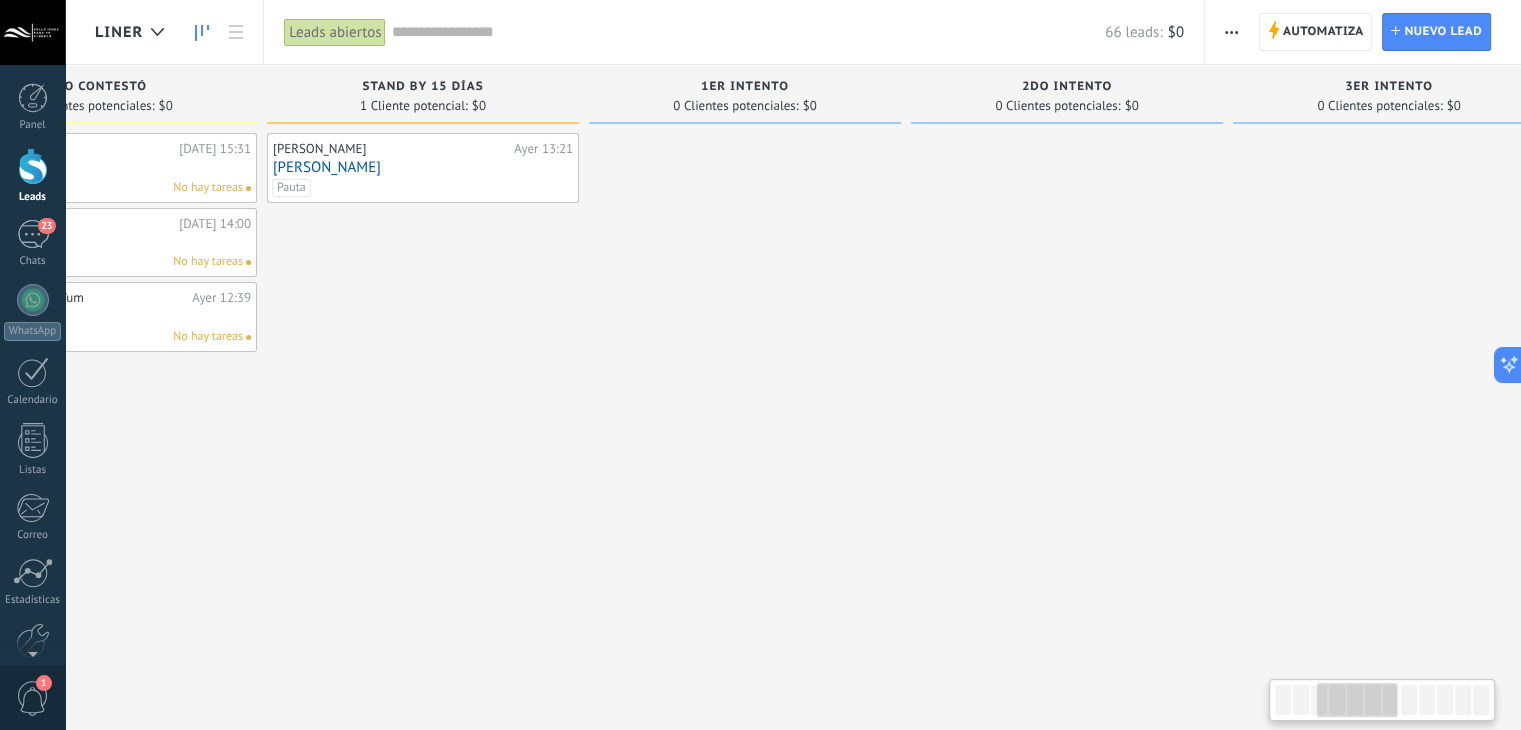 scroll, scrollTop: 0, scrollLeft: 808, axis: horizontal 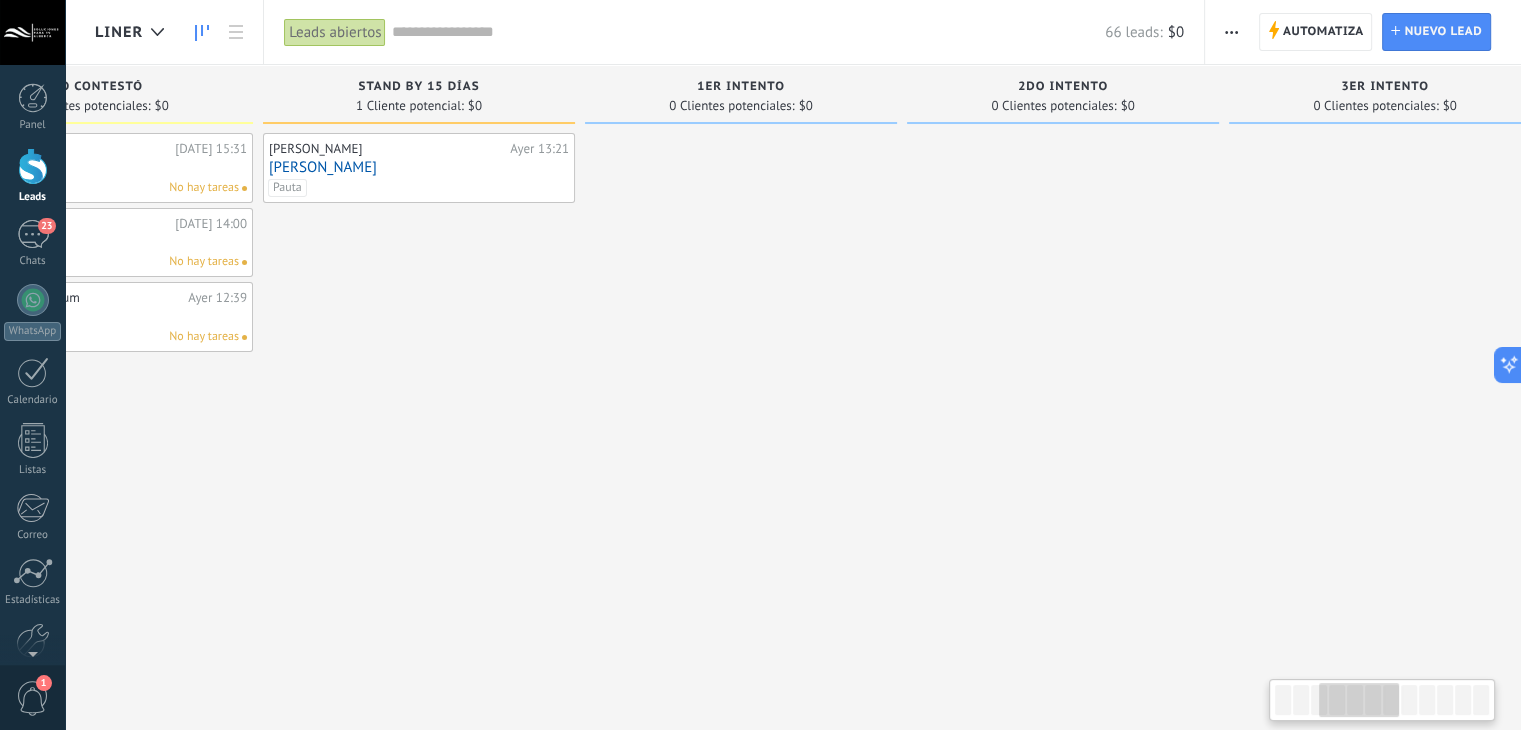 click at bounding box center [748, 32] 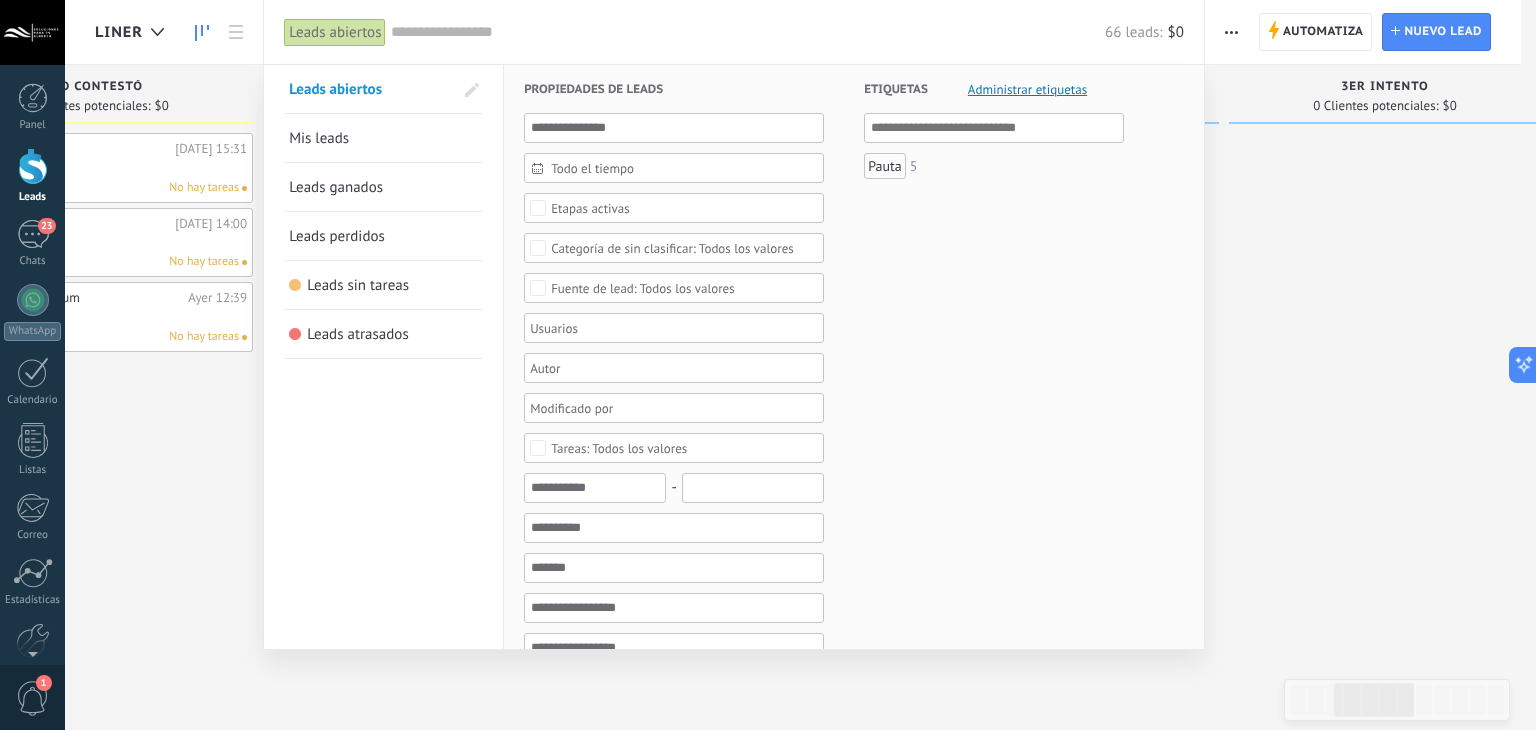 click on "Etapas activas" at bounding box center [590, 208] 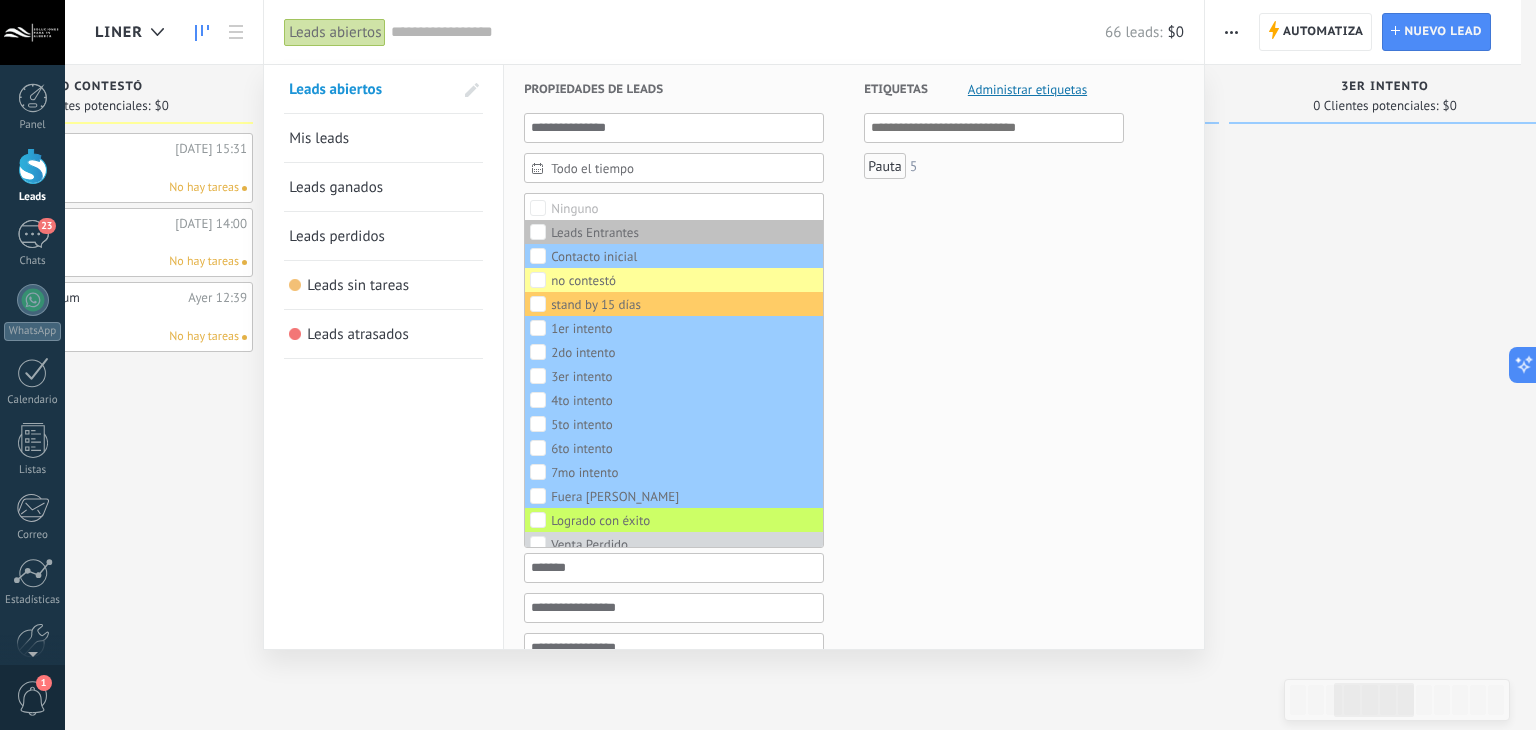 click at bounding box center (768, 365) 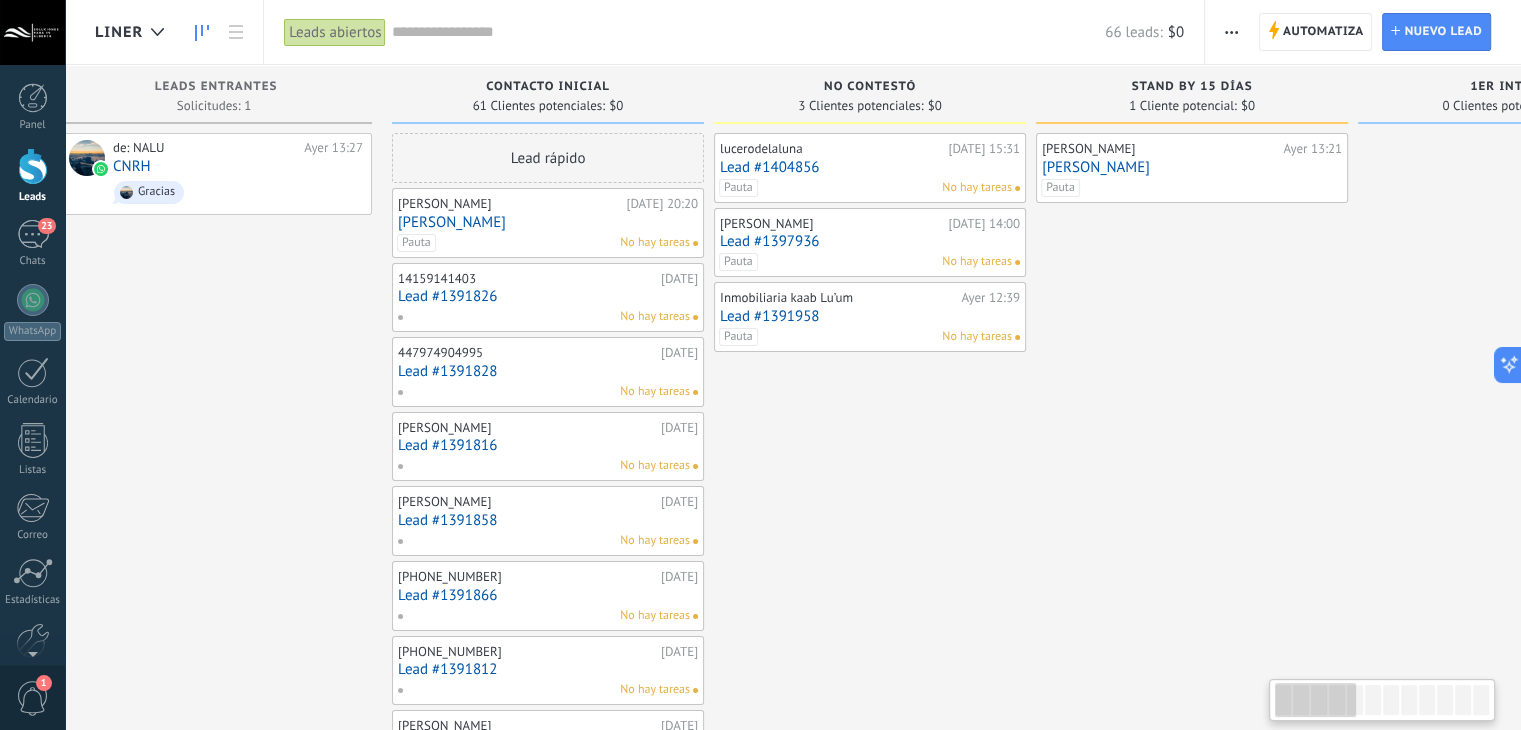 scroll, scrollTop: 0, scrollLeft: 0, axis: both 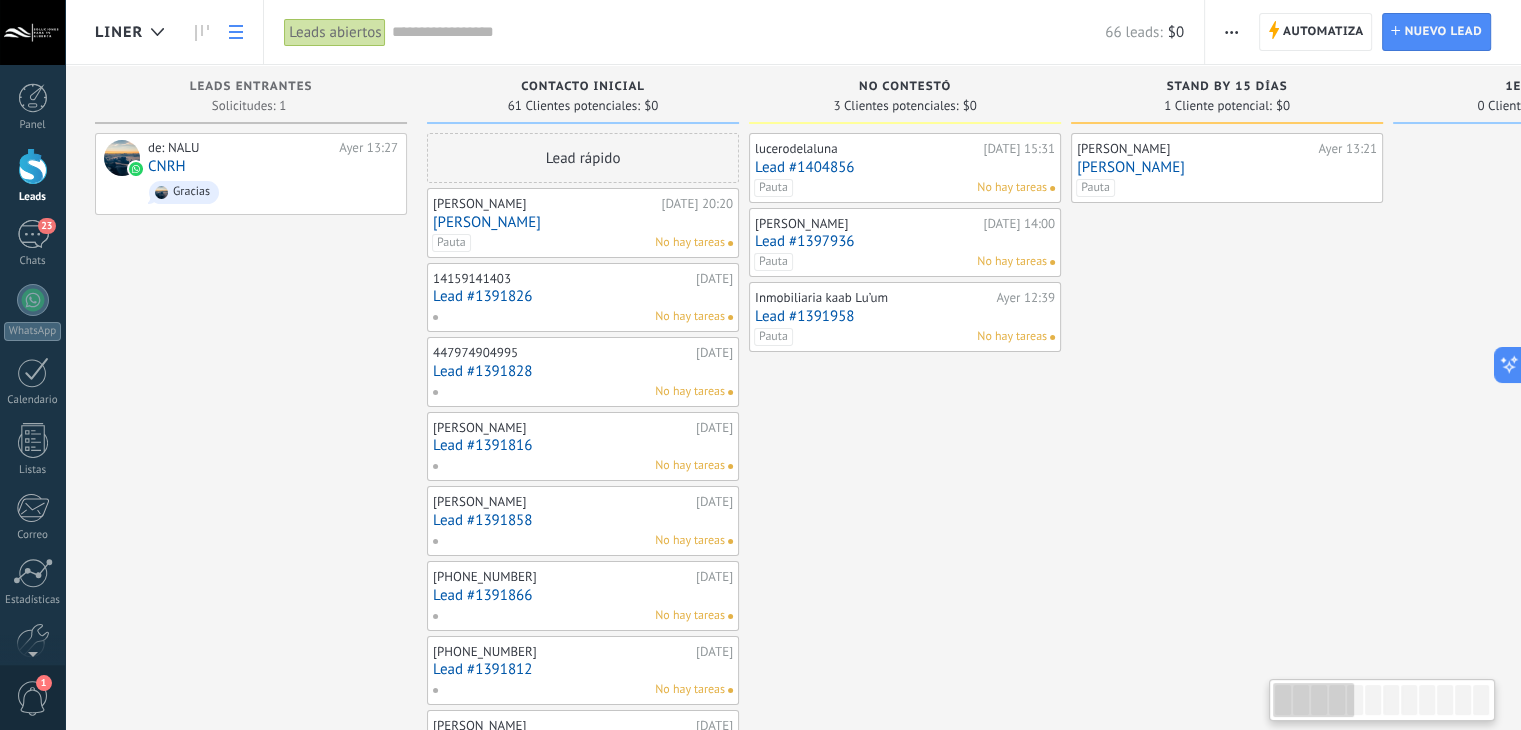 click 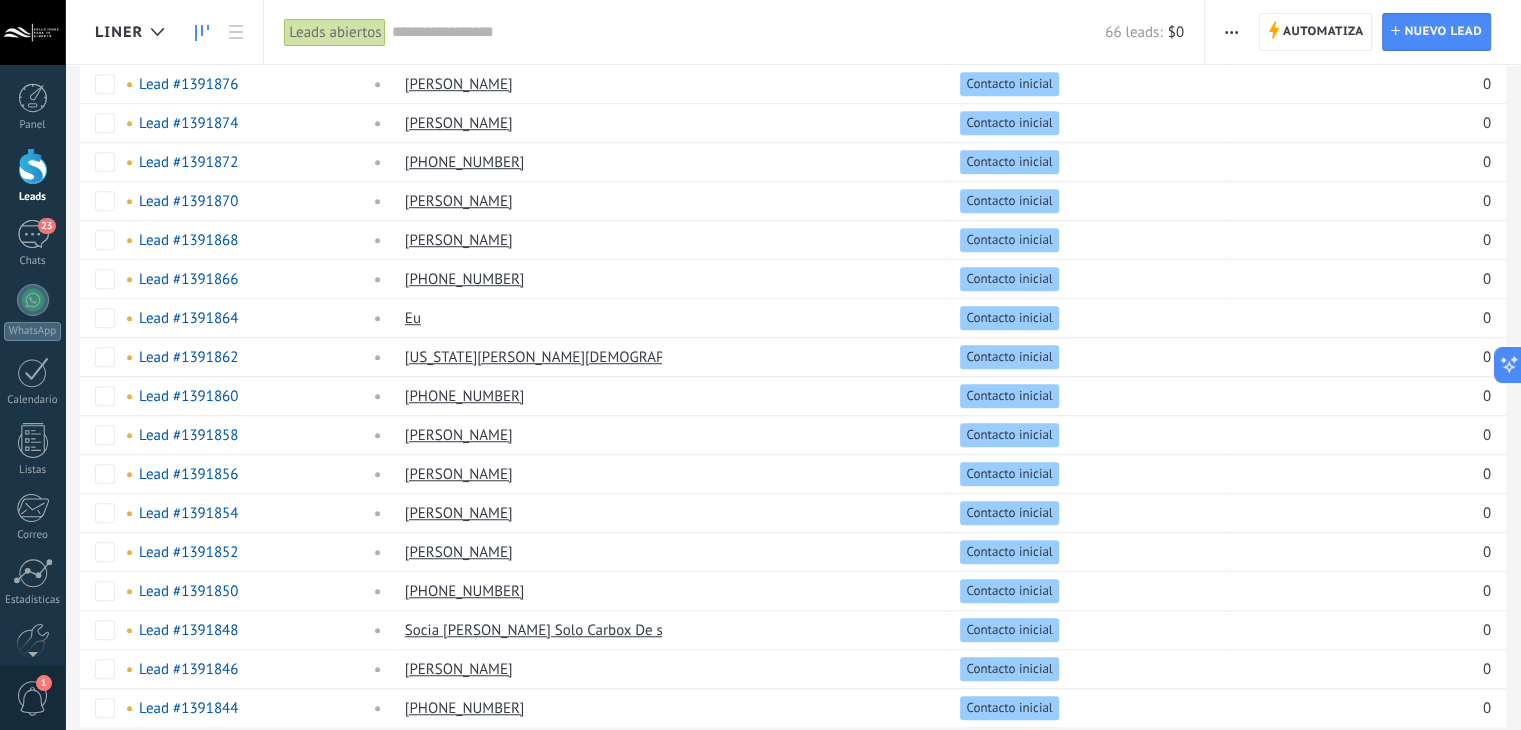 click 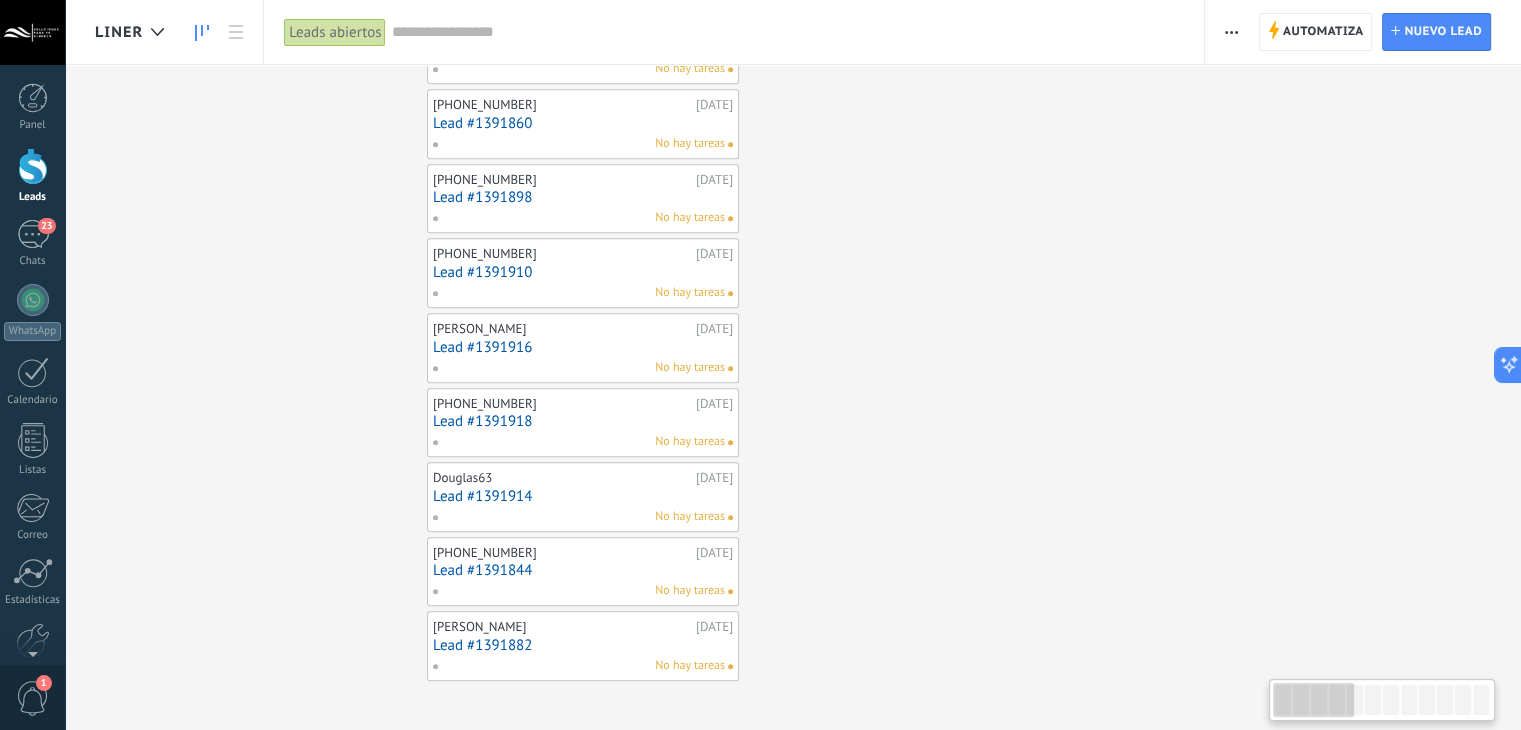 scroll, scrollTop: 0, scrollLeft: 0, axis: both 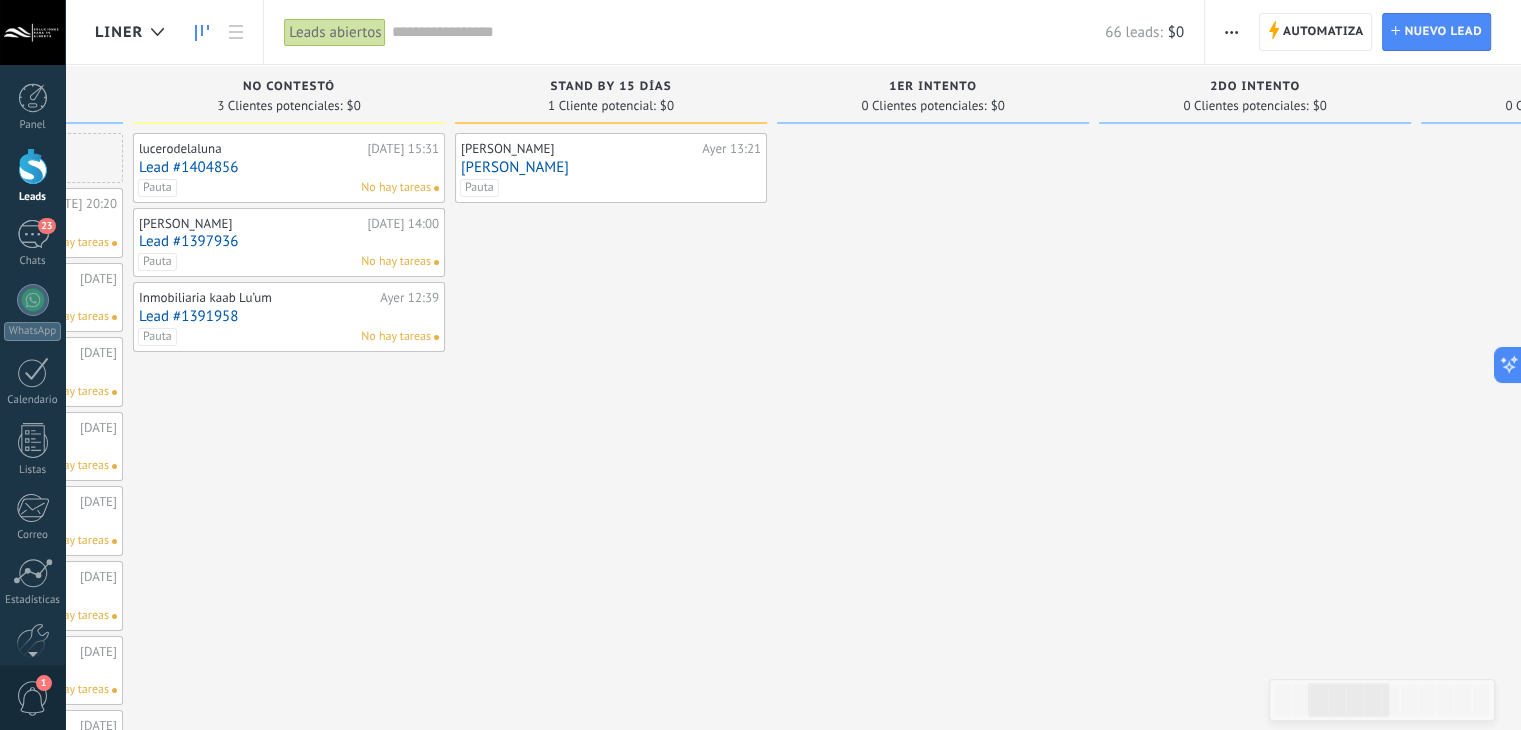 click on "[PERSON_NAME]" at bounding box center (611, 167) 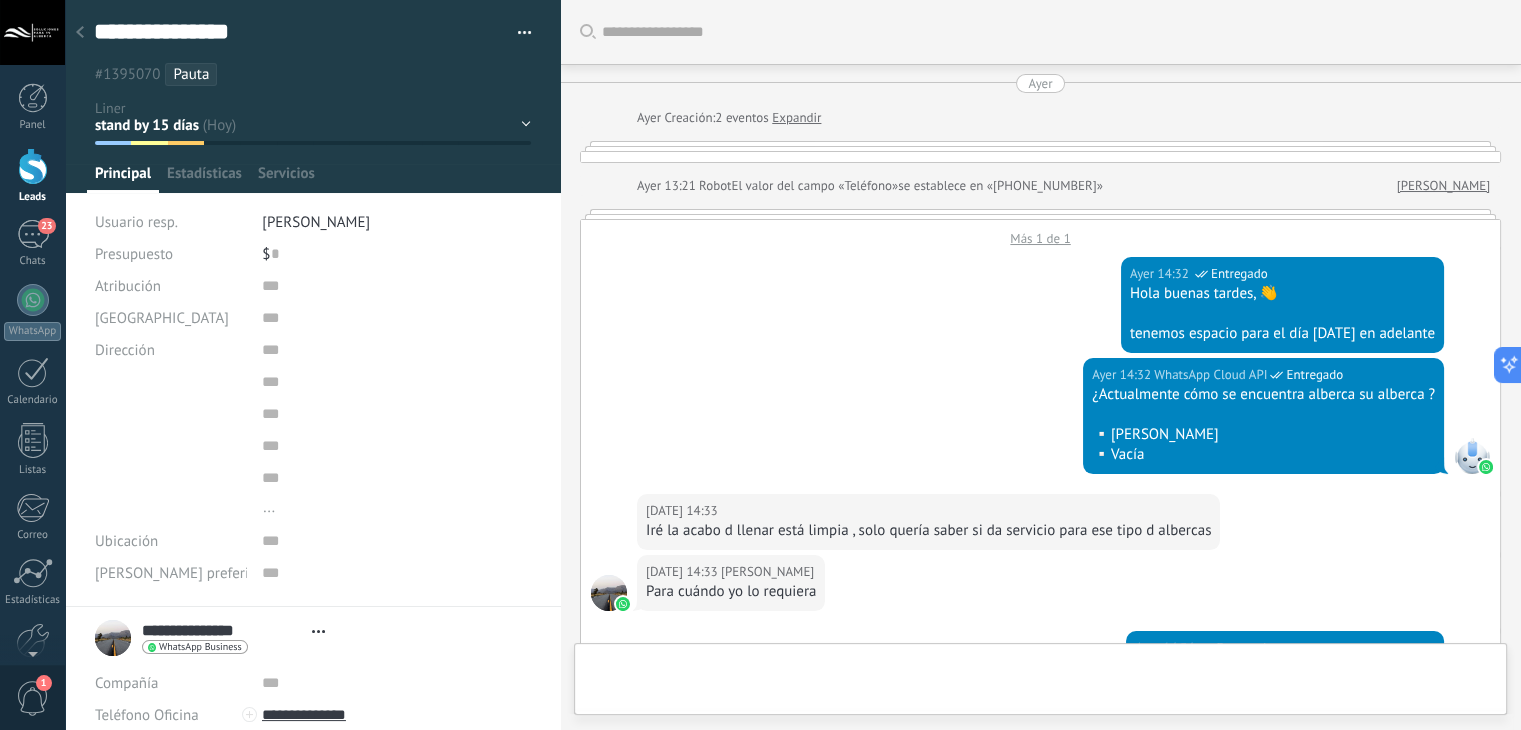 type on "**********" 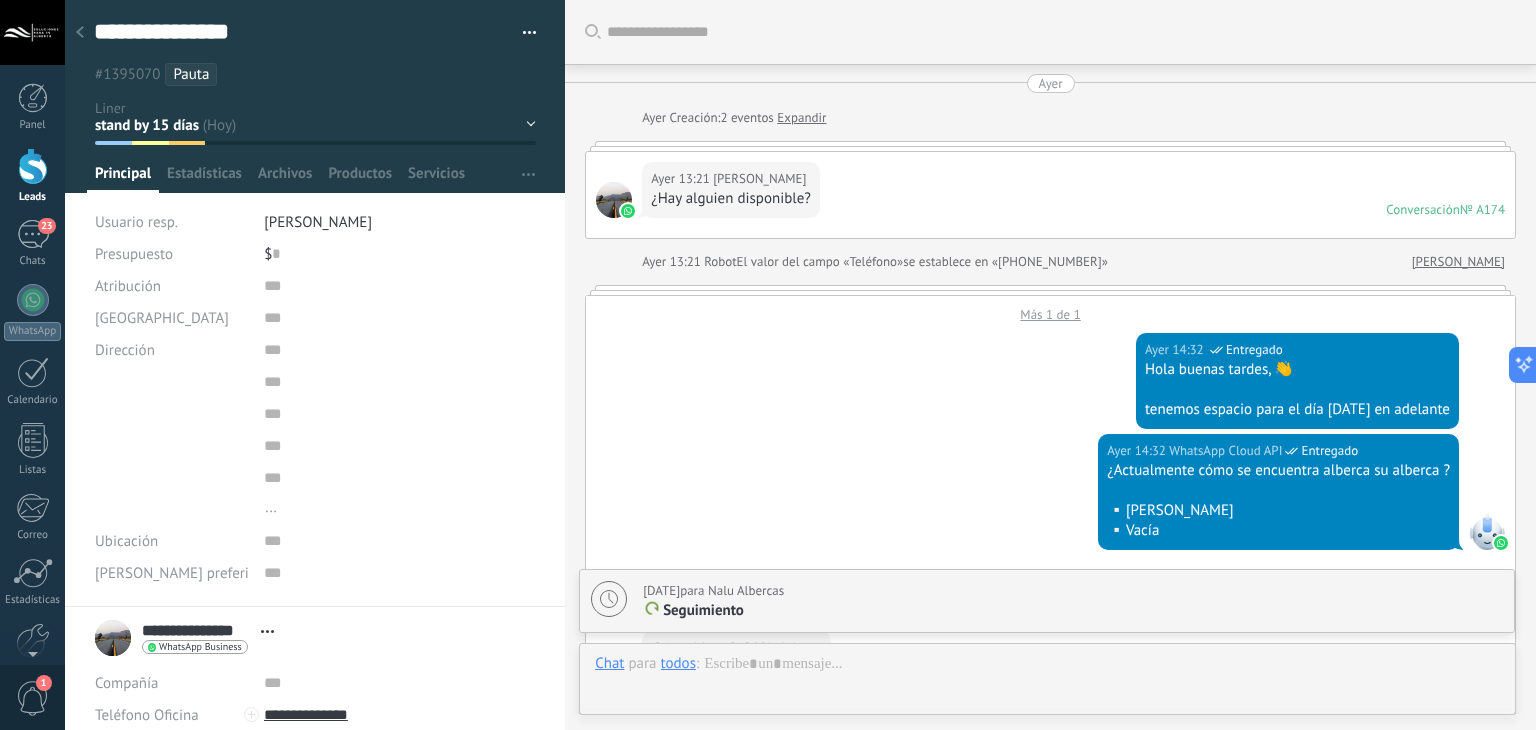 scroll, scrollTop: 29, scrollLeft: 0, axis: vertical 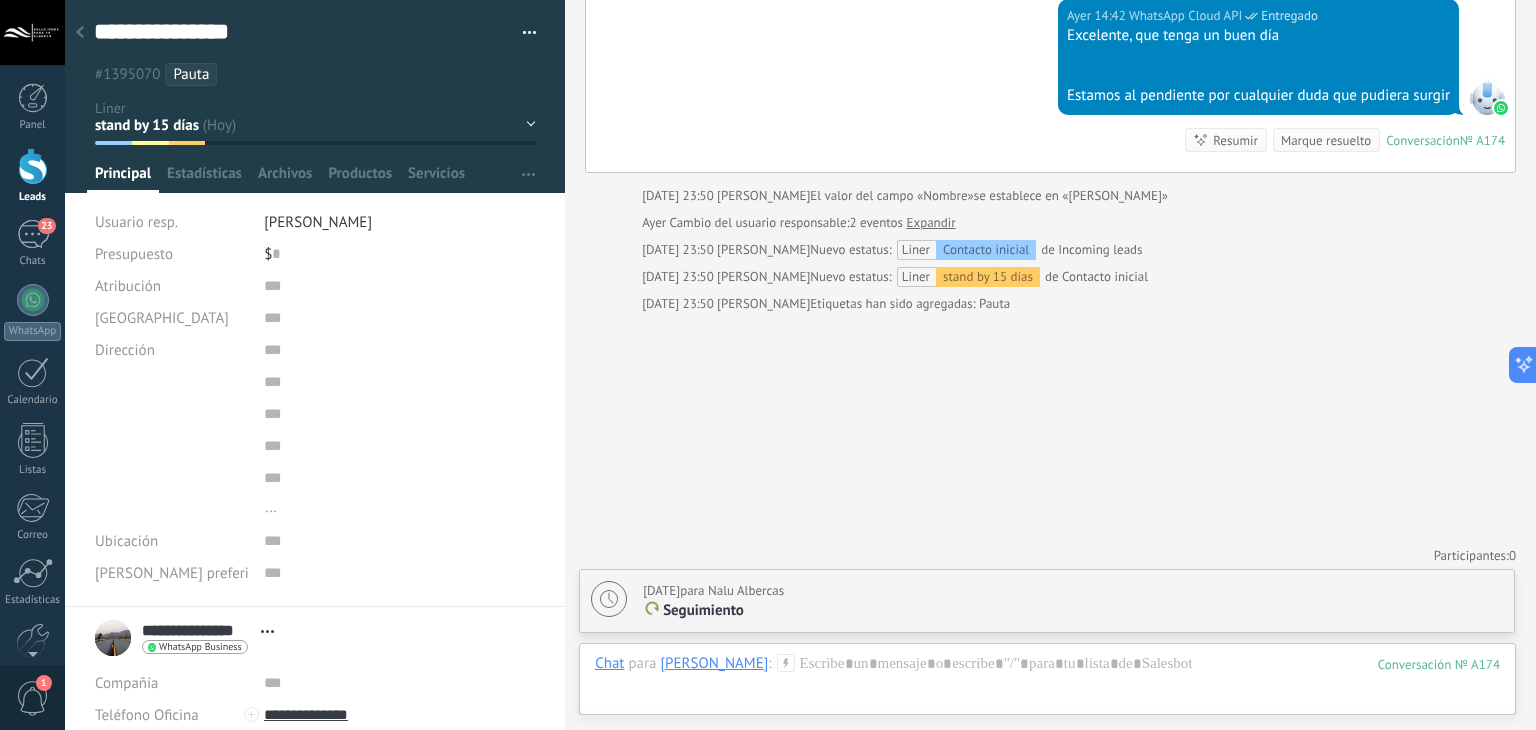 click on "Contacto inicial
no contestó
stand  by 15 días
1er intento
2do intento
3er intento" at bounding box center [0, 0] 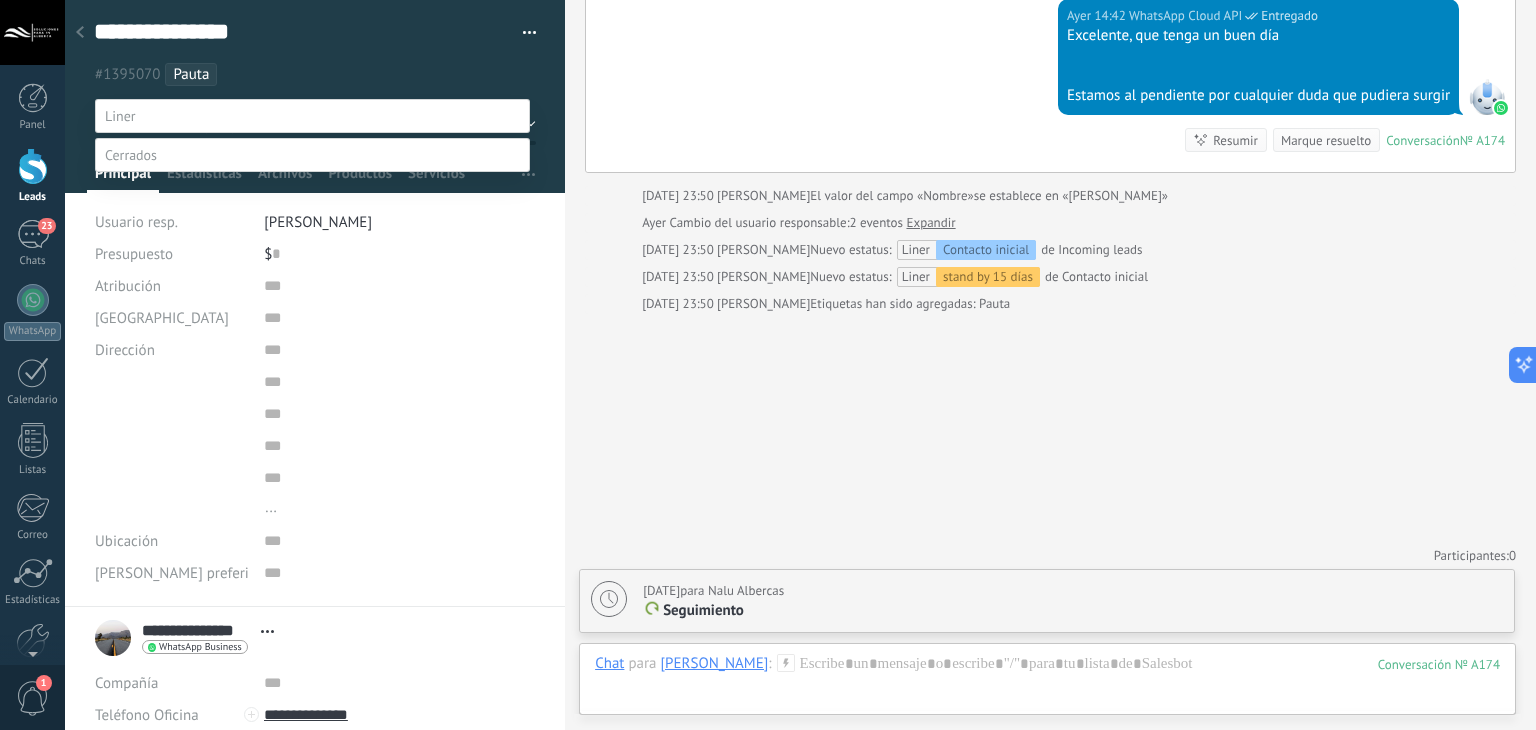 click at bounding box center [800, 365] 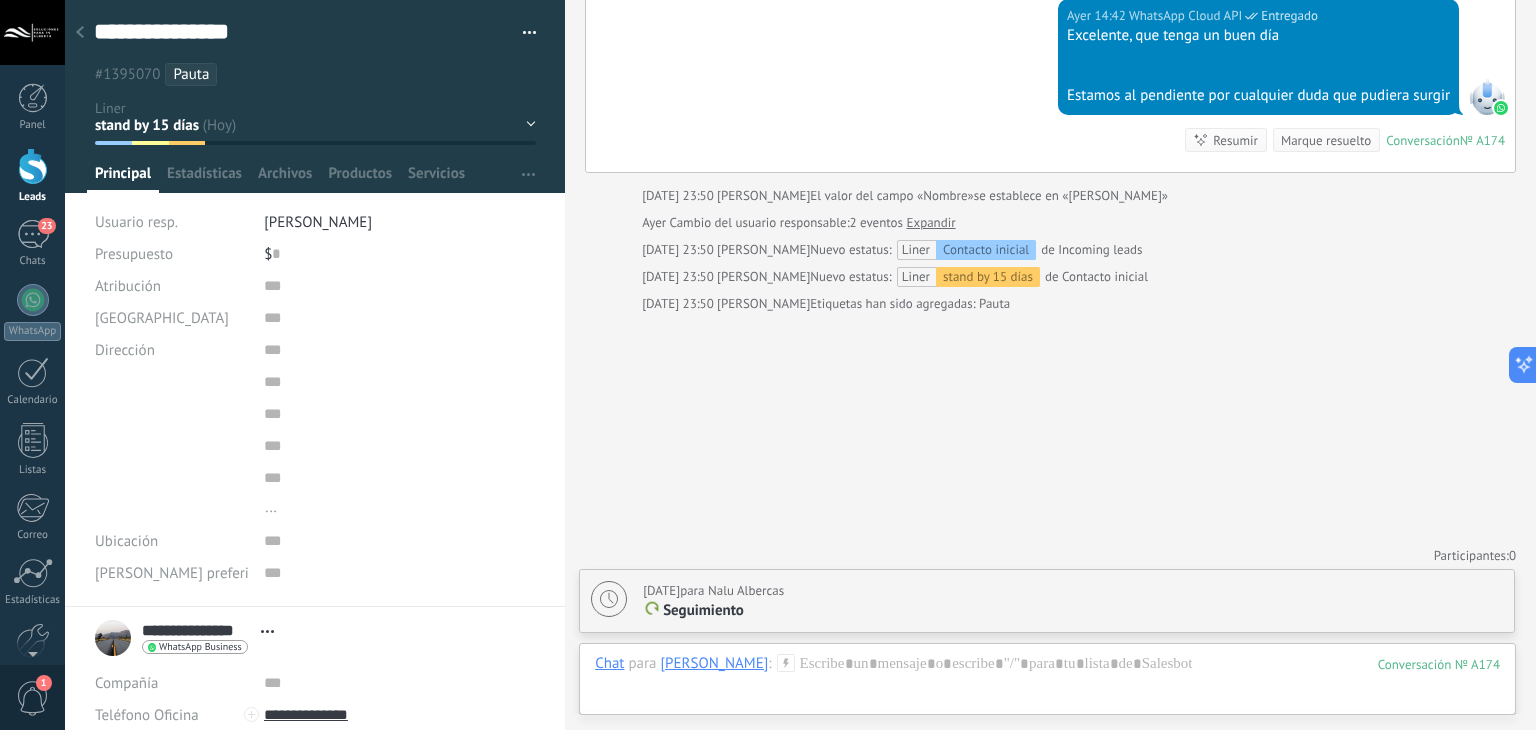 click at bounding box center [80, 33] 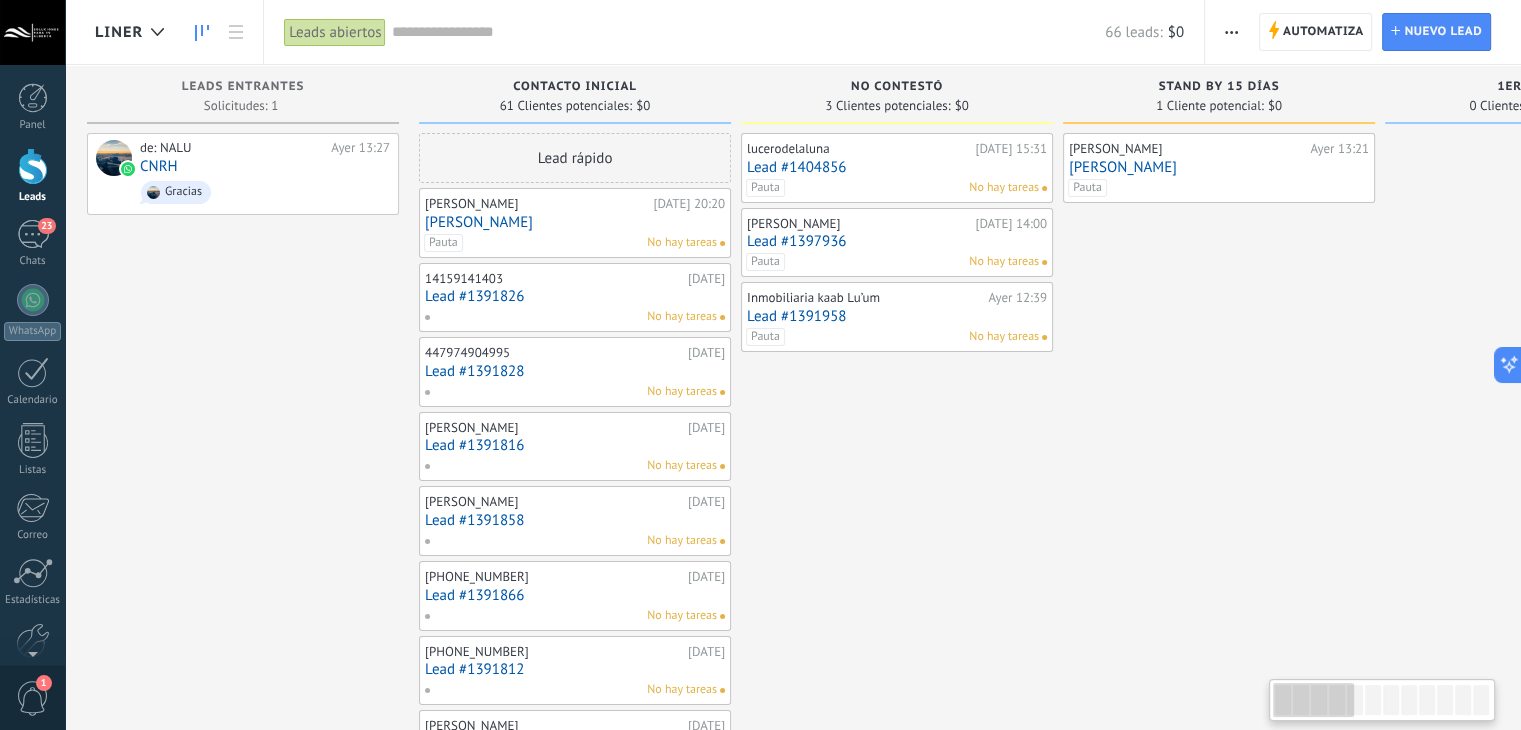 scroll, scrollTop: 0, scrollLeft: 0, axis: both 